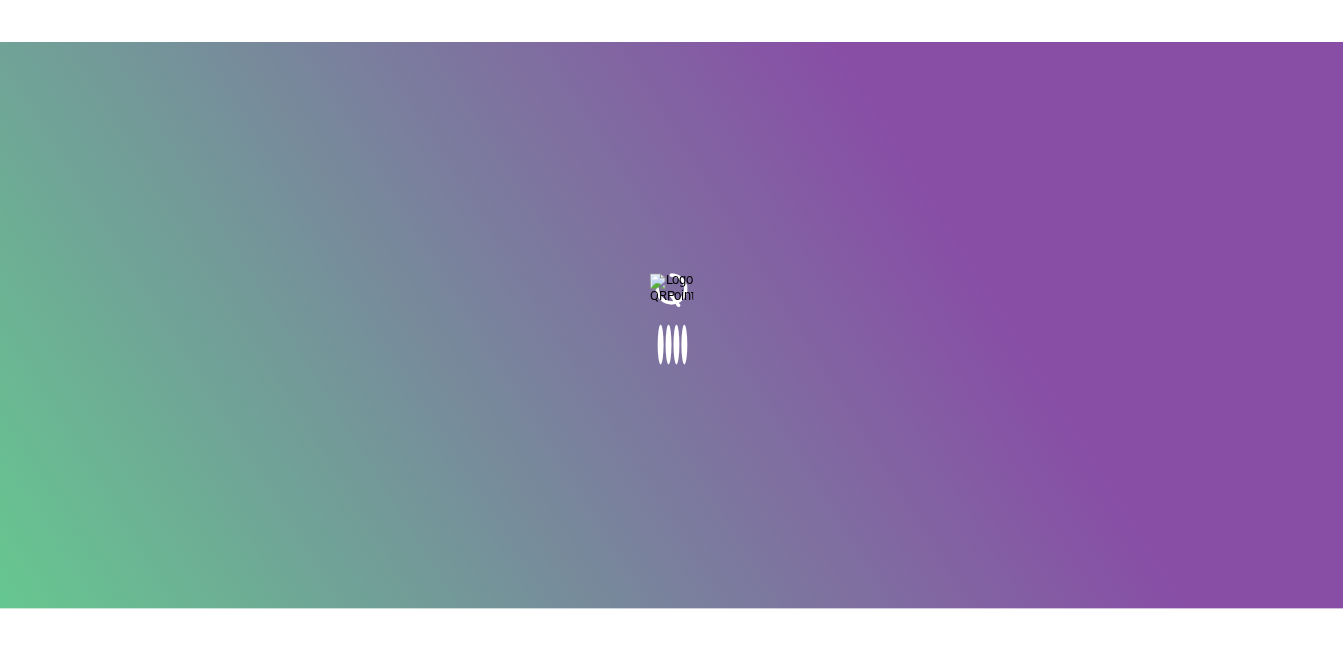 scroll, scrollTop: 0, scrollLeft: 0, axis: both 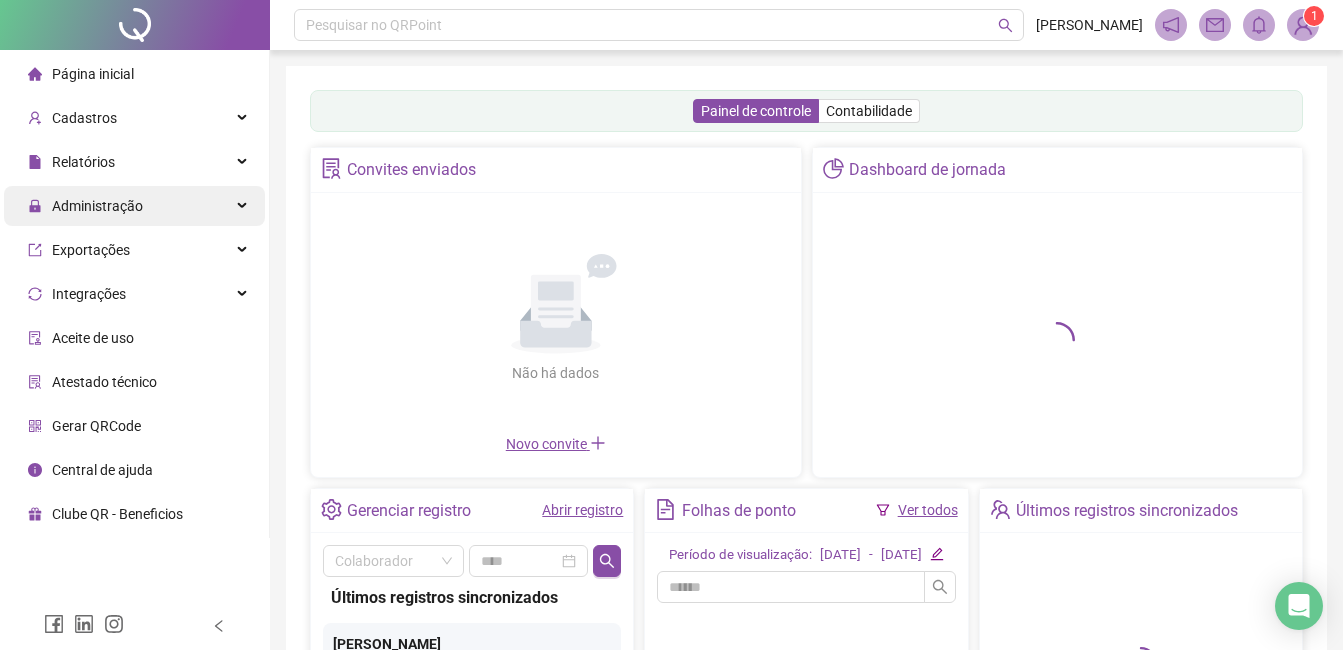 click on "Administração" at bounding box center [97, 206] 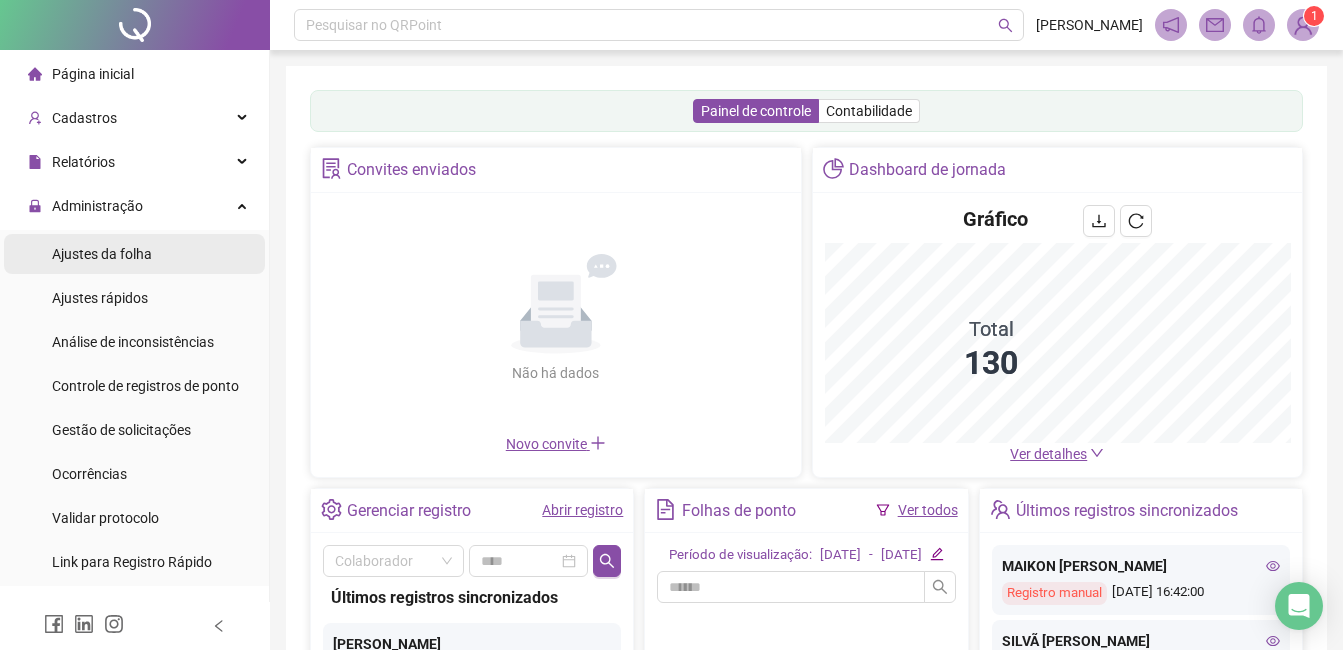 click on "Ajustes da folha" at bounding box center [102, 254] 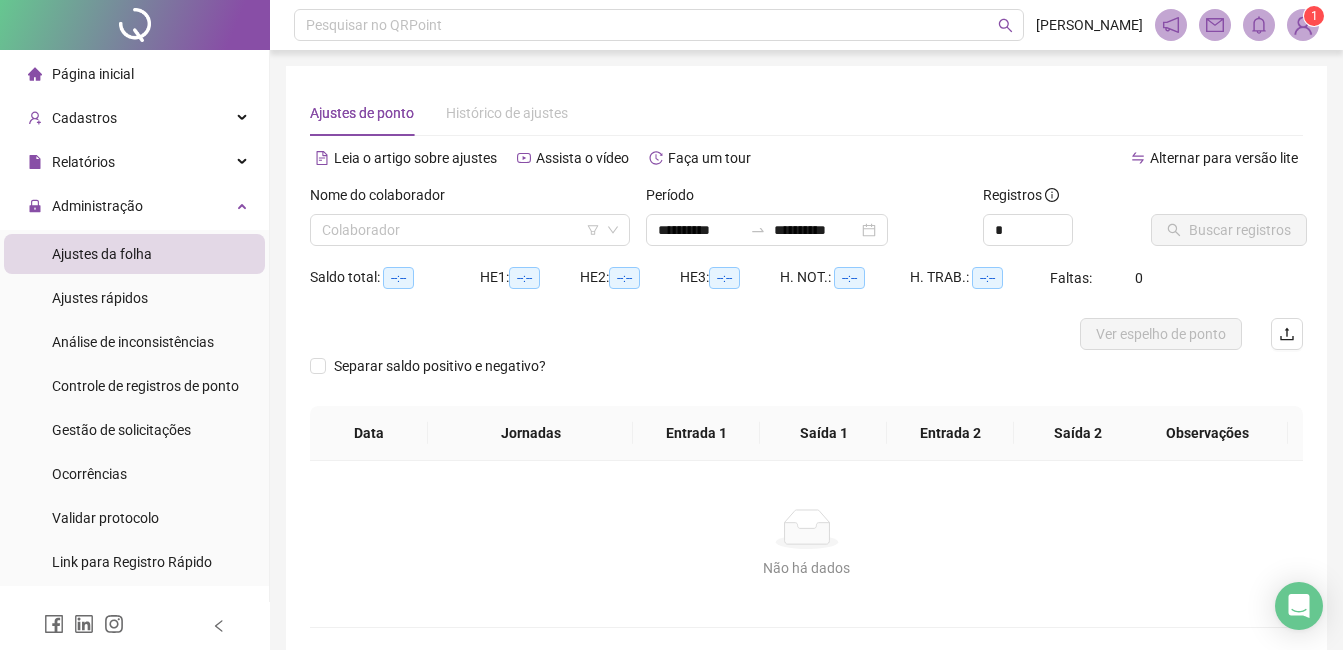 drag, startPoint x: 470, startPoint y: 223, endPoint x: 471, endPoint y: 212, distance: 11.045361 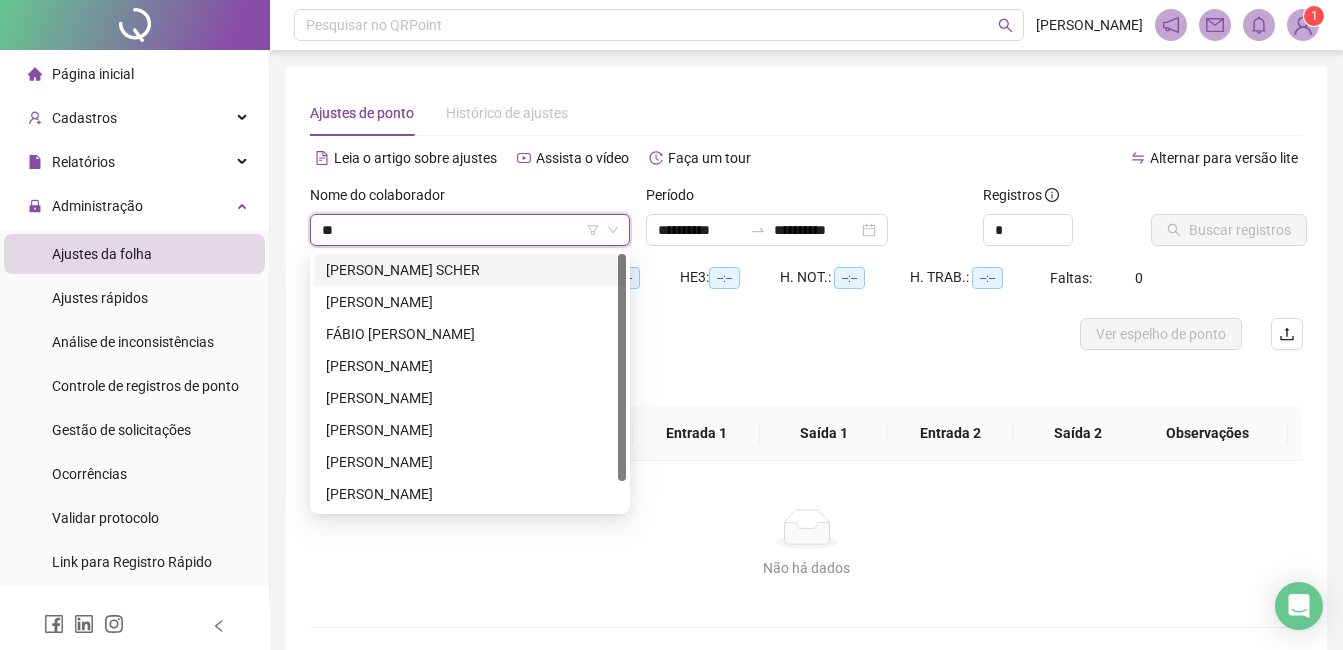 type on "***" 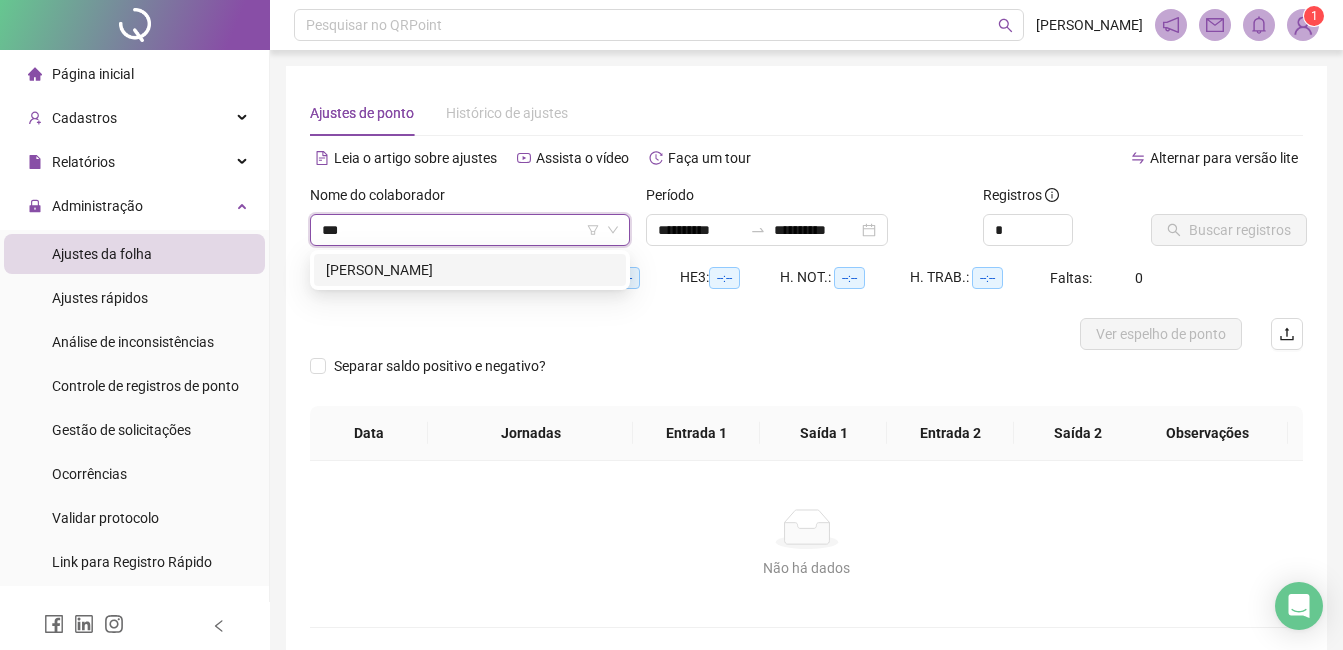 click on "[PERSON_NAME]" at bounding box center [470, 270] 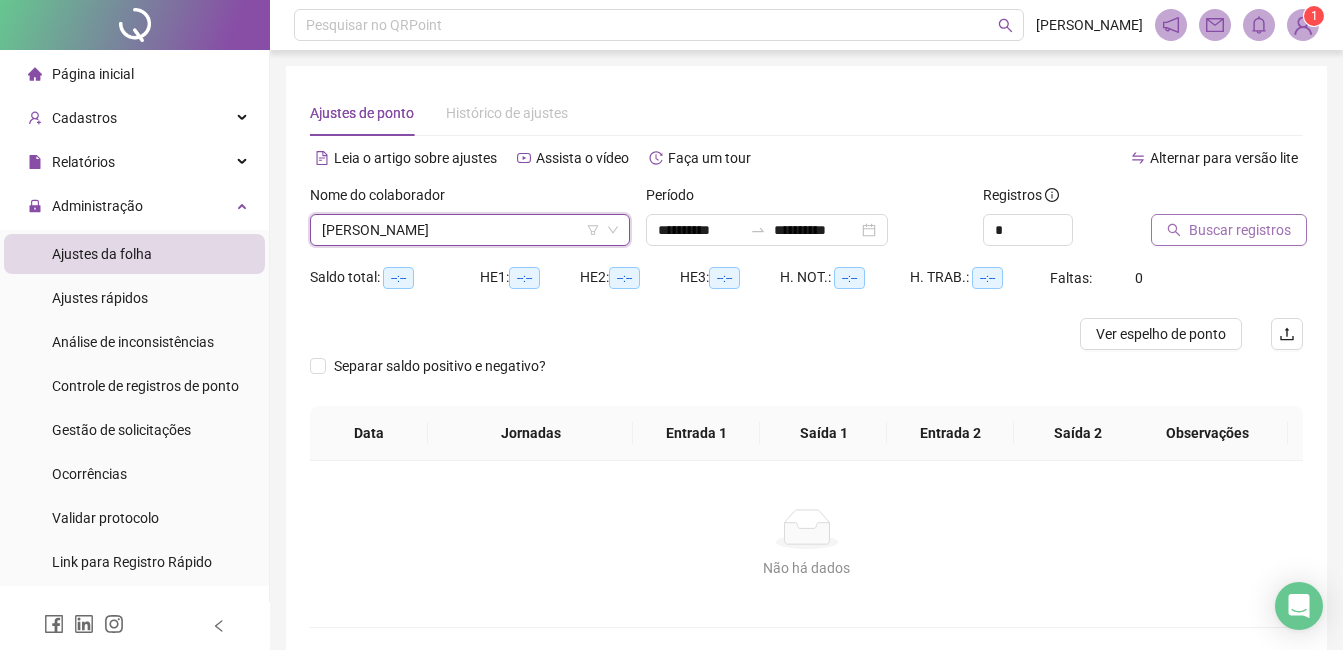 click on "Buscar registros" at bounding box center (1240, 230) 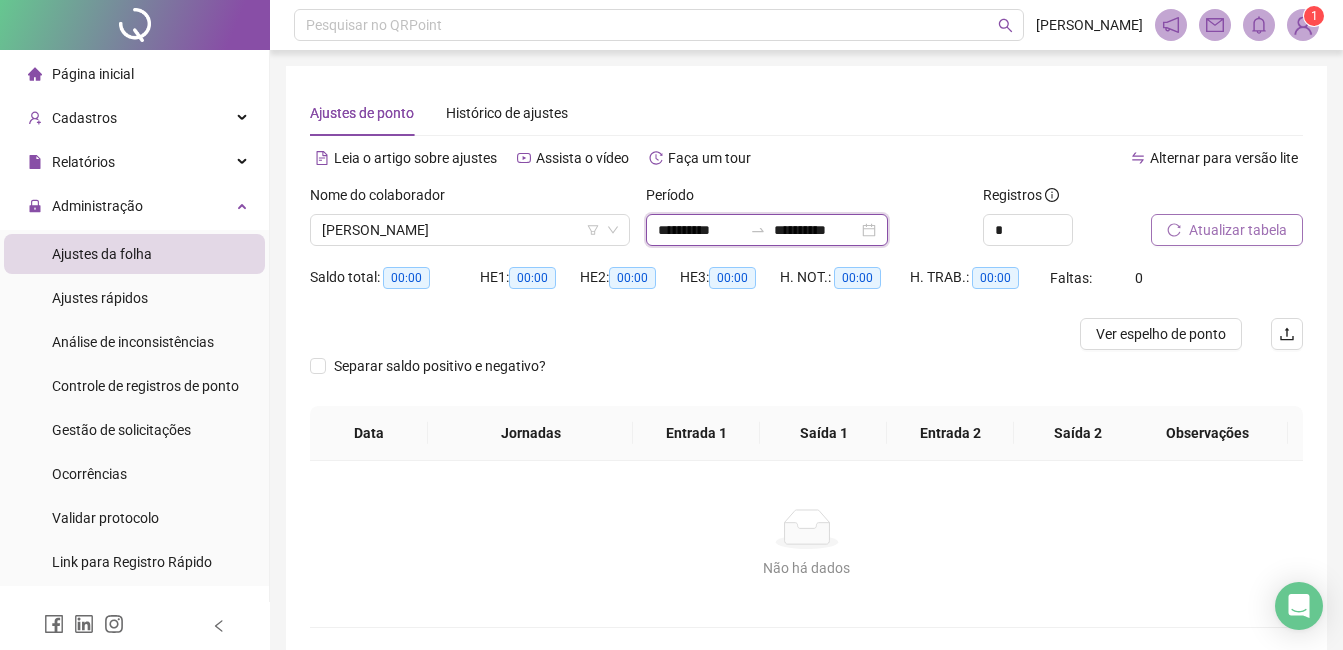 click on "**********" at bounding box center [700, 230] 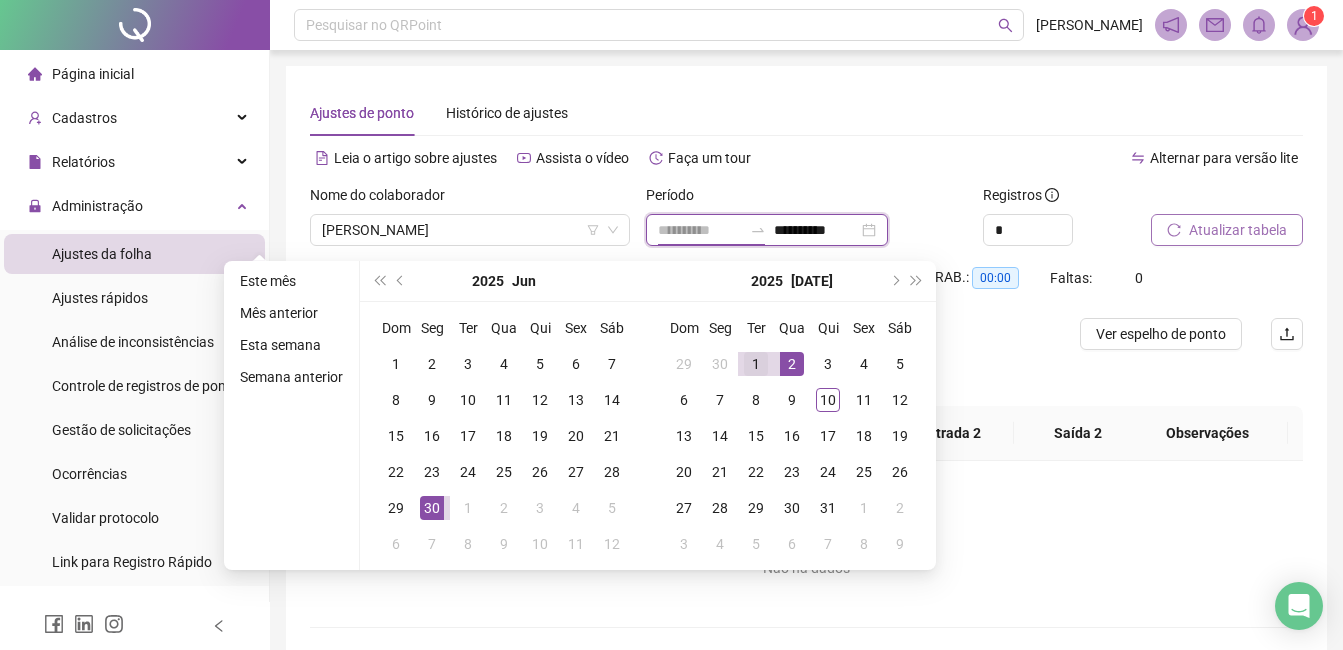type on "**********" 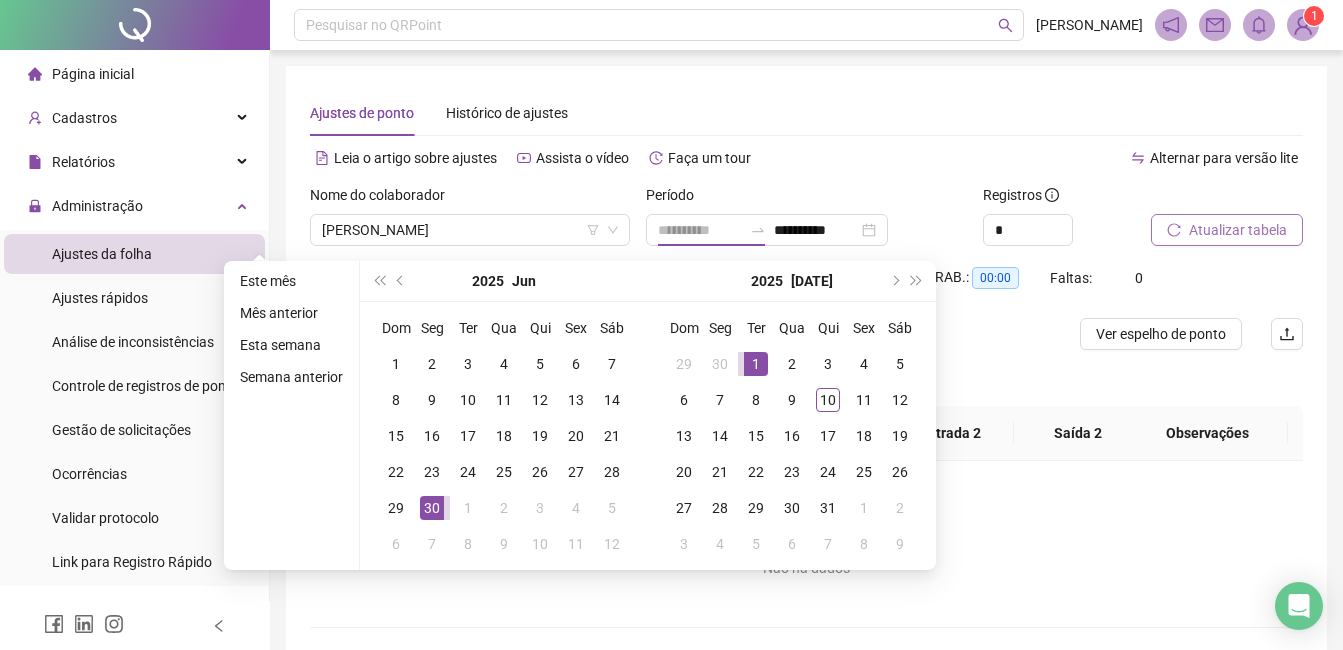 click on "1" at bounding box center [756, 364] 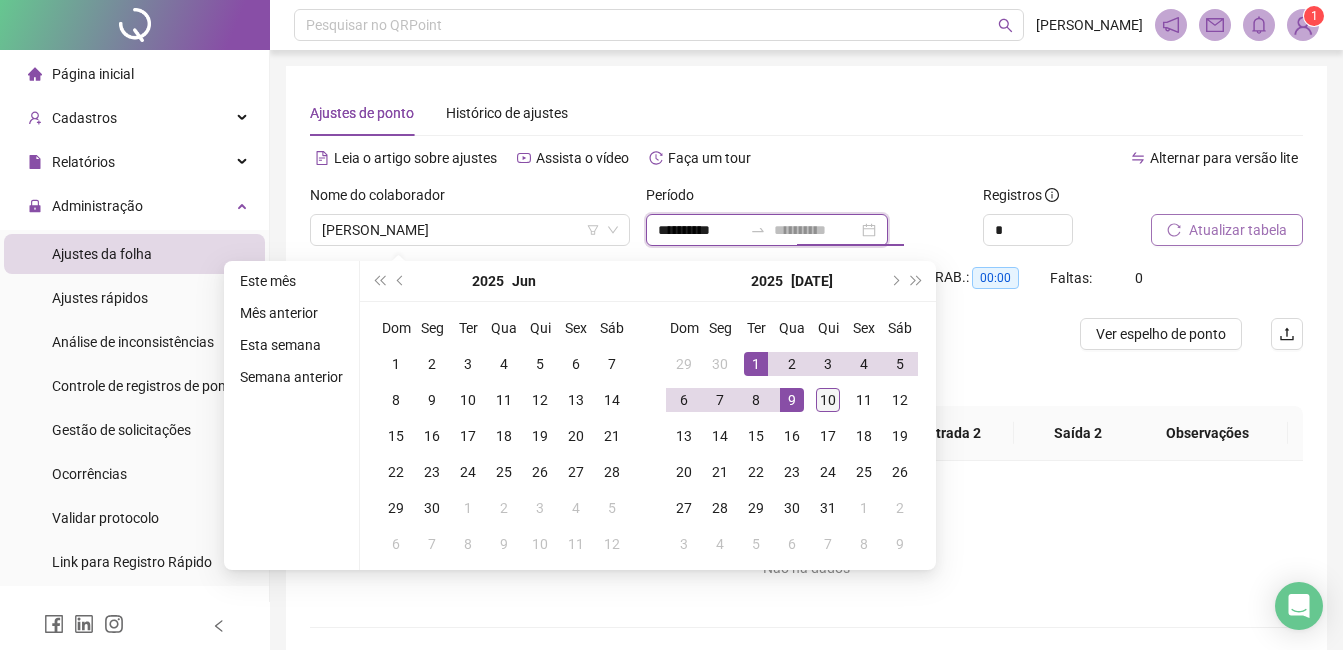 type on "**********" 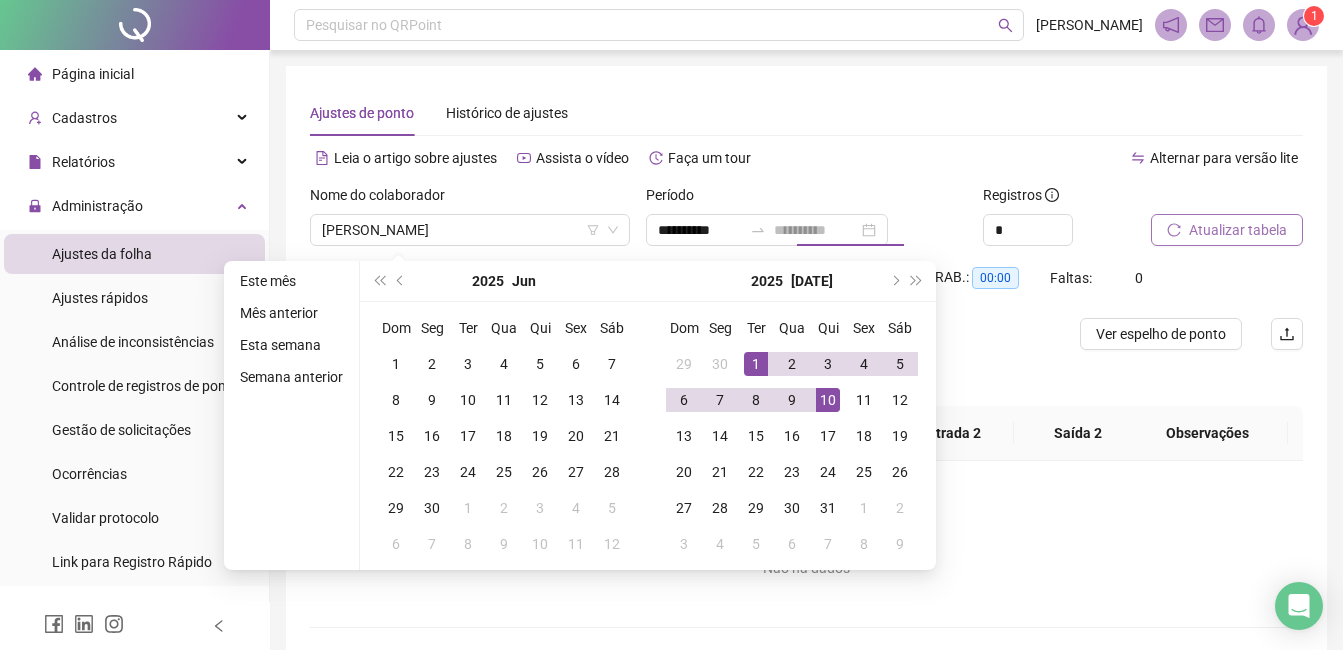 click on "10" at bounding box center (828, 400) 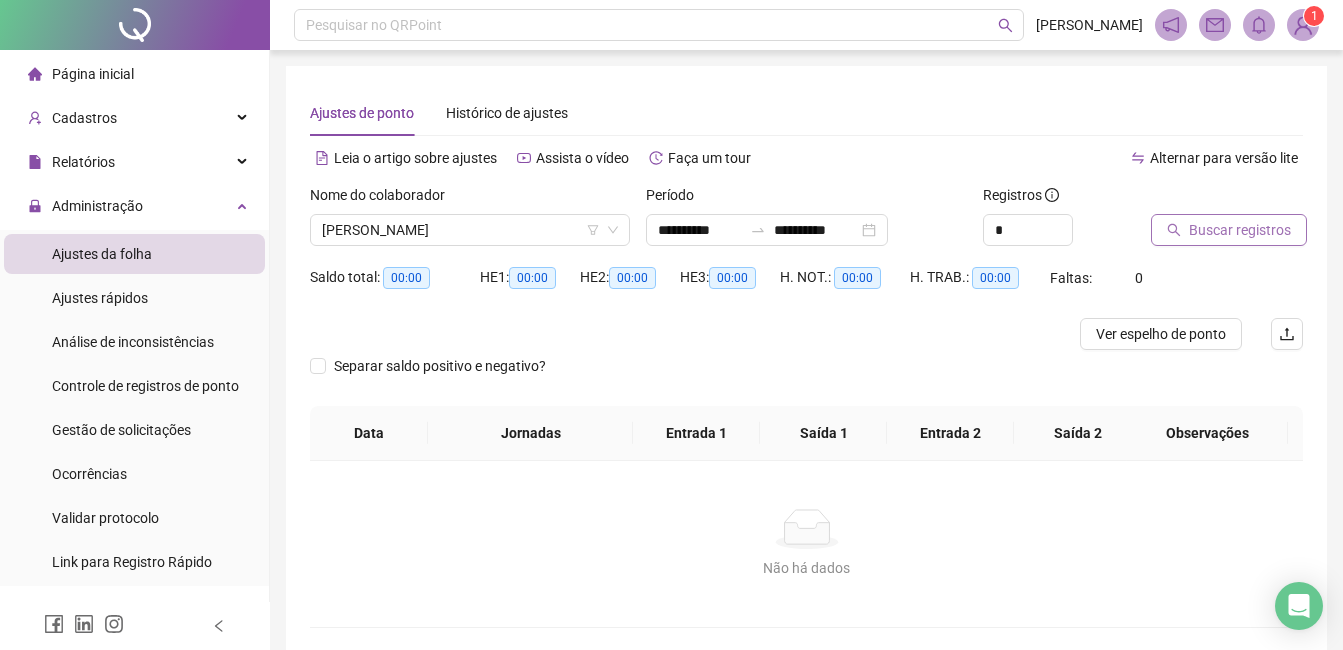 click on "Buscar registros" at bounding box center [1240, 230] 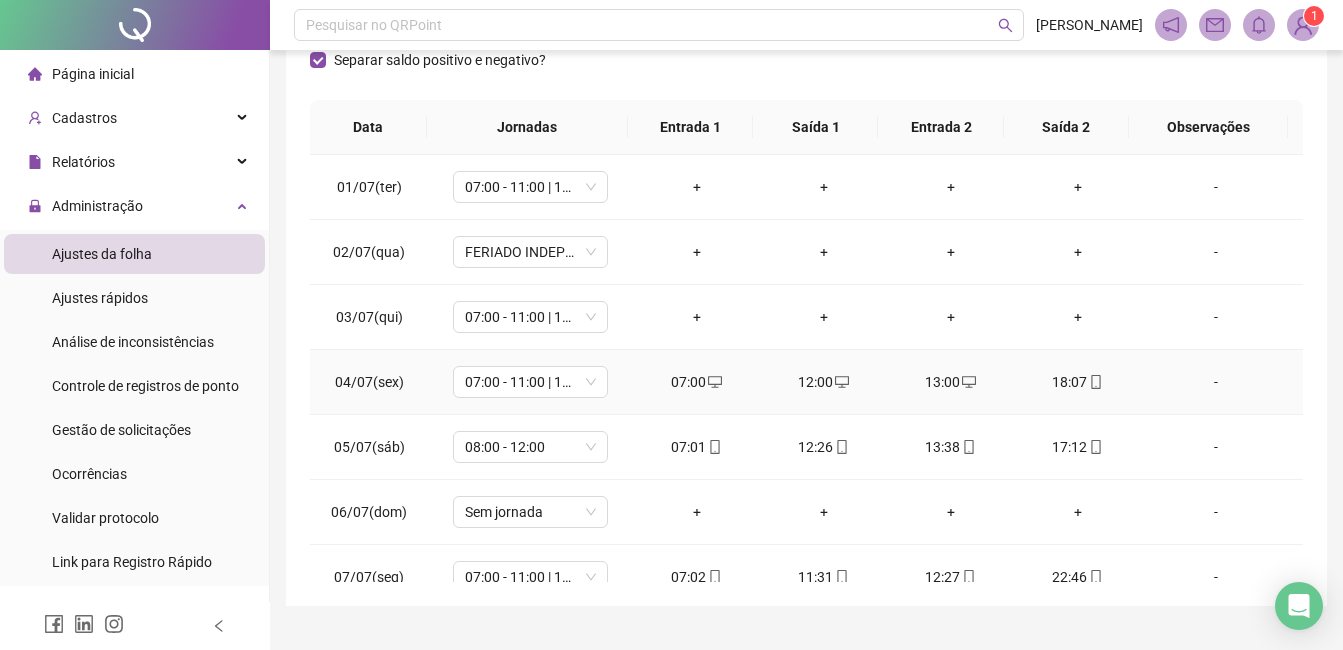 scroll, scrollTop: 248, scrollLeft: 0, axis: vertical 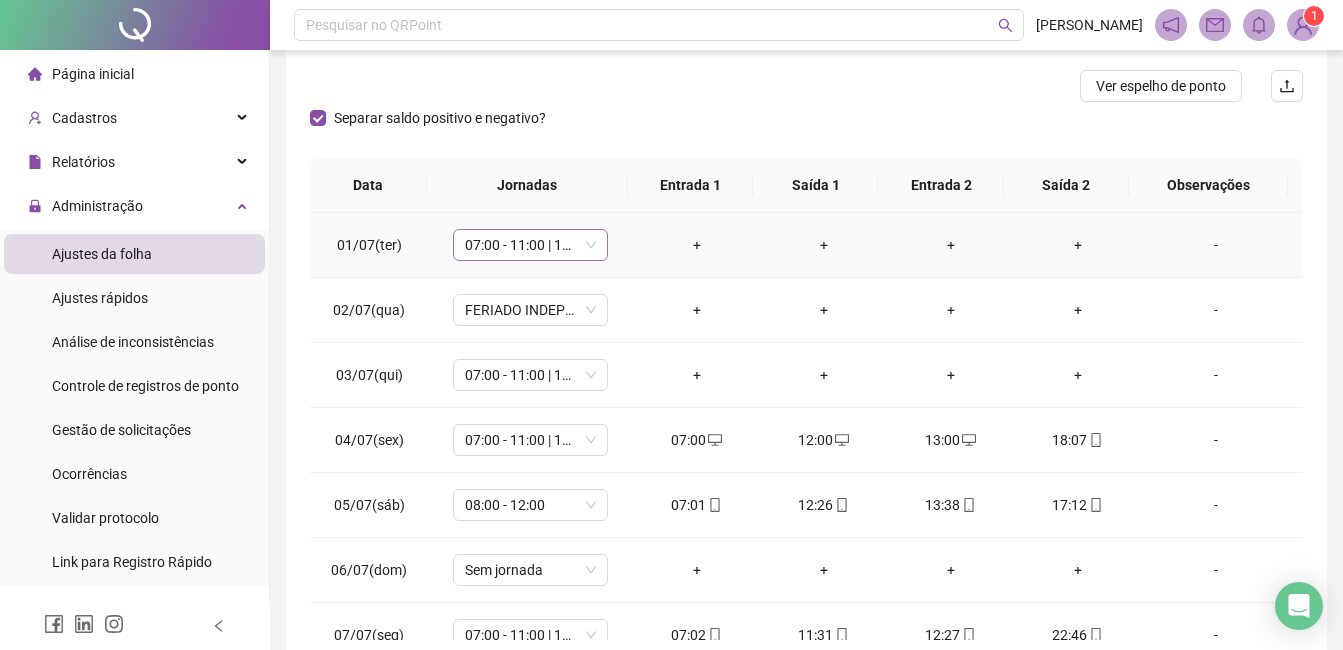 click on "07:00 - 11:00 | 12:00 - 16:00" at bounding box center (530, 245) 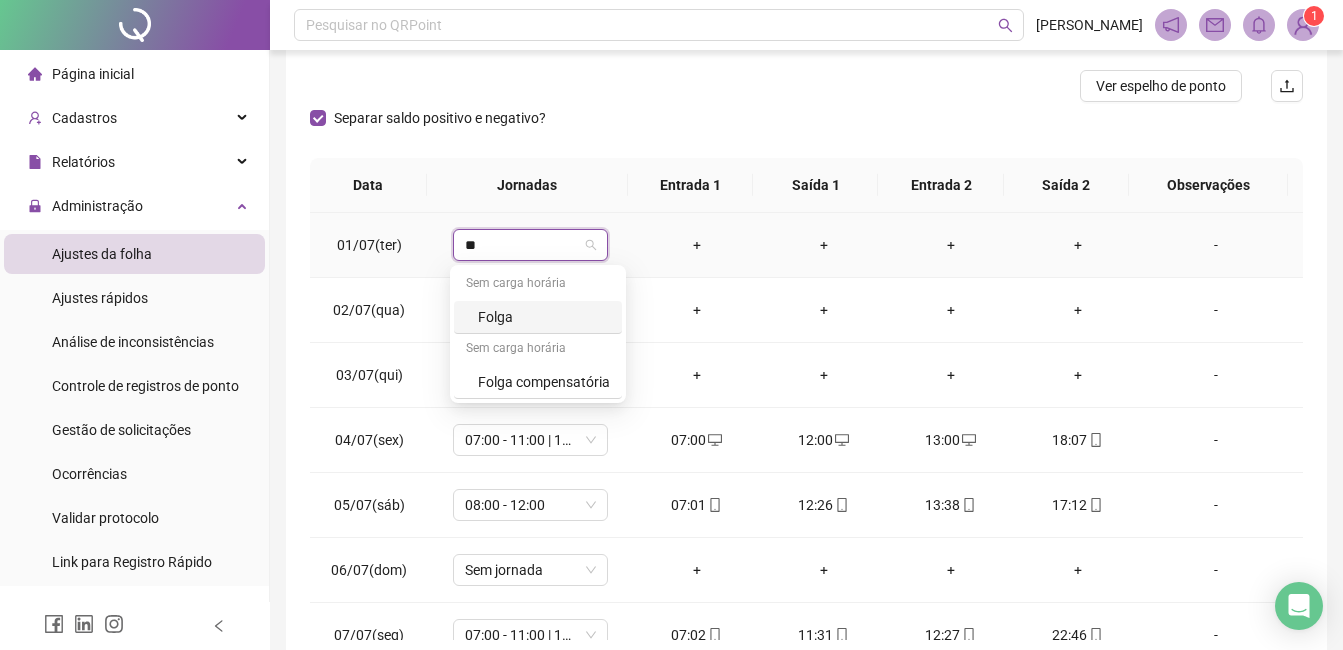 type on "***" 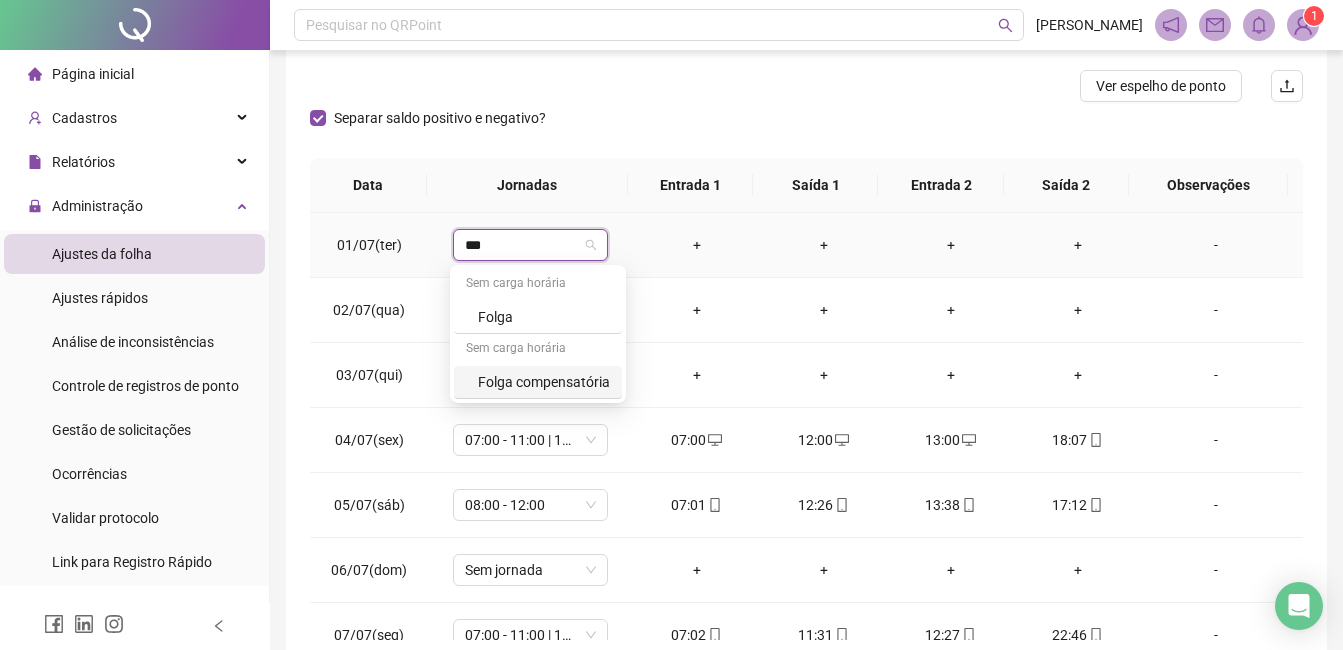 click on "Folga compensatória" at bounding box center [544, 382] 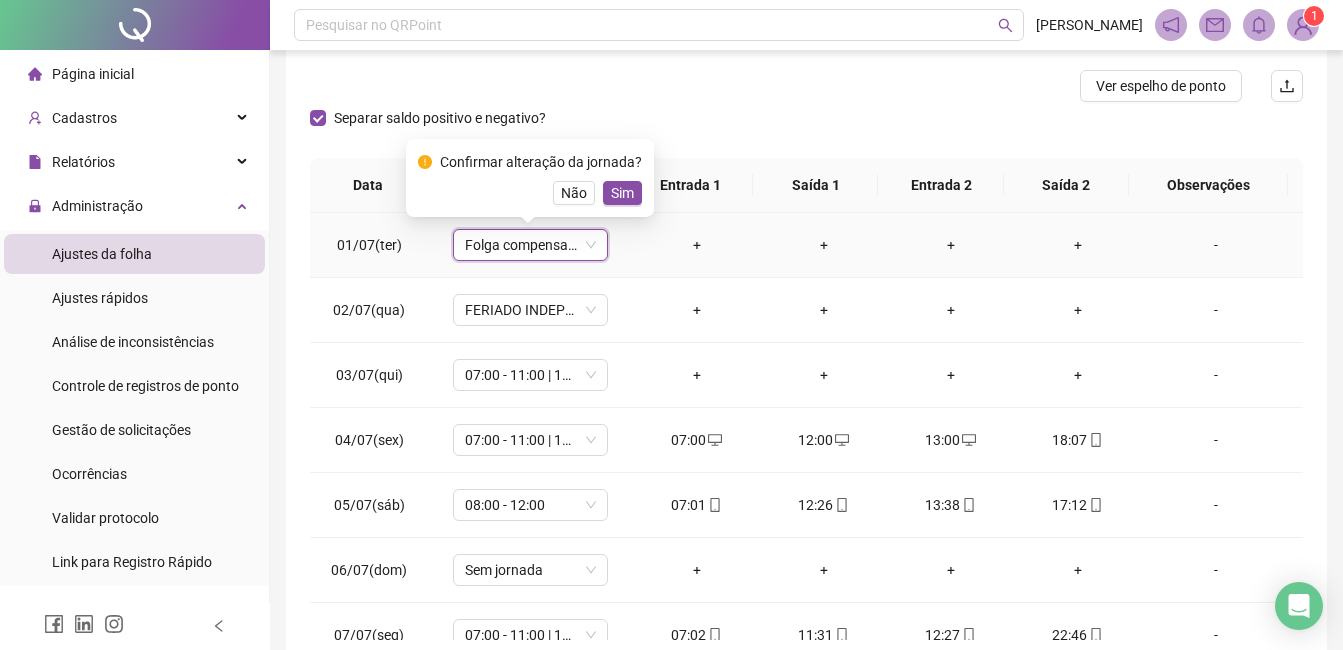 drag, startPoint x: 626, startPoint y: 189, endPoint x: 651, endPoint y: 170, distance: 31.400637 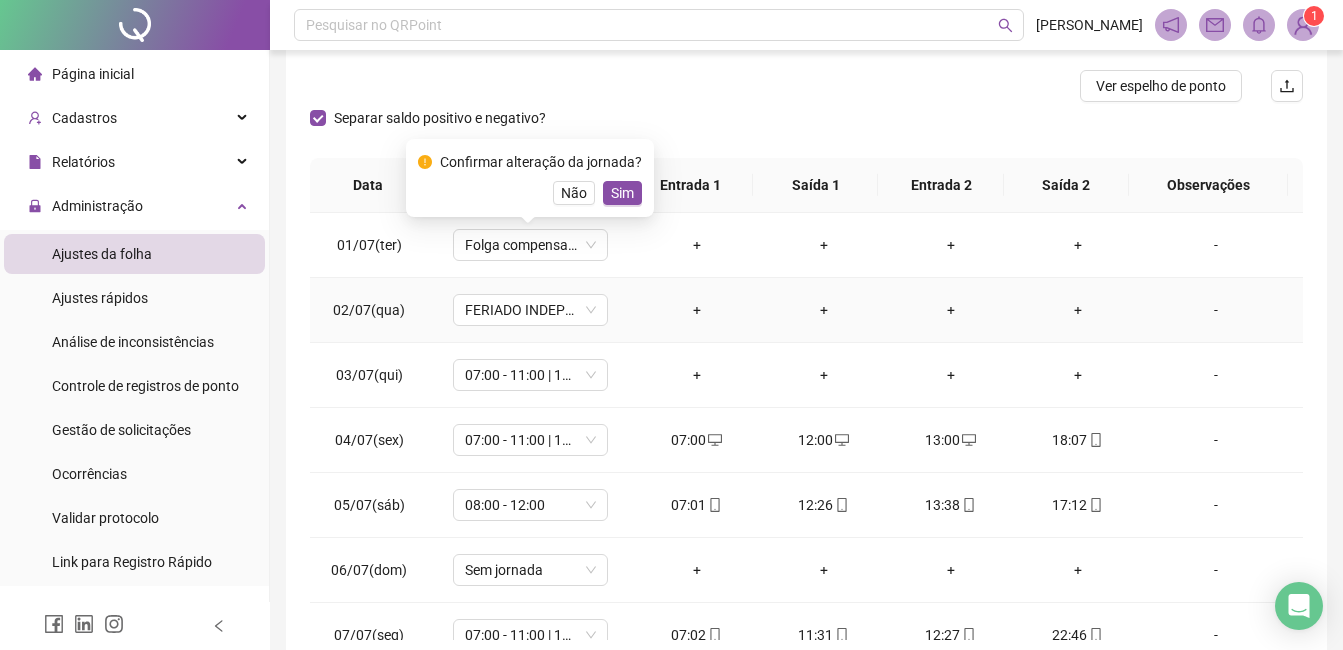 click on "+" at bounding box center [696, 310] 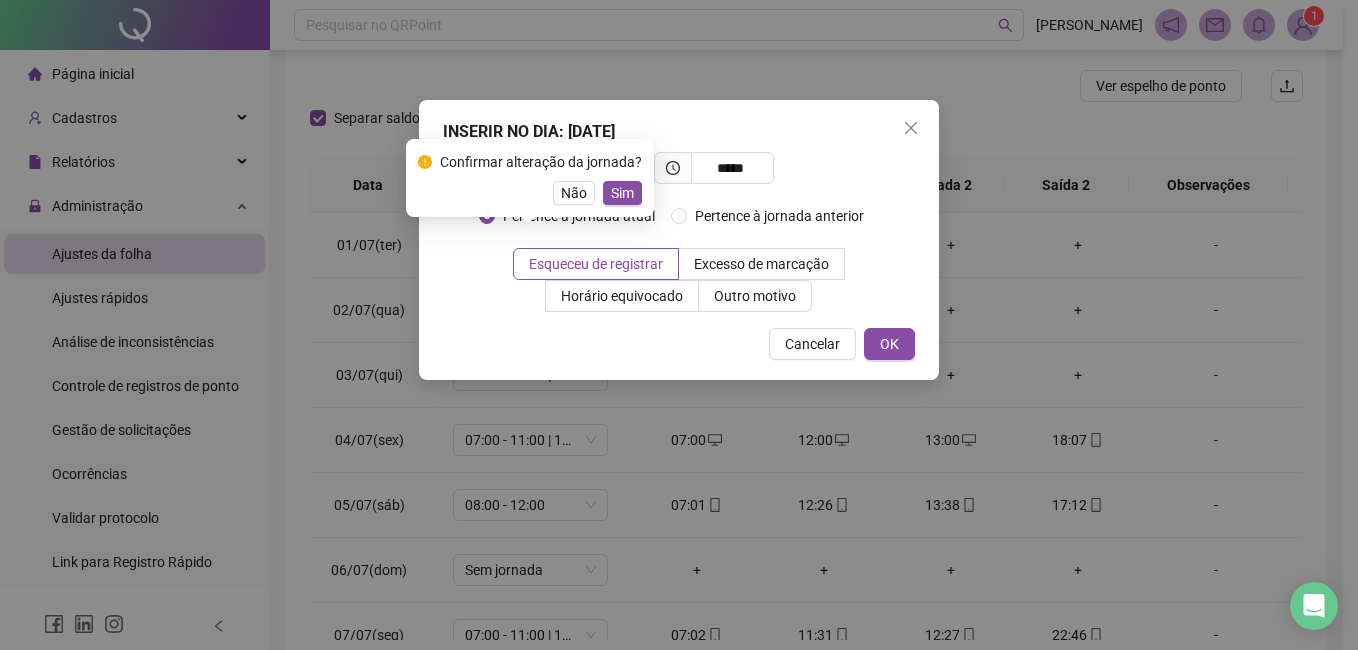 type on "*****" 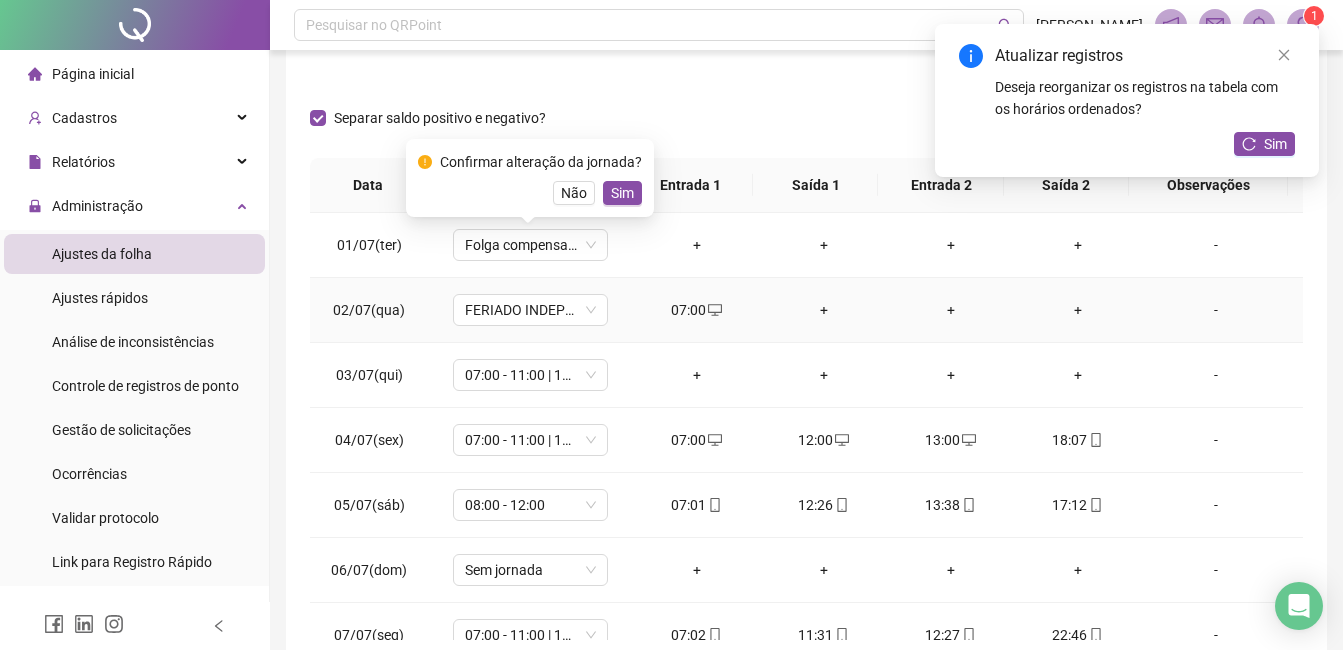 drag, startPoint x: 818, startPoint y: 316, endPoint x: 825, endPoint y: 308, distance: 10.630146 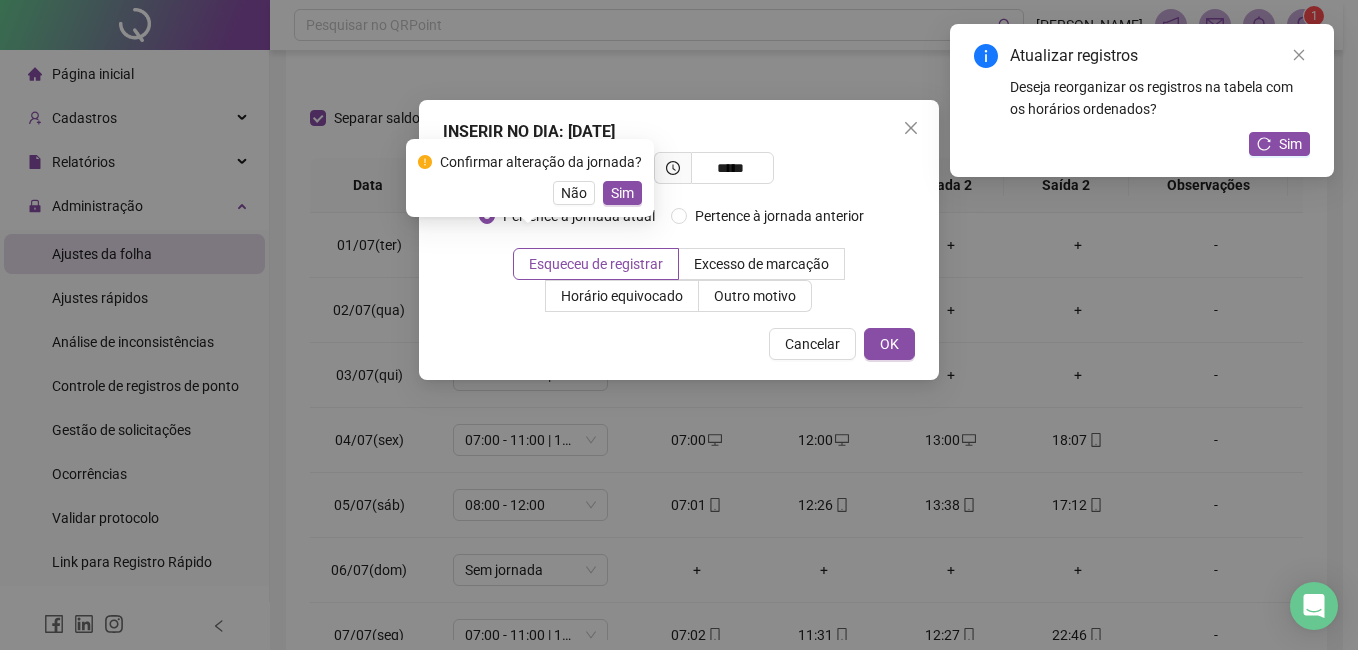 type on "*****" 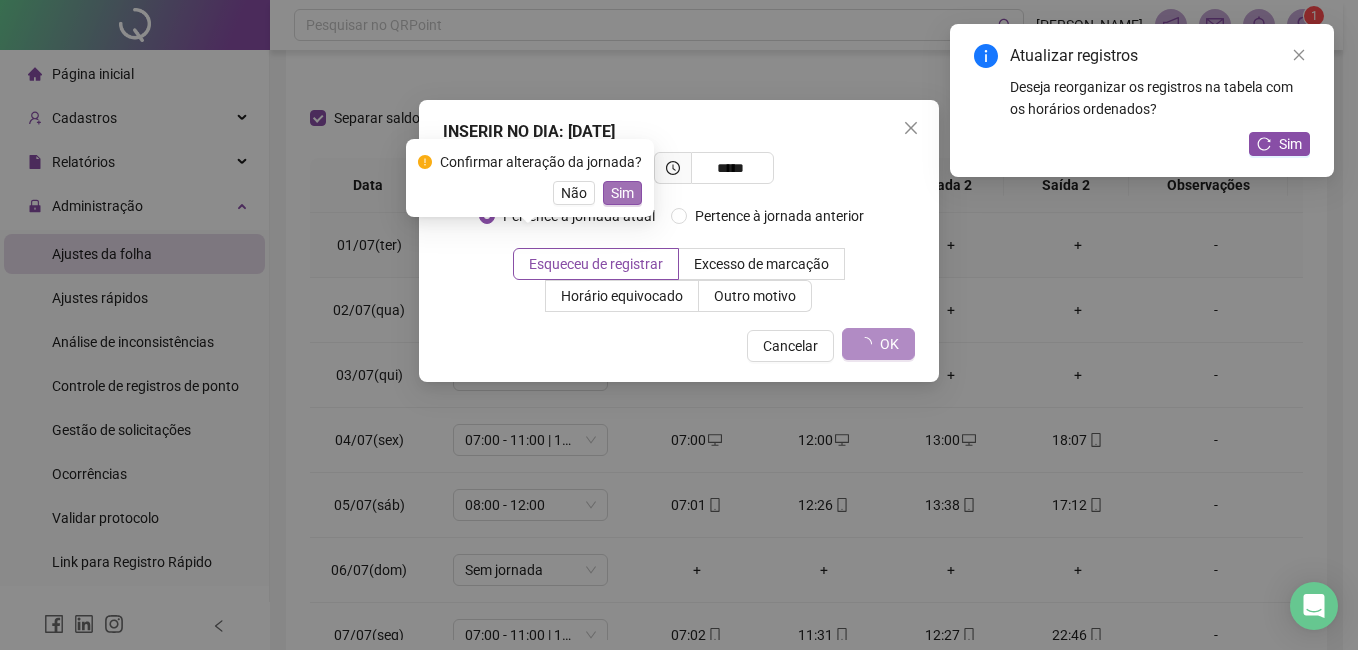 click on "Sim" at bounding box center [622, 193] 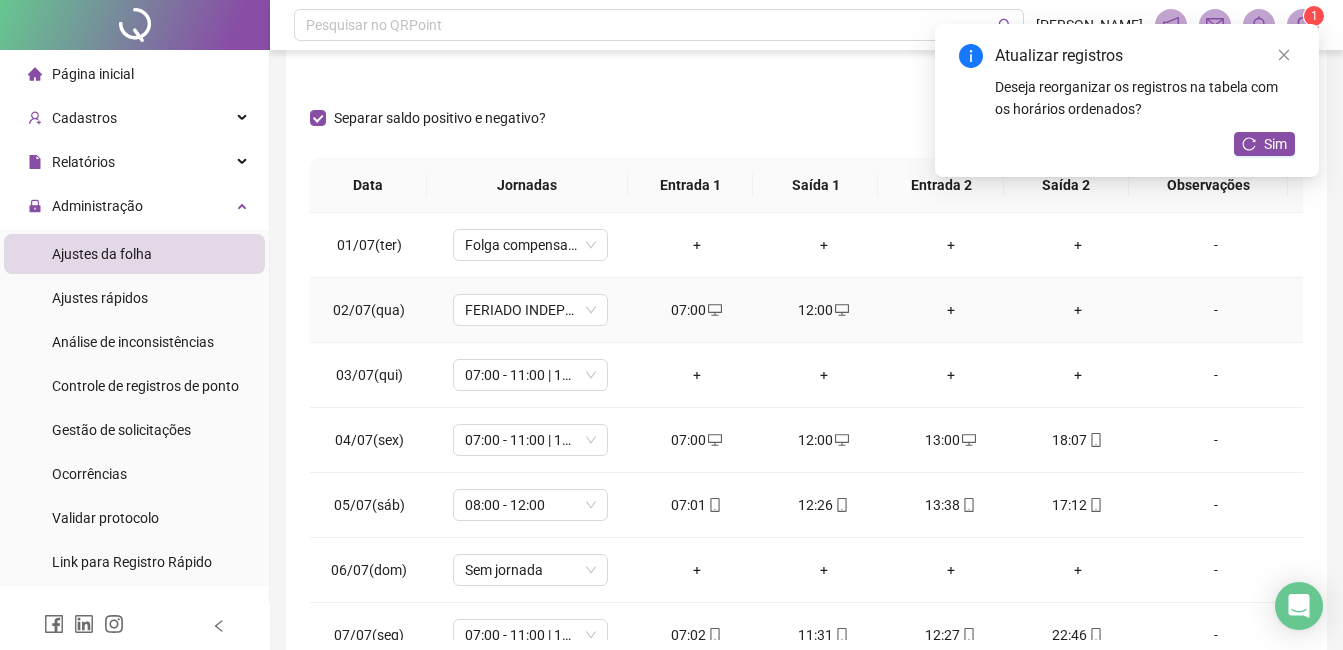 click on "+" at bounding box center [950, 310] 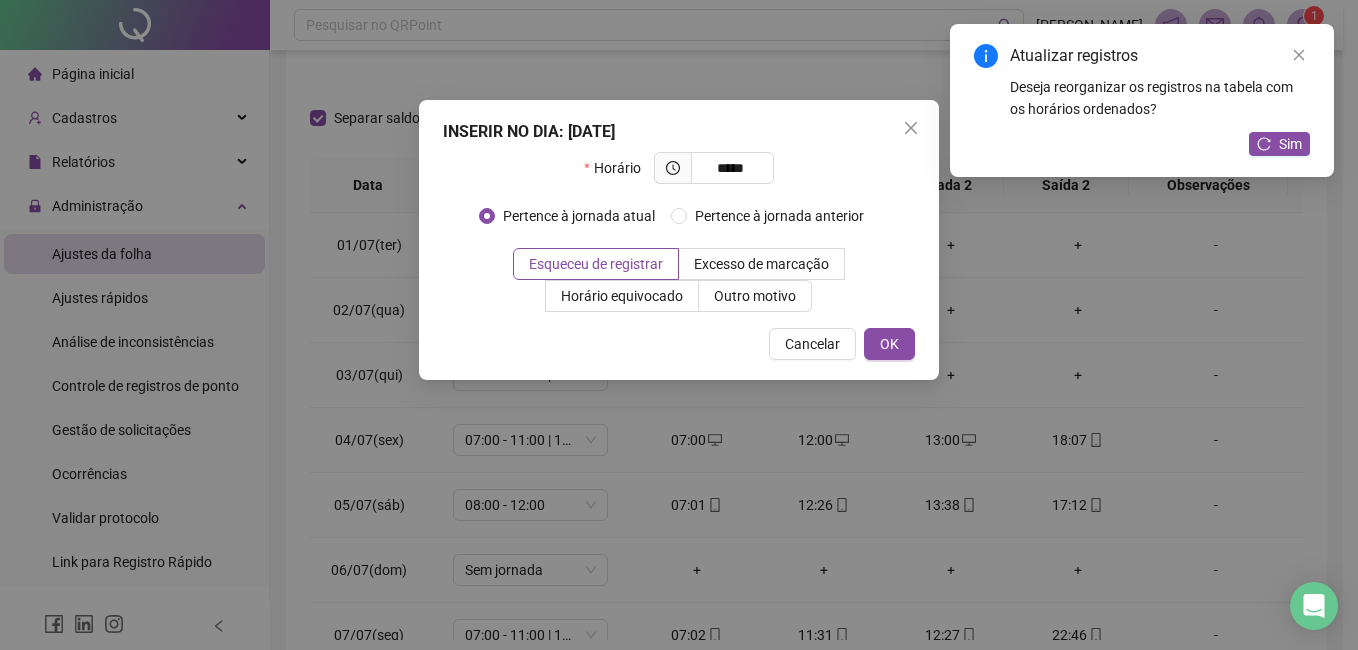 type on "*****" 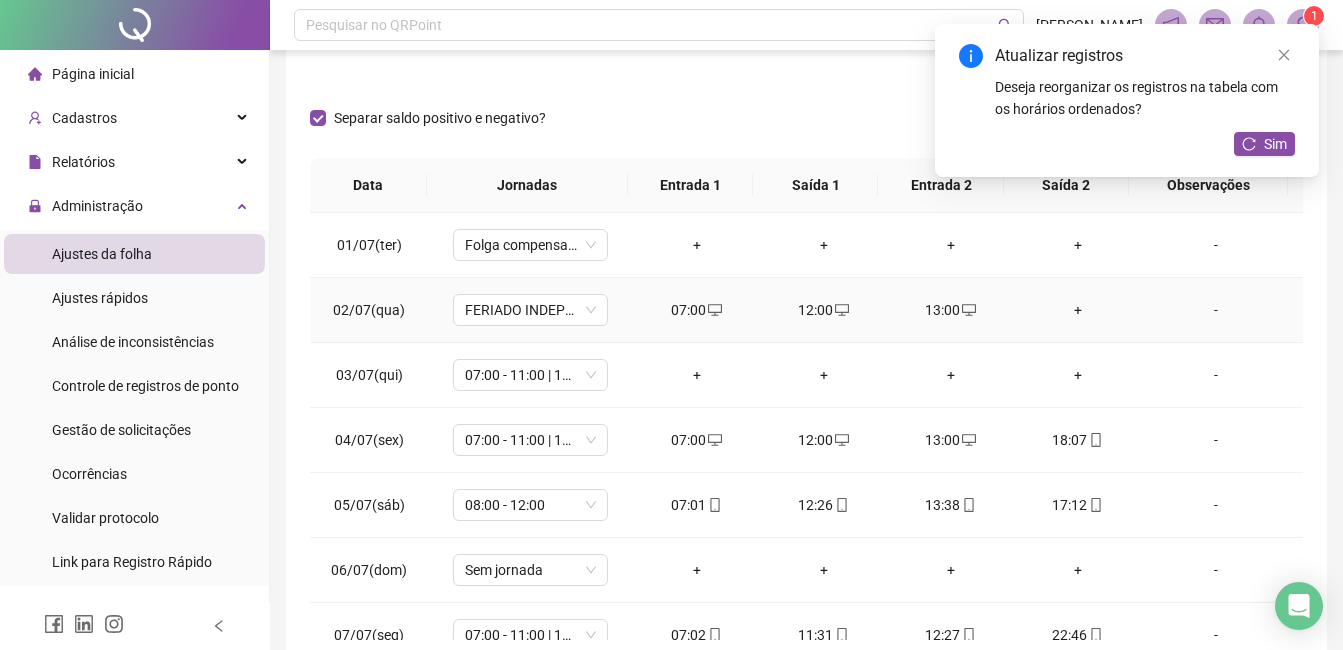 click on "+" at bounding box center (1077, 310) 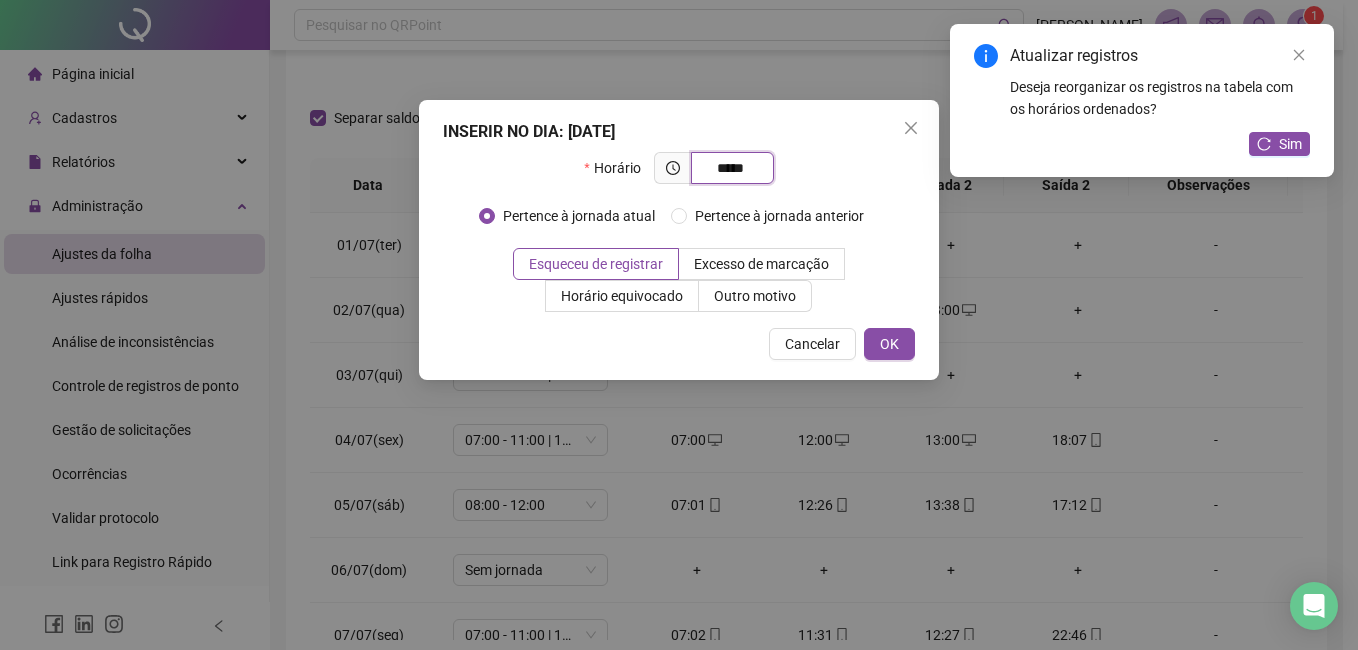 type on "*****" 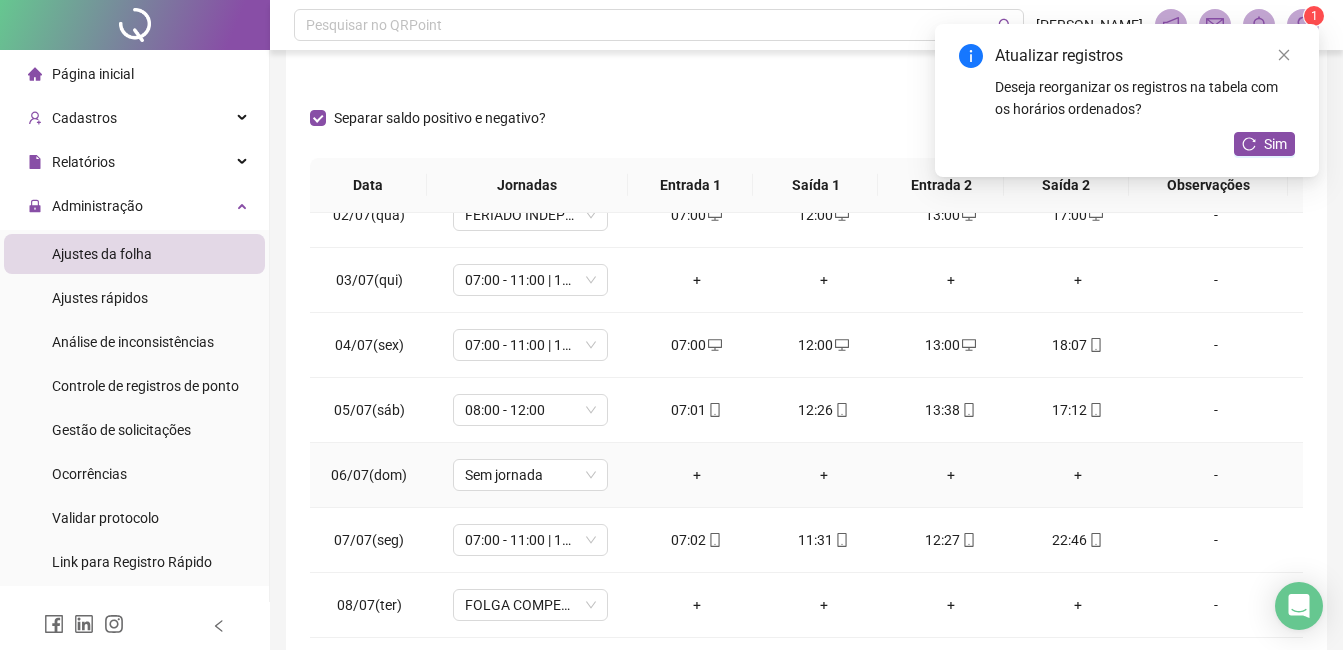 scroll, scrollTop: 223, scrollLeft: 0, axis: vertical 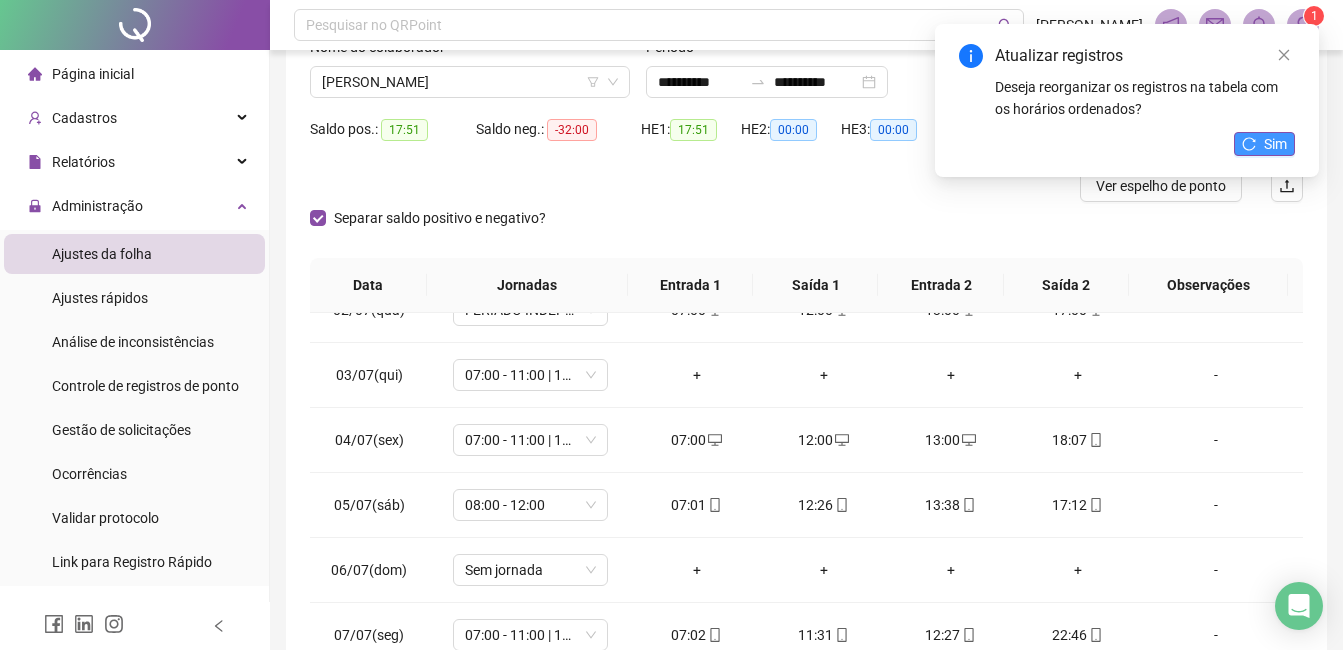 drag, startPoint x: 1283, startPoint y: 144, endPoint x: 1275, endPoint y: 154, distance: 12.806249 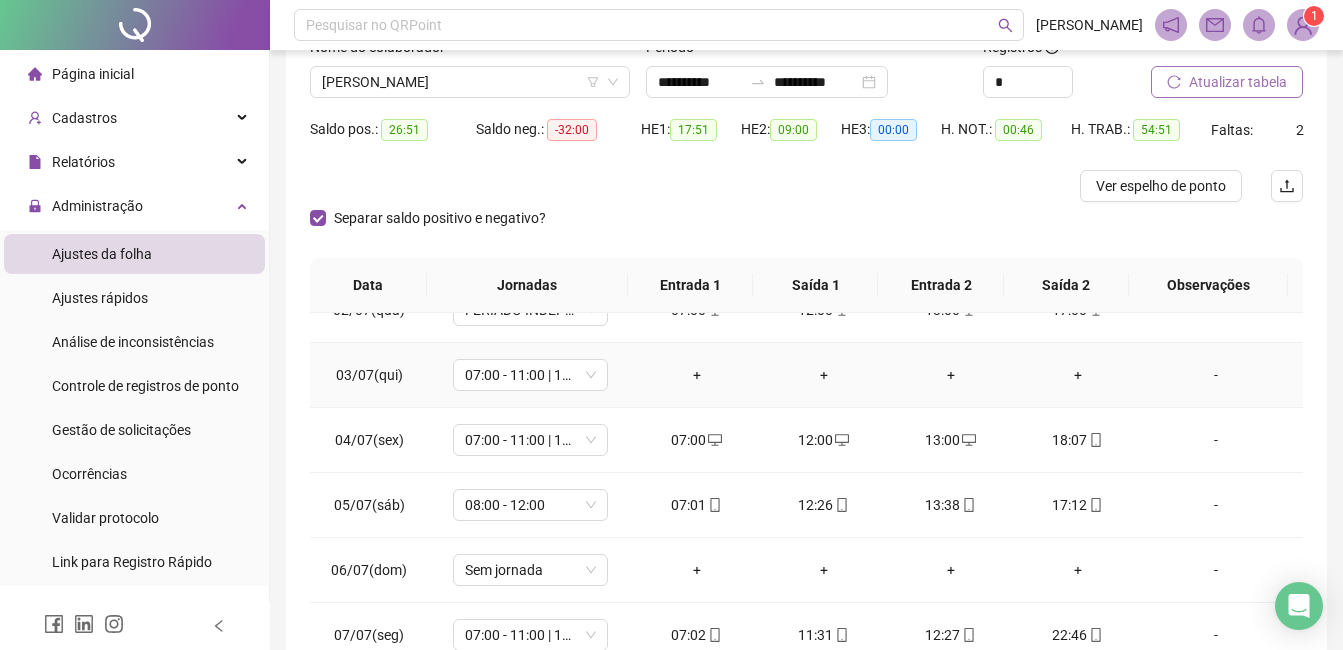 click on "+" at bounding box center (696, 375) 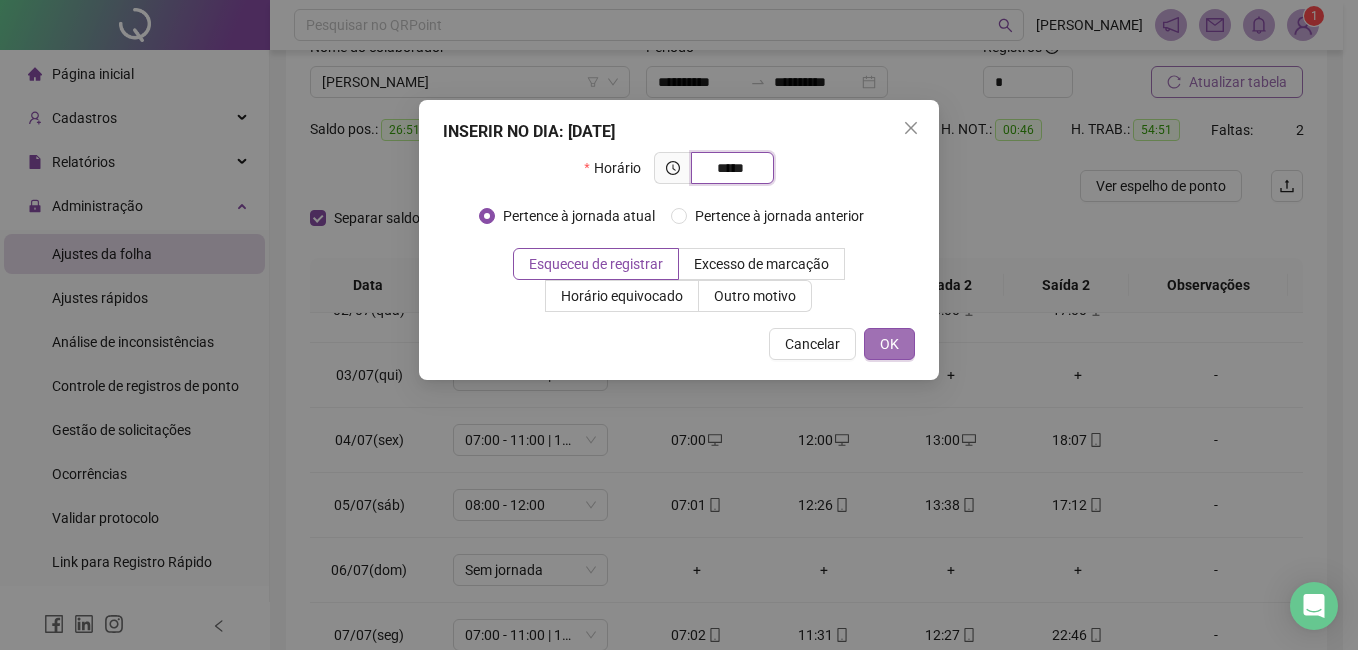 type on "*****" 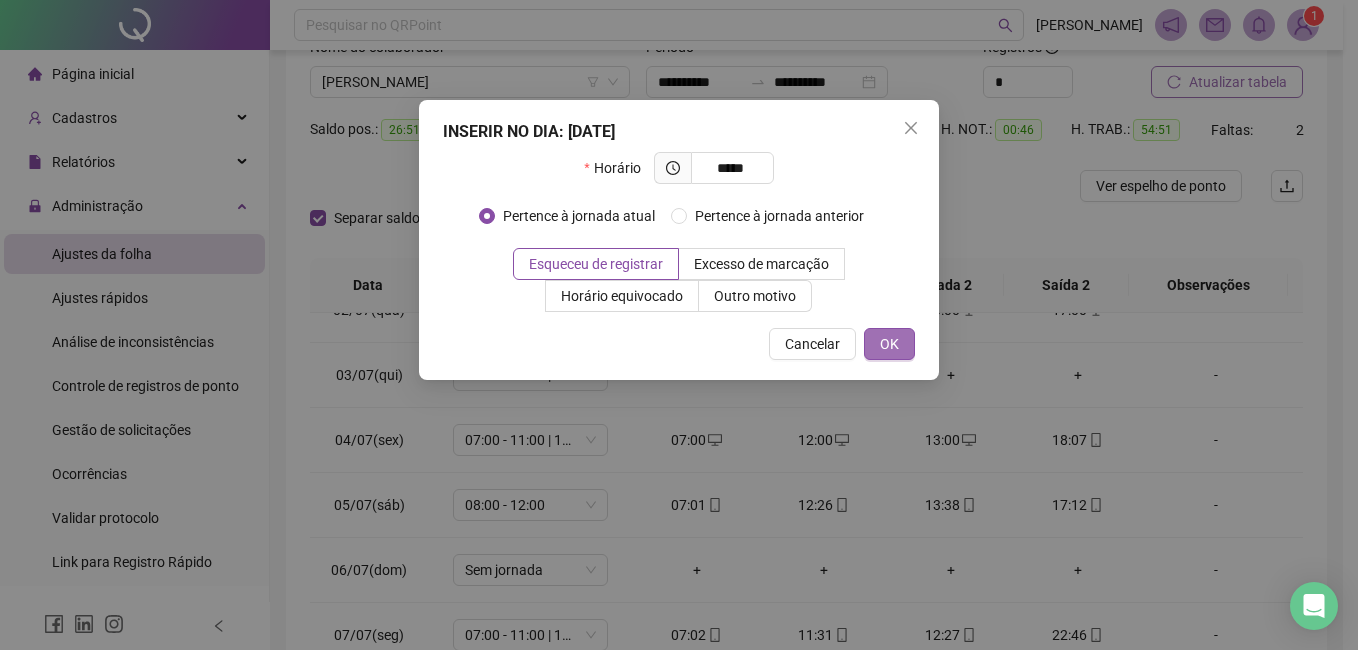 click on "OK" at bounding box center (889, 344) 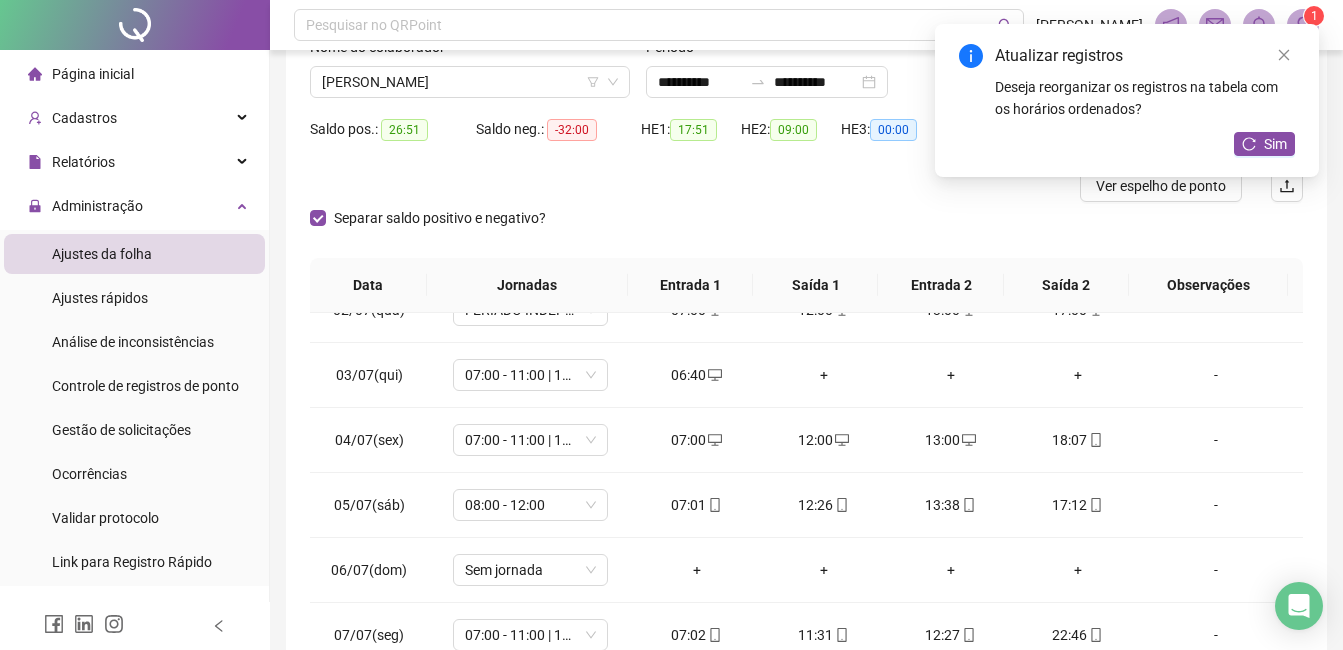 click on "+" at bounding box center (823, 375) 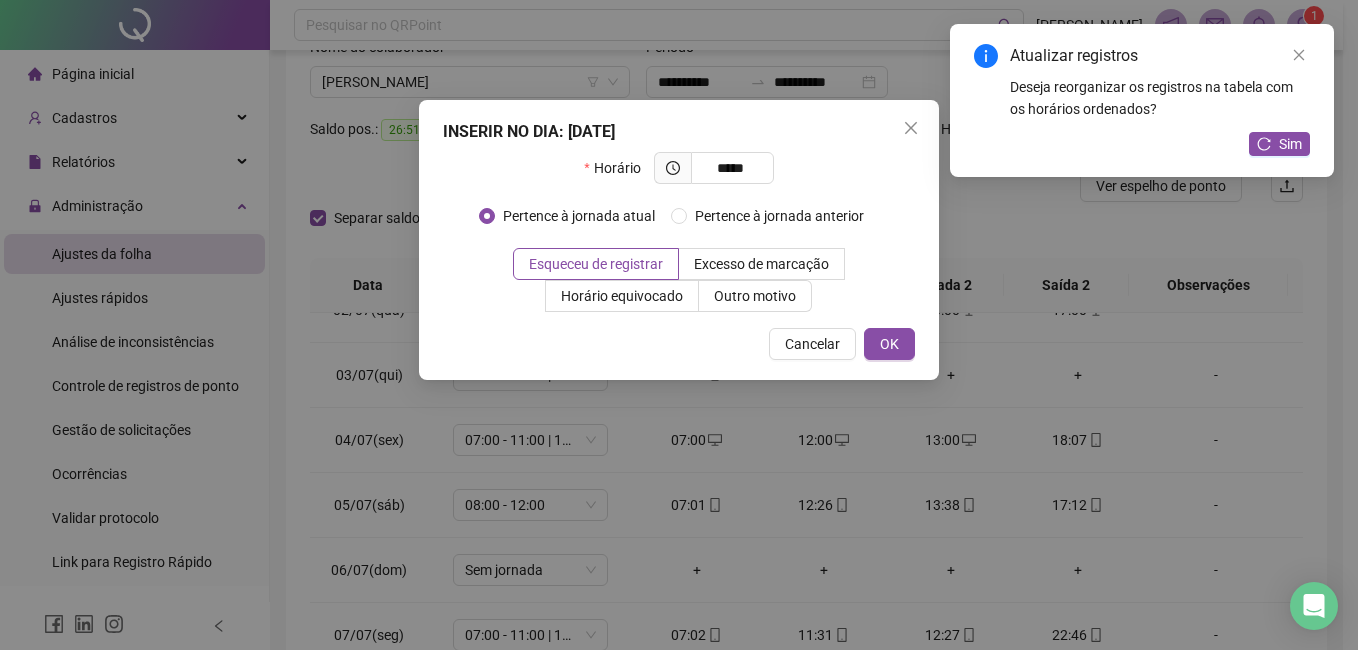type on "*****" 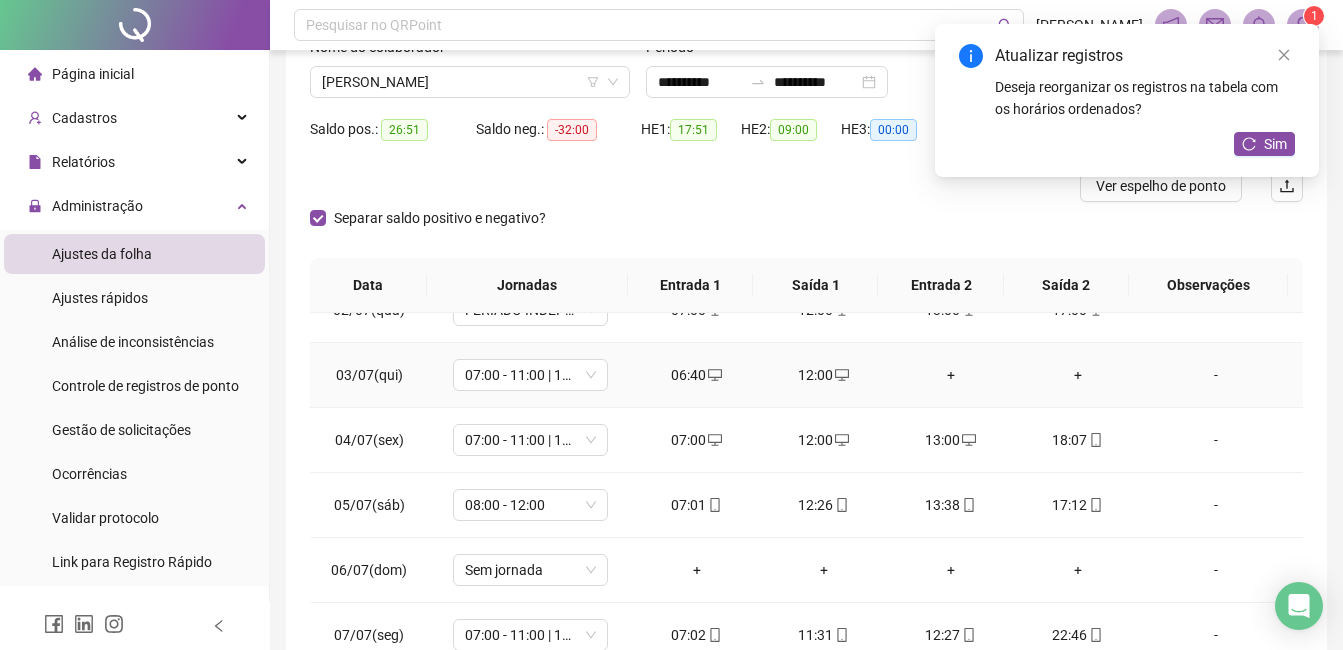 click on "+" at bounding box center (950, 375) 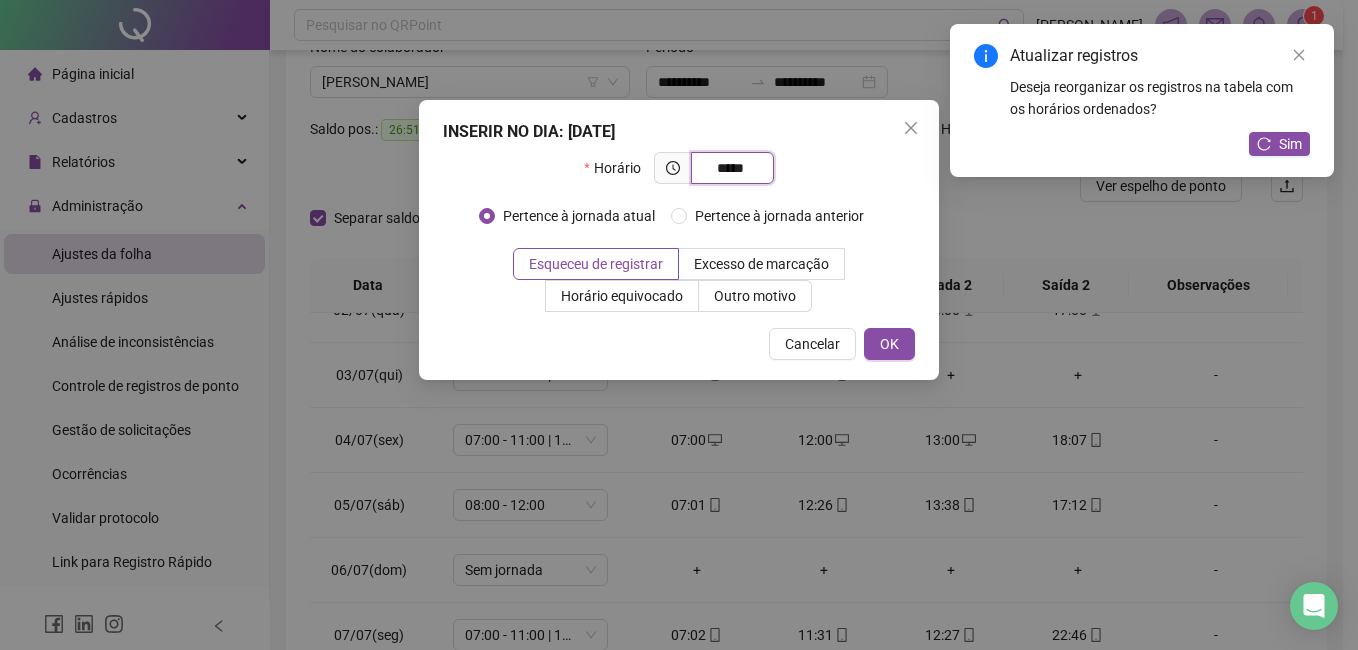 type on "*****" 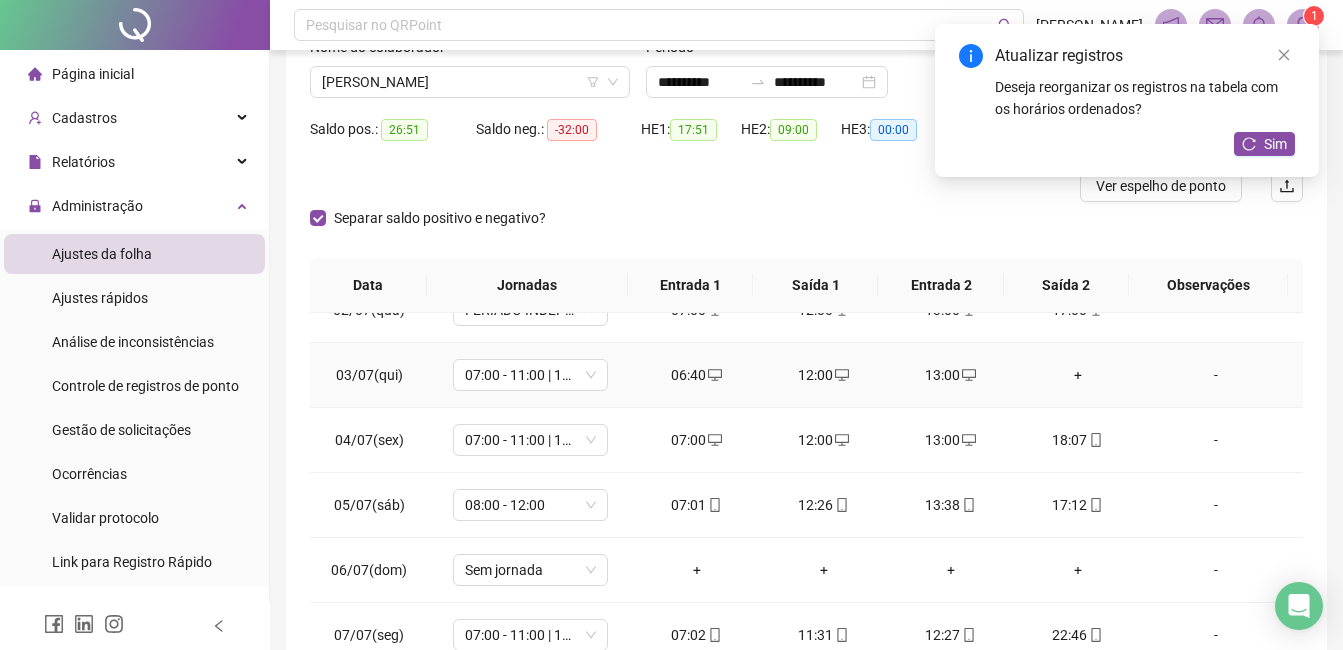 click on "+" at bounding box center [1077, 375] 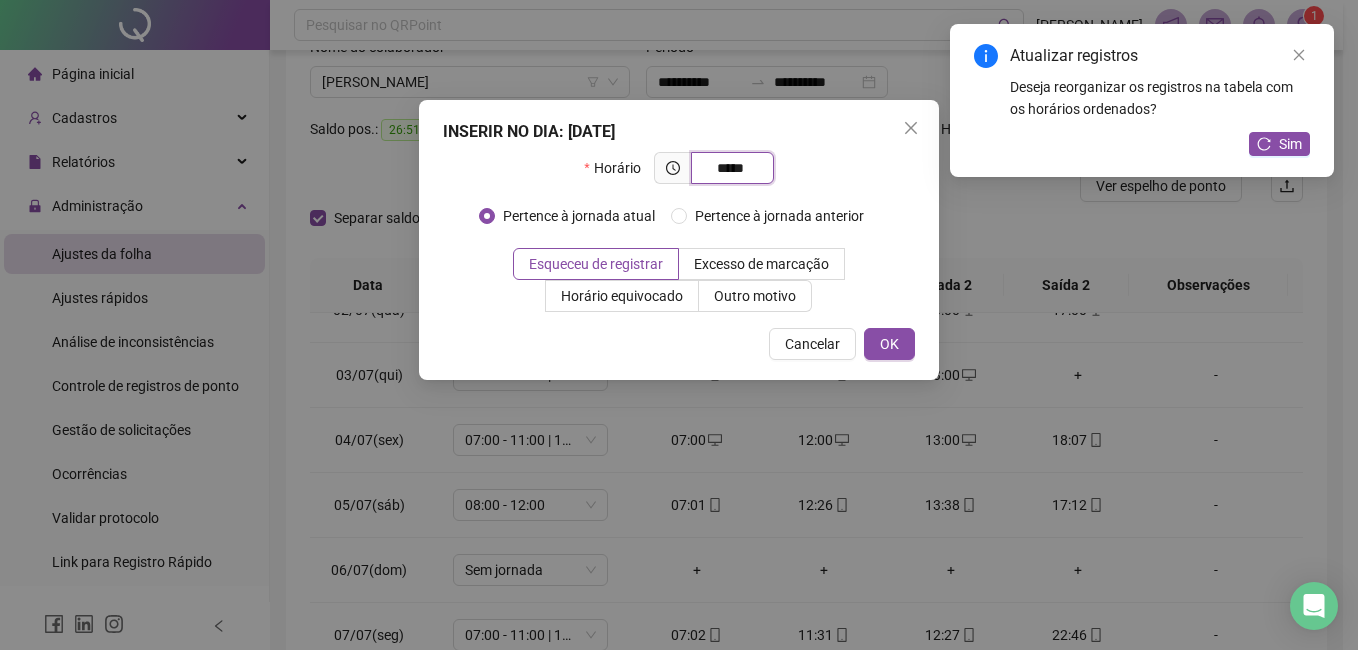 type on "*****" 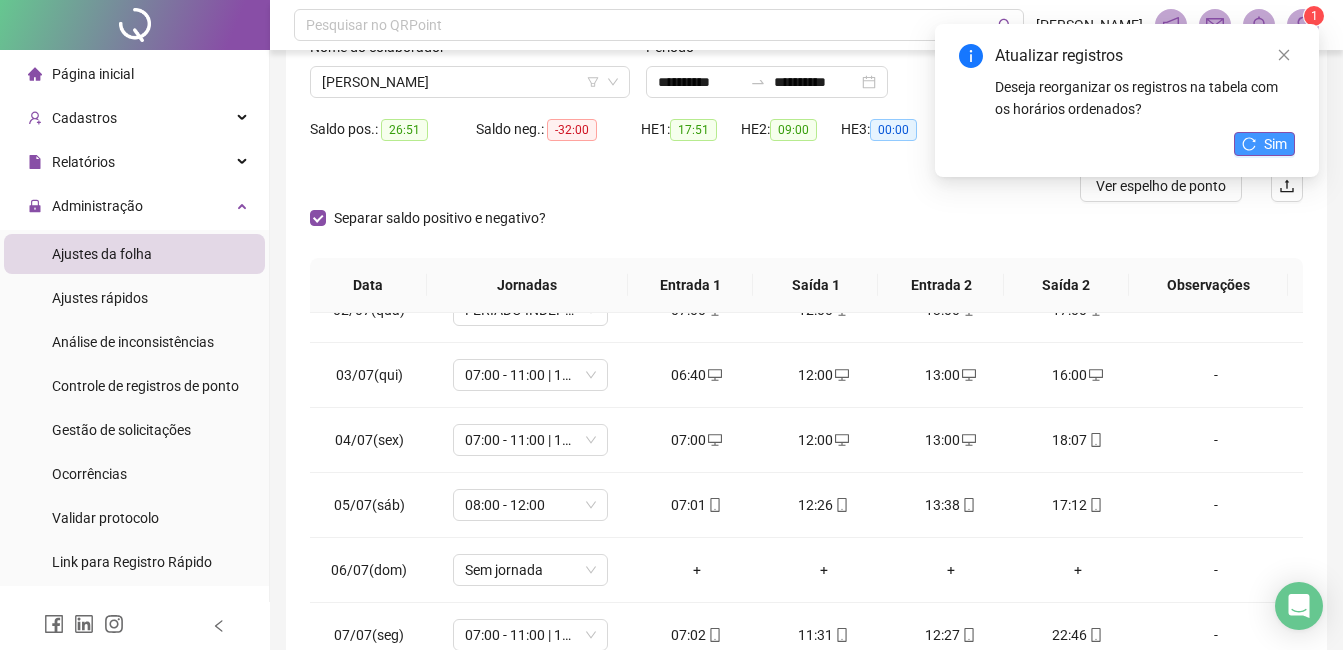 click on "Sim" at bounding box center (1275, 144) 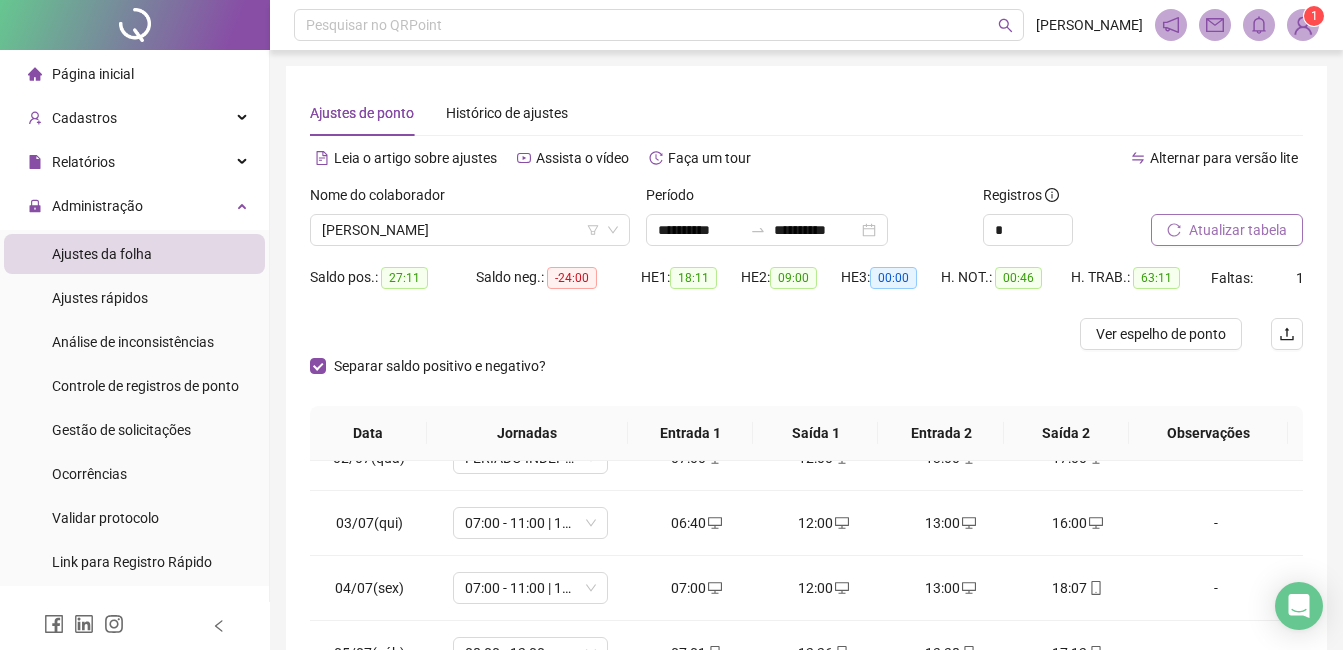 scroll, scrollTop: 348, scrollLeft: 0, axis: vertical 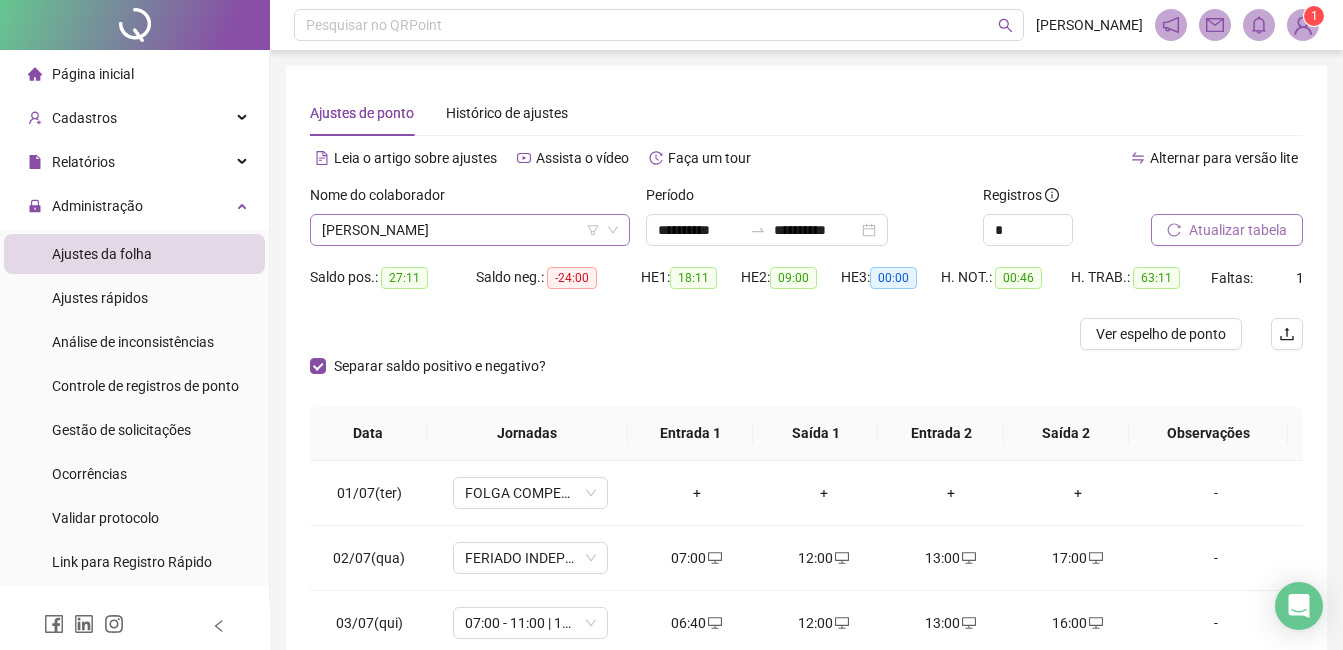 drag, startPoint x: 531, startPoint y: 237, endPoint x: 581, endPoint y: 223, distance: 51.92302 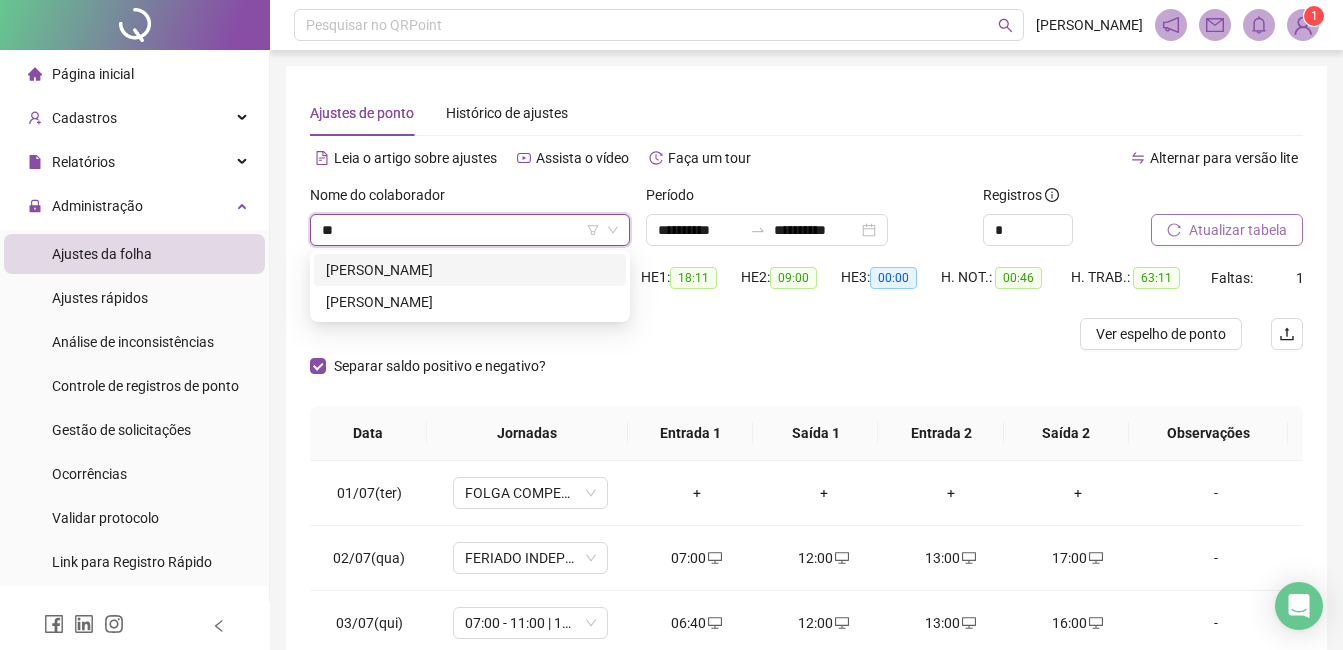 scroll, scrollTop: 0, scrollLeft: 0, axis: both 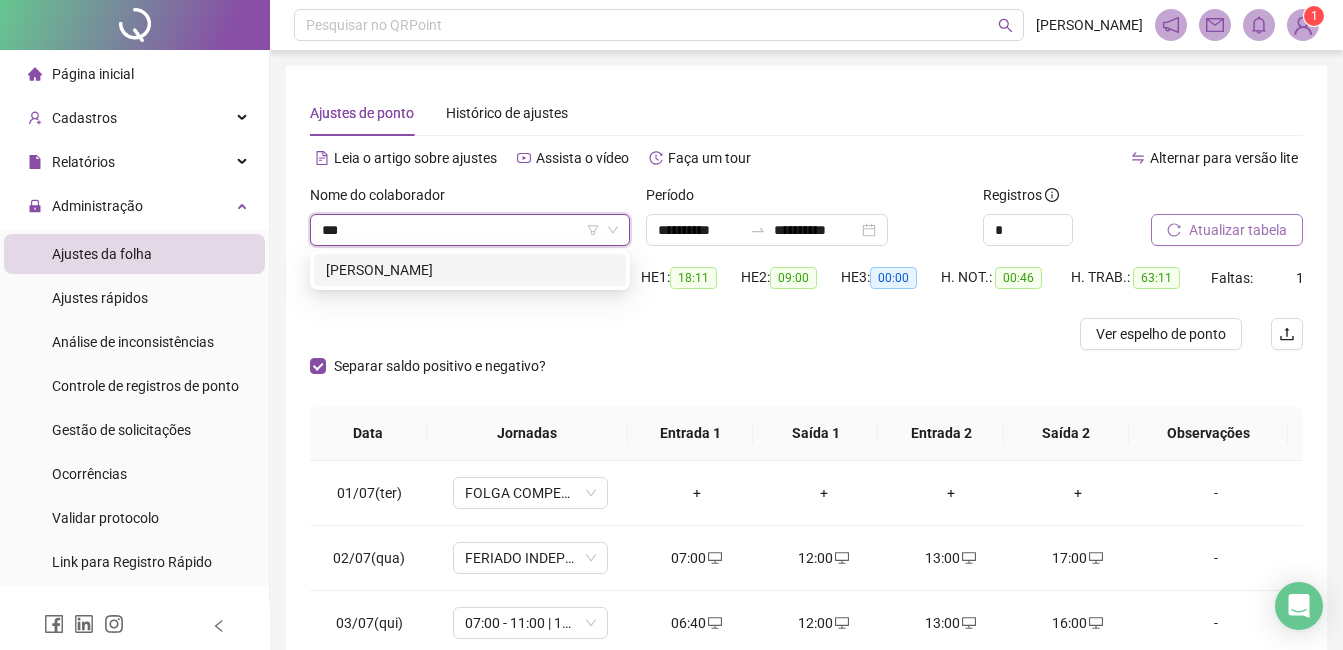 type on "****" 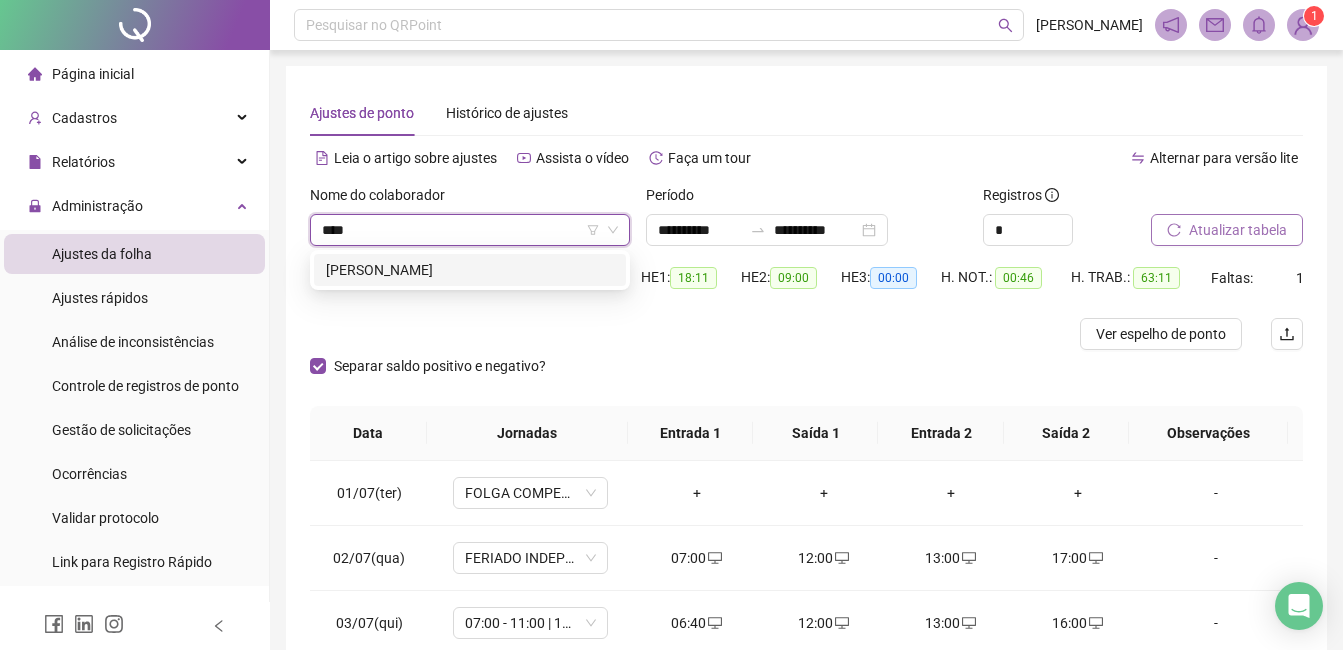 click on "[PERSON_NAME]" at bounding box center [470, 270] 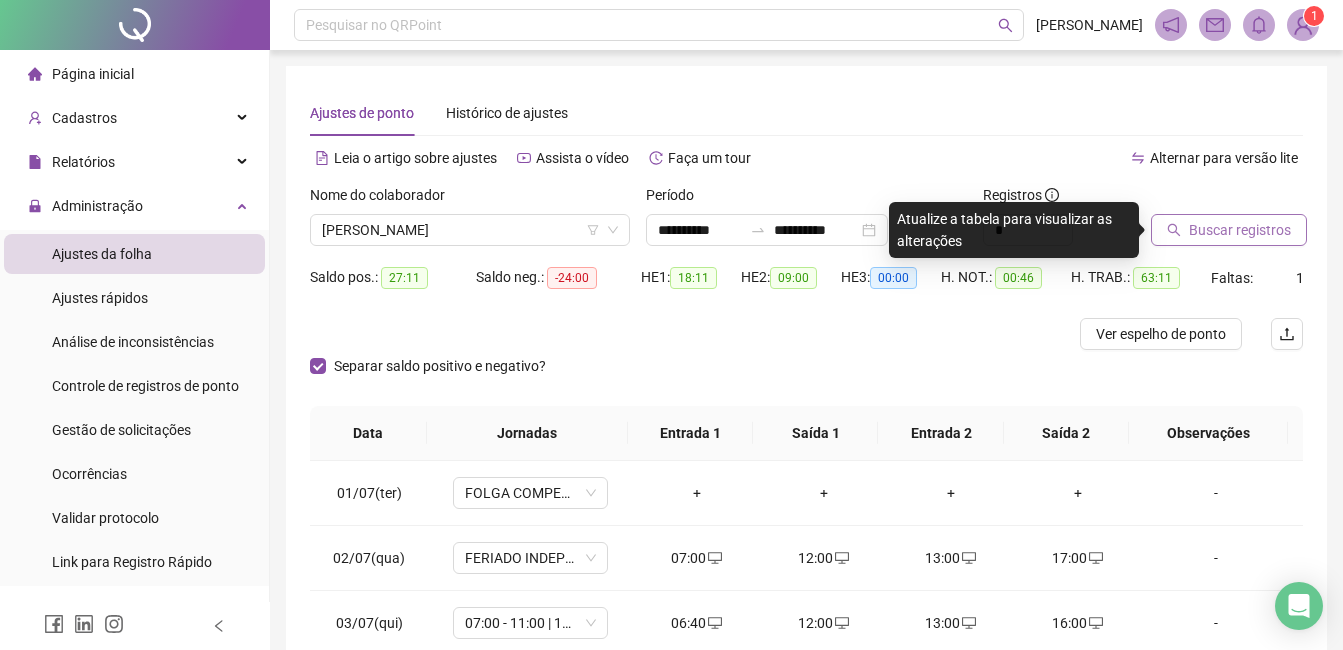 click on "Buscar registros" at bounding box center (1240, 230) 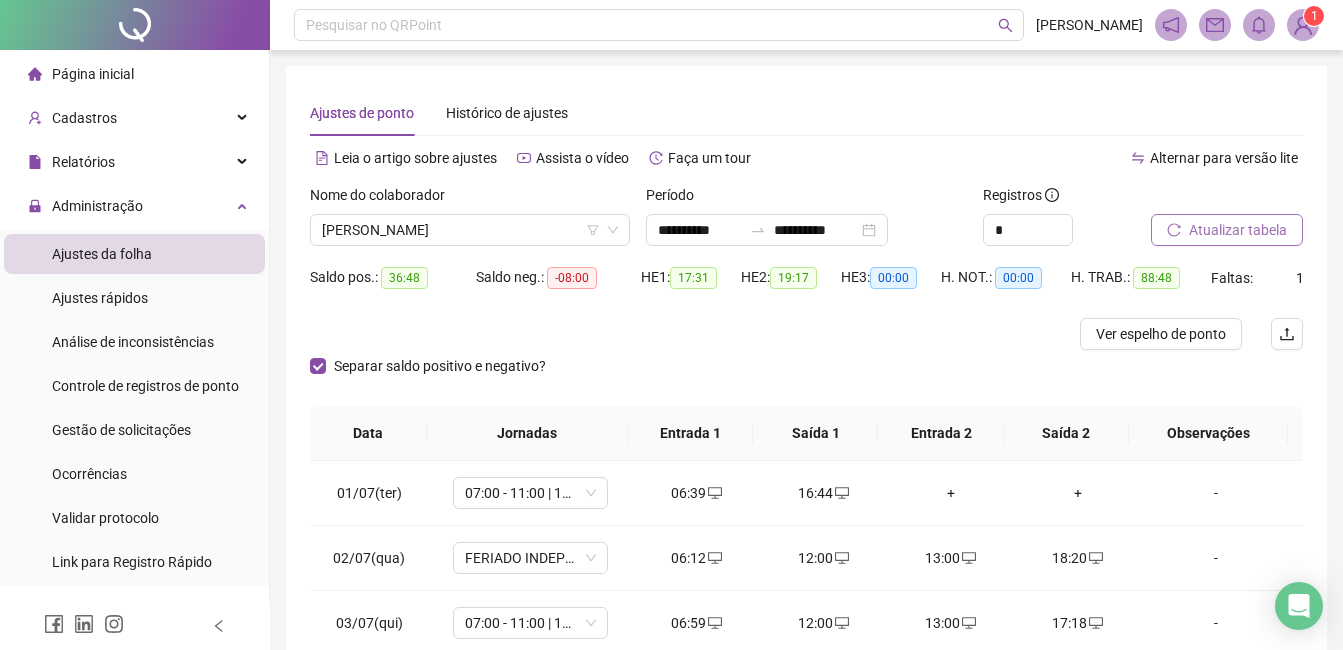 scroll, scrollTop: 300, scrollLeft: 0, axis: vertical 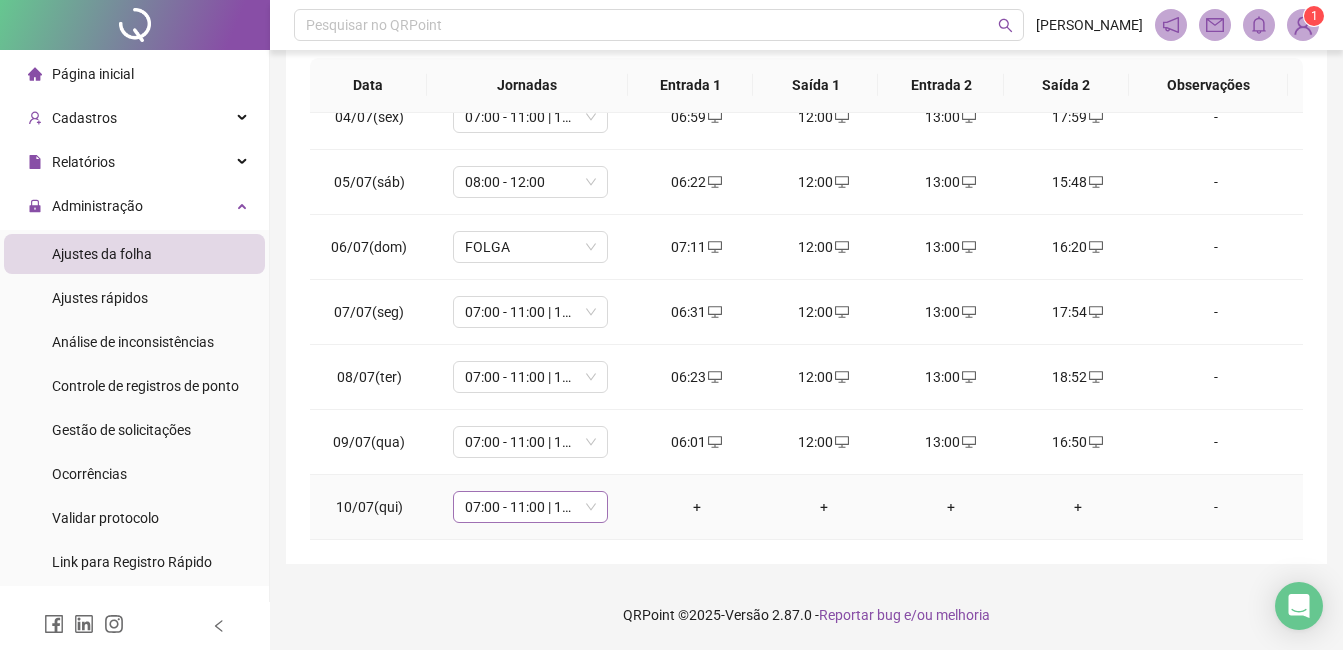 click on "07:00 - 11:00 | 12:00 - 16:00" at bounding box center (530, 507) 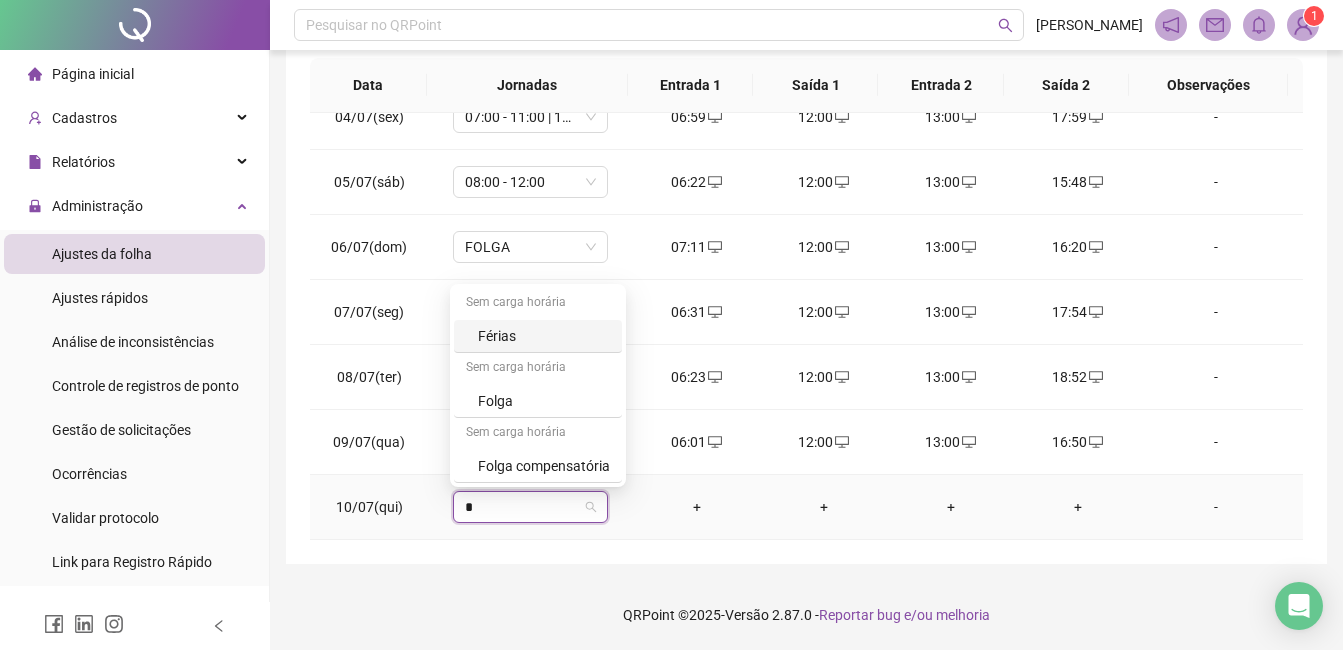 type on "**" 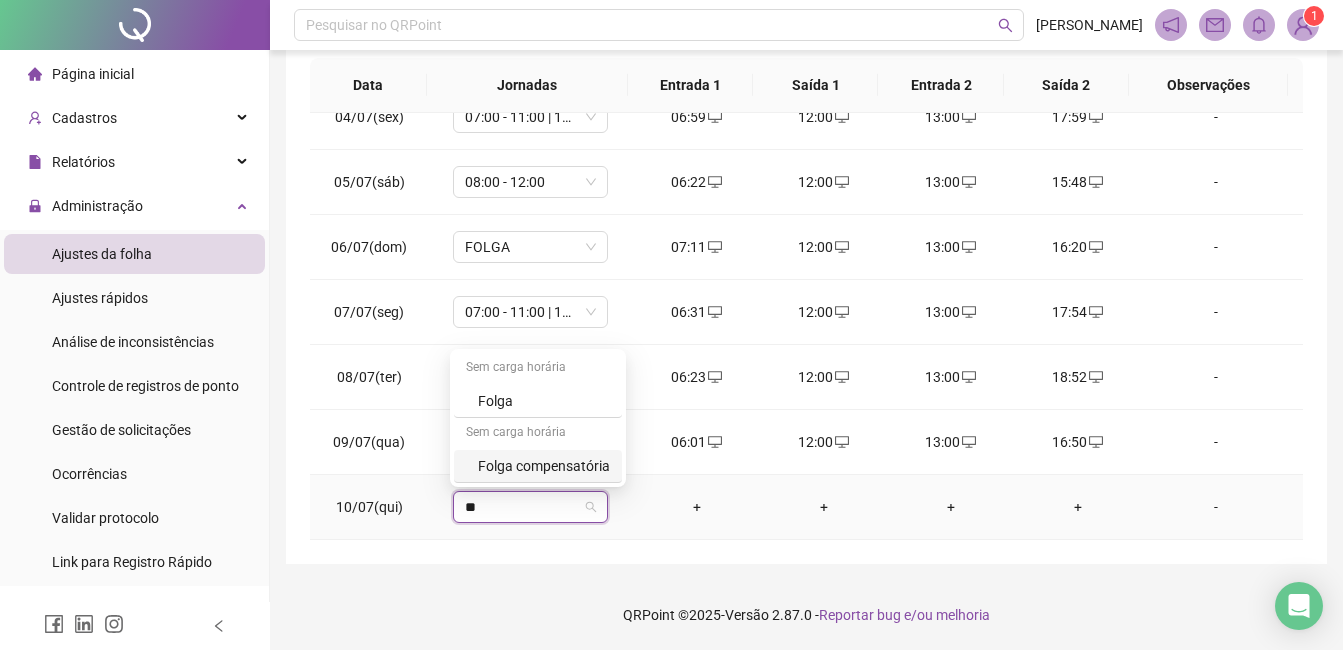 click on "Folga compensatória" at bounding box center (544, 466) 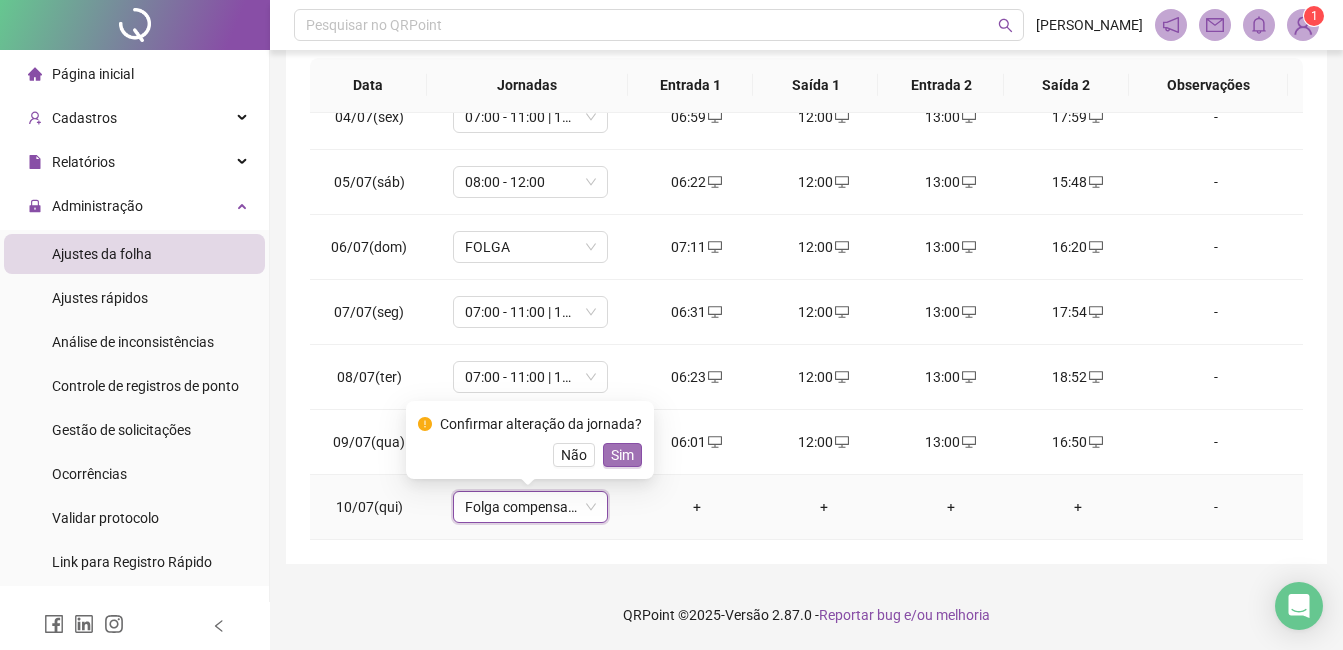 click on "Sim" at bounding box center [622, 455] 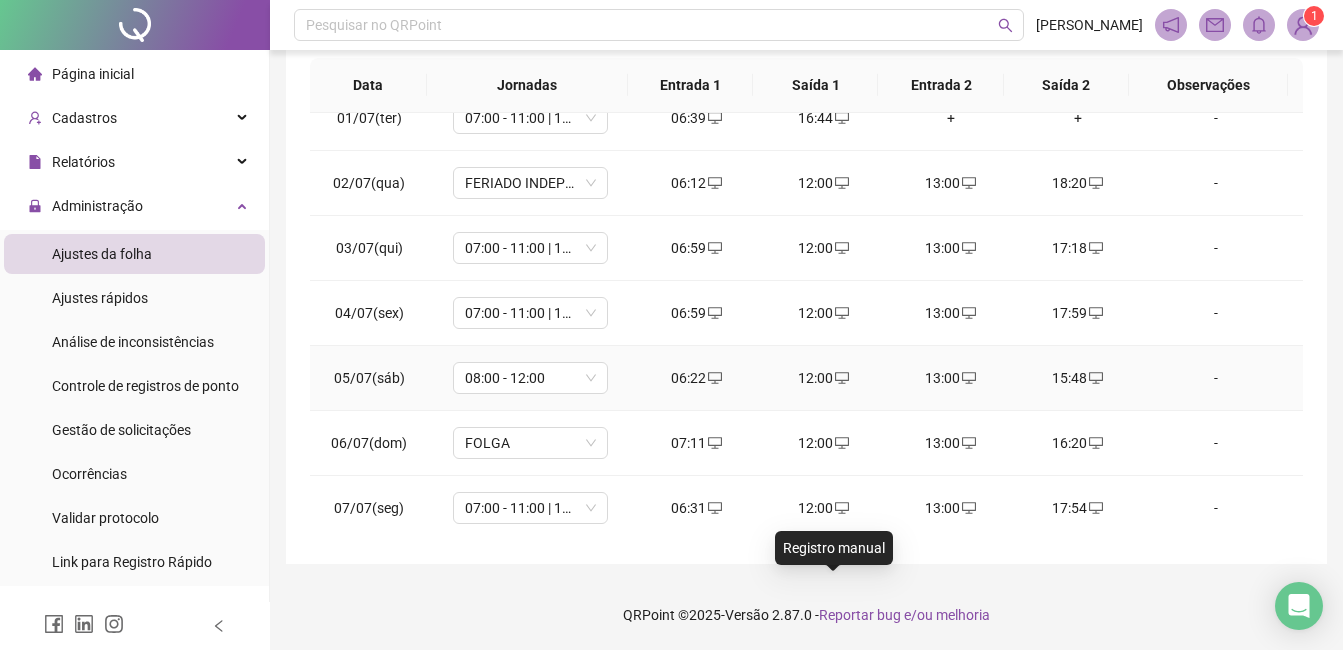 scroll, scrollTop: 0, scrollLeft: 0, axis: both 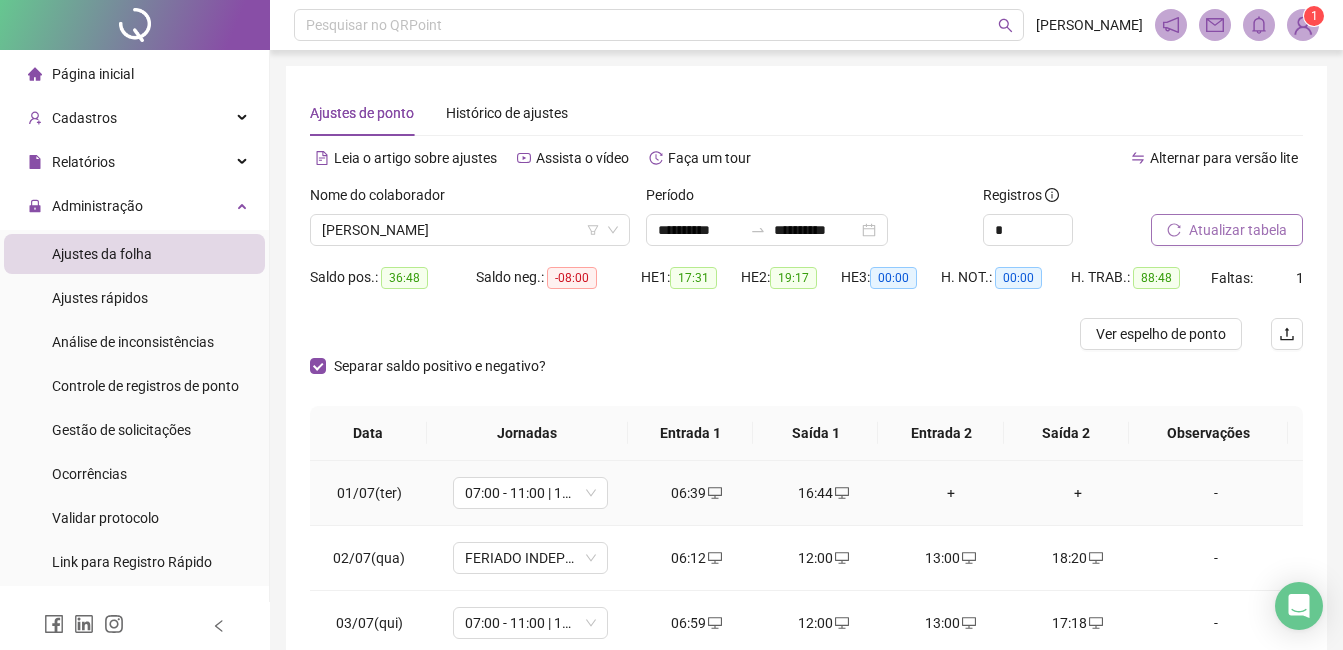 click on "+" at bounding box center [950, 493] 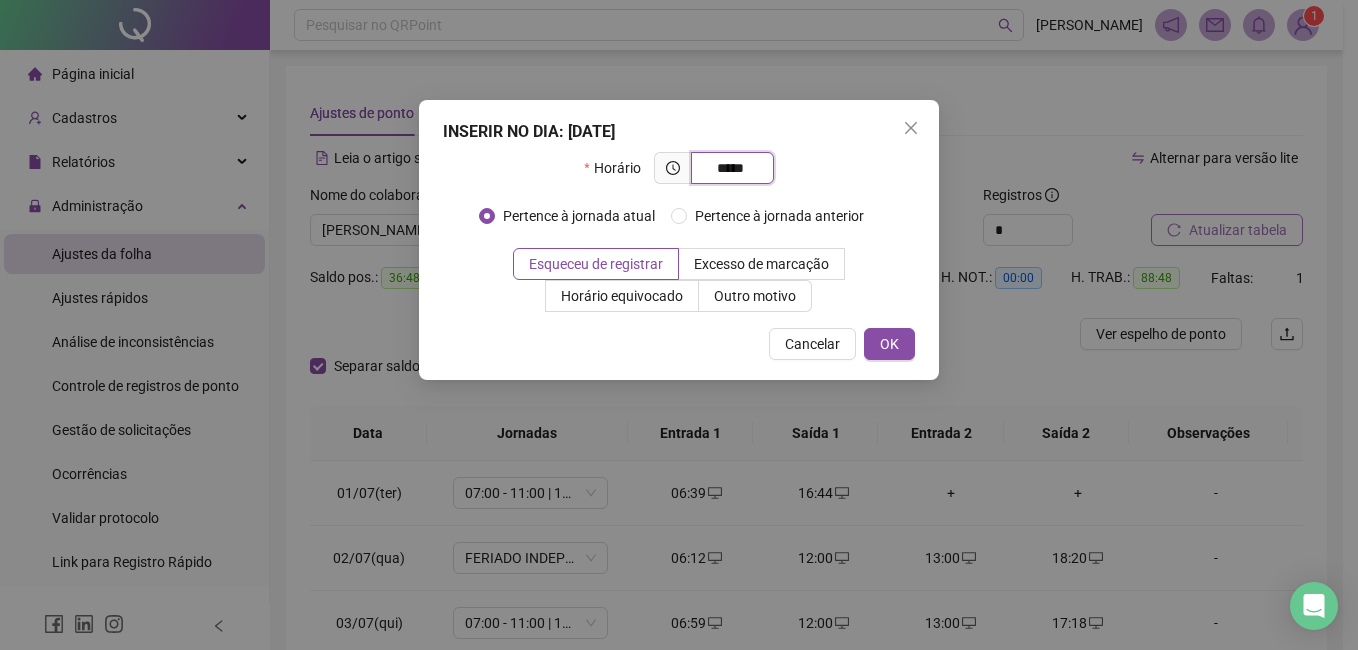 type on "*****" 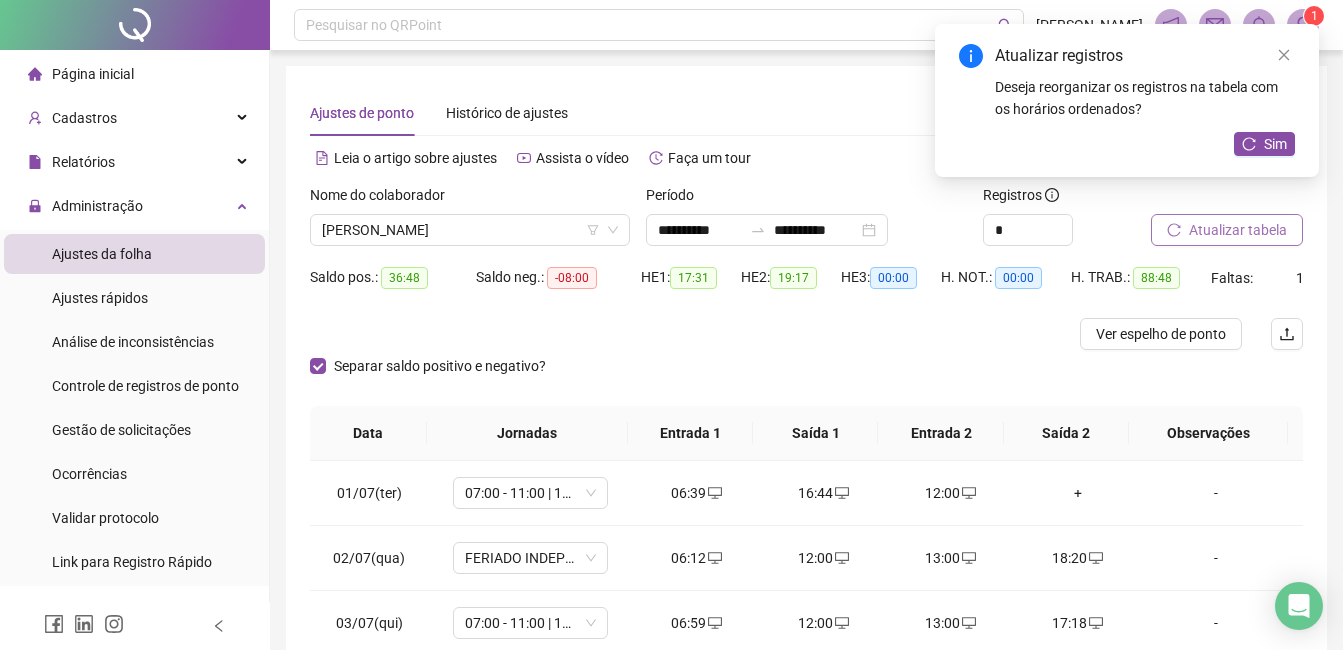 click on "+" at bounding box center (1077, 493) 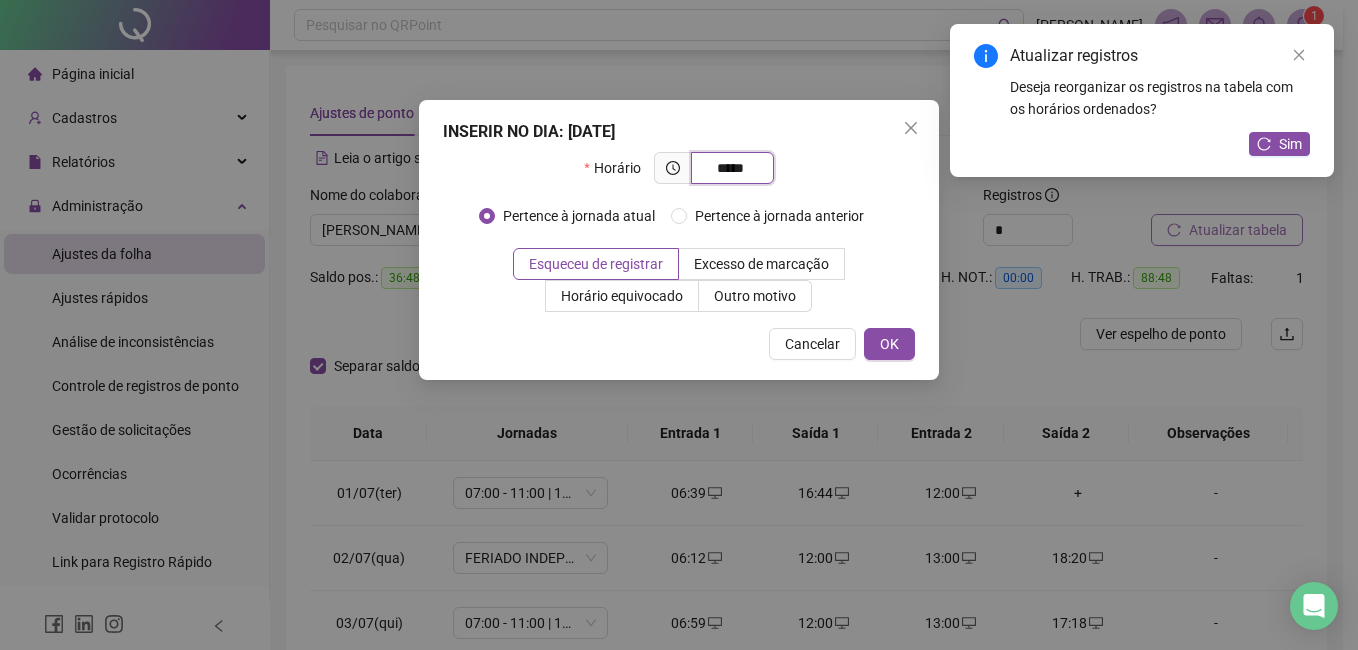 type on "*****" 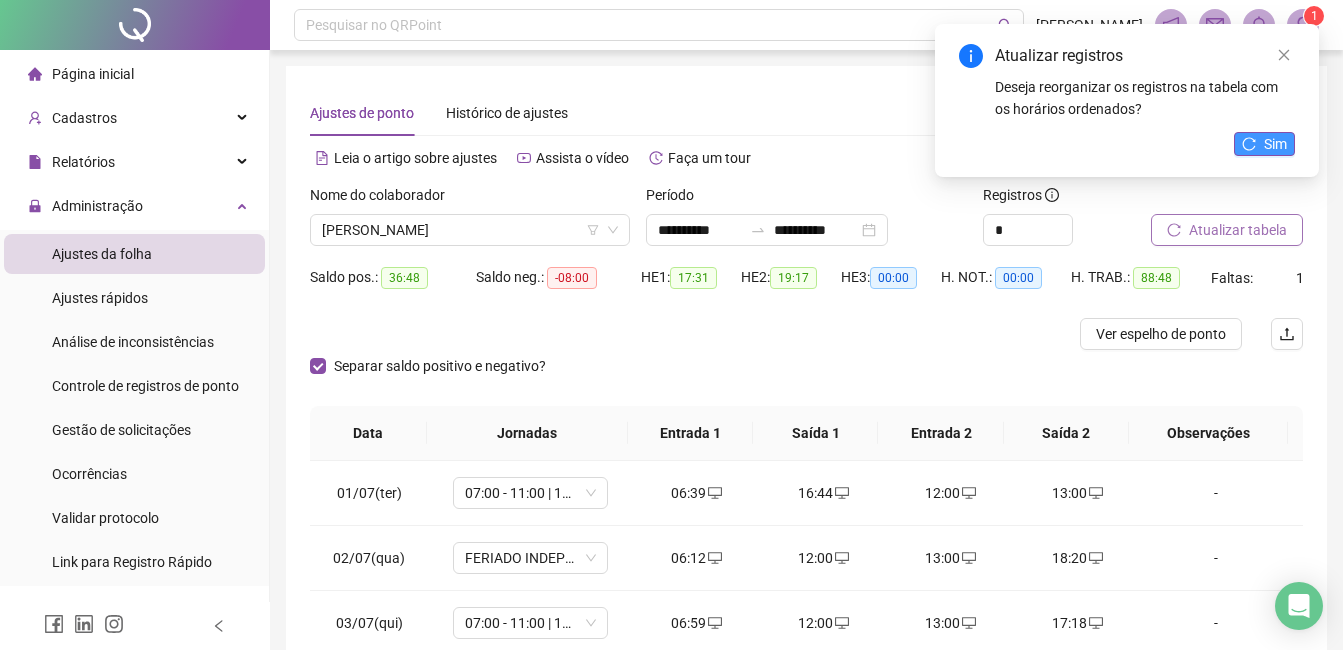 click on "Sim" at bounding box center [1275, 144] 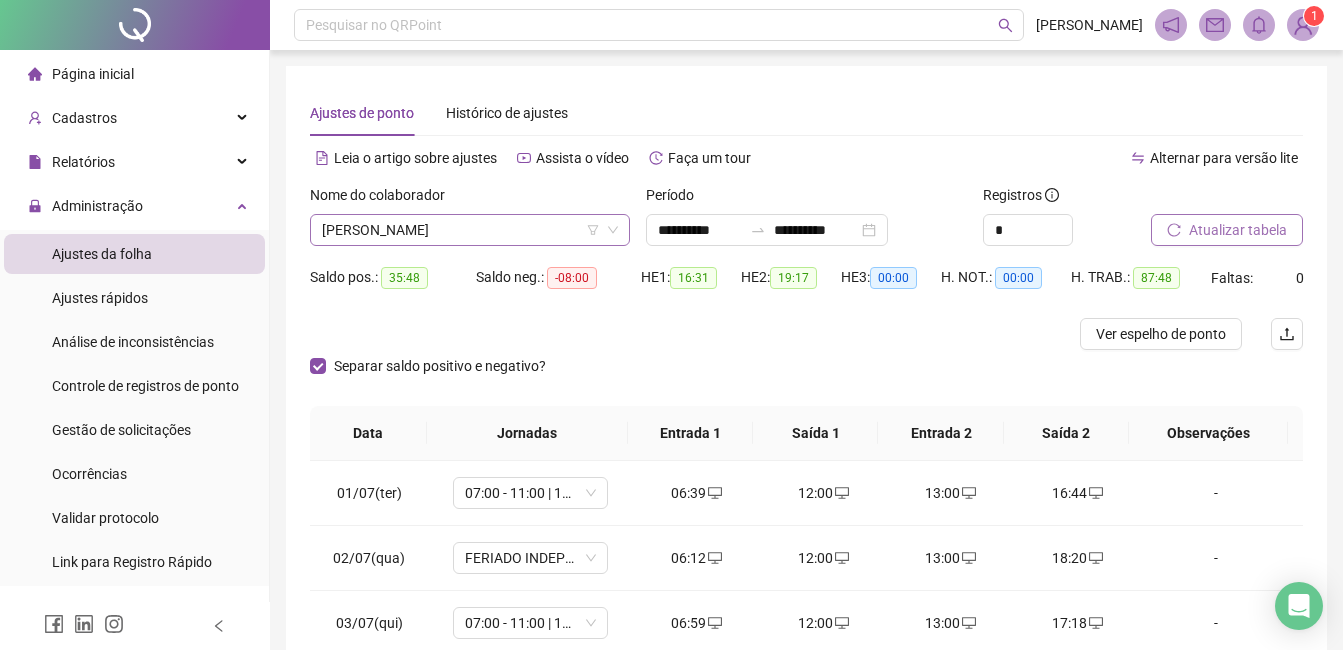 click on "[PERSON_NAME]" at bounding box center [470, 230] 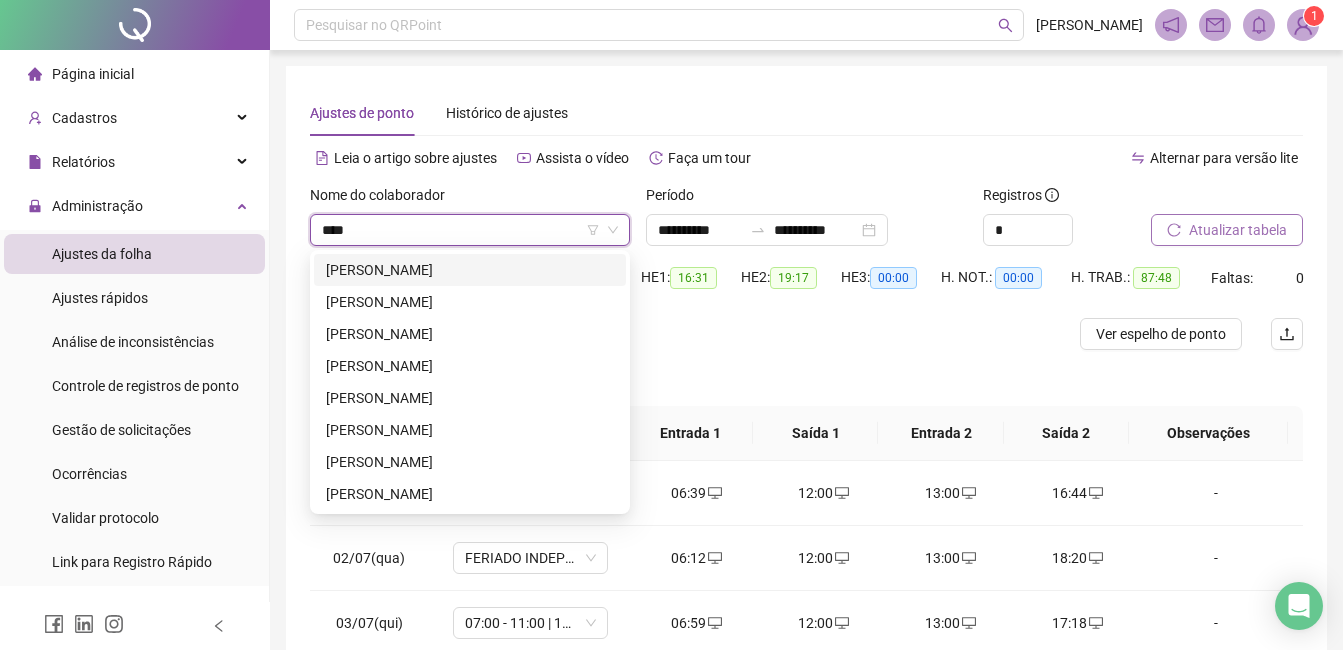scroll, scrollTop: 0, scrollLeft: 0, axis: both 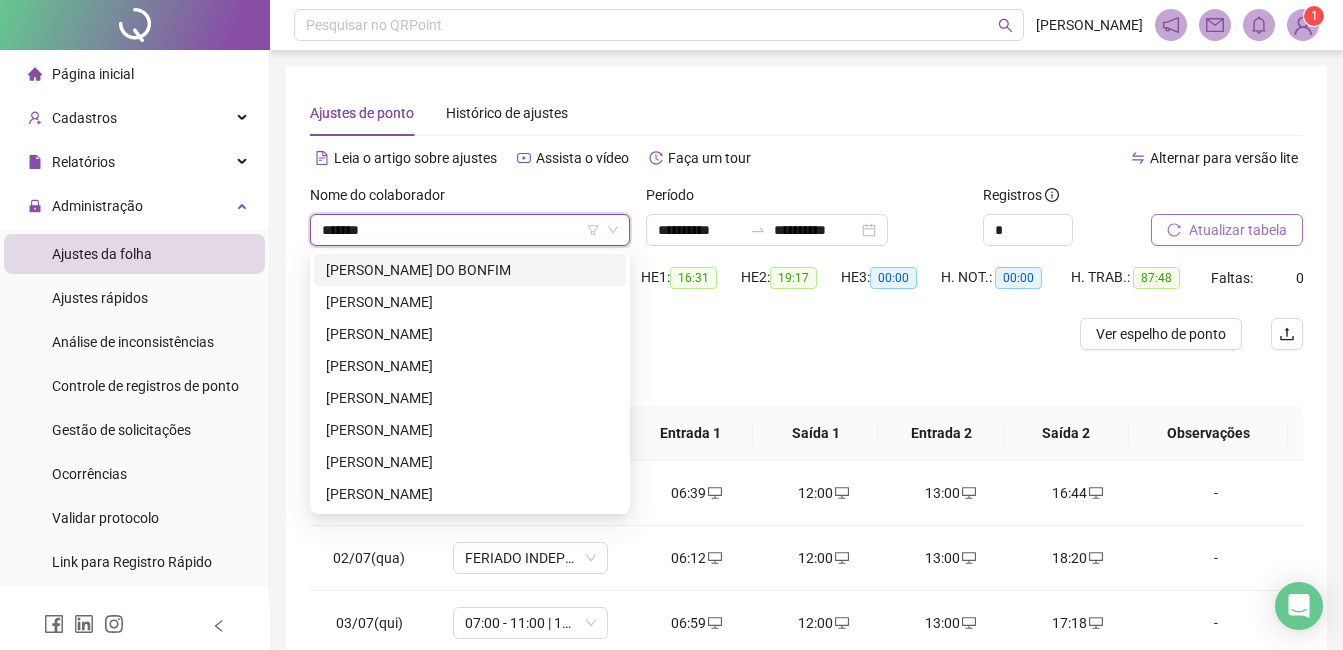 type on "********" 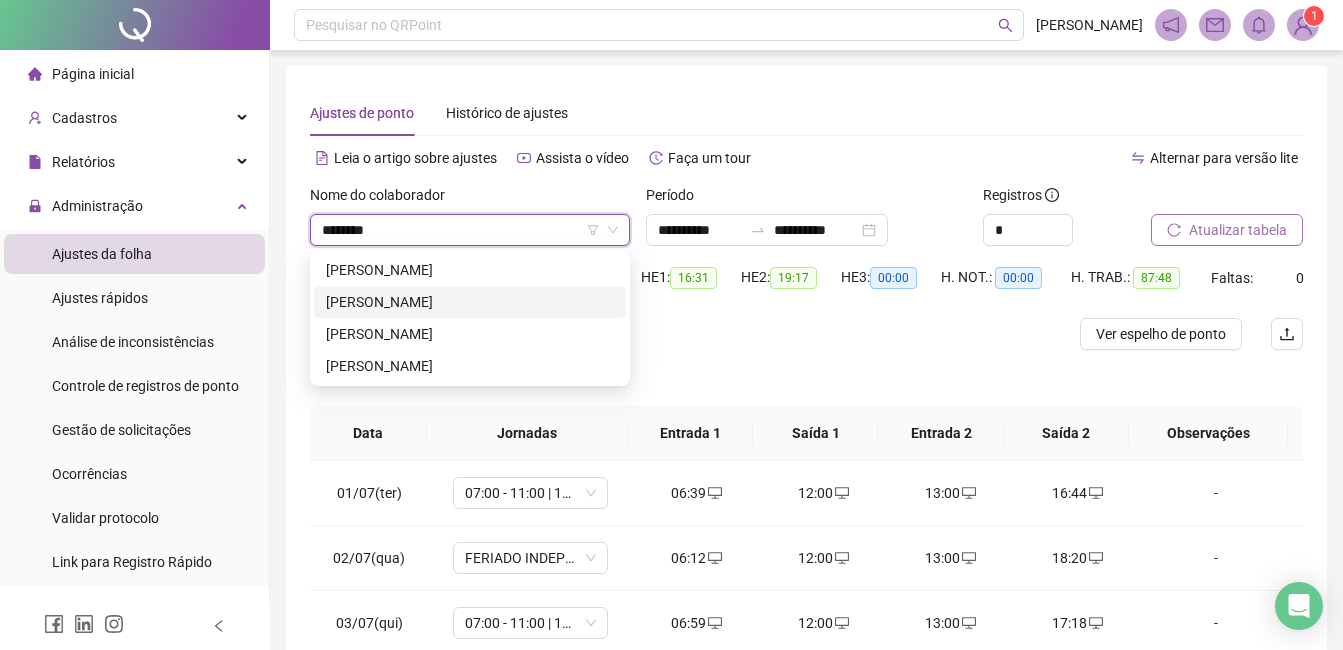 click on "[PERSON_NAME]" at bounding box center (470, 302) 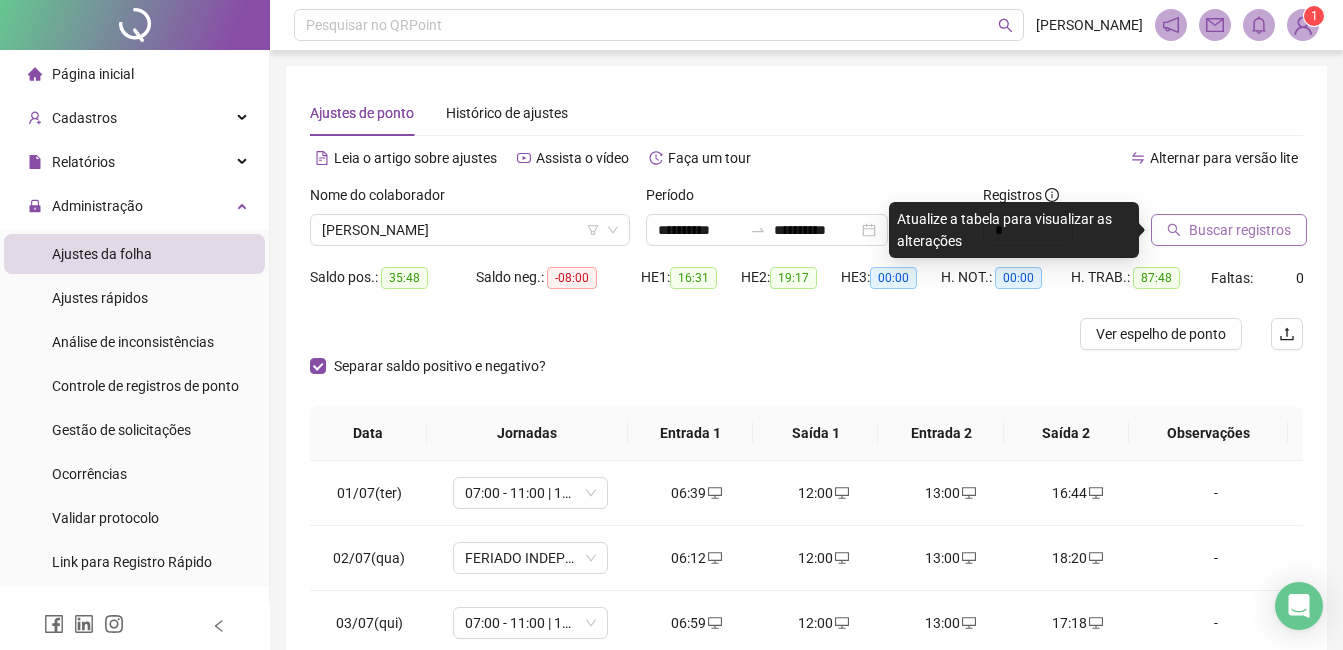 click on "Buscar registros" at bounding box center [1240, 230] 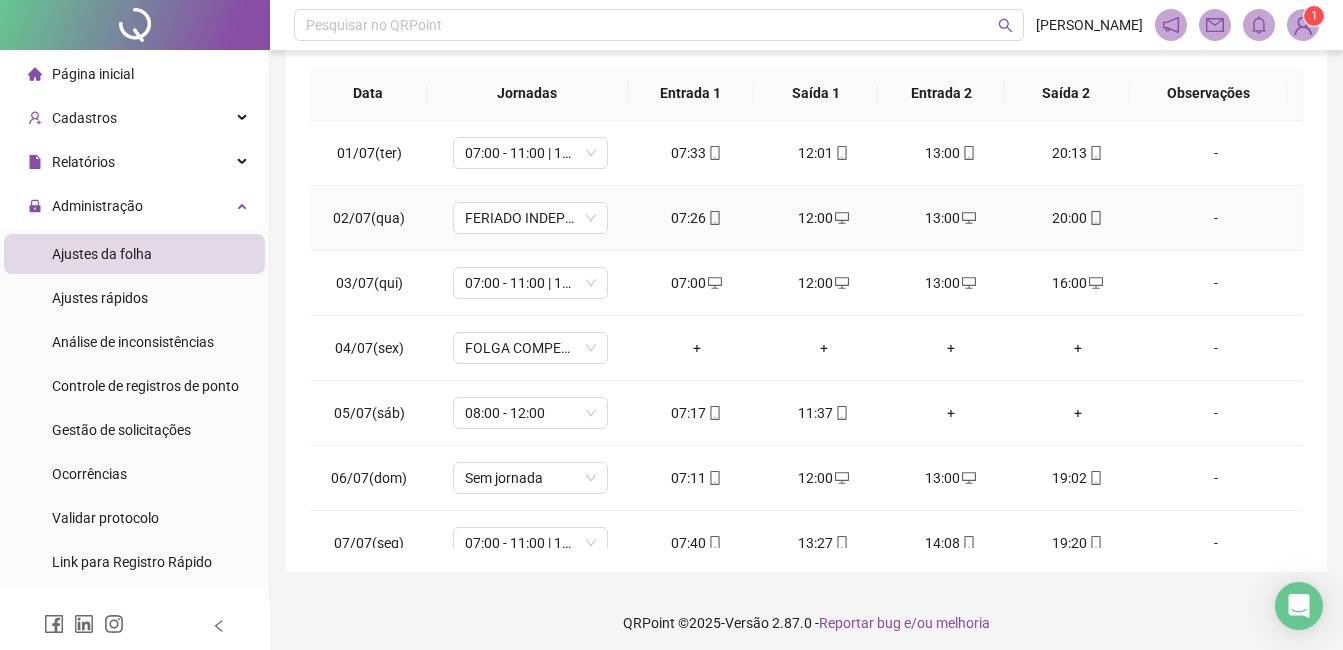 scroll, scrollTop: 348, scrollLeft: 0, axis: vertical 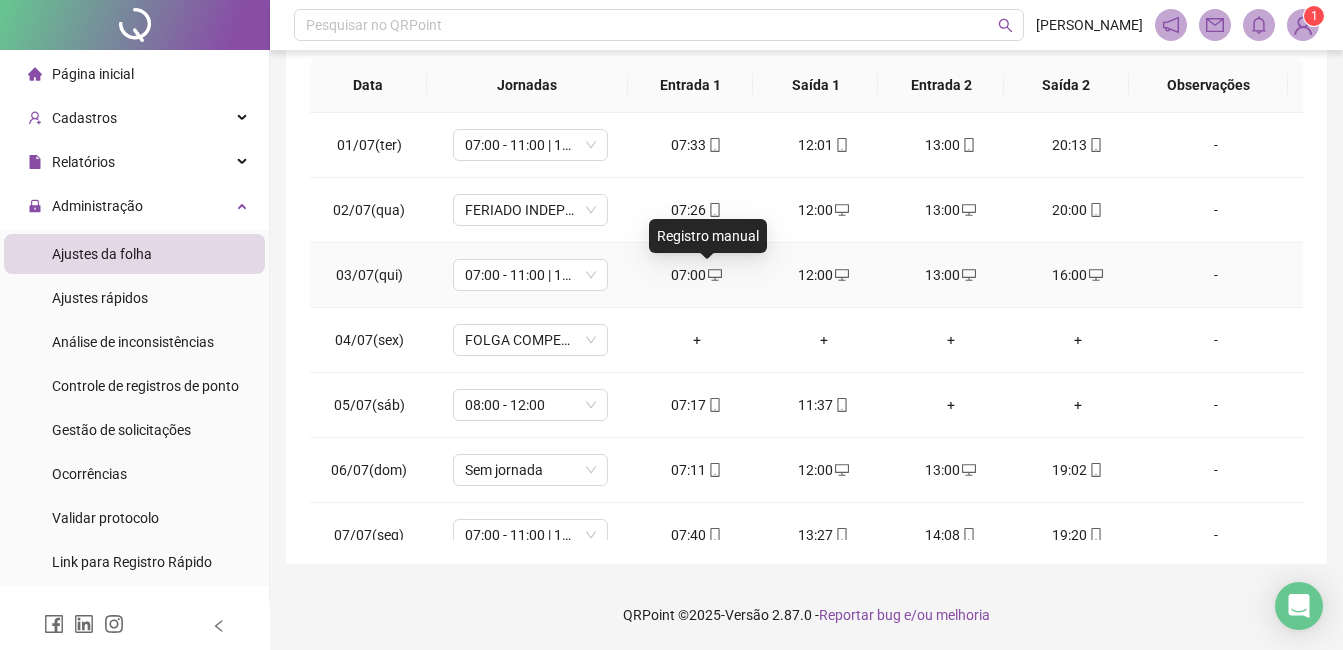 click 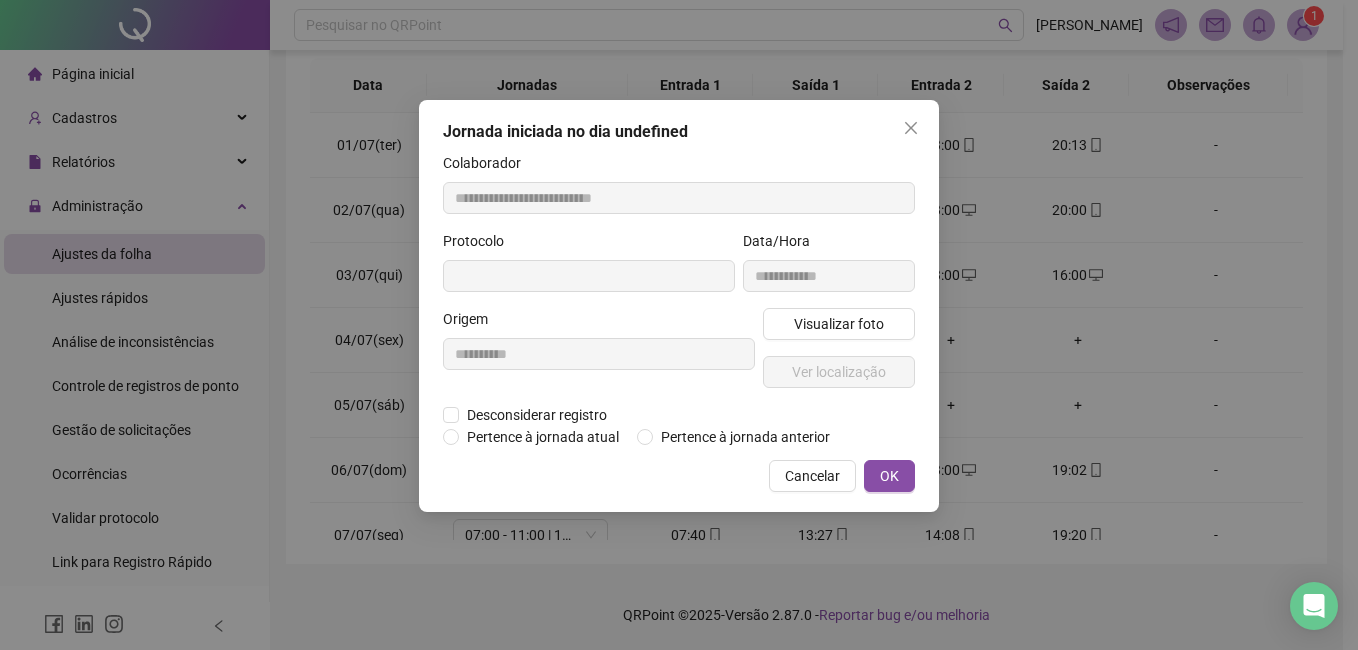type on "**********" 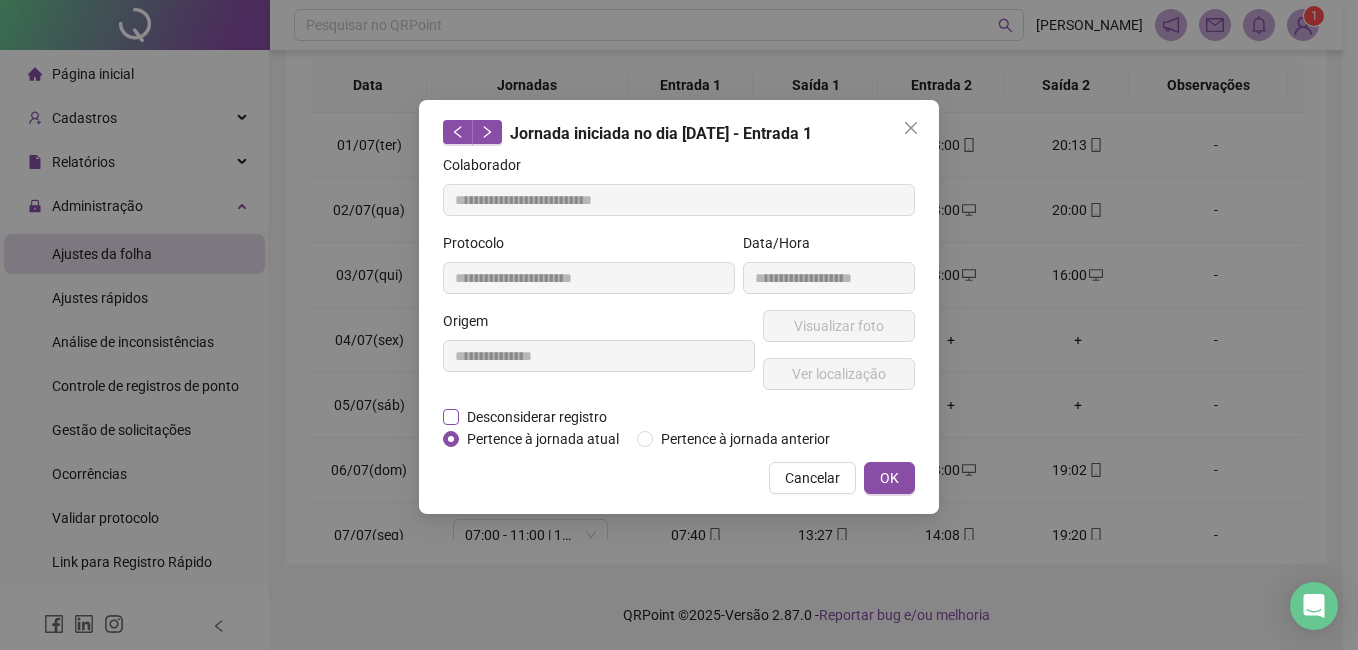 click on "Desconsiderar registro" at bounding box center (537, 417) 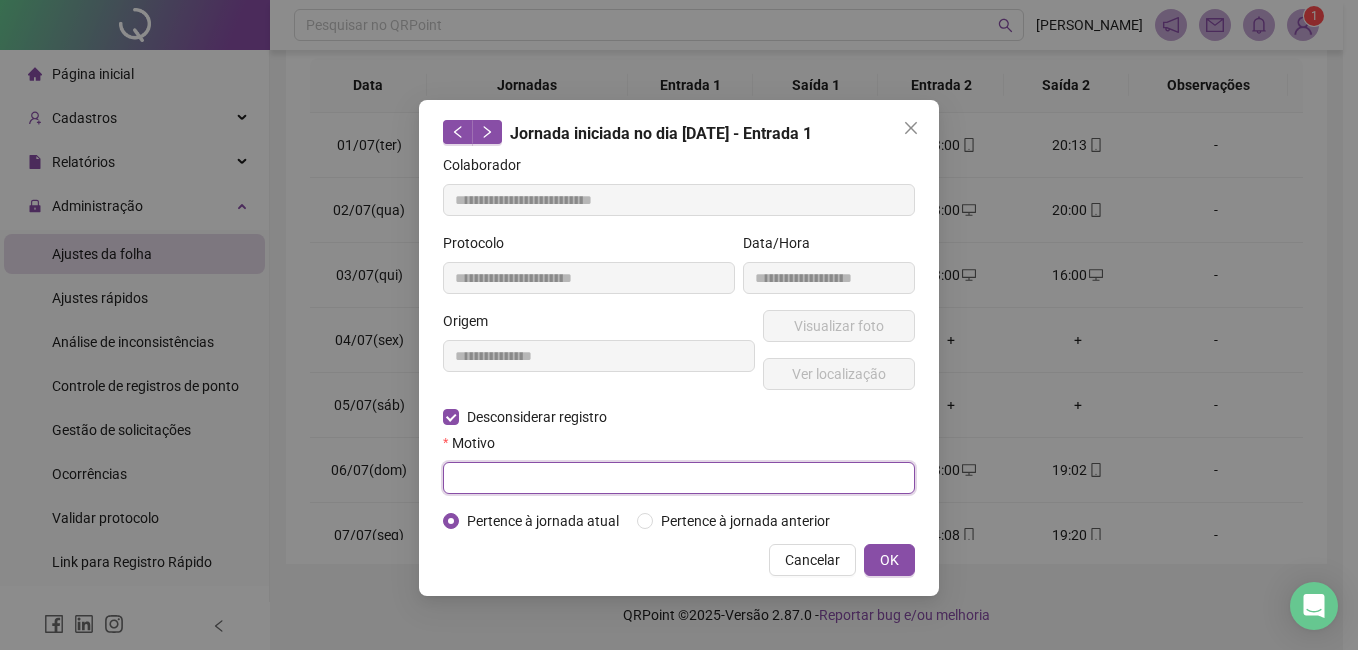 click at bounding box center [679, 478] 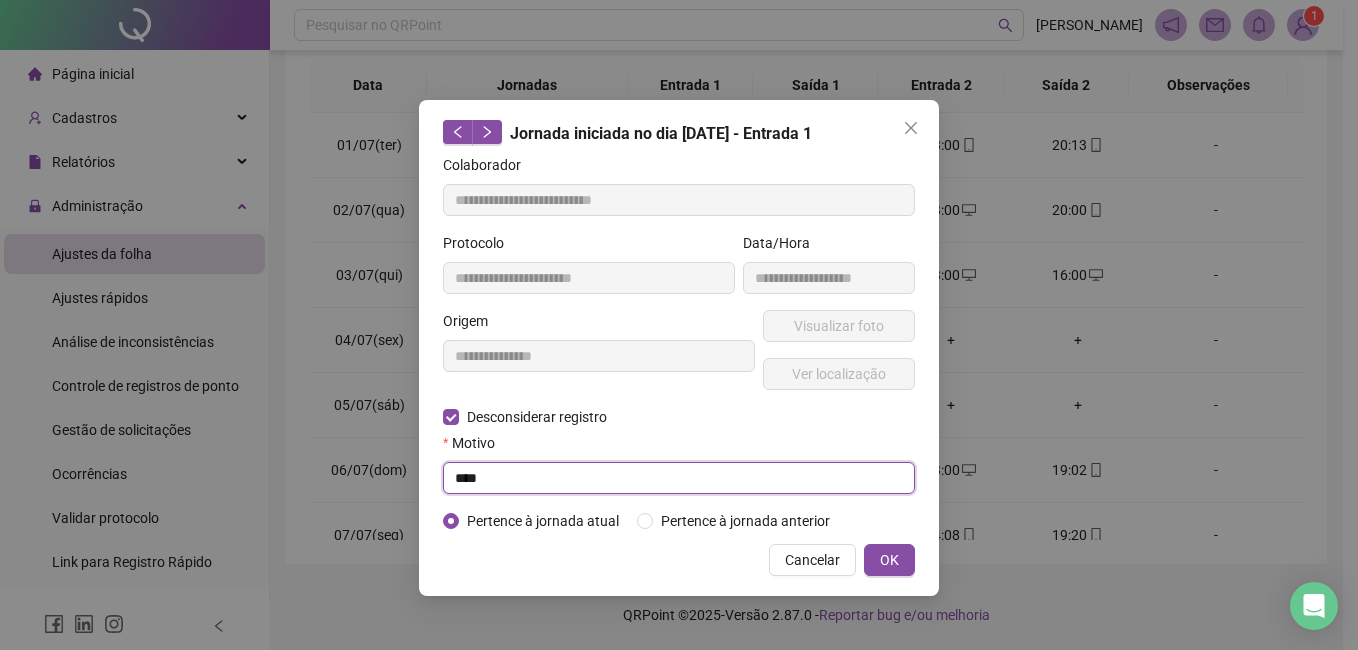 type on "****" 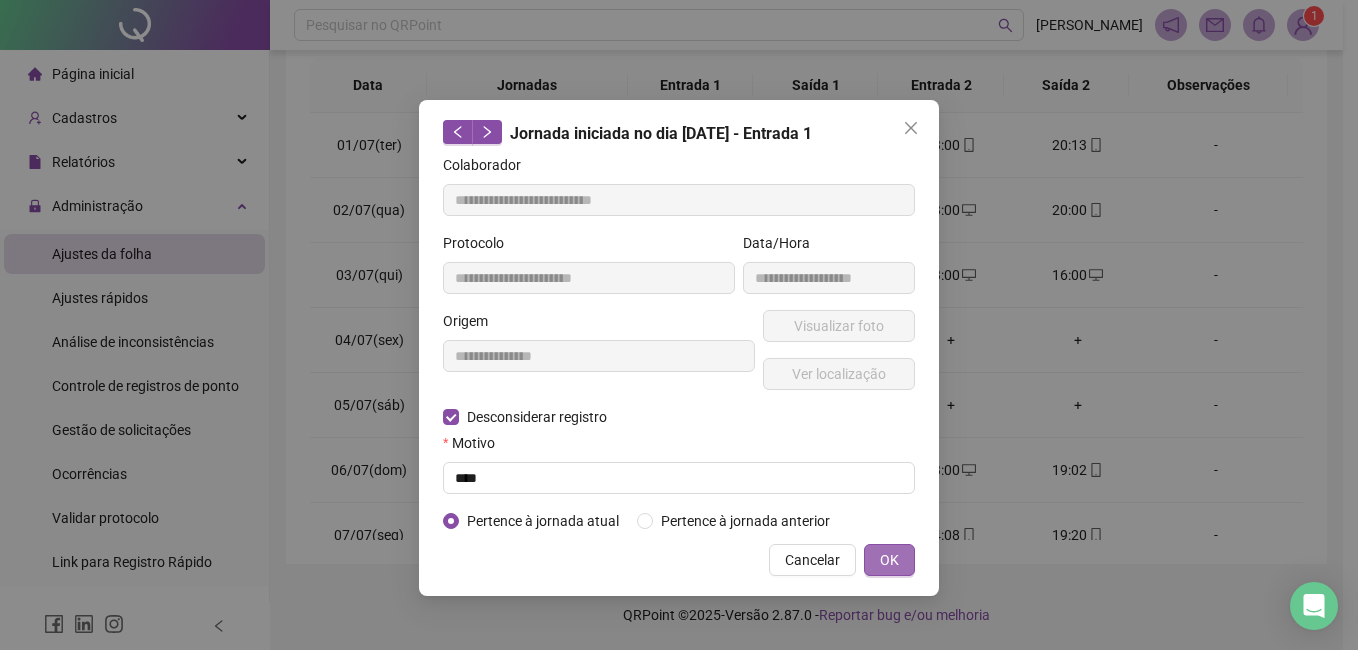 click on "OK" at bounding box center [889, 560] 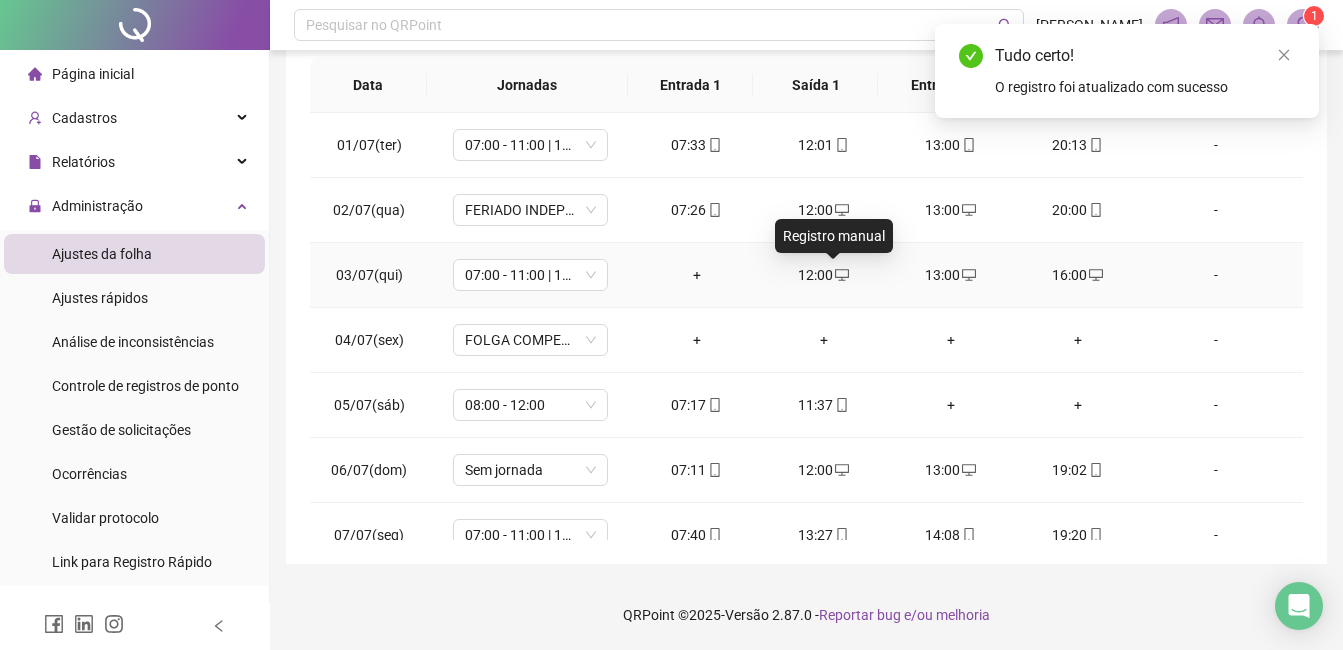 click 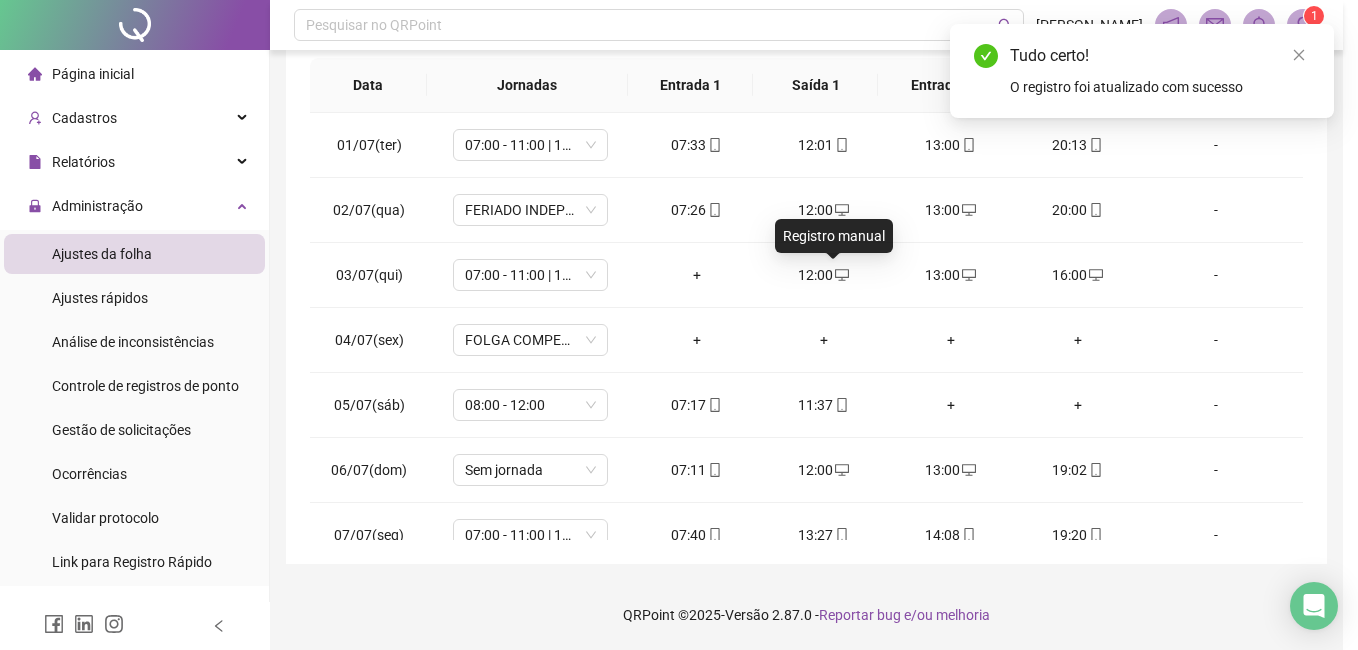 type on "**********" 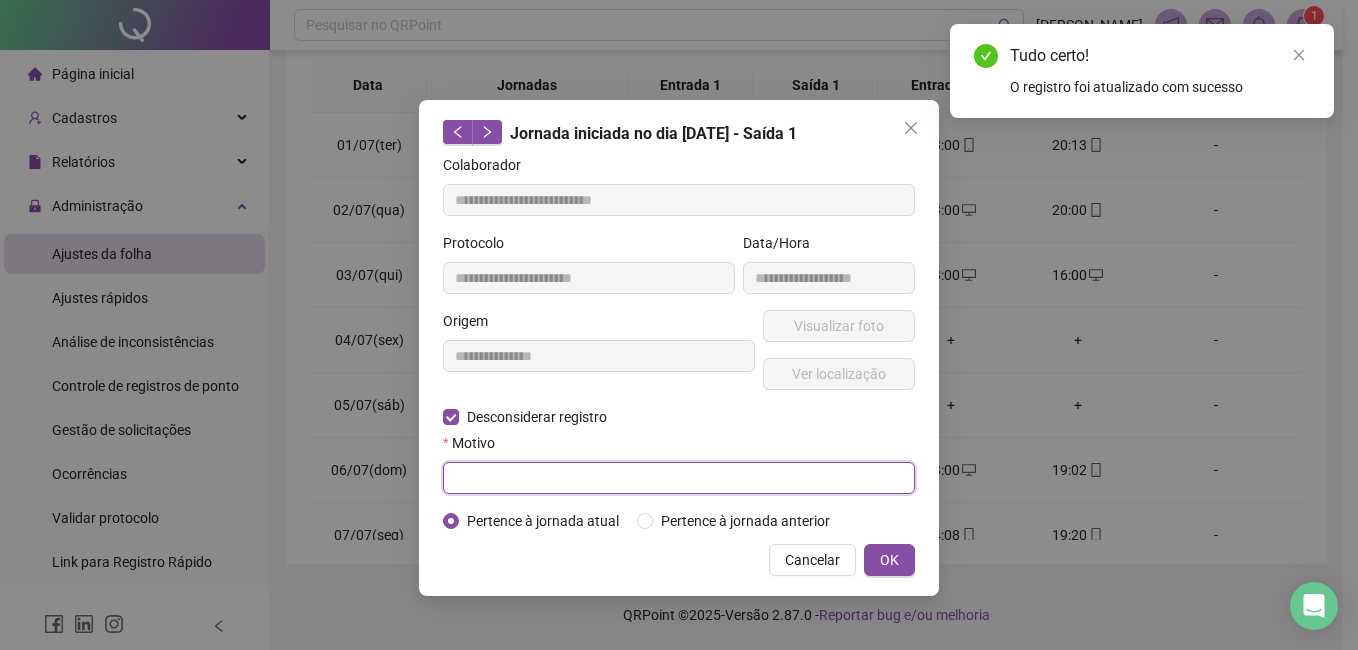 drag, startPoint x: 478, startPoint y: 478, endPoint x: 488, endPoint y: 482, distance: 10.770329 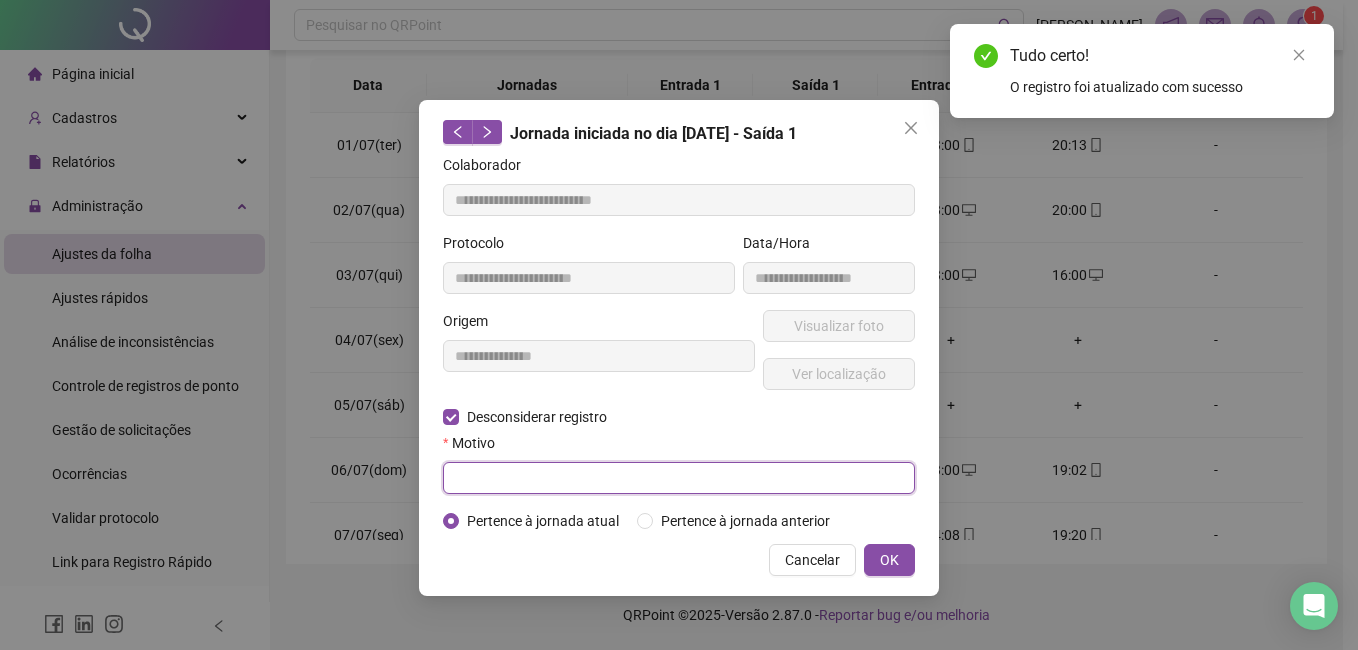 click at bounding box center (679, 478) 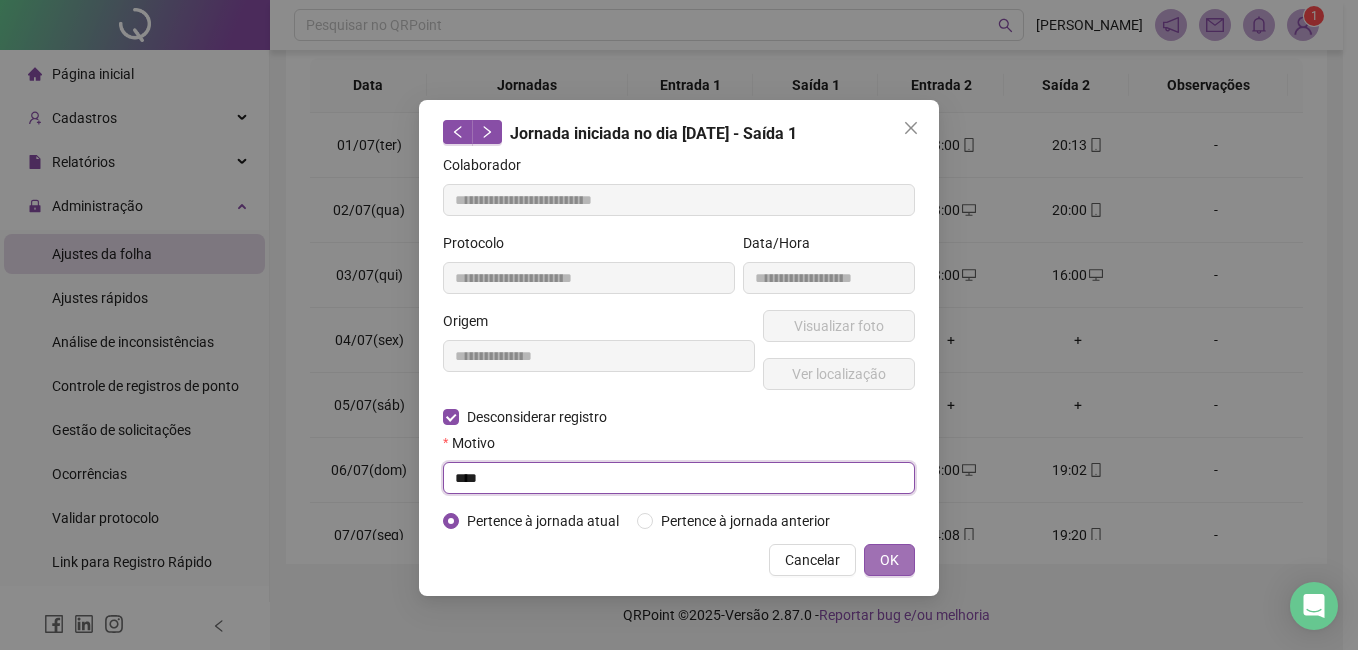 type on "****" 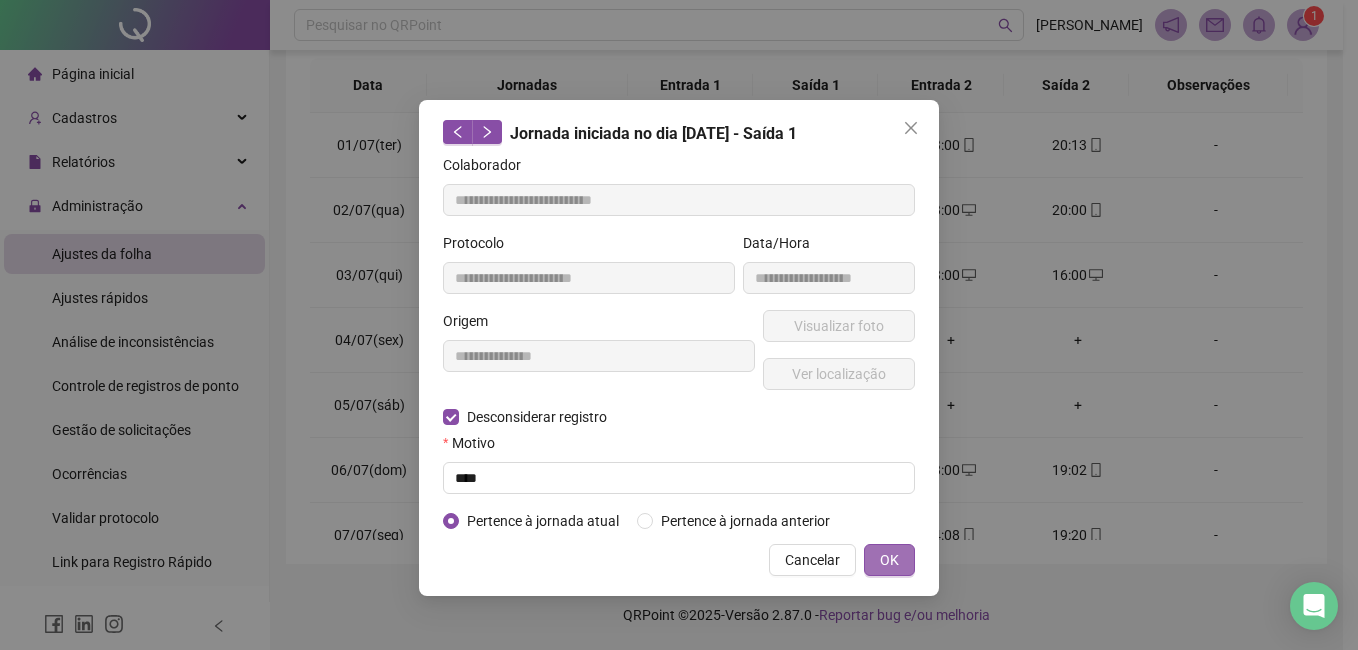 click on "OK" at bounding box center [889, 560] 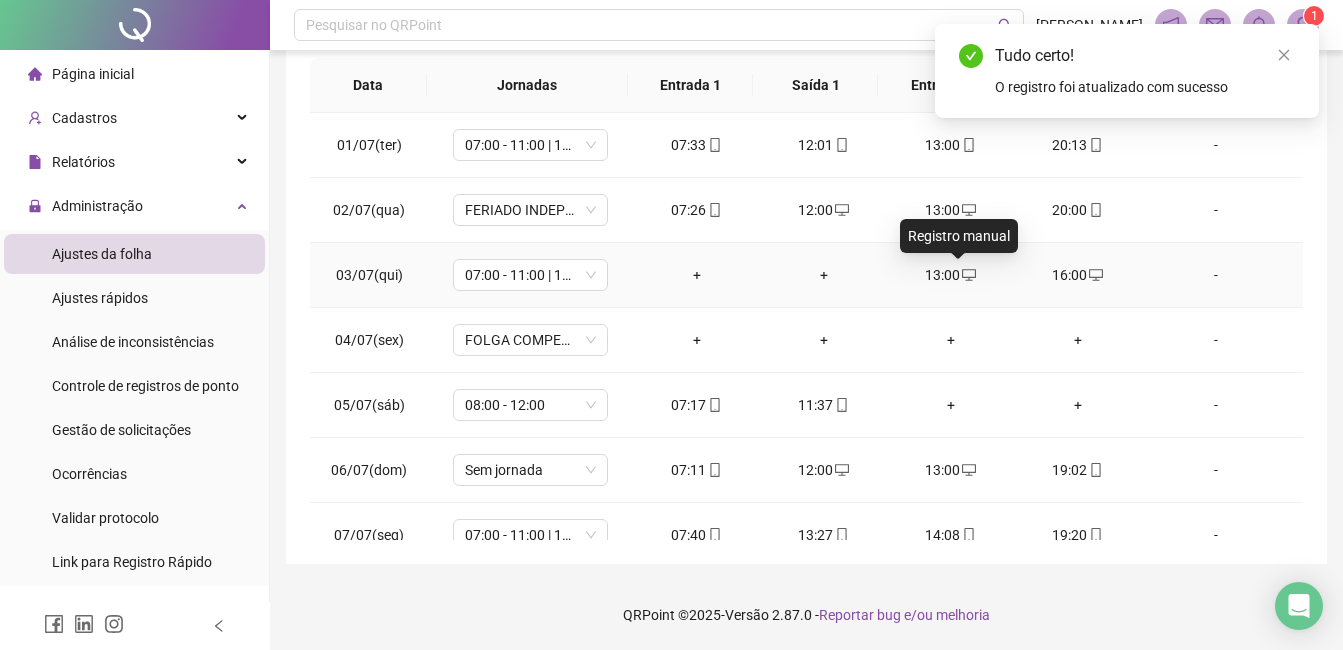 click 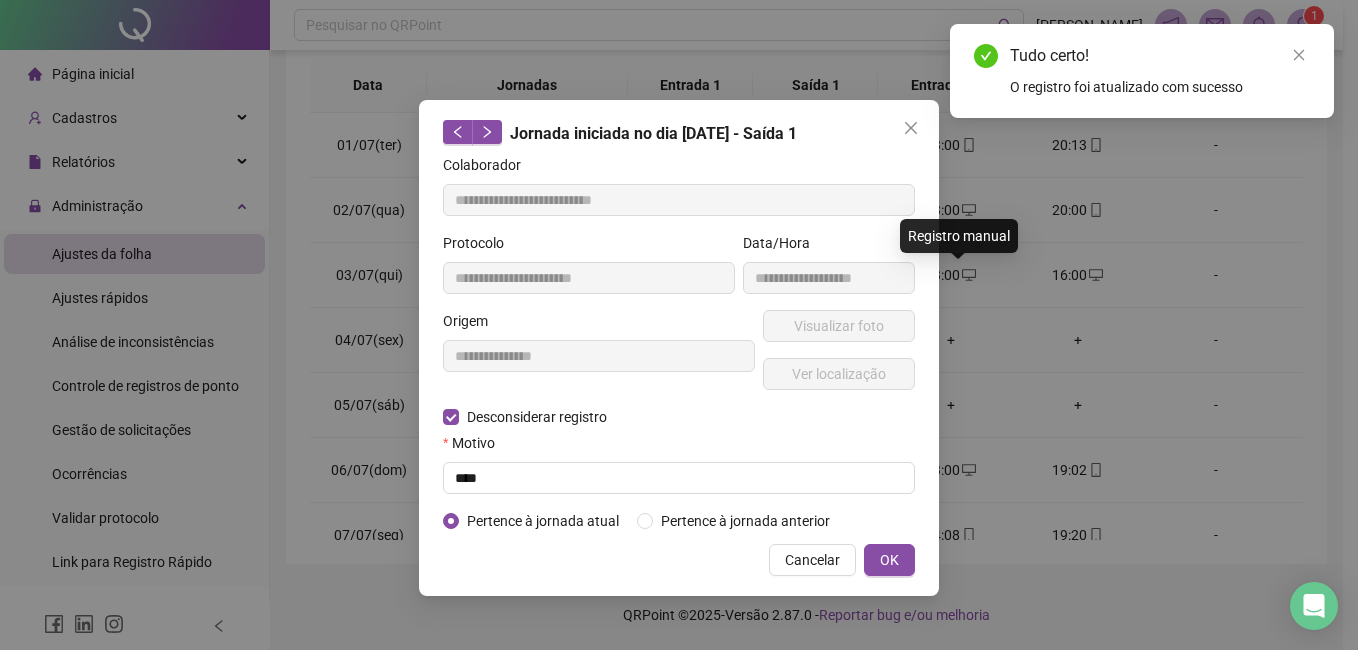 type on "**********" 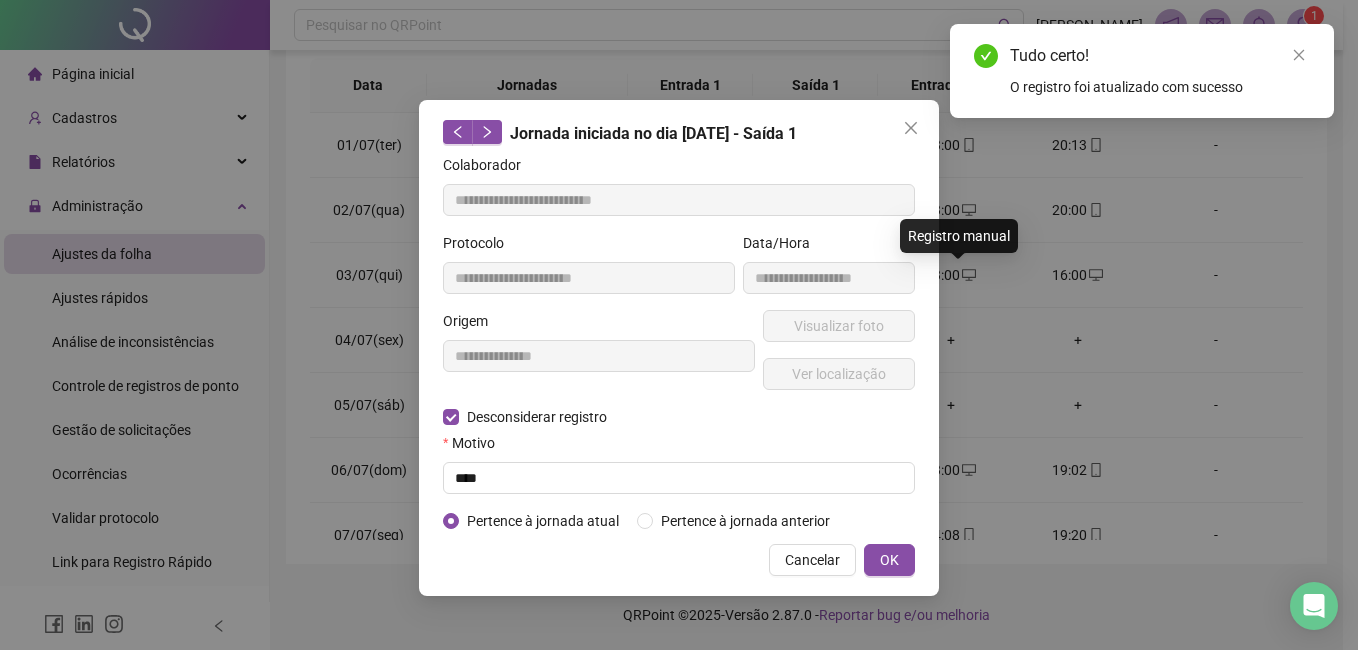 type on "**********" 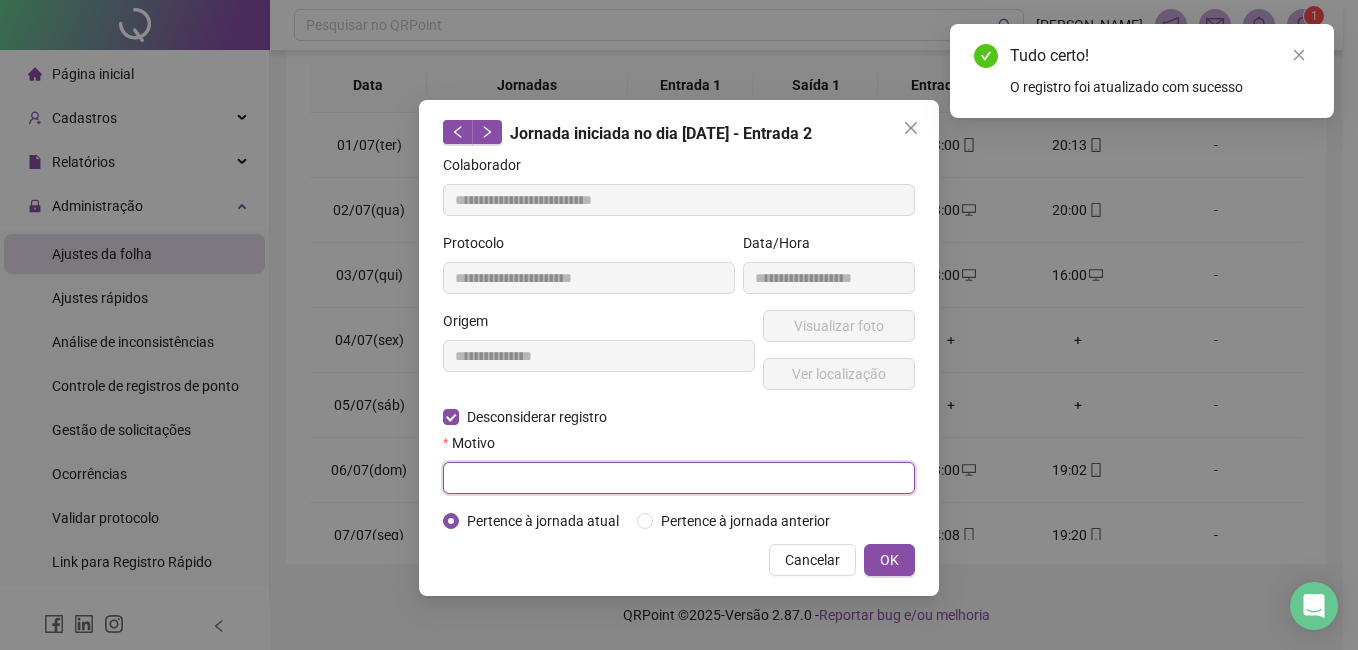 click at bounding box center (679, 478) 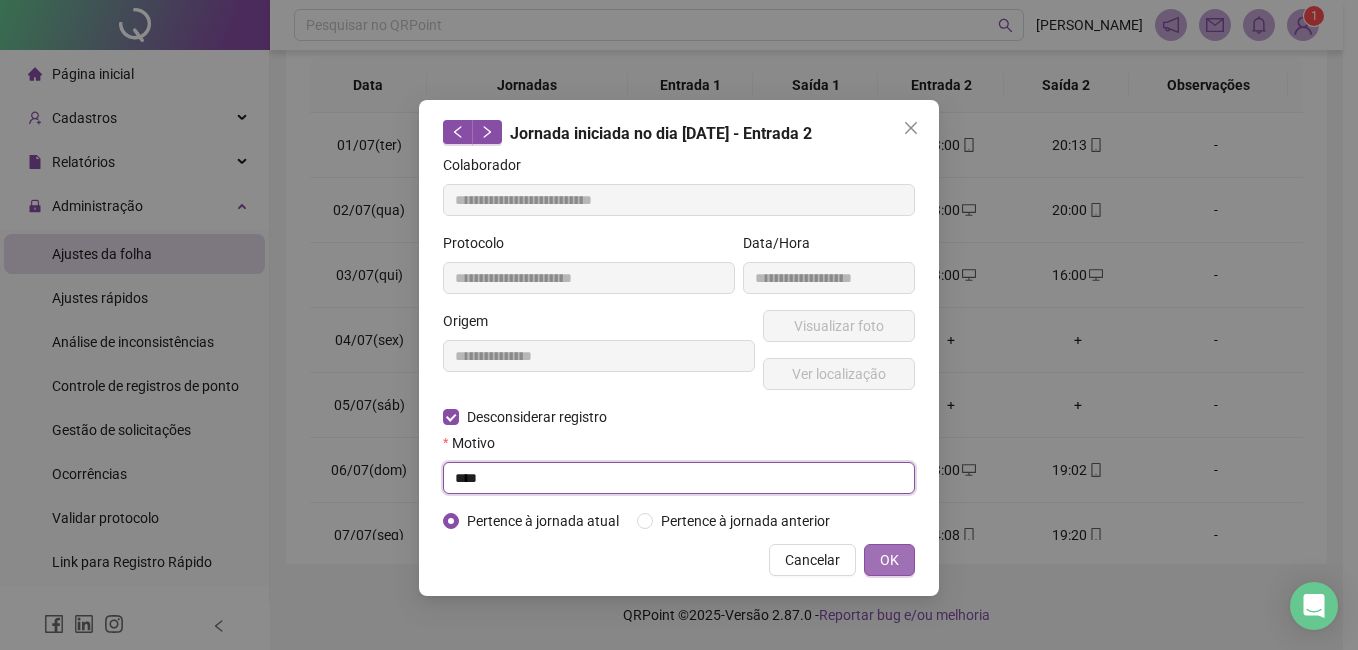 type on "****" 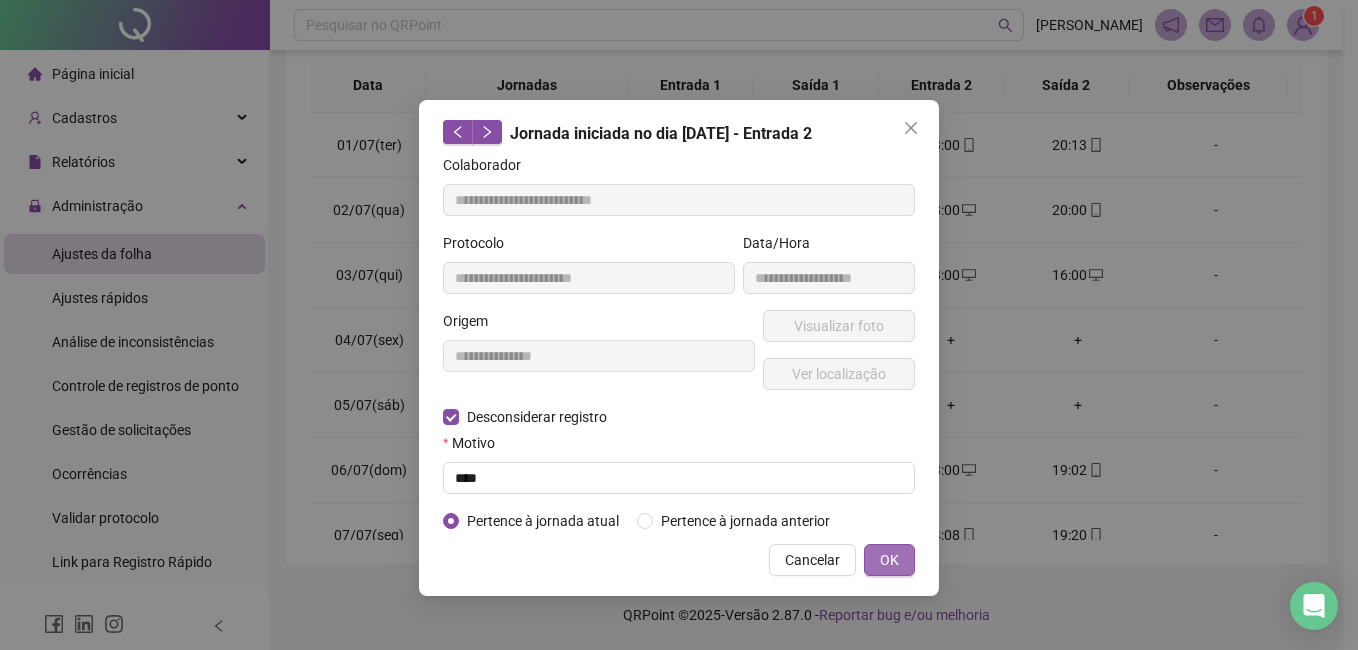 click on "OK" at bounding box center [889, 560] 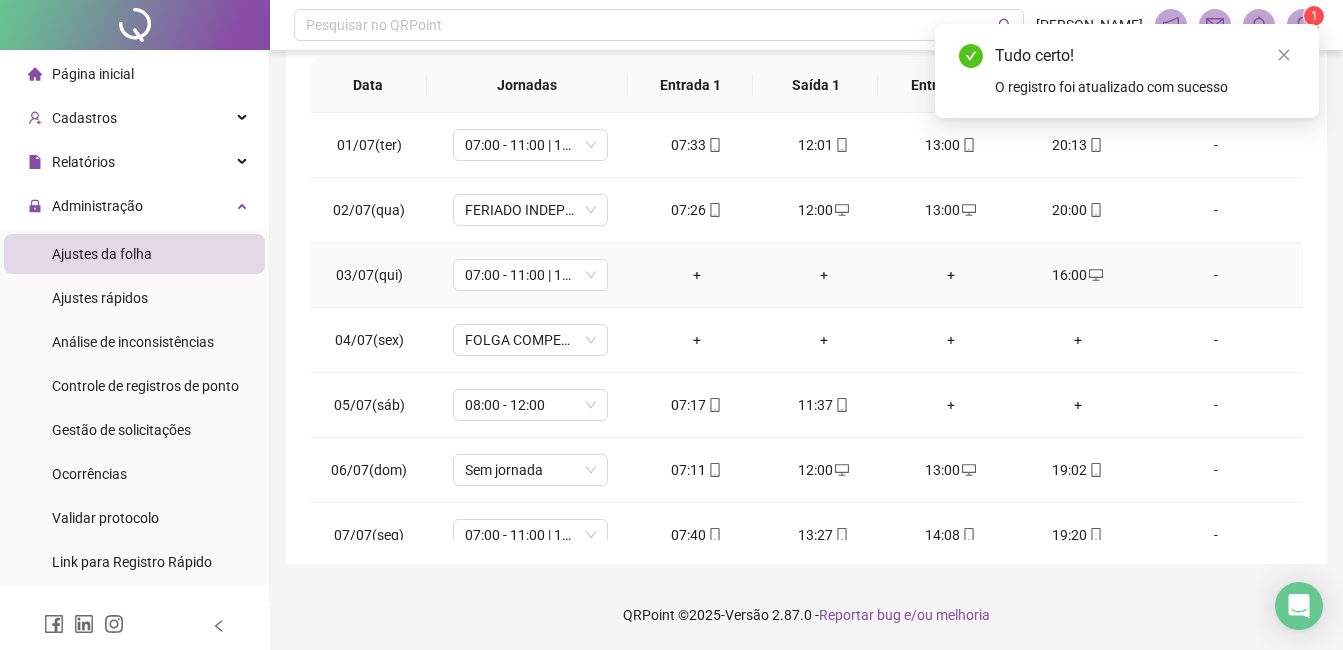 click 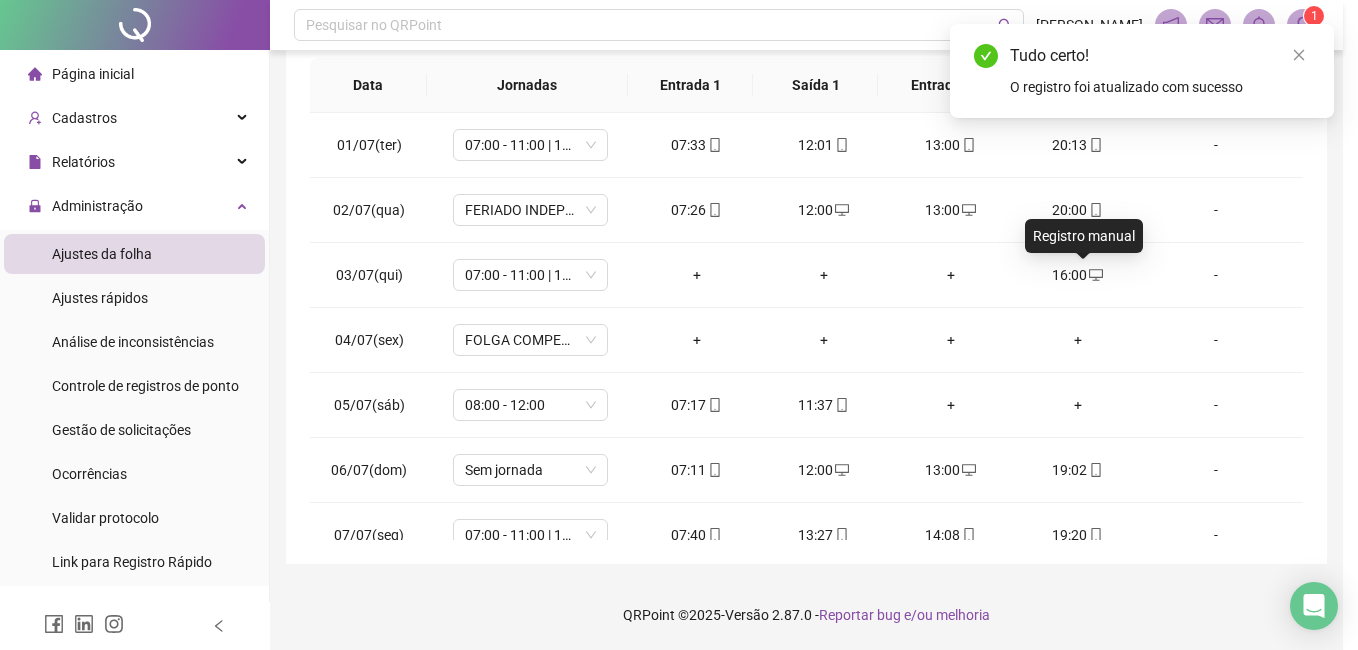 type on "**********" 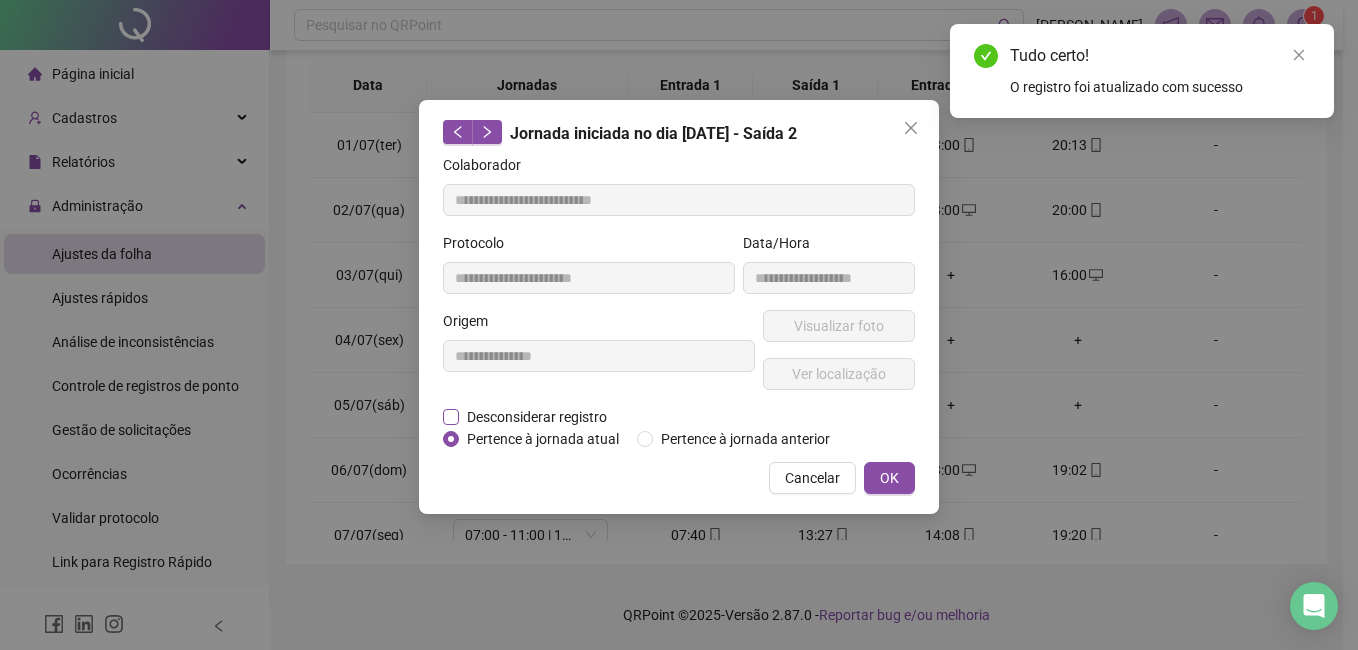 click on "Desconsiderar registro" at bounding box center (537, 417) 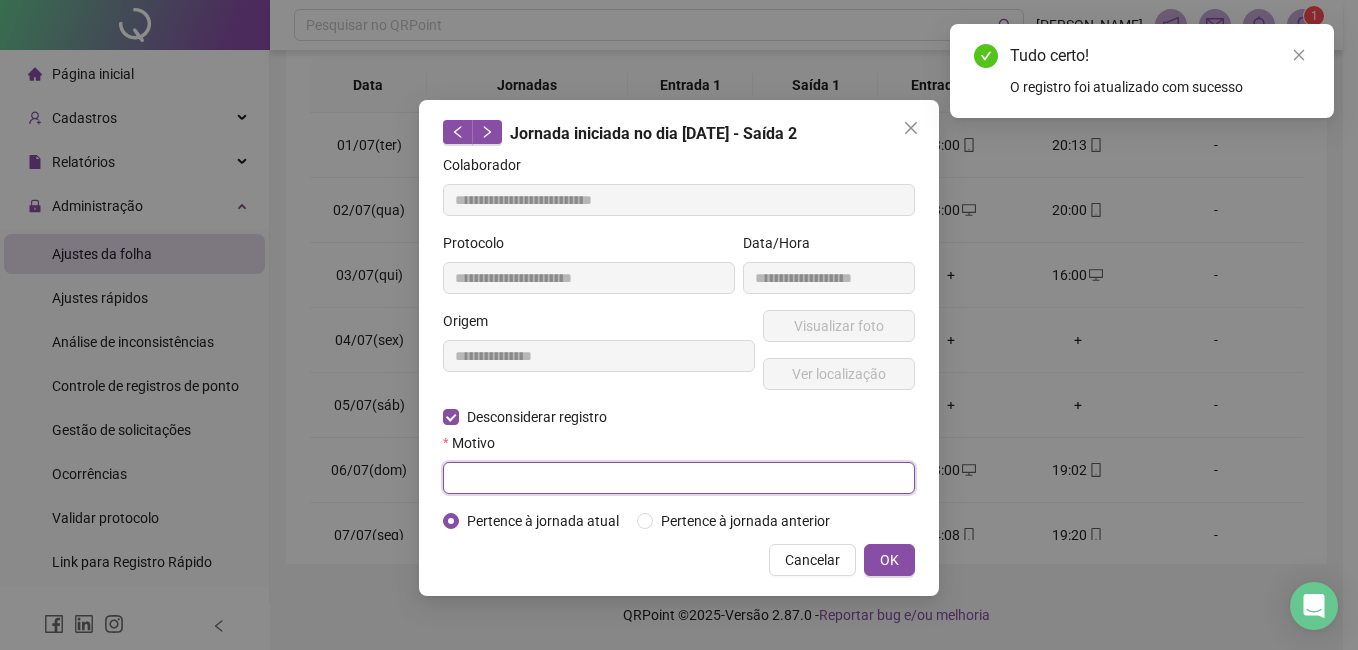 click at bounding box center [679, 478] 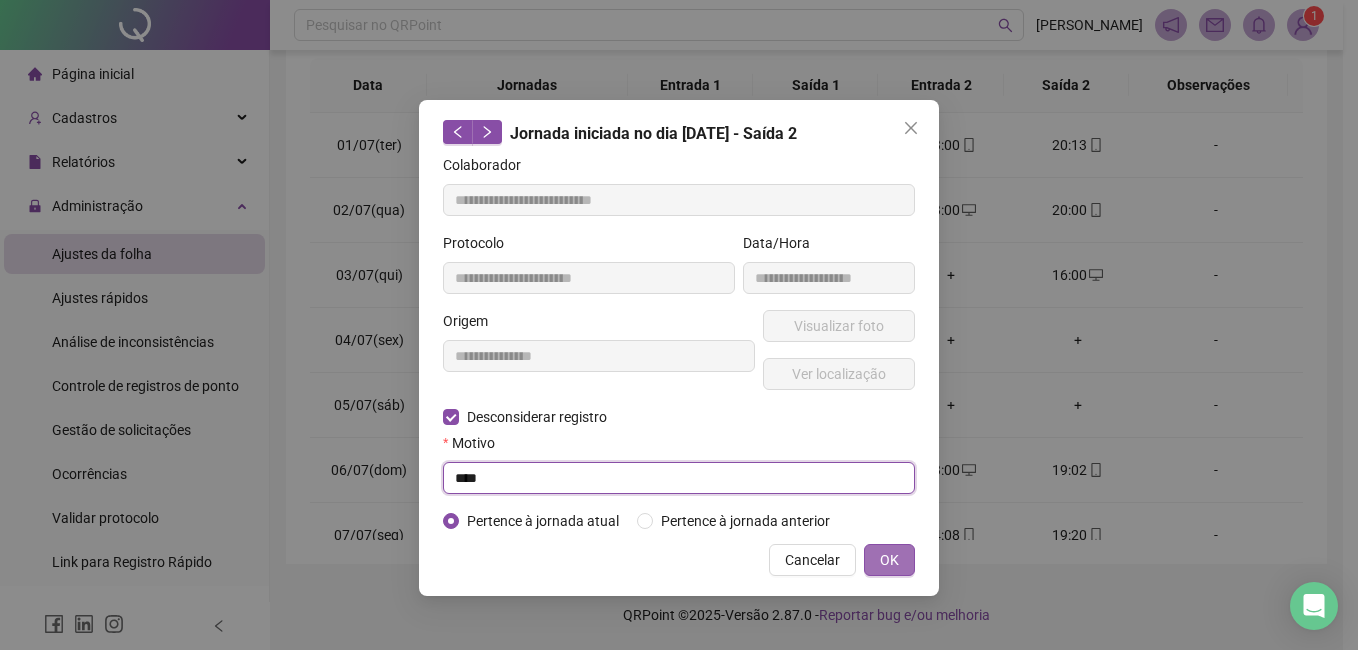 type on "****" 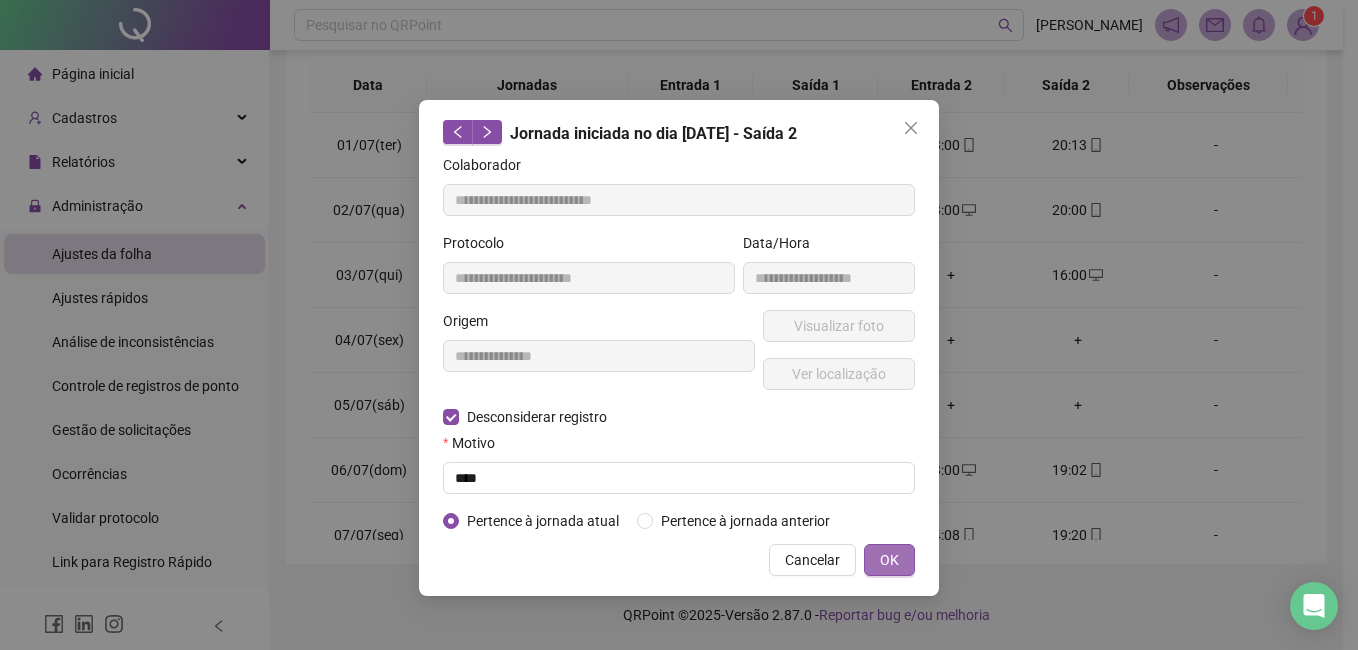 click on "OK" at bounding box center (889, 560) 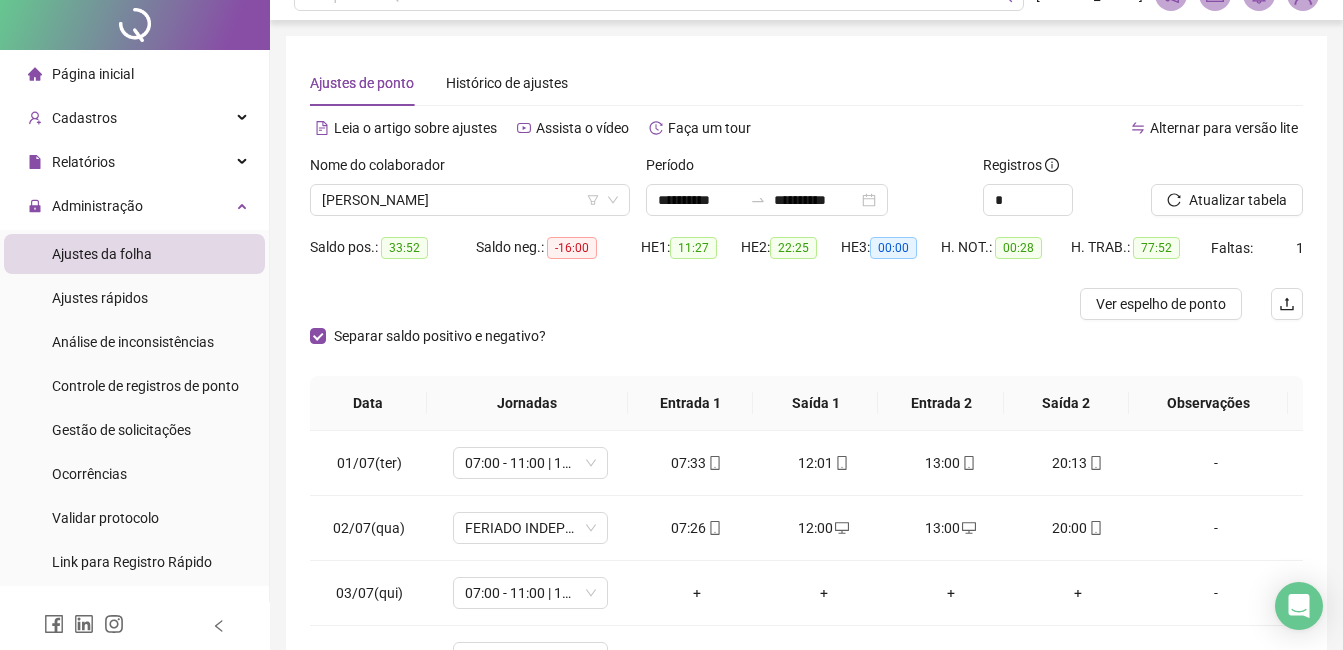 scroll, scrollTop: 0, scrollLeft: 0, axis: both 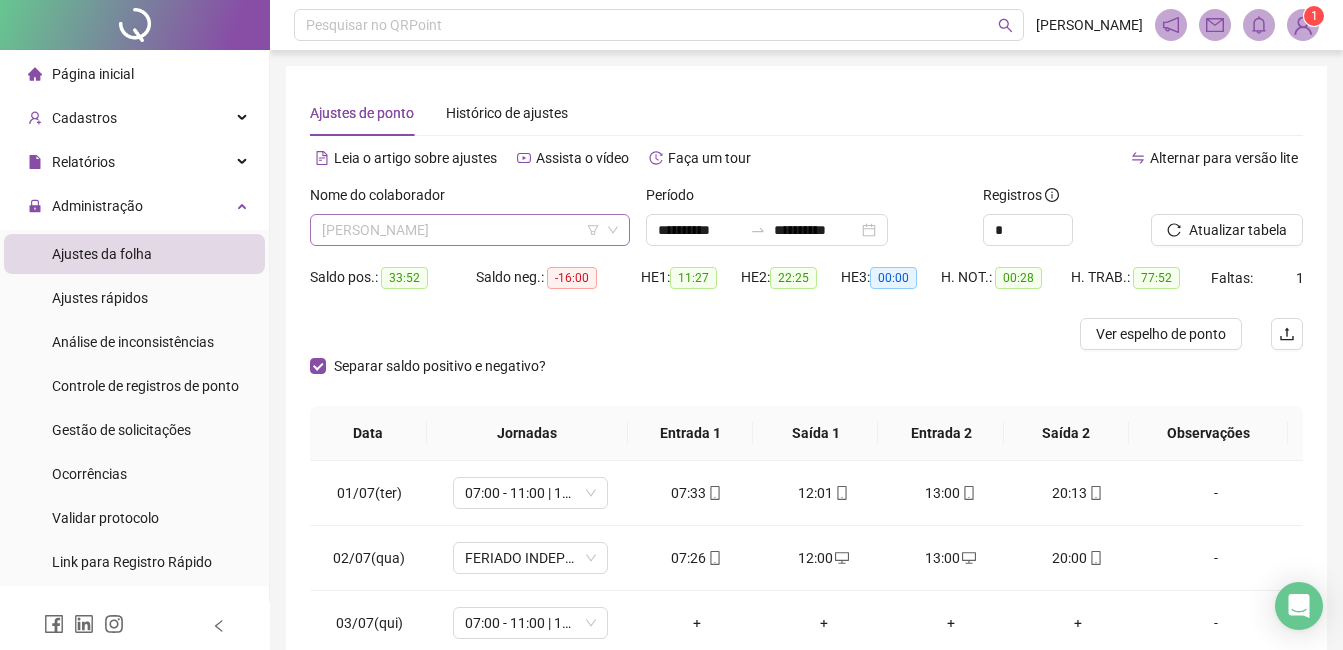 click on "[PERSON_NAME]" at bounding box center [470, 230] 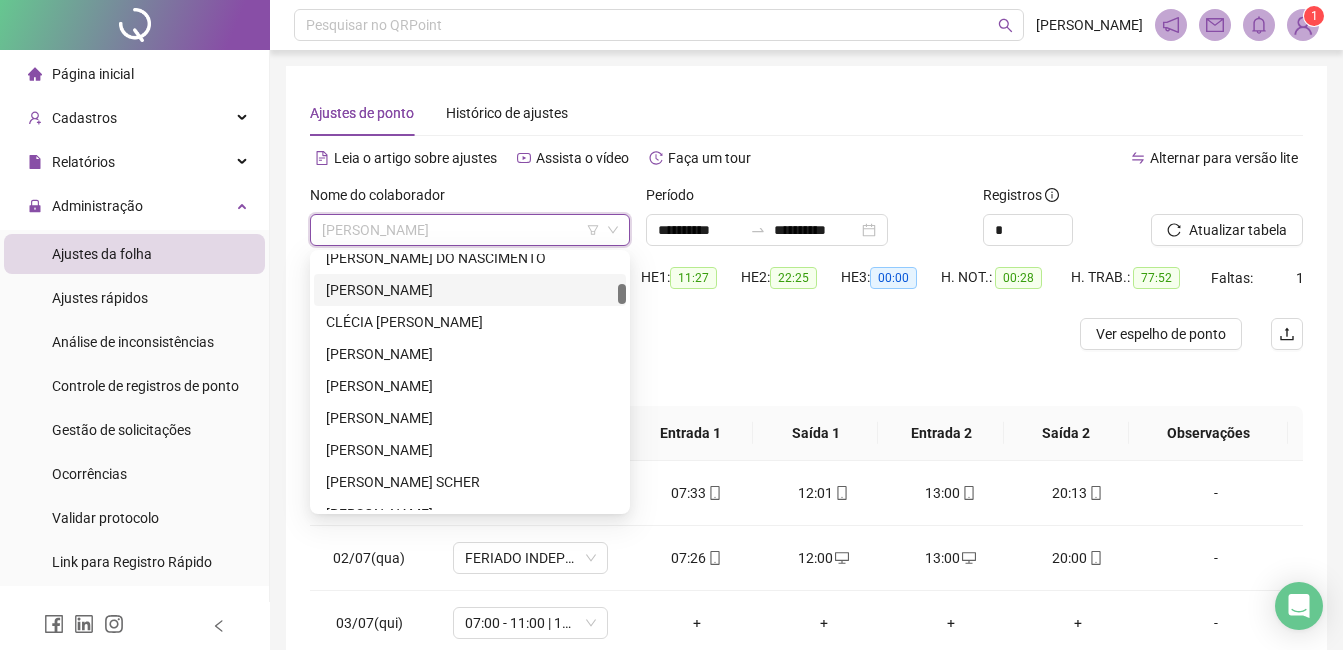 scroll, scrollTop: 0, scrollLeft: 0, axis: both 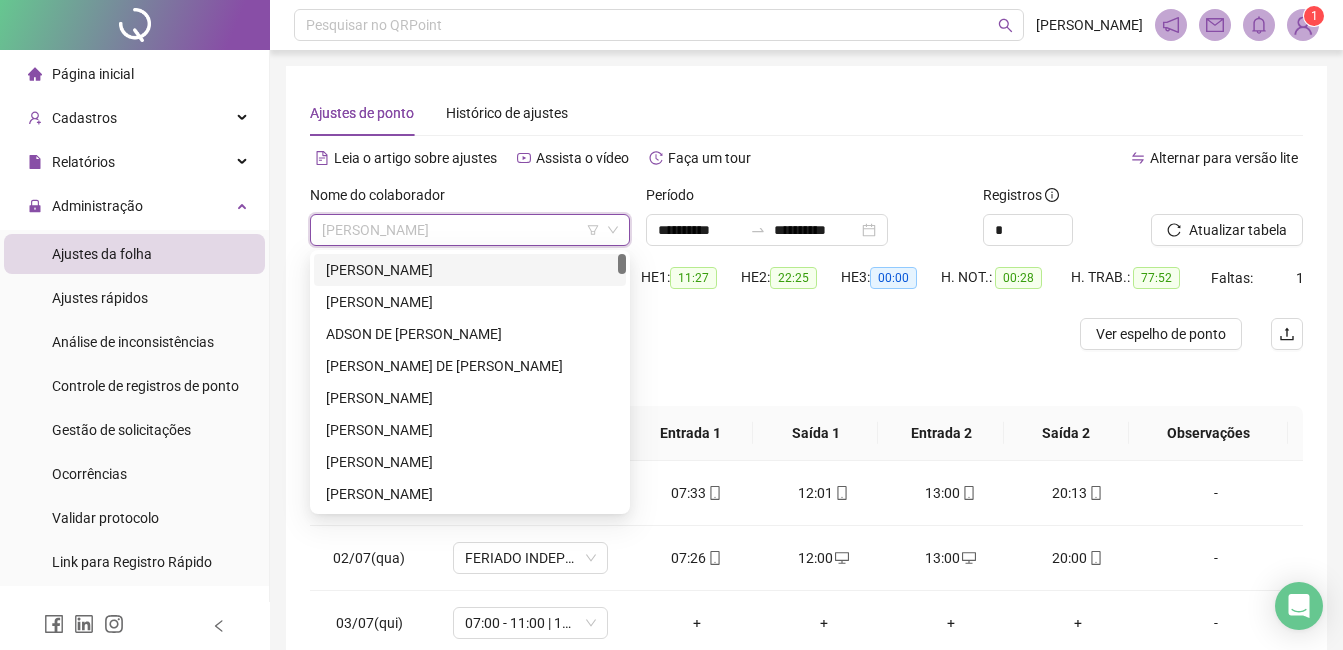 click on "[PERSON_NAME]" at bounding box center [470, 270] 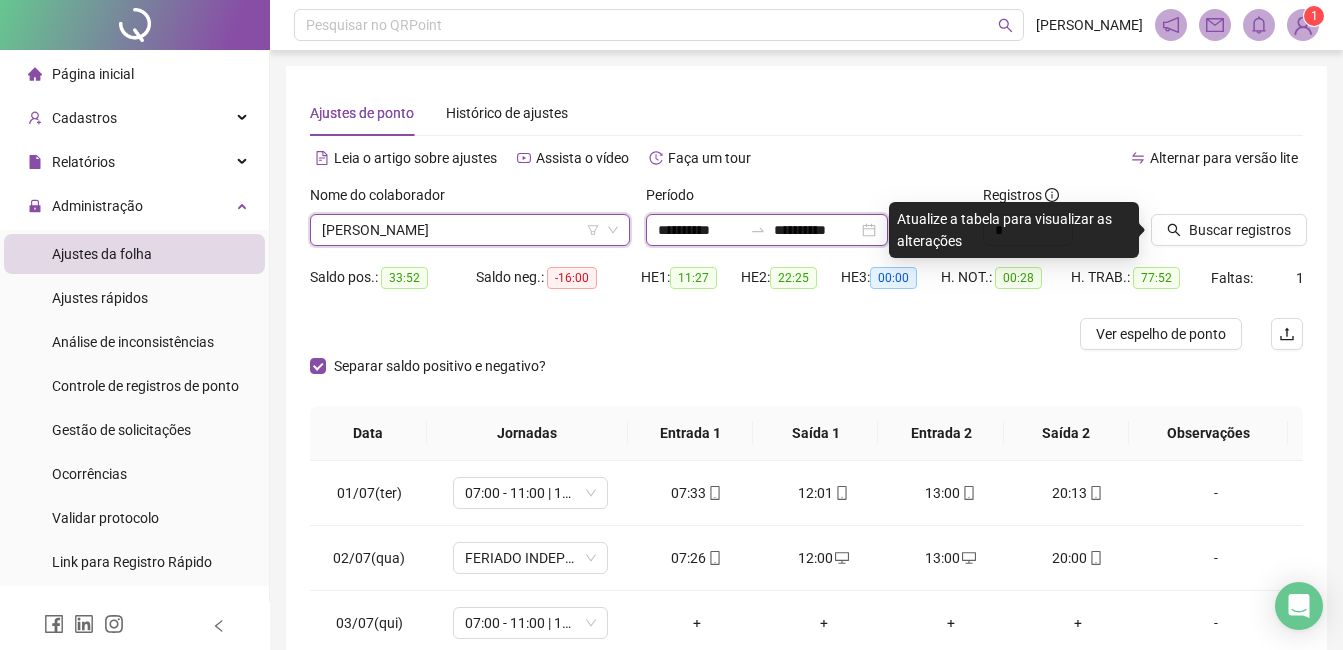 click on "**********" at bounding box center [700, 230] 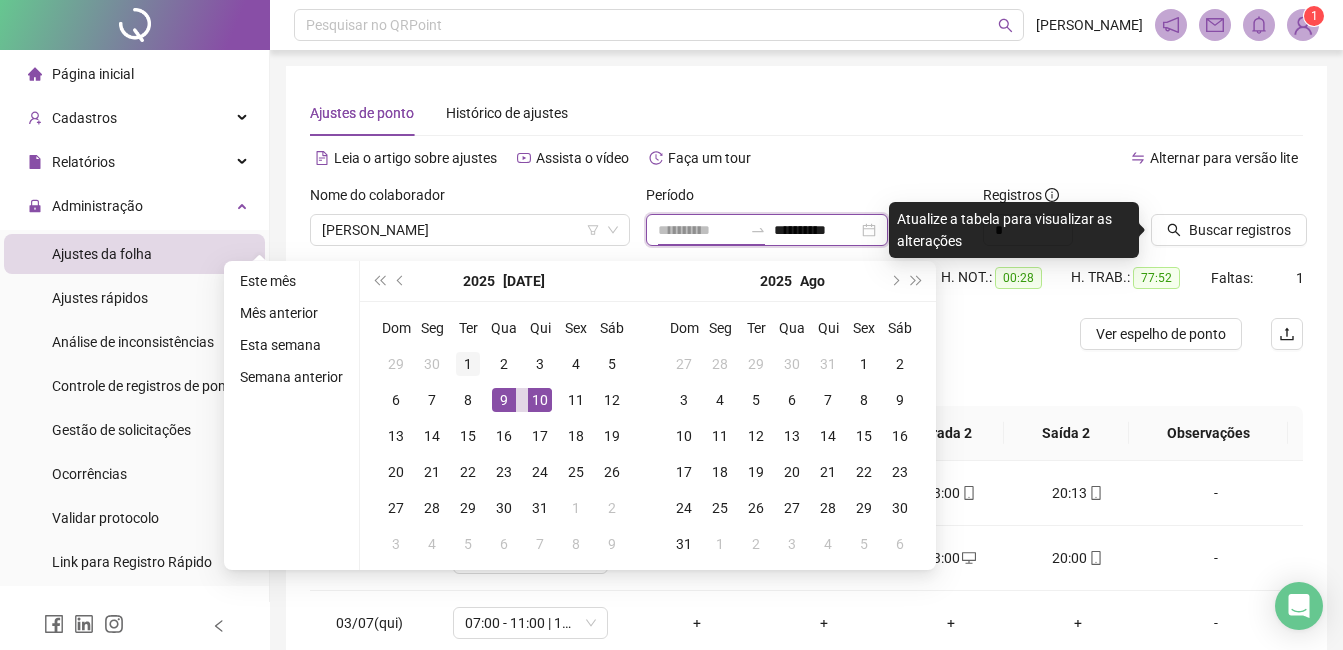 type on "**********" 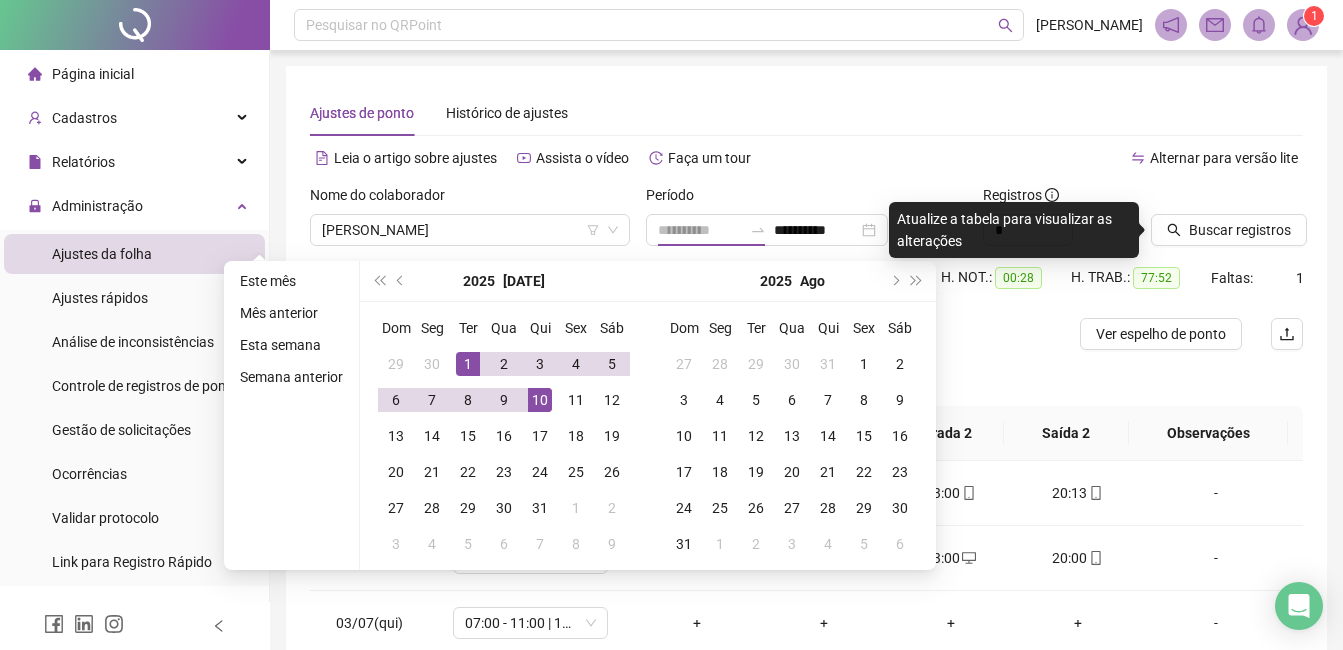 click on "1" at bounding box center [468, 364] 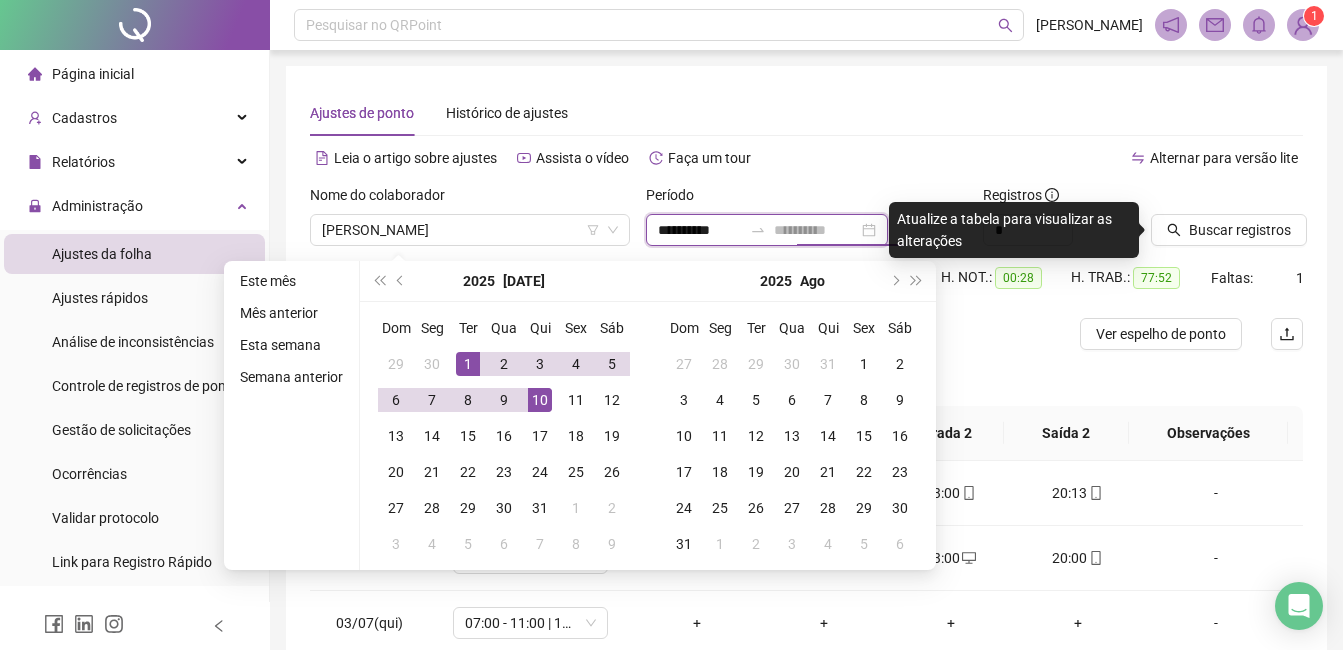 type on "**********" 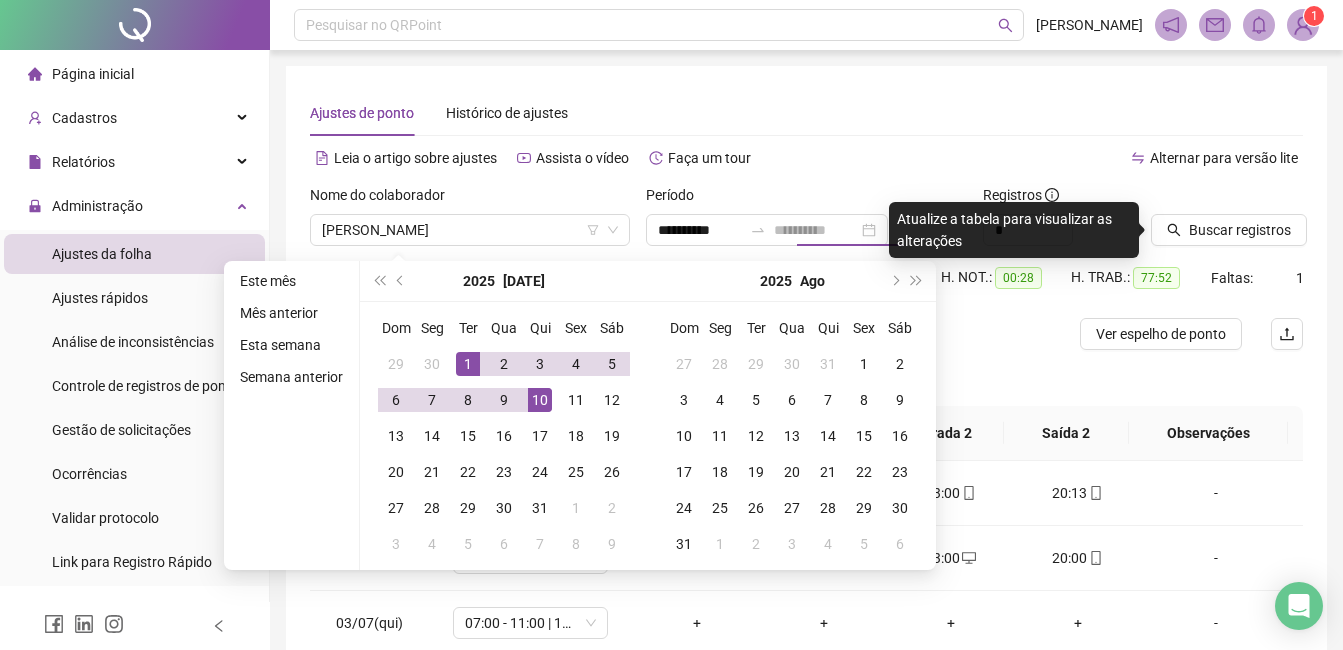 click on "10" at bounding box center [540, 400] 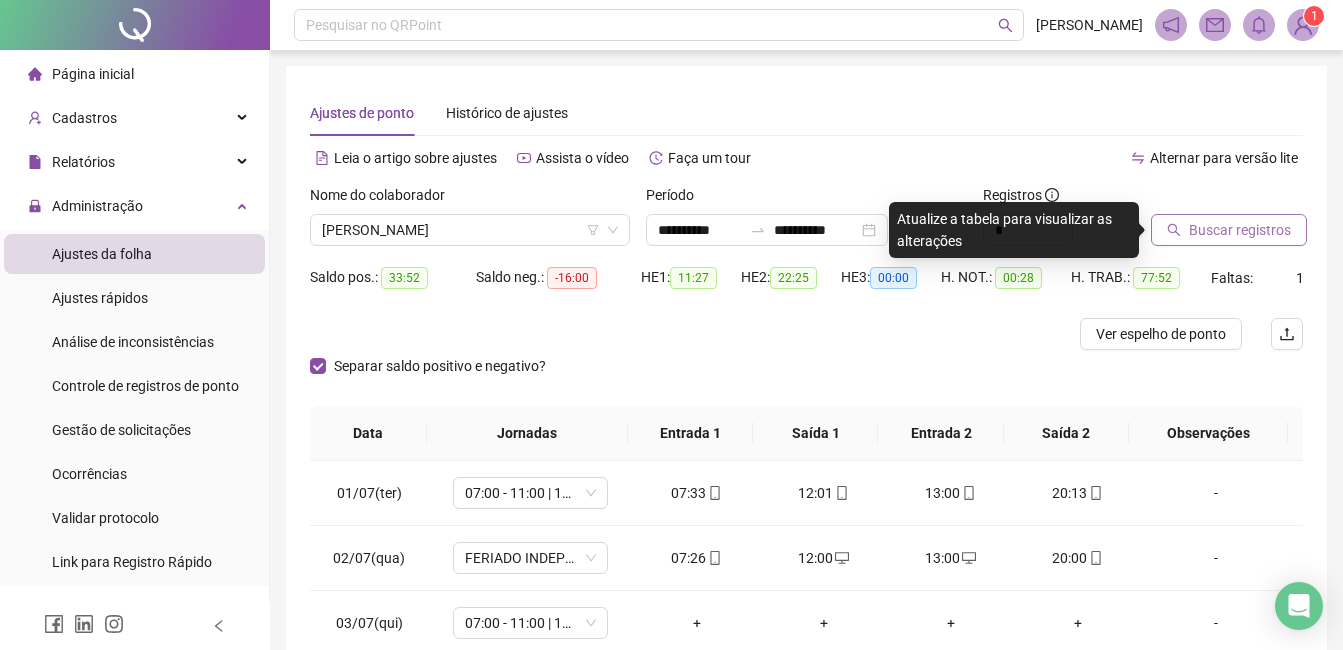click on "Buscar registros" at bounding box center (1240, 230) 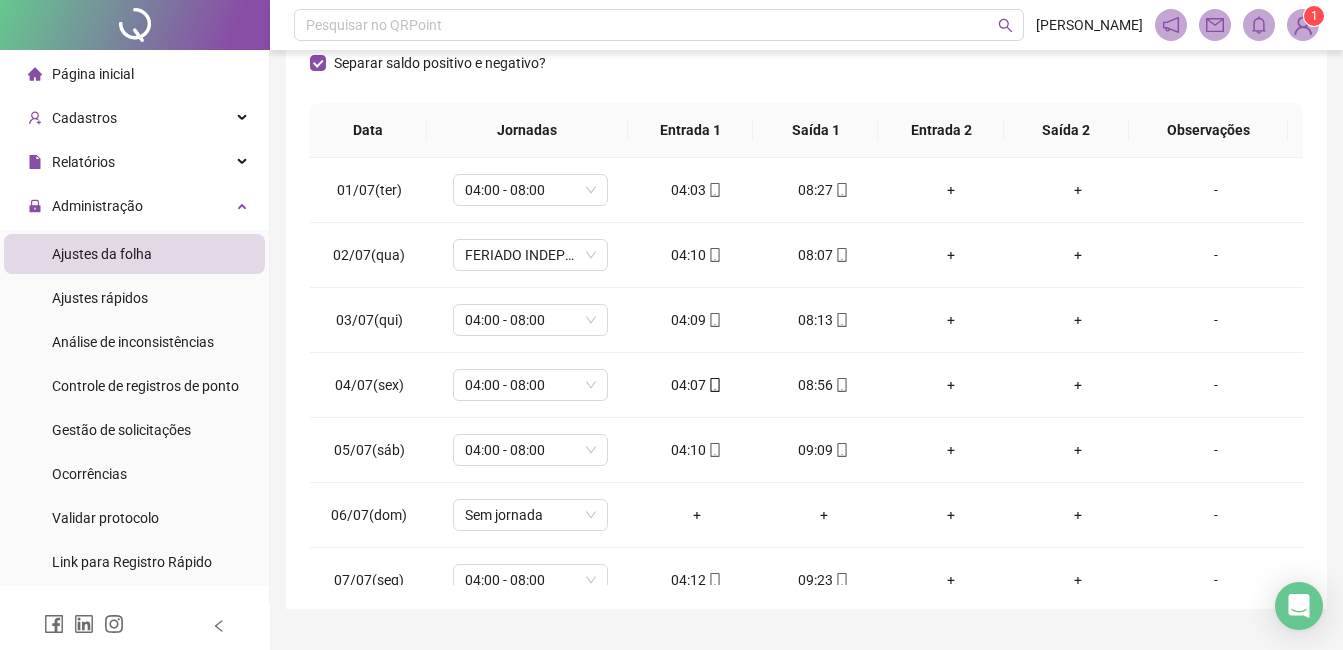 scroll, scrollTop: 348, scrollLeft: 0, axis: vertical 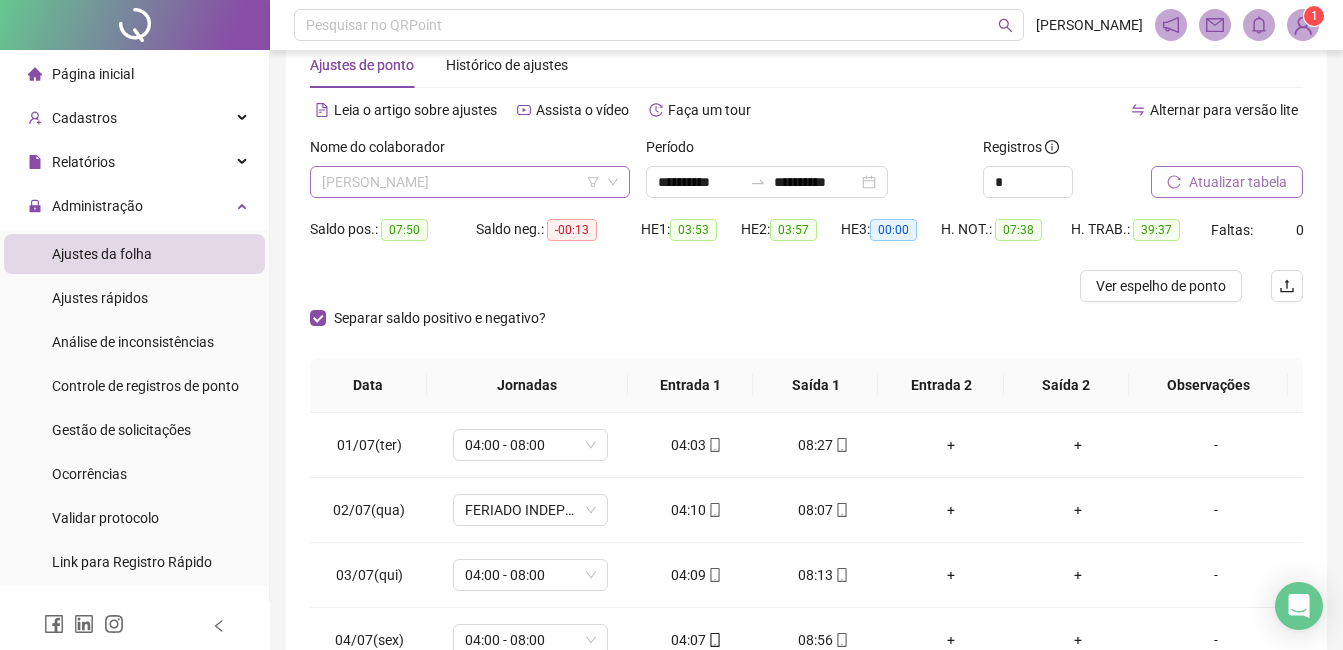 click on "[PERSON_NAME]" at bounding box center (470, 182) 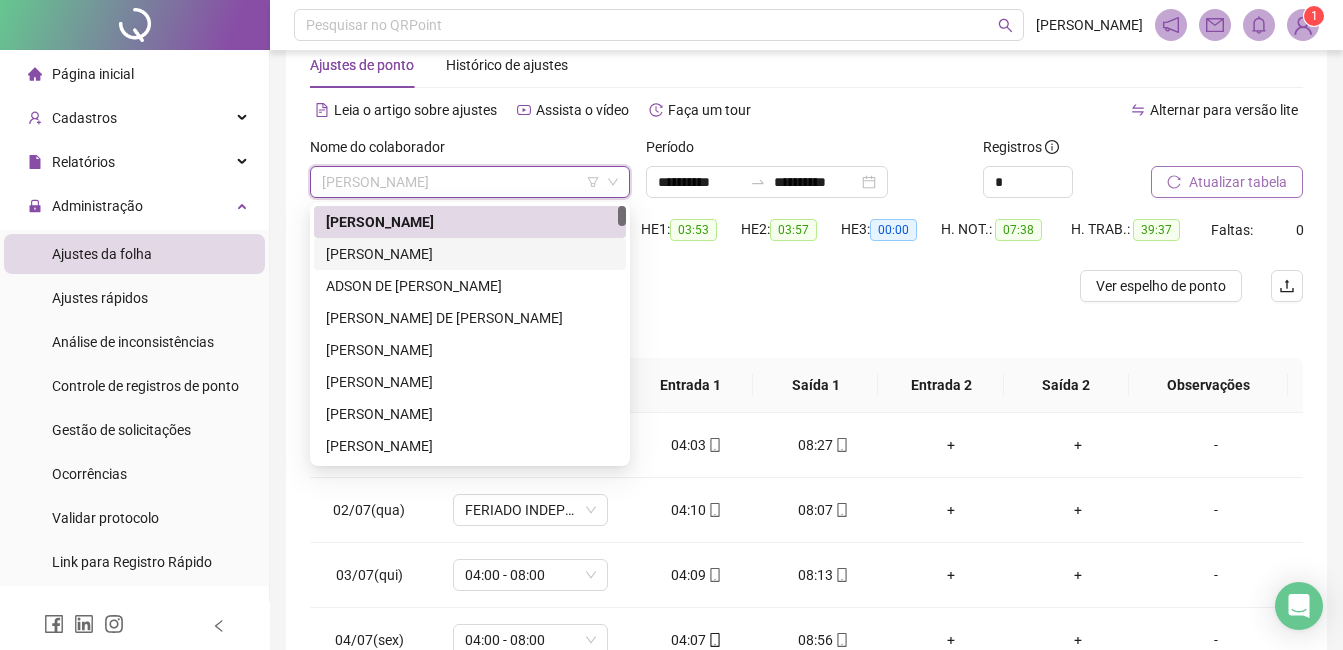 click on "[PERSON_NAME]" at bounding box center [470, 254] 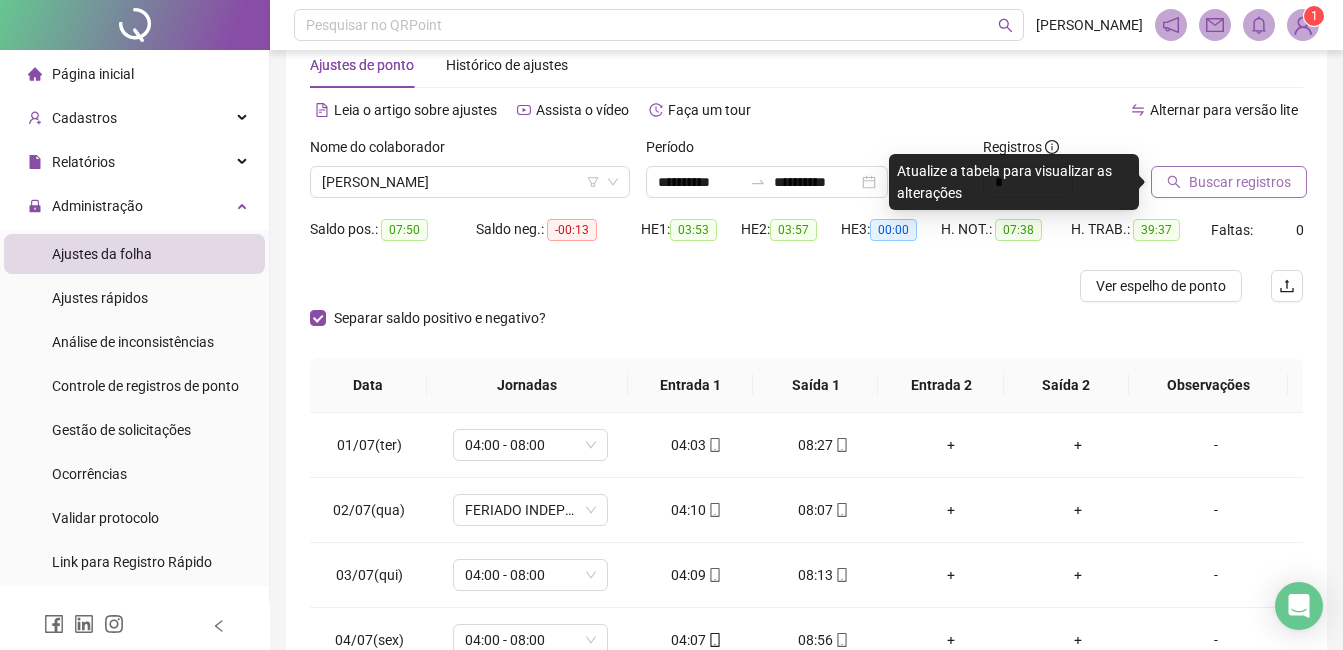 click on "Buscar registros" at bounding box center [1240, 182] 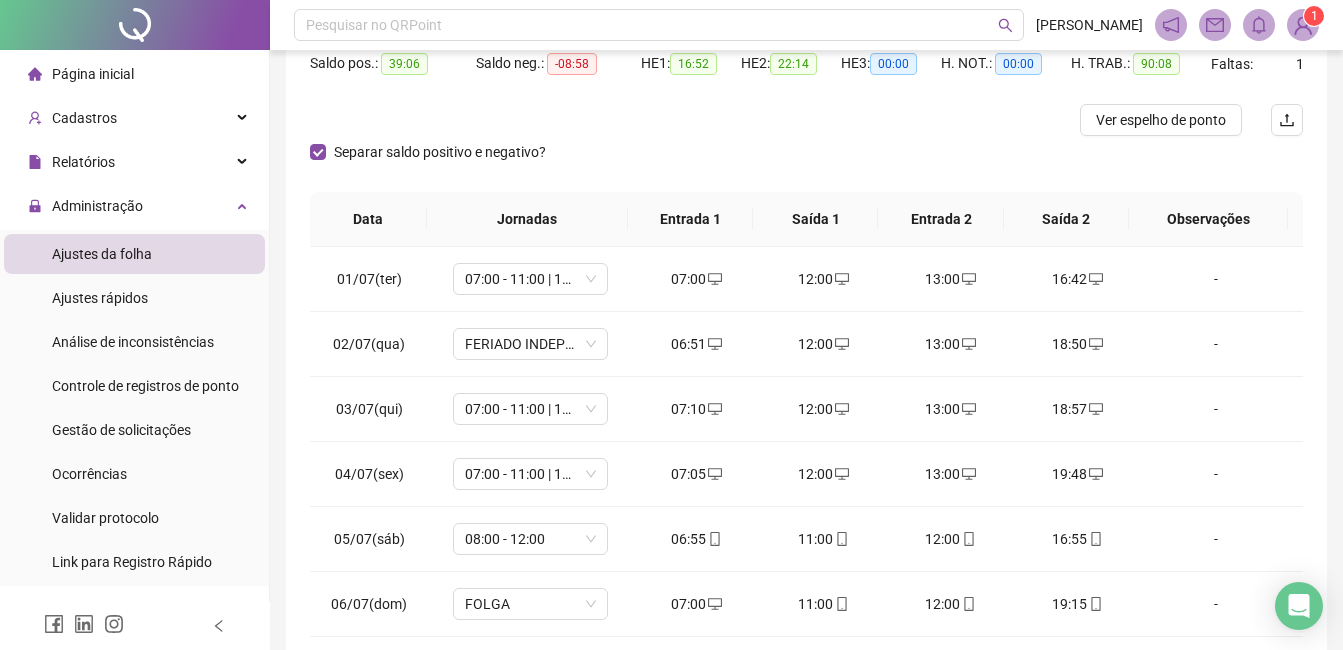 scroll, scrollTop: 348, scrollLeft: 0, axis: vertical 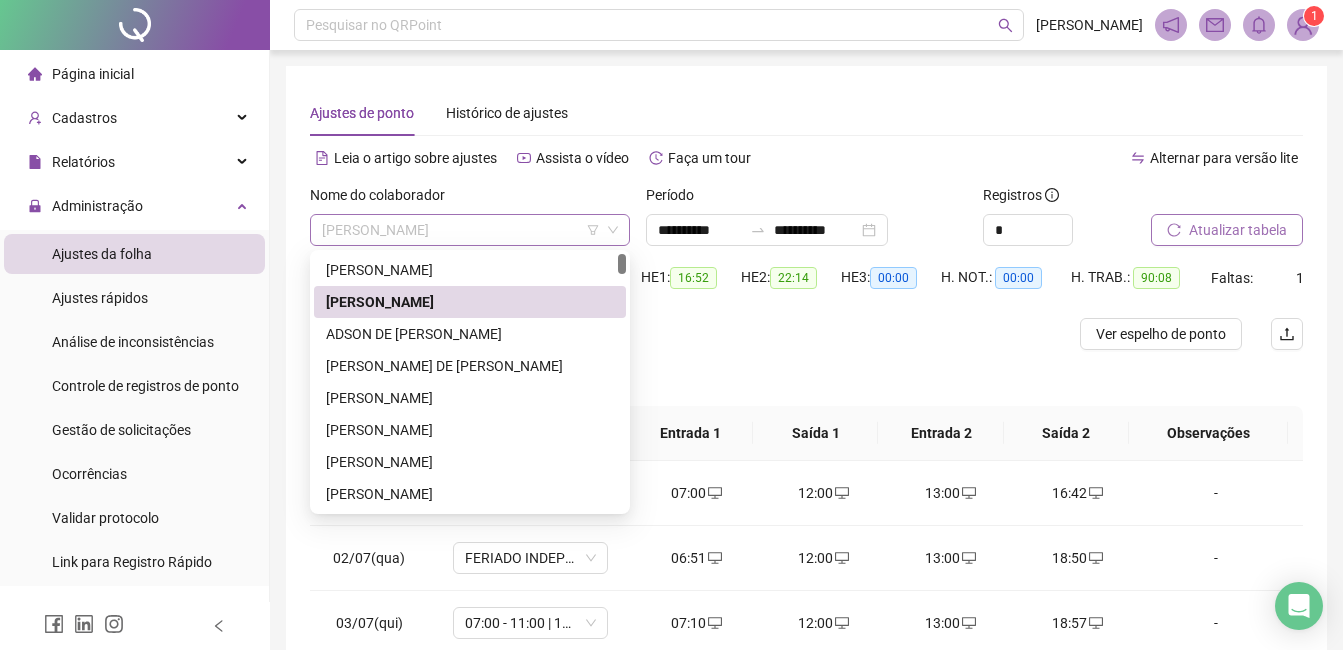 click on "[PERSON_NAME]" at bounding box center [470, 230] 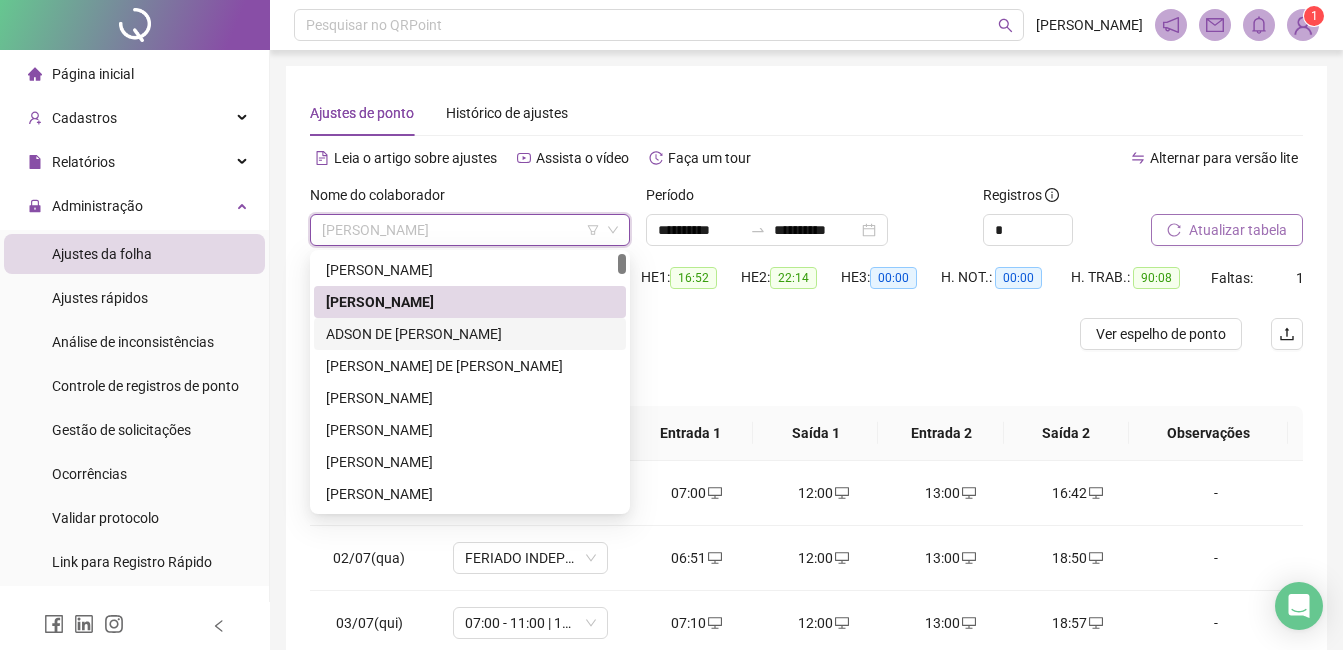 drag, startPoint x: 426, startPoint y: 331, endPoint x: 562, endPoint y: 329, distance: 136.01471 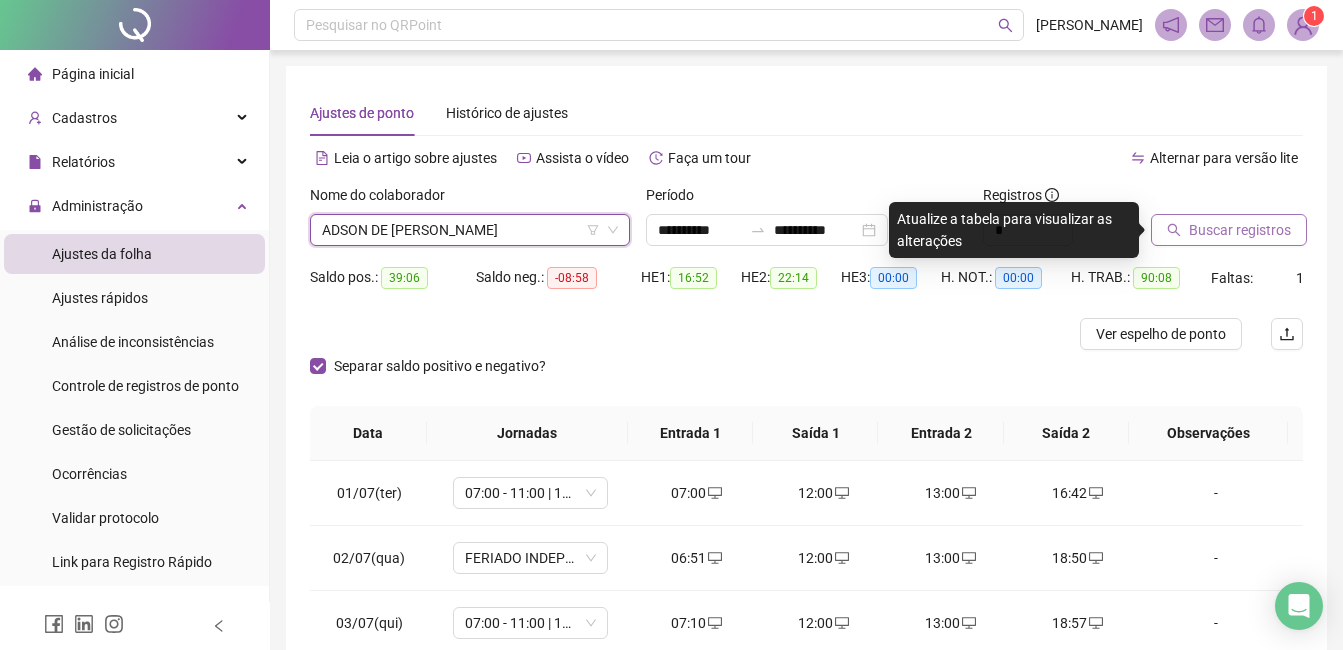 click on "Buscar registros" at bounding box center (1240, 230) 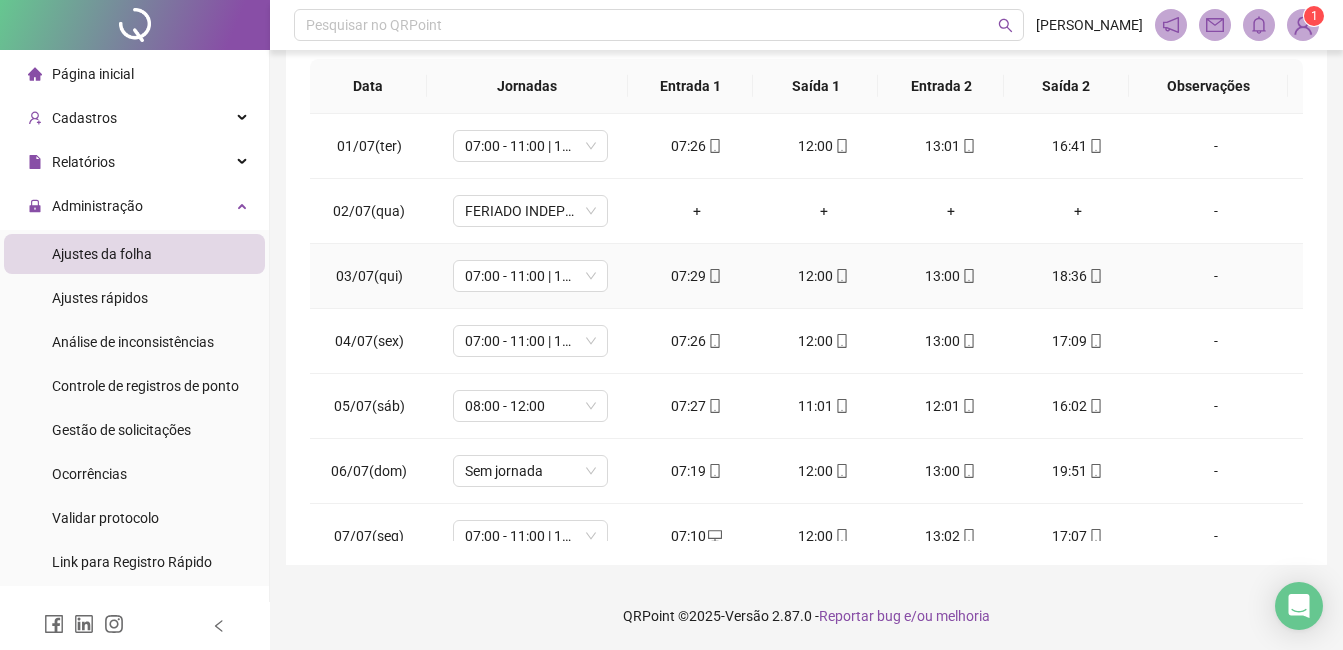 scroll, scrollTop: 348, scrollLeft: 0, axis: vertical 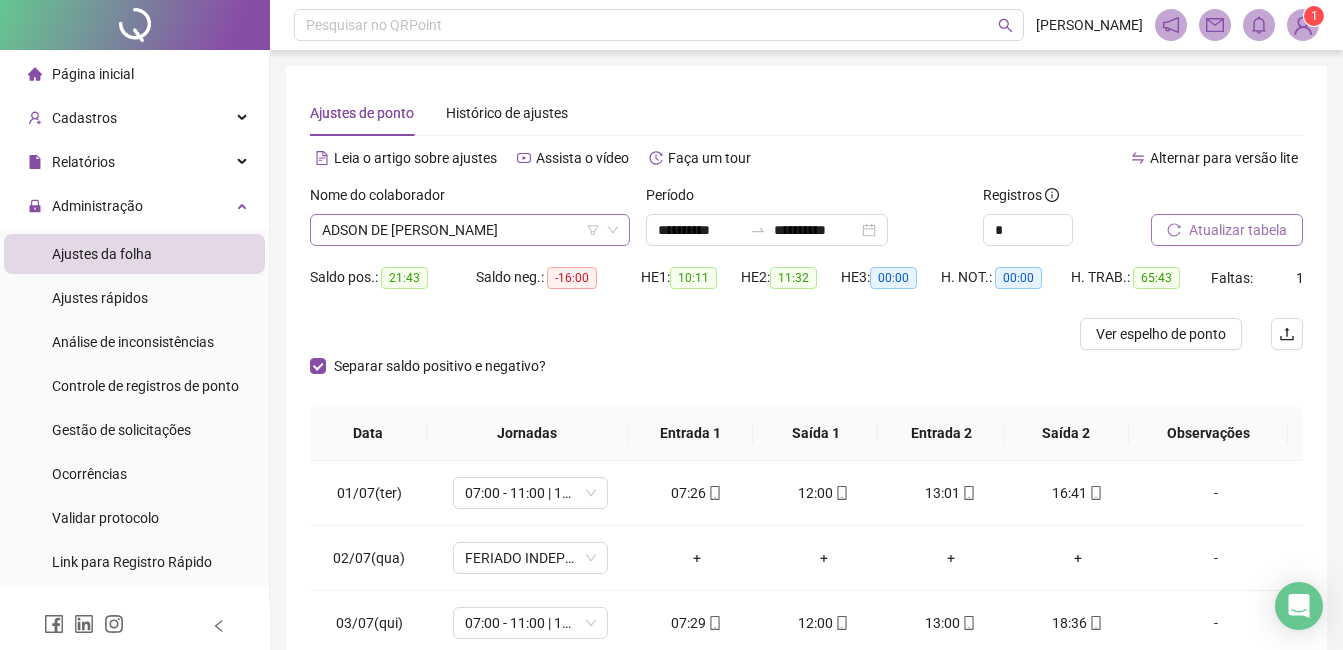 click on "ADSON DE [PERSON_NAME]" at bounding box center (470, 230) 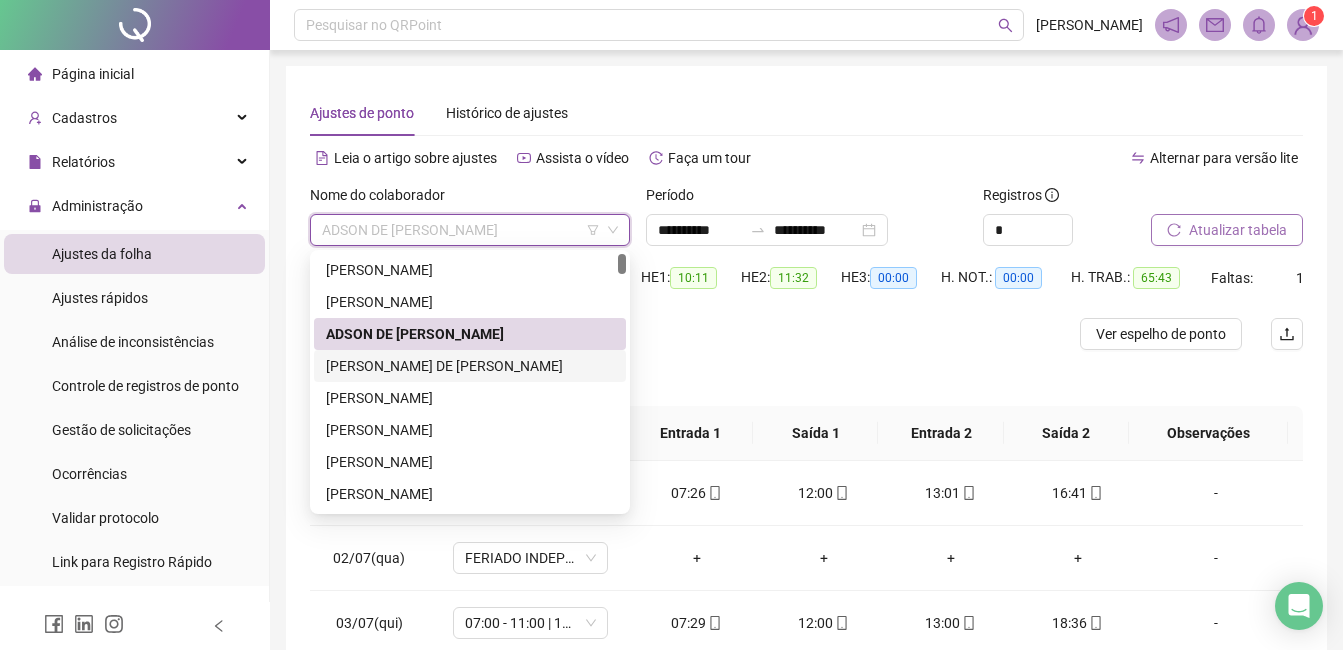 drag, startPoint x: 423, startPoint y: 362, endPoint x: 471, endPoint y: 349, distance: 49.729267 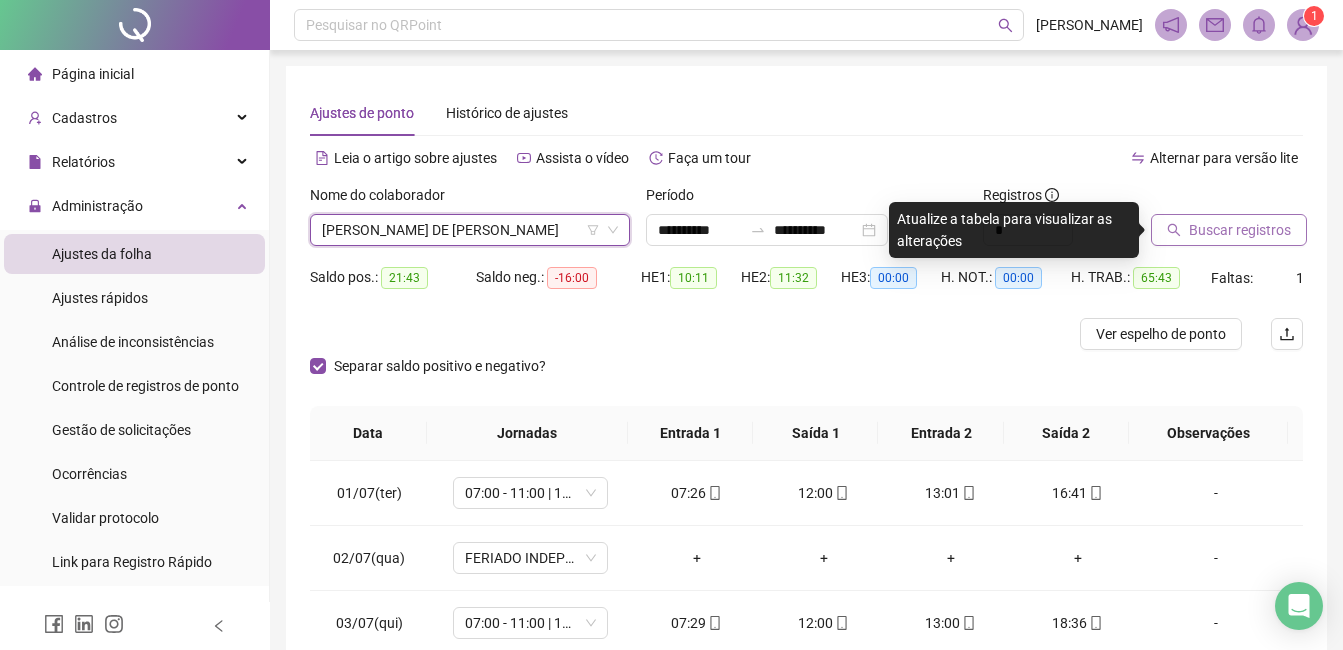 click on "Buscar registros" at bounding box center (1240, 230) 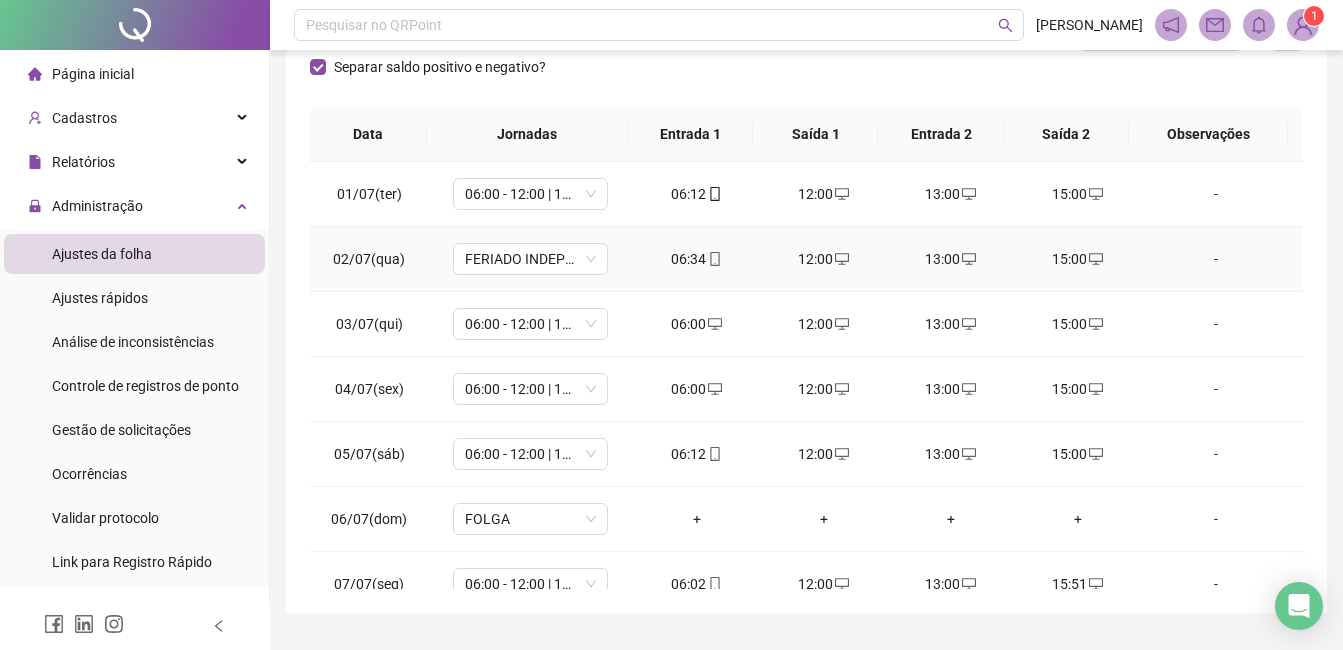 scroll, scrollTop: 348, scrollLeft: 0, axis: vertical 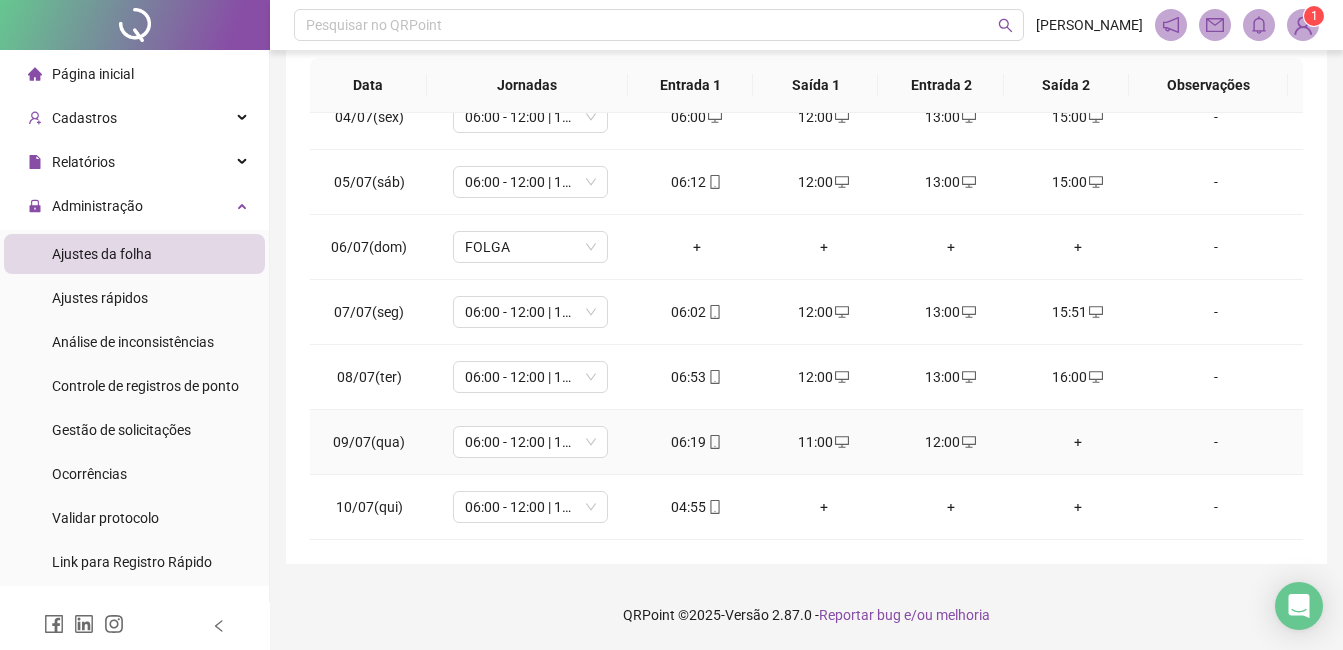 click on "+" at bounding box center [1077, 442] 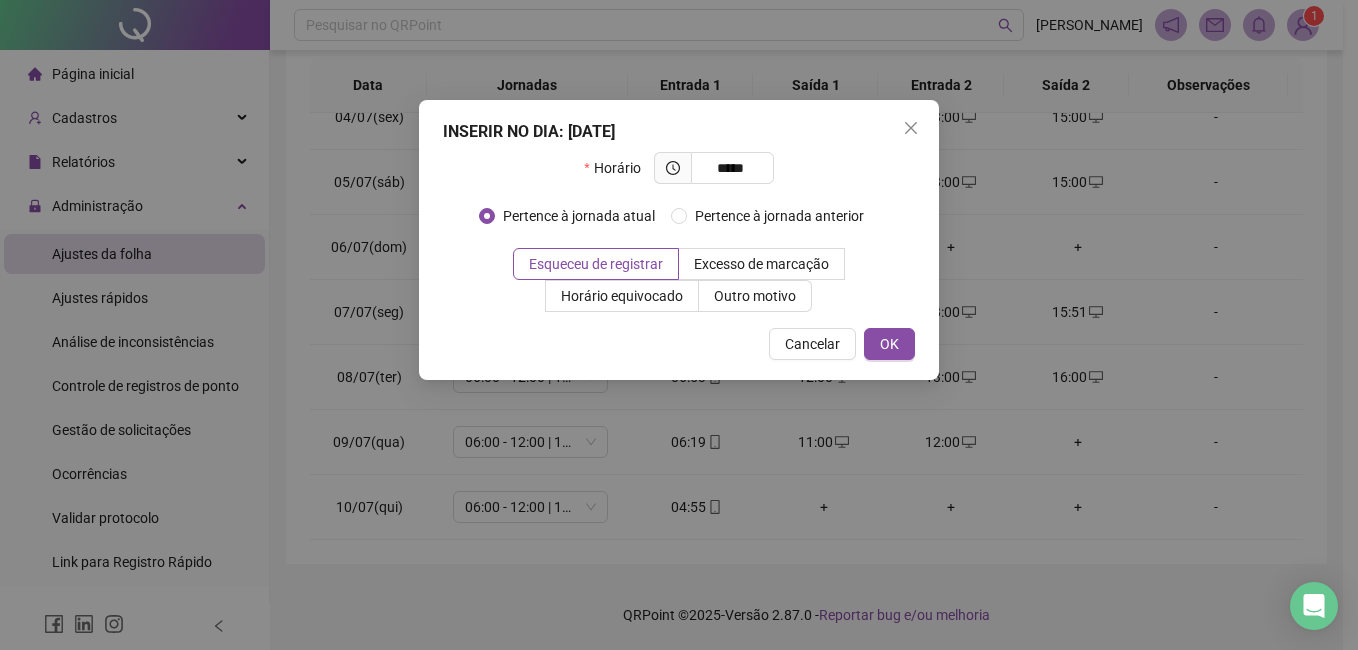 type on "*****" 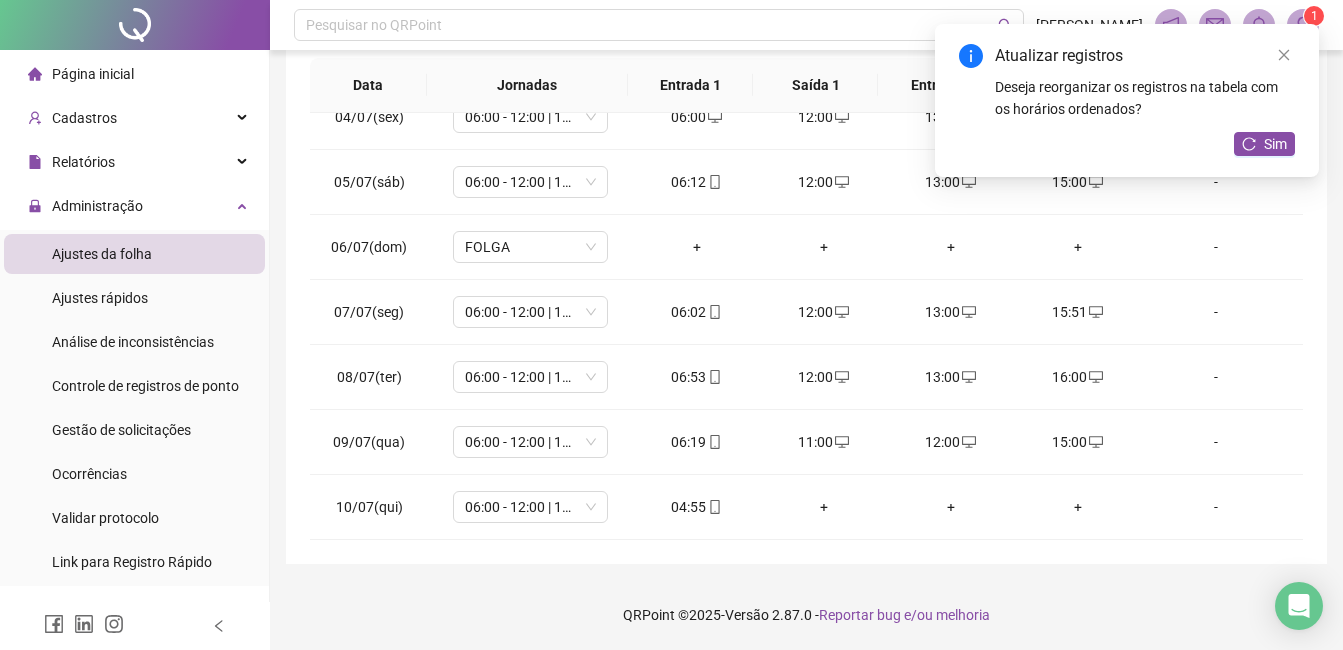 drag, startPoint x: 1278, startPoint y: 143, endPoint x: 1278, endPoint y: 158, distance: 15 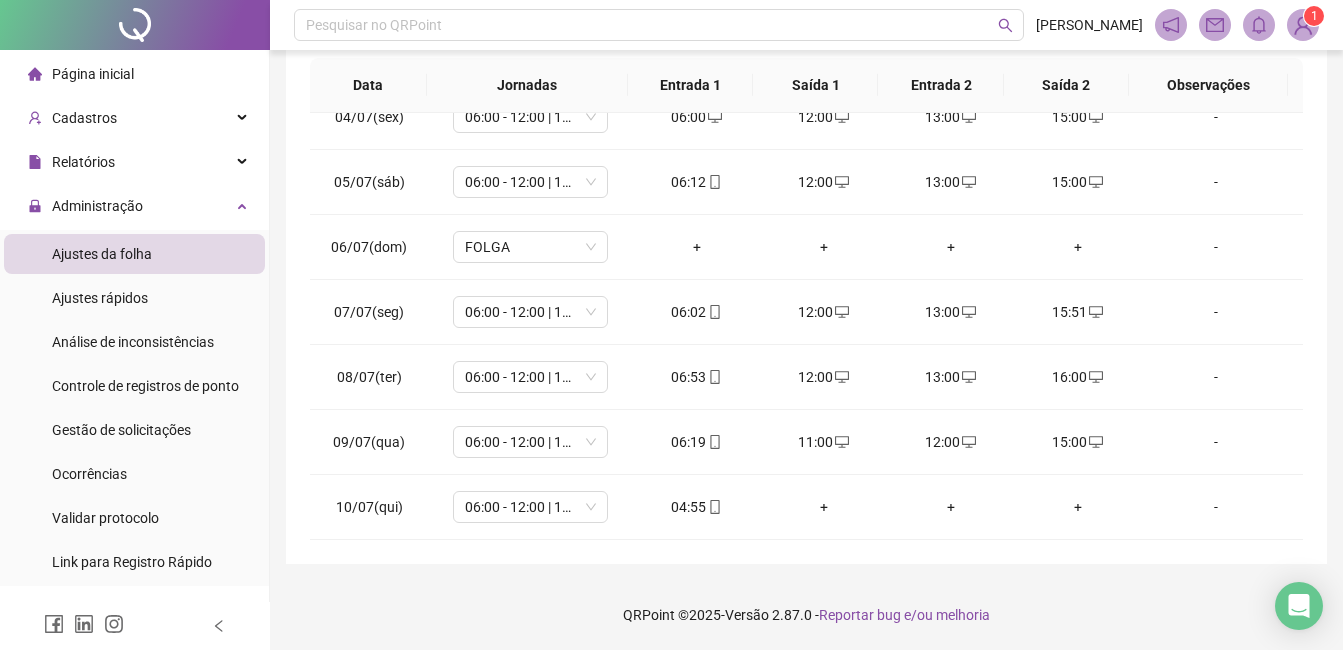scroll, scrollTop: 0, scrollLeft: 0, axis: both 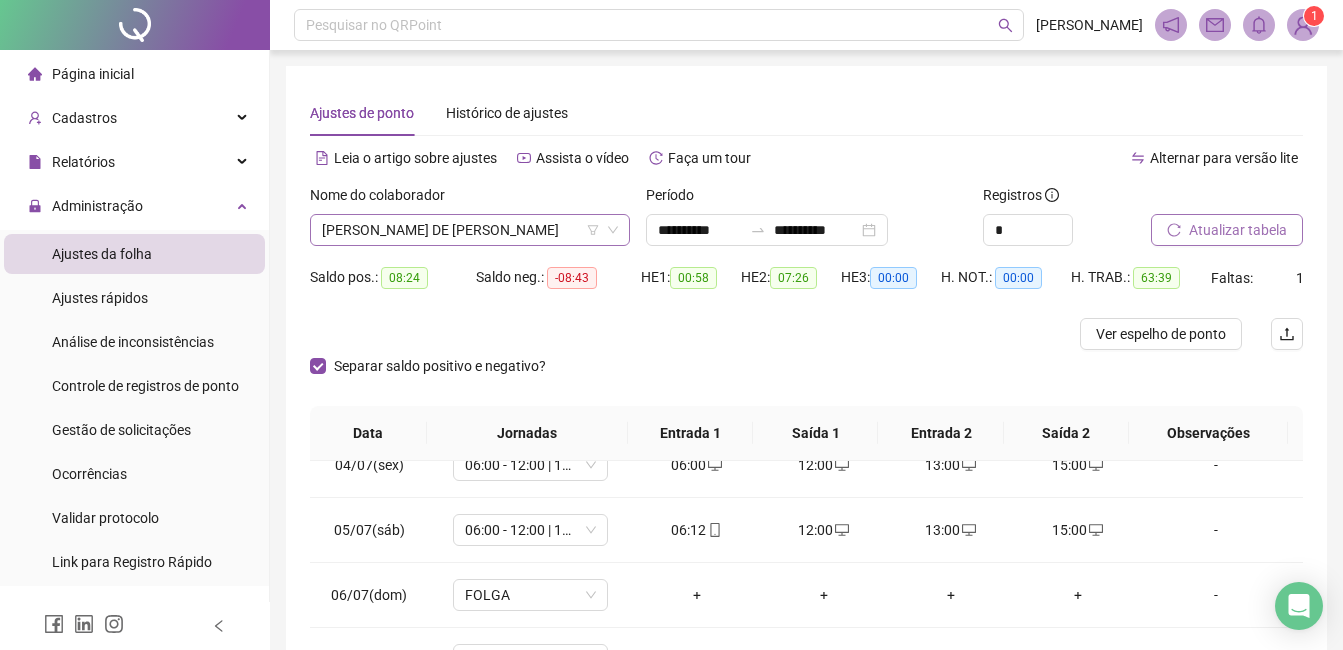 click on "[PERSON_NAME] DE [PERSON_NAME]" at bounding box center (470, 230) 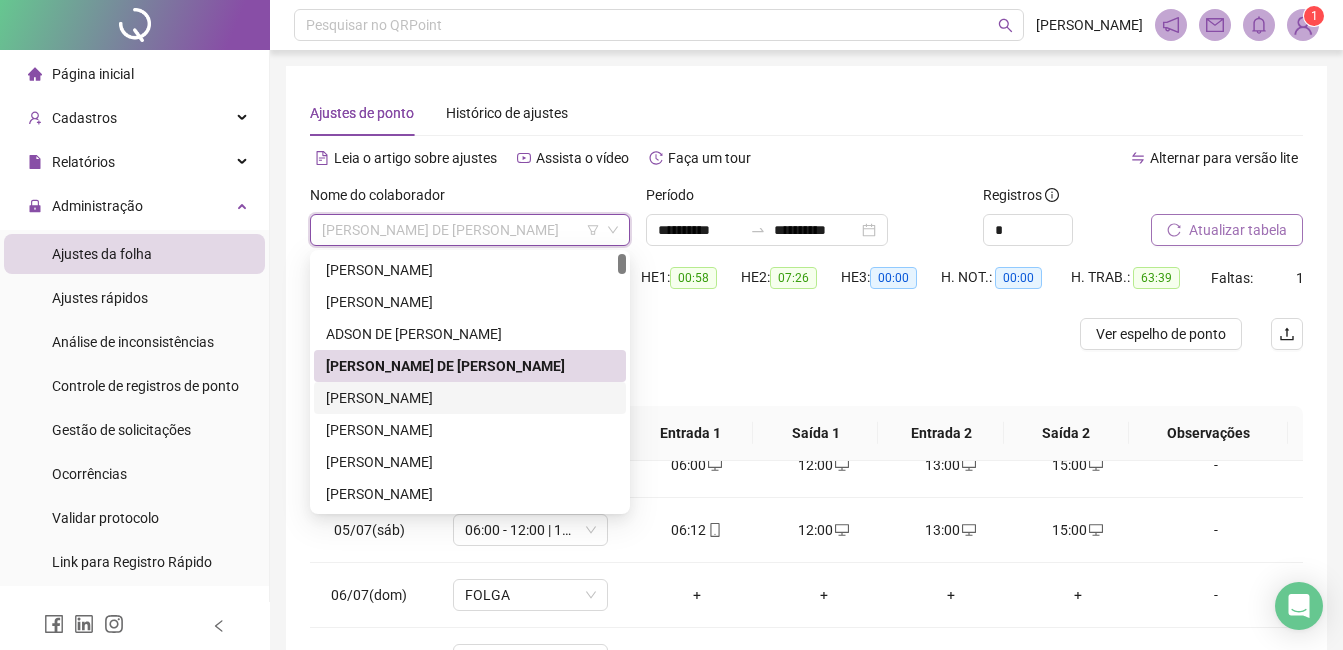 drag, startPoint x: 414, startPoint y: 400, endPoint x: 592, endPoint y: 398, distance: 178.01123 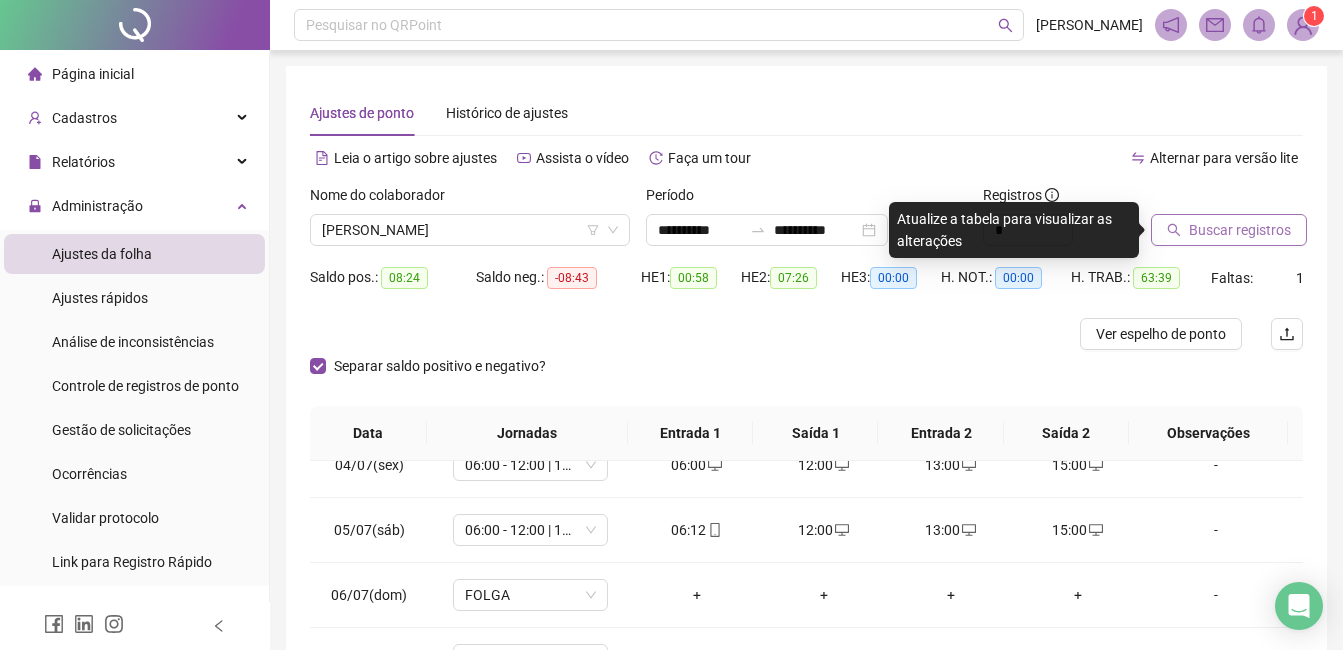 click on "Buscar registros" at bounding box center [1240, 230] 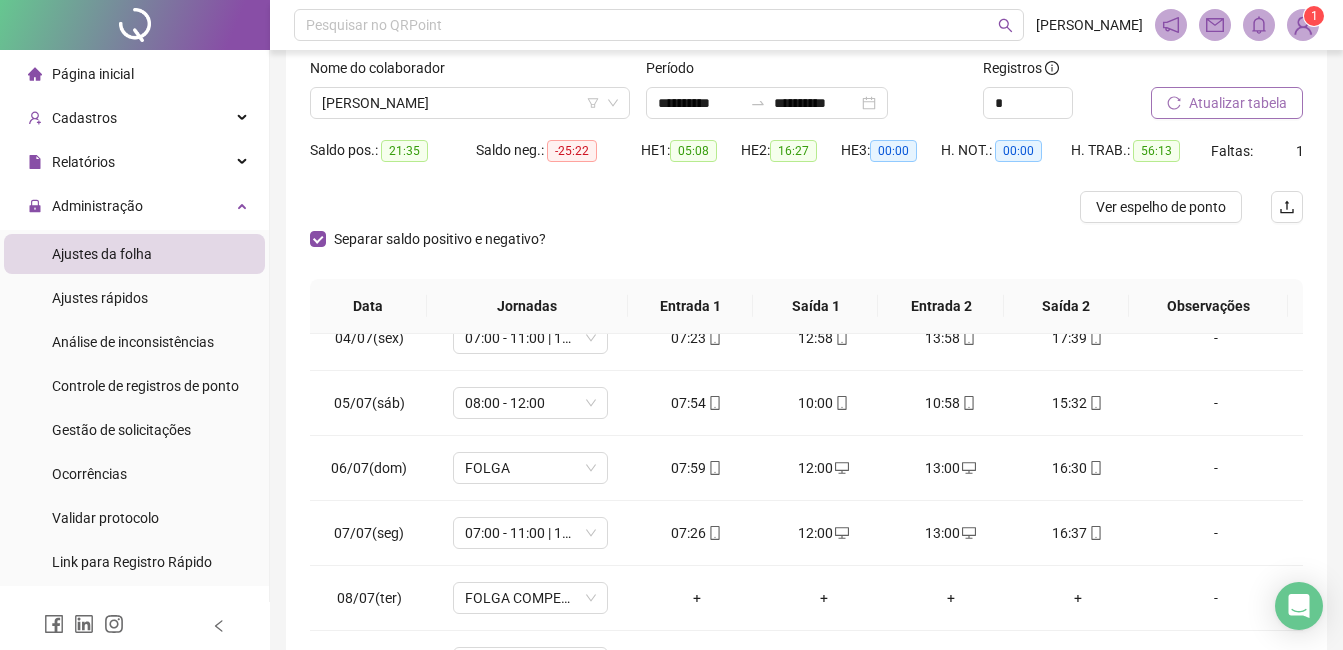 scroll, scrollTop: 348, scrollLeft: 0, axis: vertical 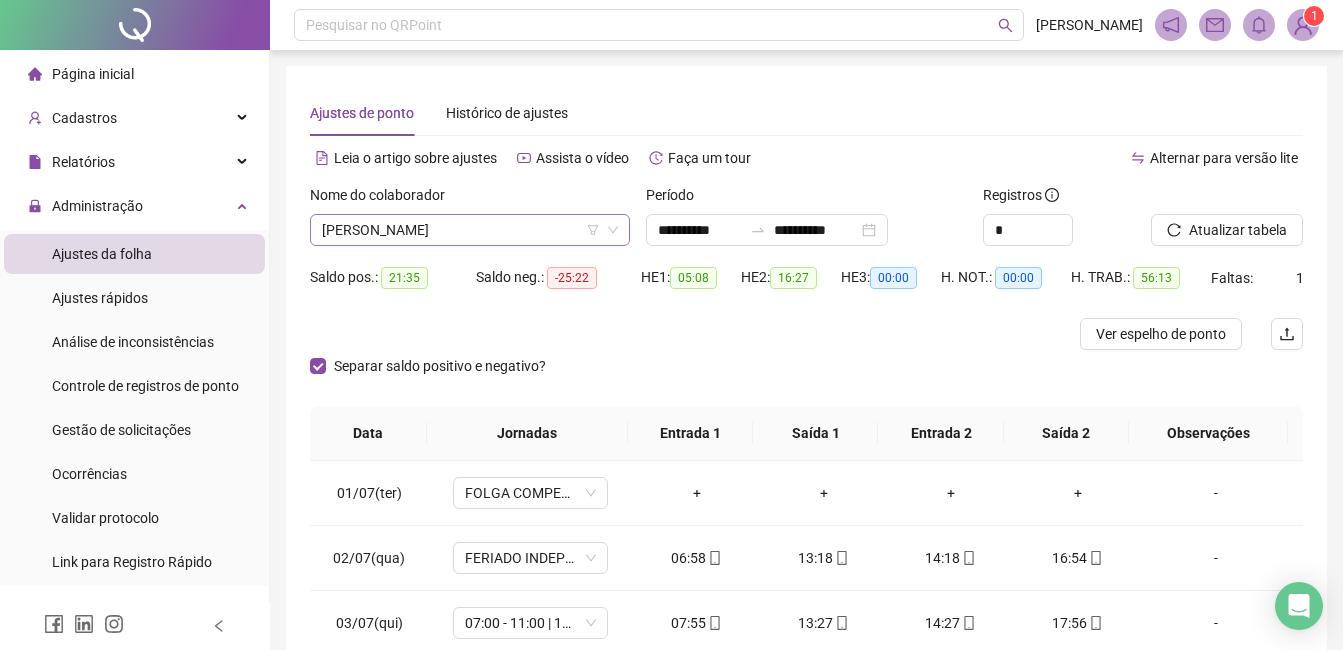 click on "[PERSON_NAME]" at bounding box center (470, 230) 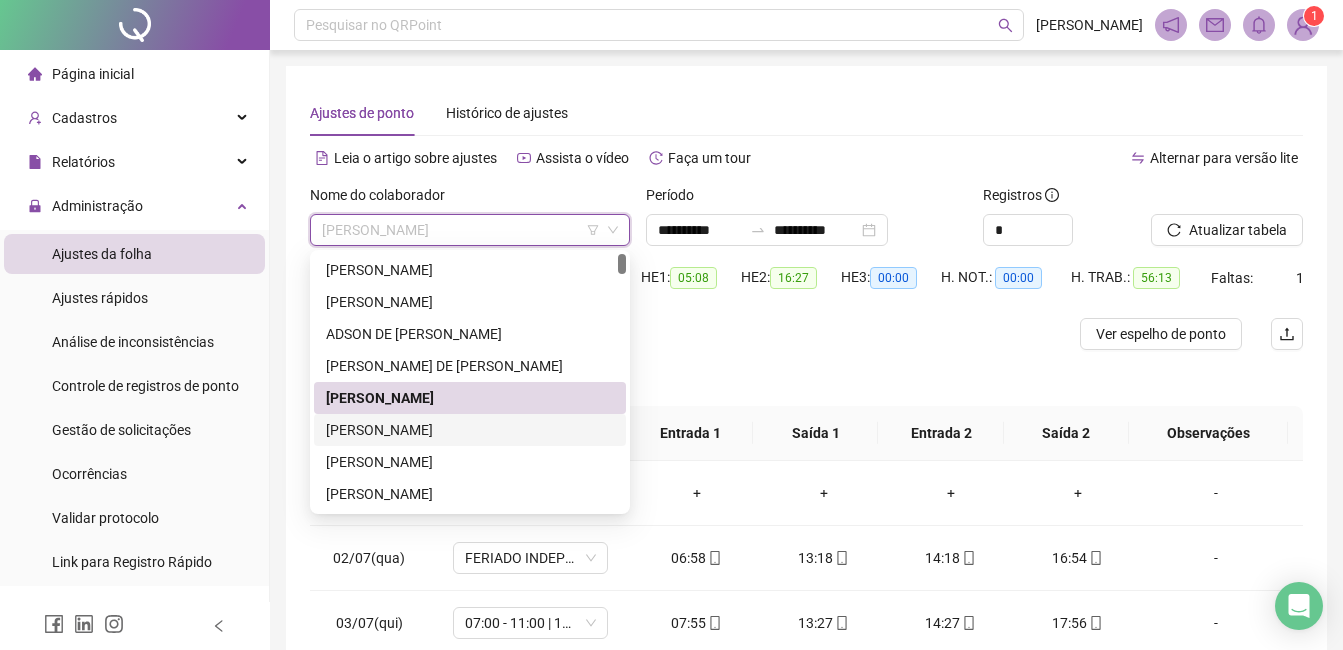 drag, startPoint x: 381, startPoint y: 428, endPoint x: 549, endPoint y: 388, distance: 172.69626 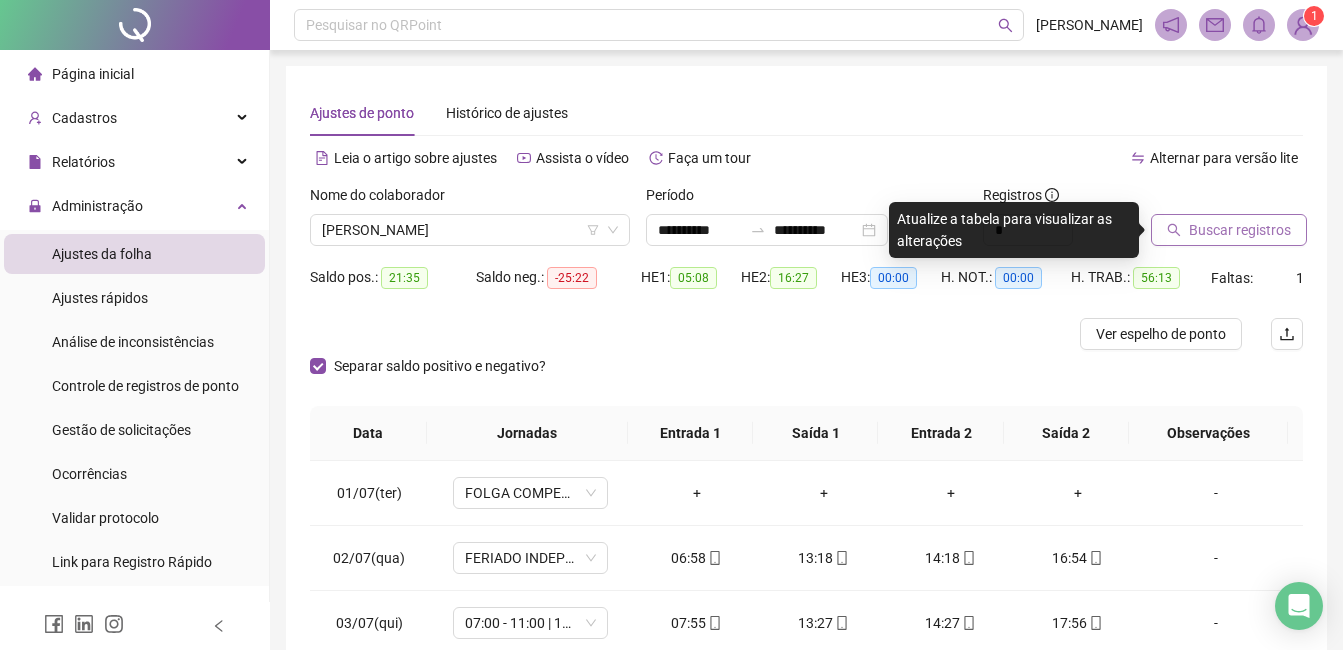 click on "Buscar registros" at bounding box center [1229, 230] 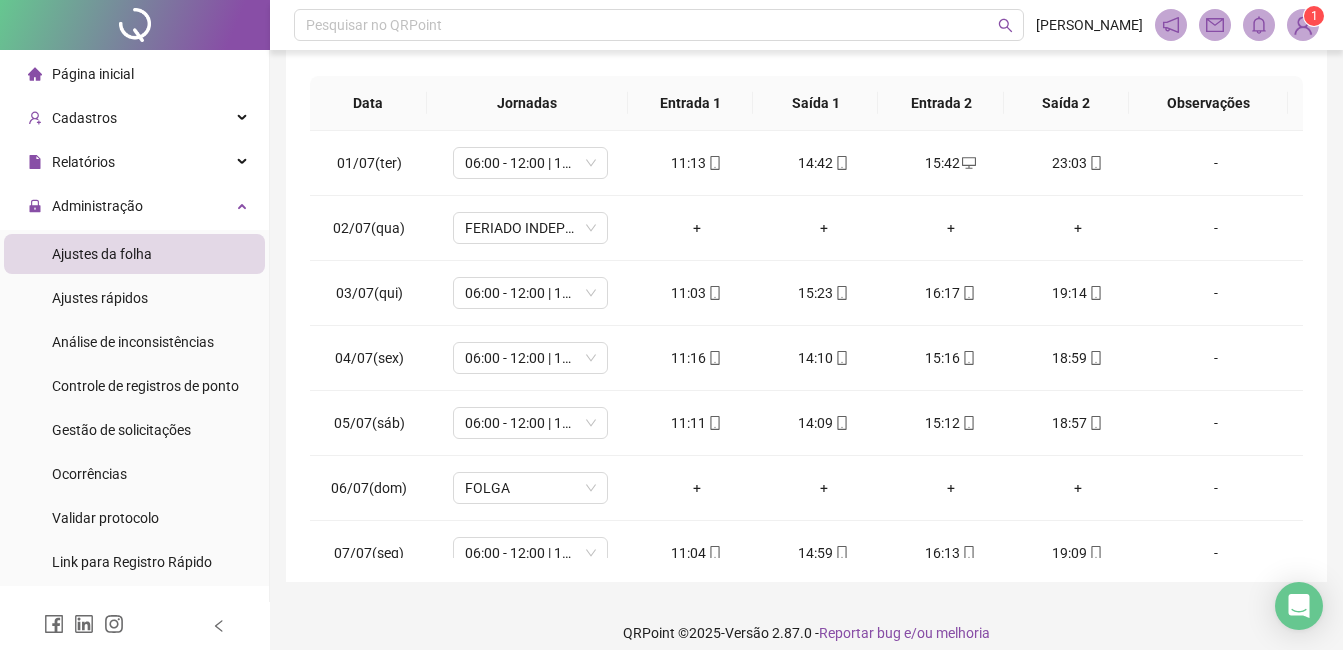 scroll, scrollTop: 348, scrollLeft: 0, axis: vertical 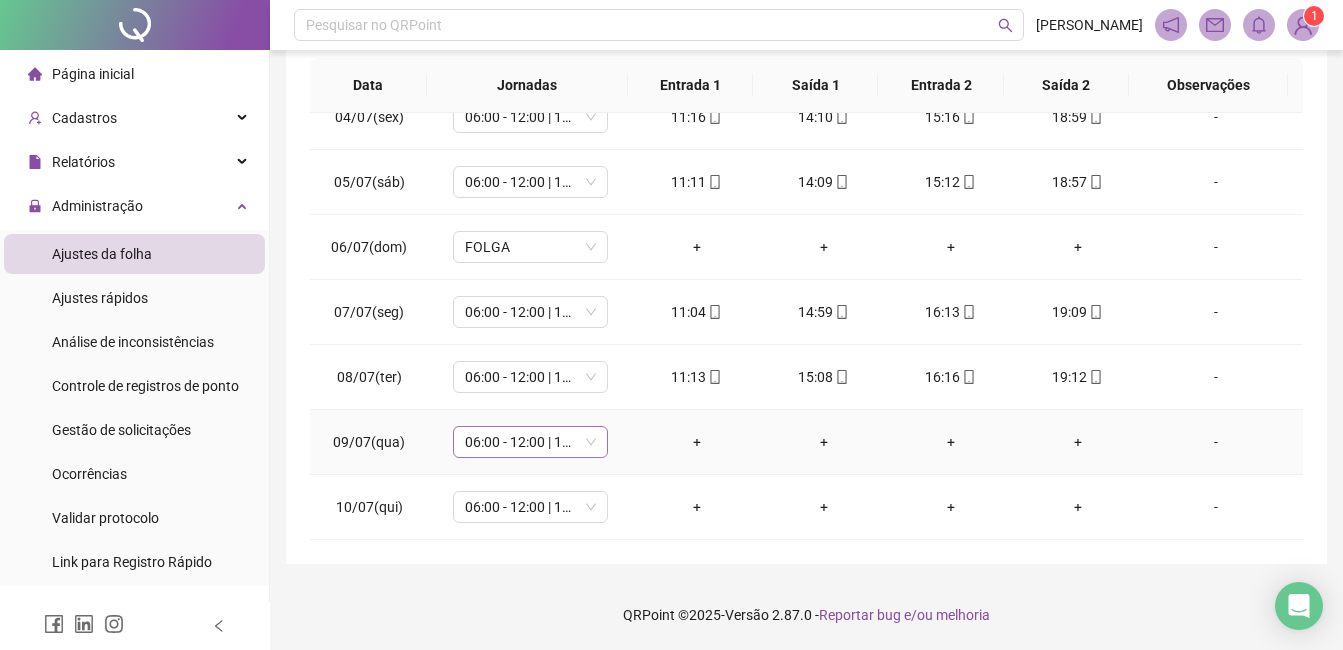 click on "06:00 - 12:00 | 13:00 - 15:00" at bounding box center [530, 442] 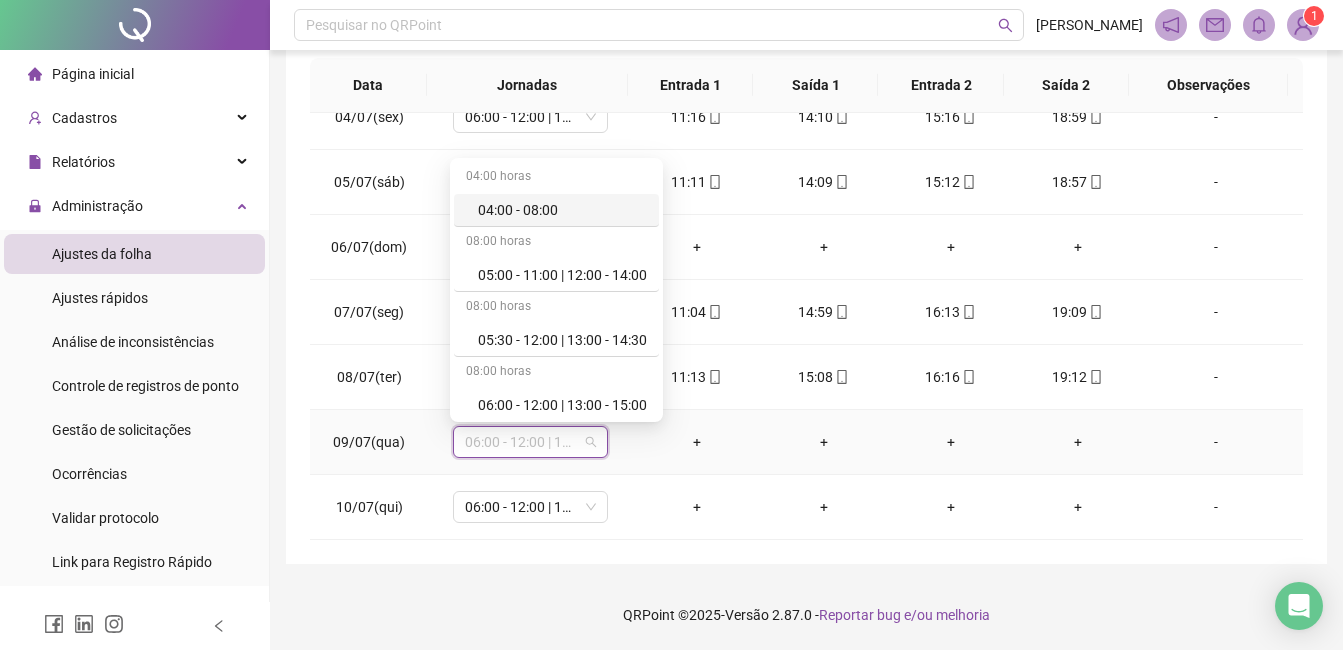 type on "*" 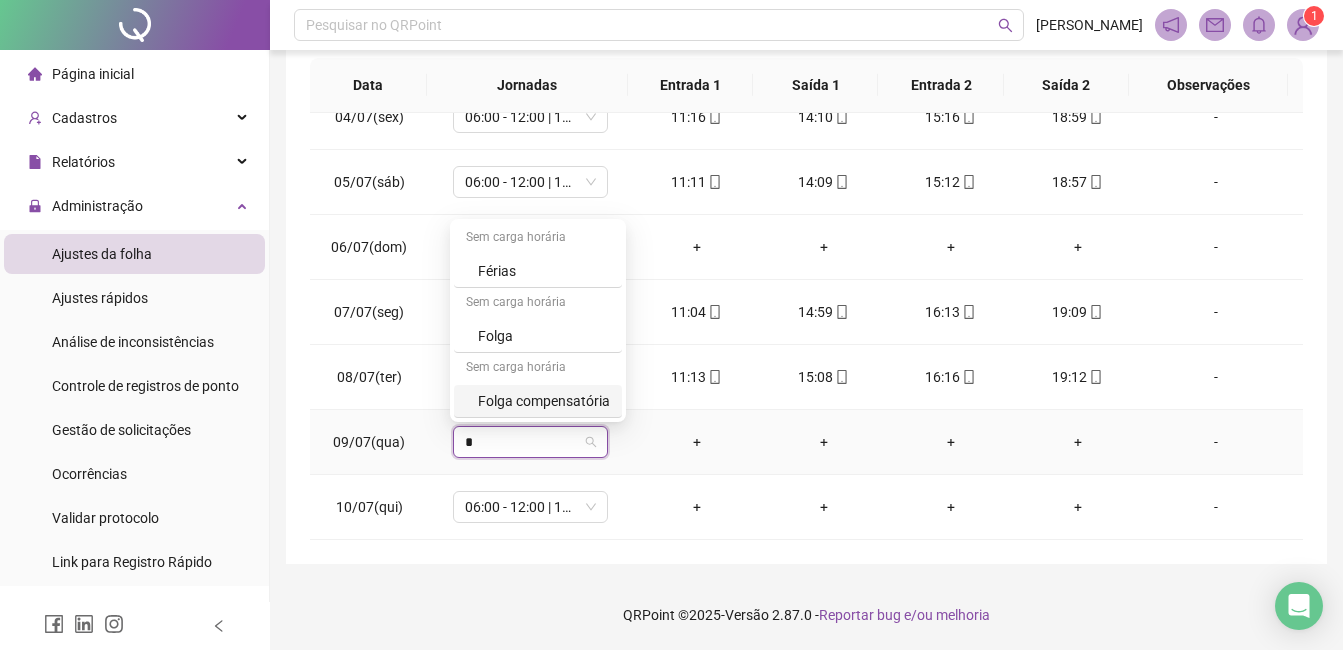click on "Folga compensatória" at bounding box center [544, 401] 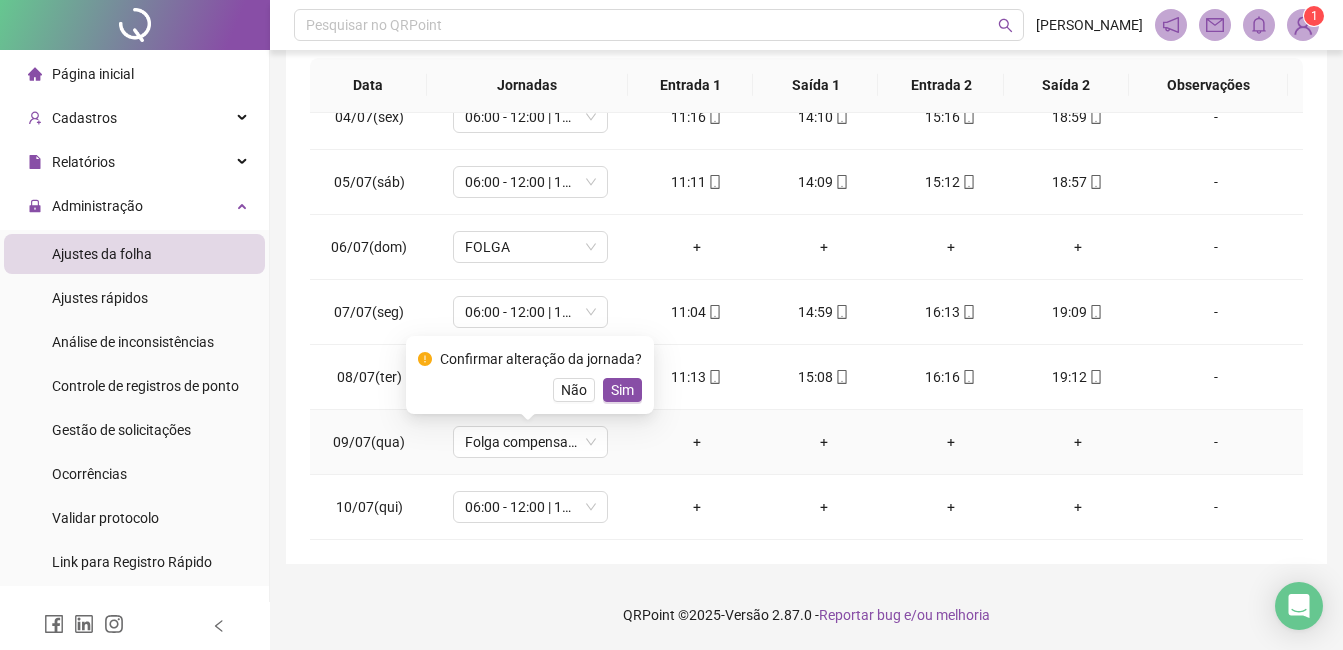 click on "Sim" at bounding box center [622, 390] 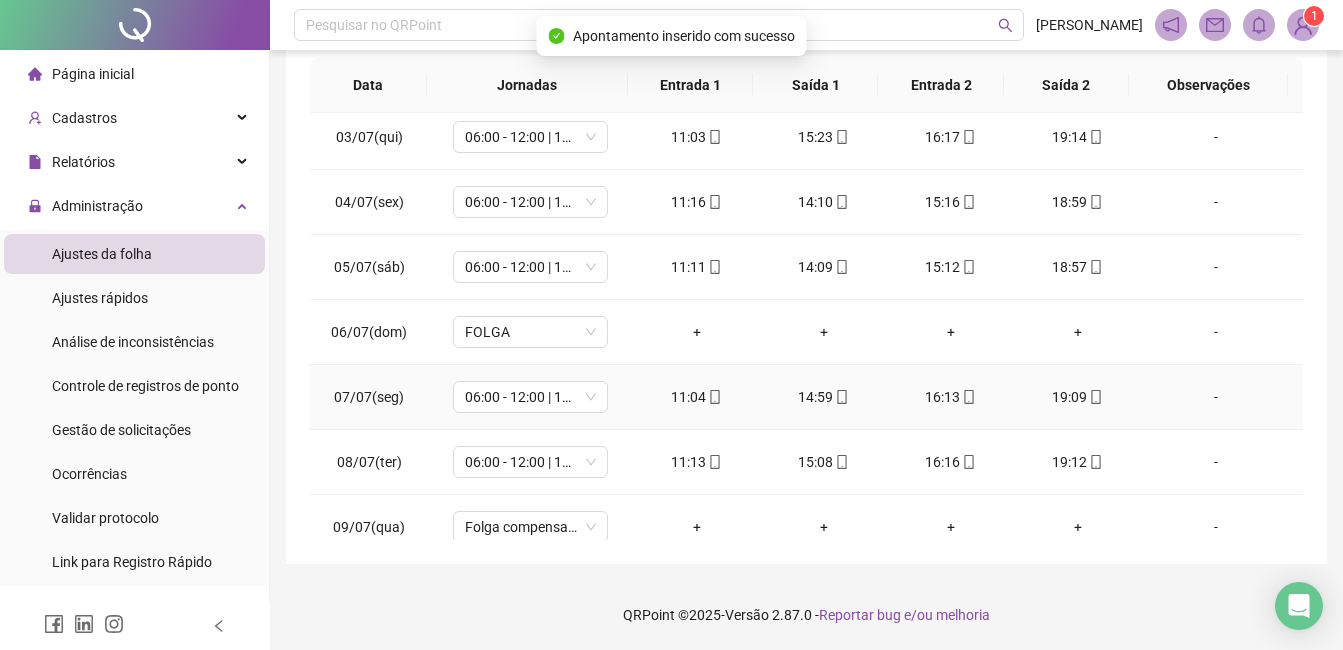 scroll, scrollTop: 0, scrollLeft: 0, axis: both 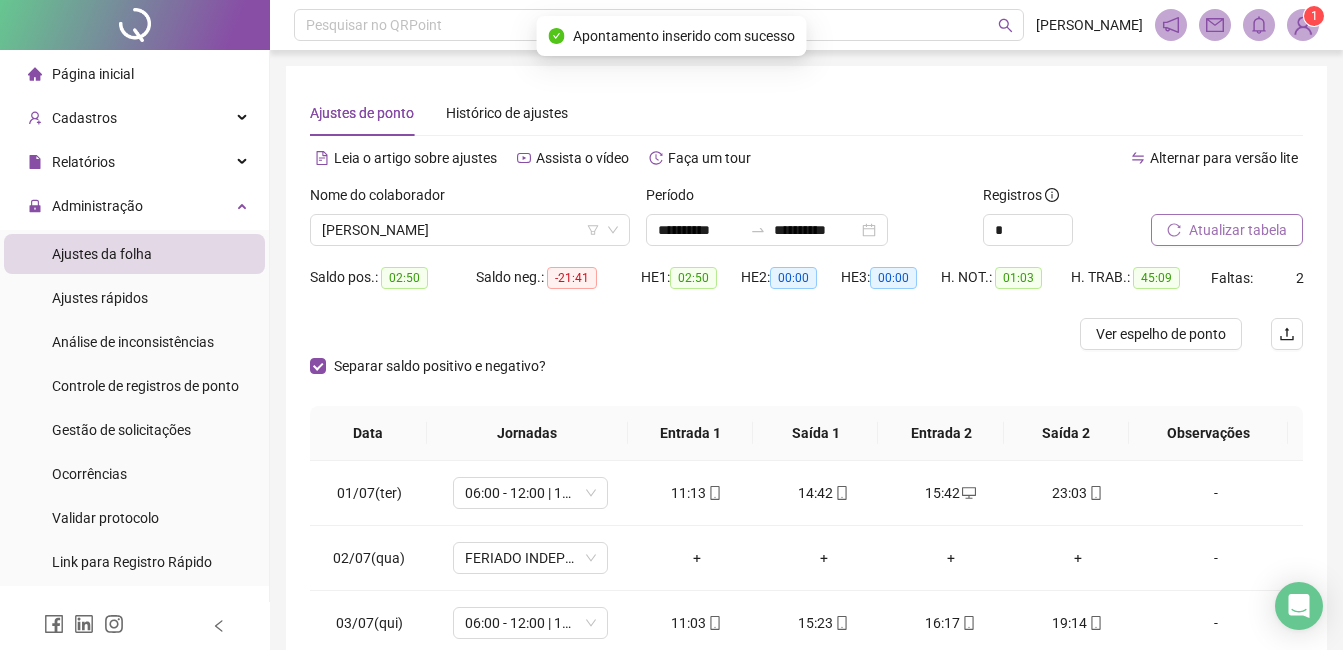 click on "Atualizar tabela" at bounding box center (1238, 230) 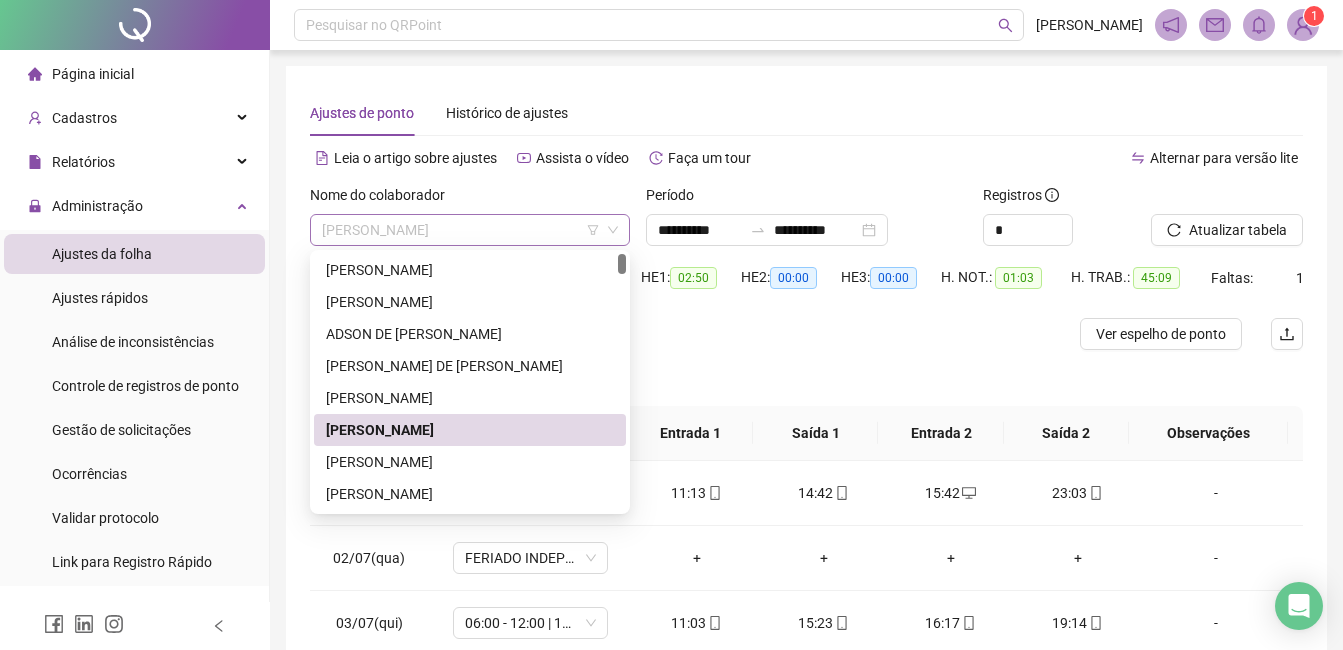 click on "[PERSON_NAME]" at bounding box center (470, 230) 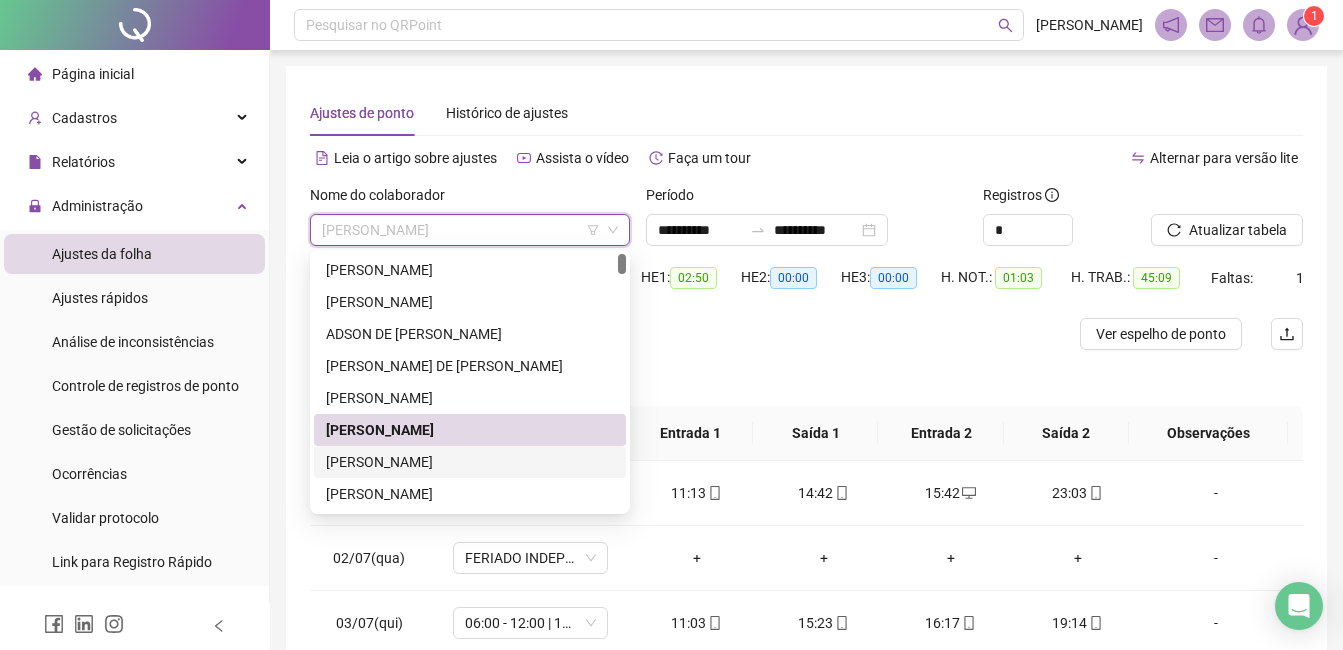 click on "[PERSON_NAME]" at bounding box center [470, 462] 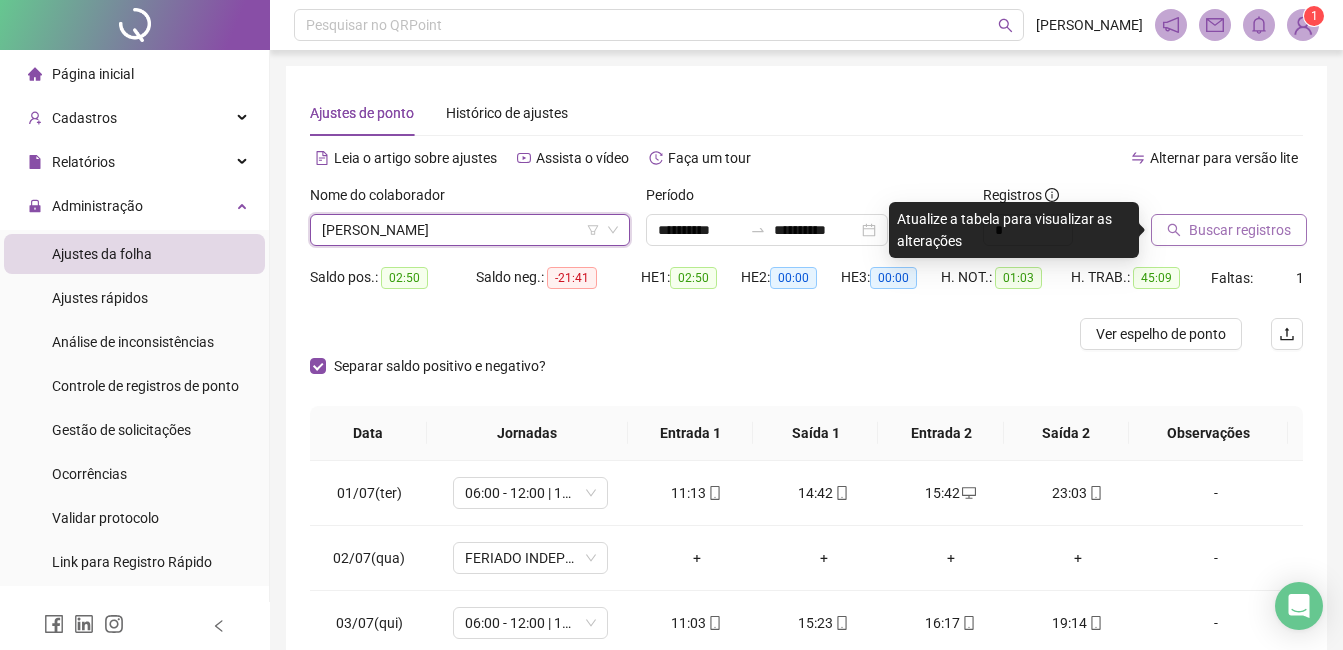 click on "Buscar registros" at bounding box center [1240, 230] 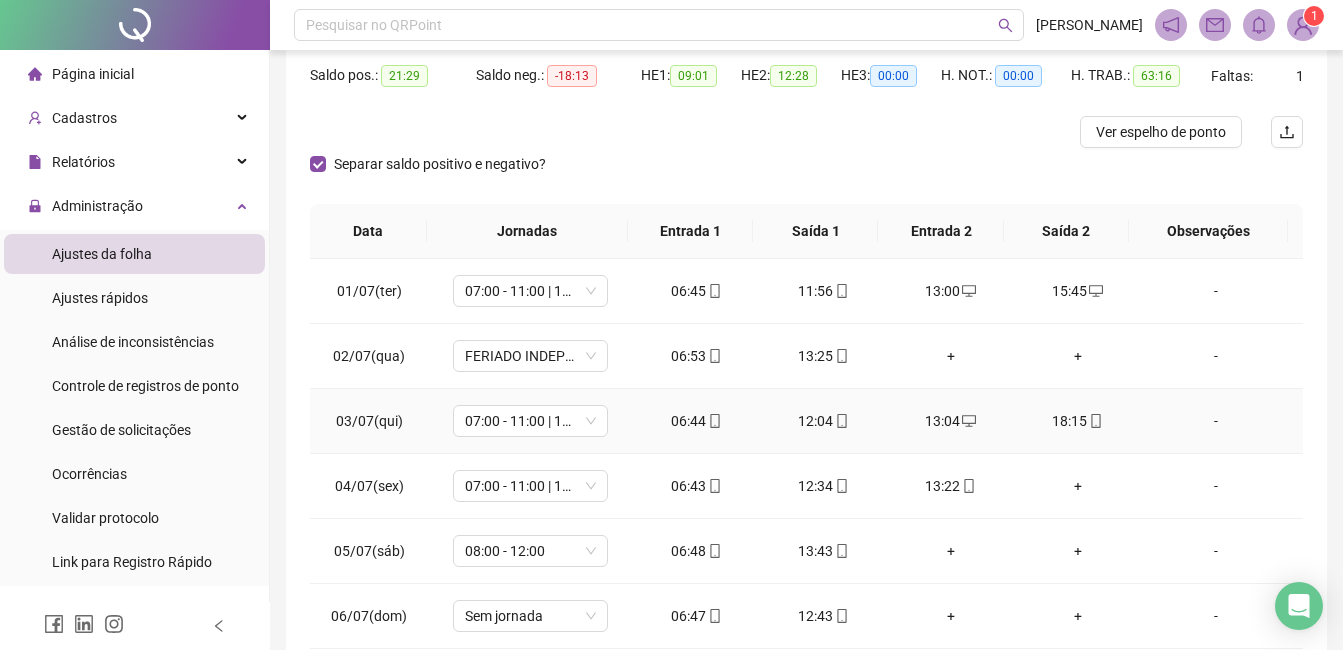 scroll, scrollTop: 348, scrollLeft: 0, axis: vertical 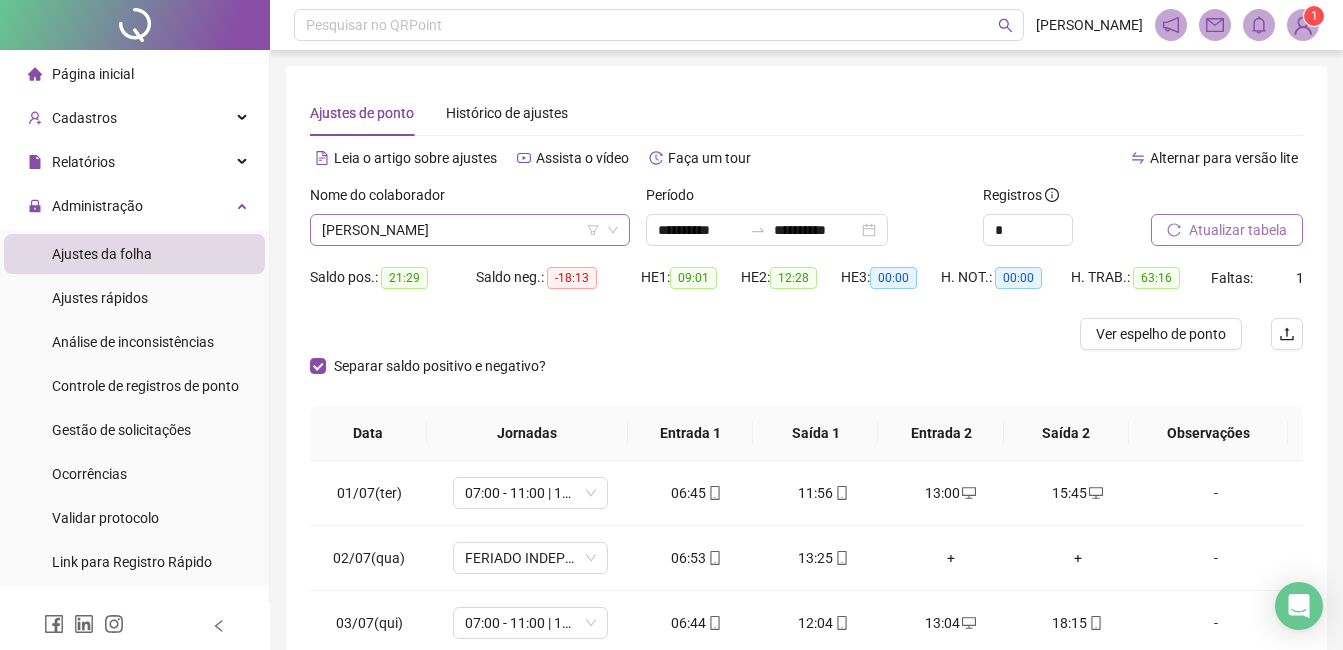click on "[PERSON_NAME]" at bounding box center (470, 230) 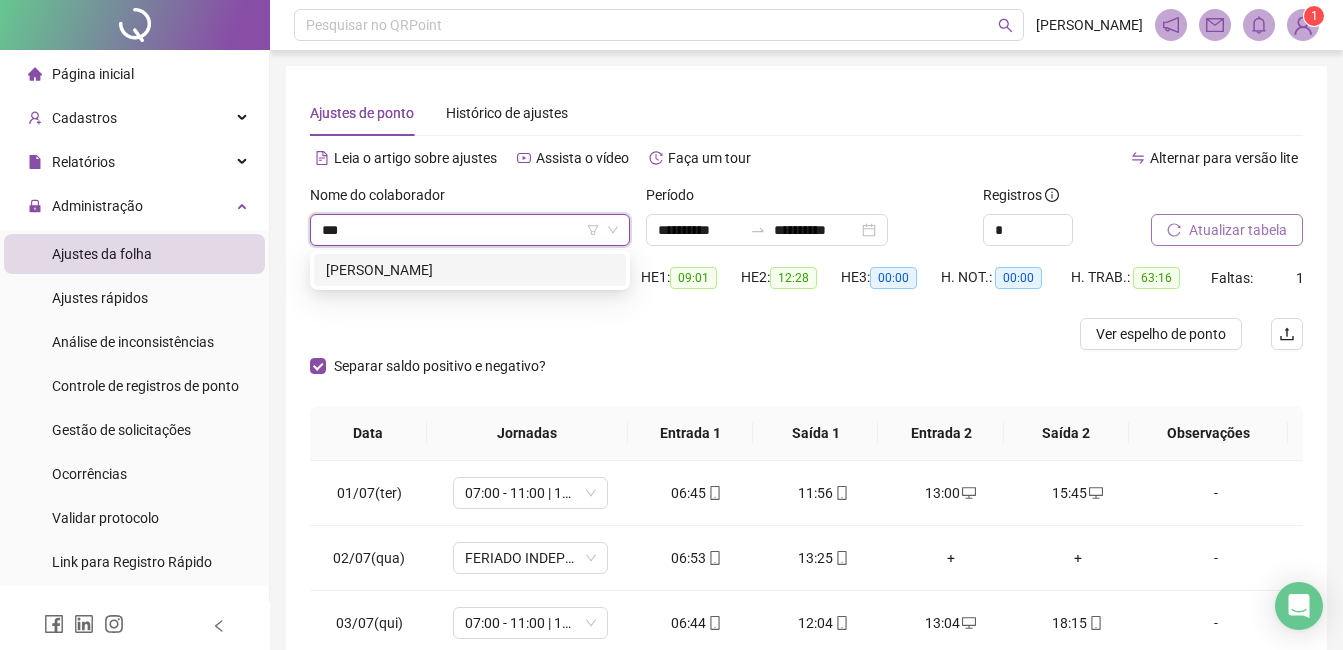 type on "****" 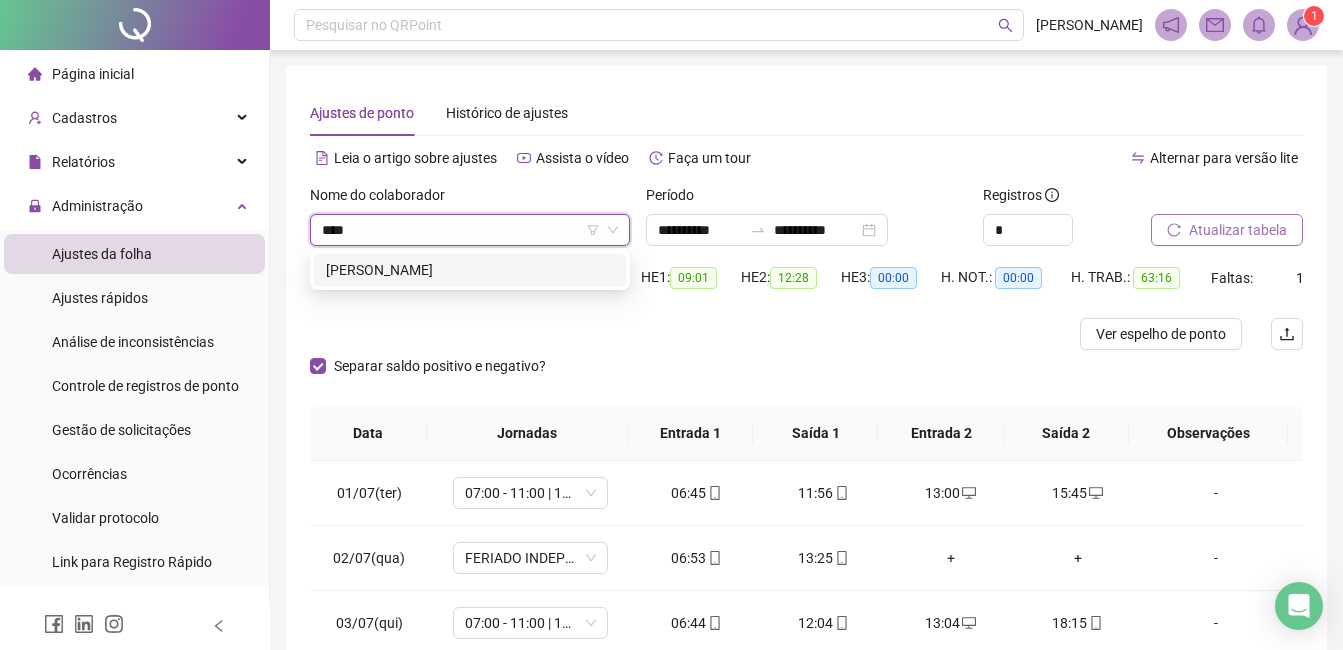 click on "[PERSON_NAME]" at bounding box center [470, 270] 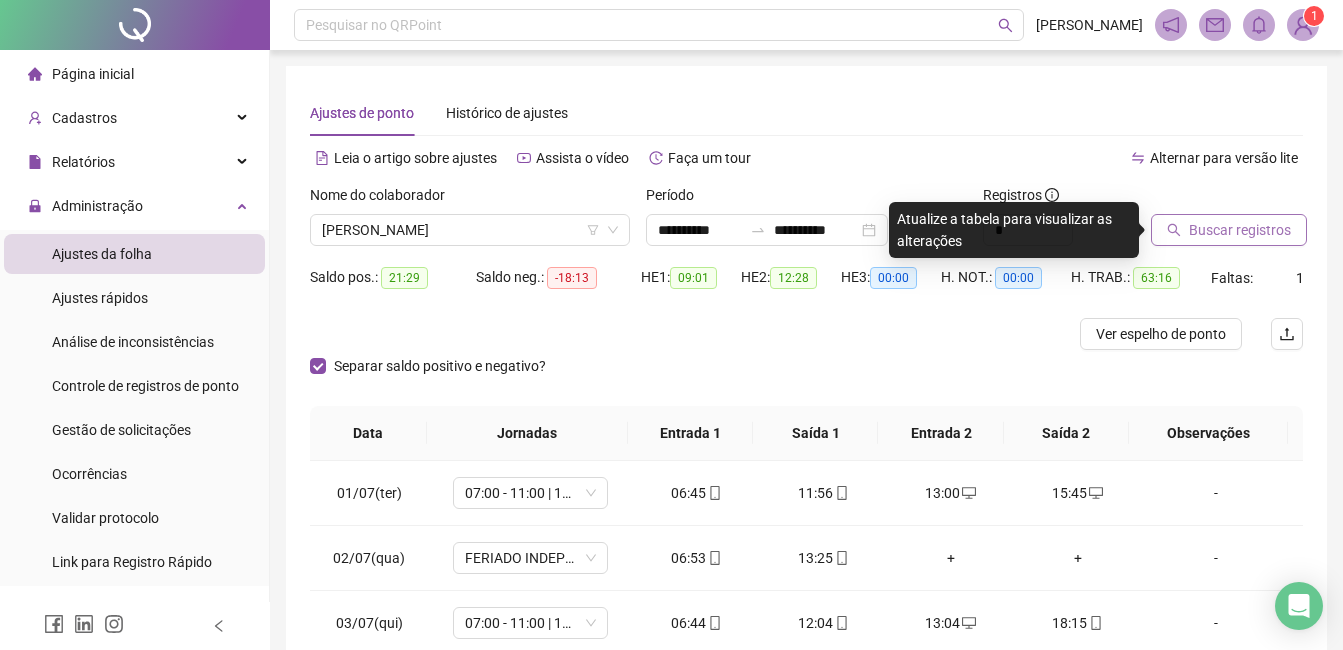 click on "Buscar registros" at bounding box center [1240, 230] 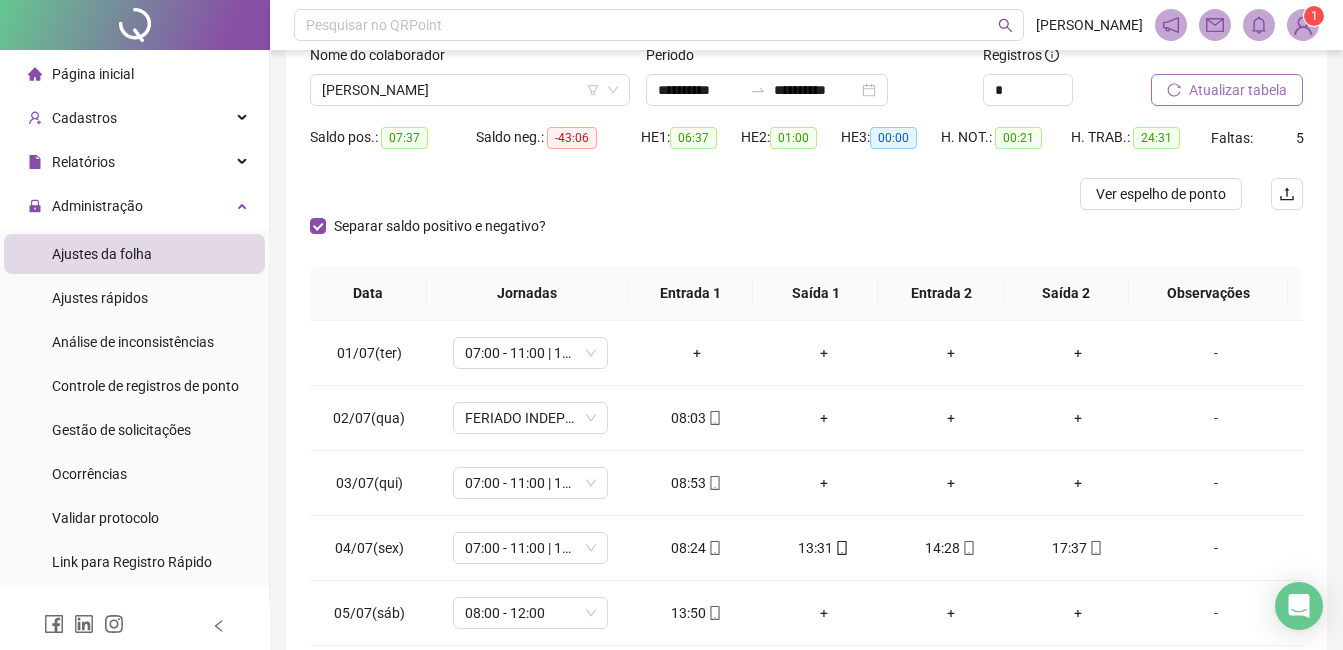 scroll, scrollTop: 348, scrollLeft: 0, axis: vertical 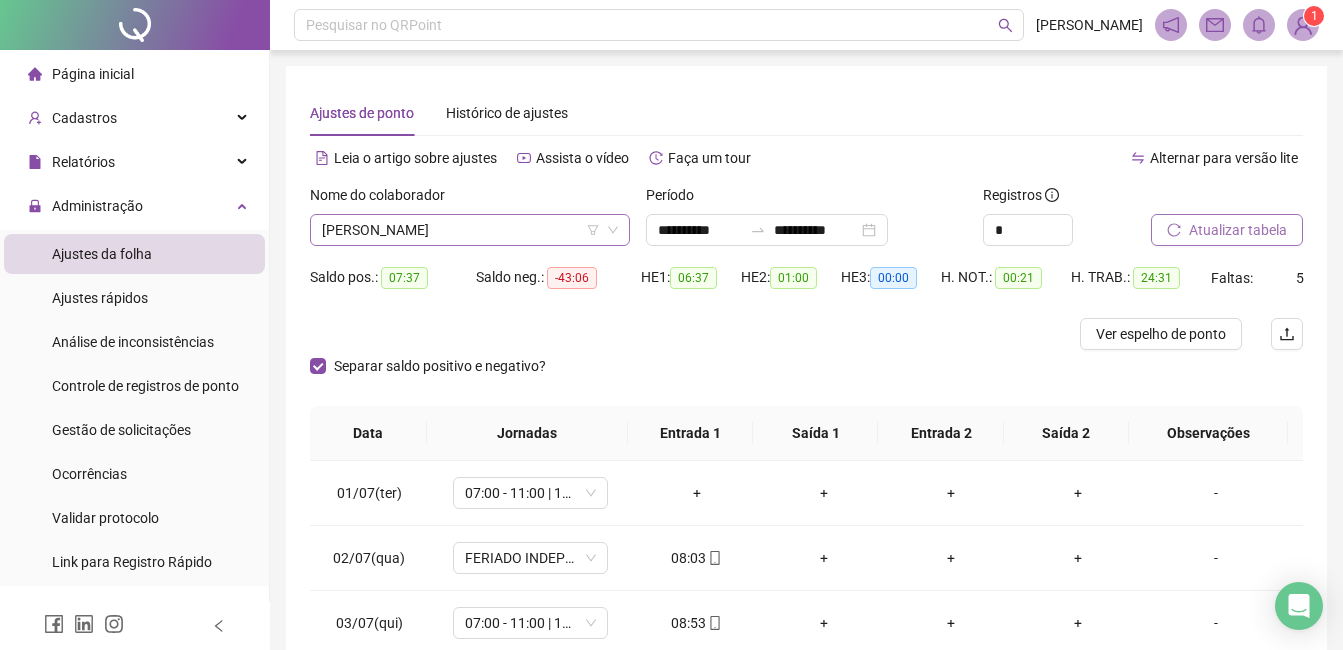 click on "[PERSON_NAME]" at bounding box center (470, 230) 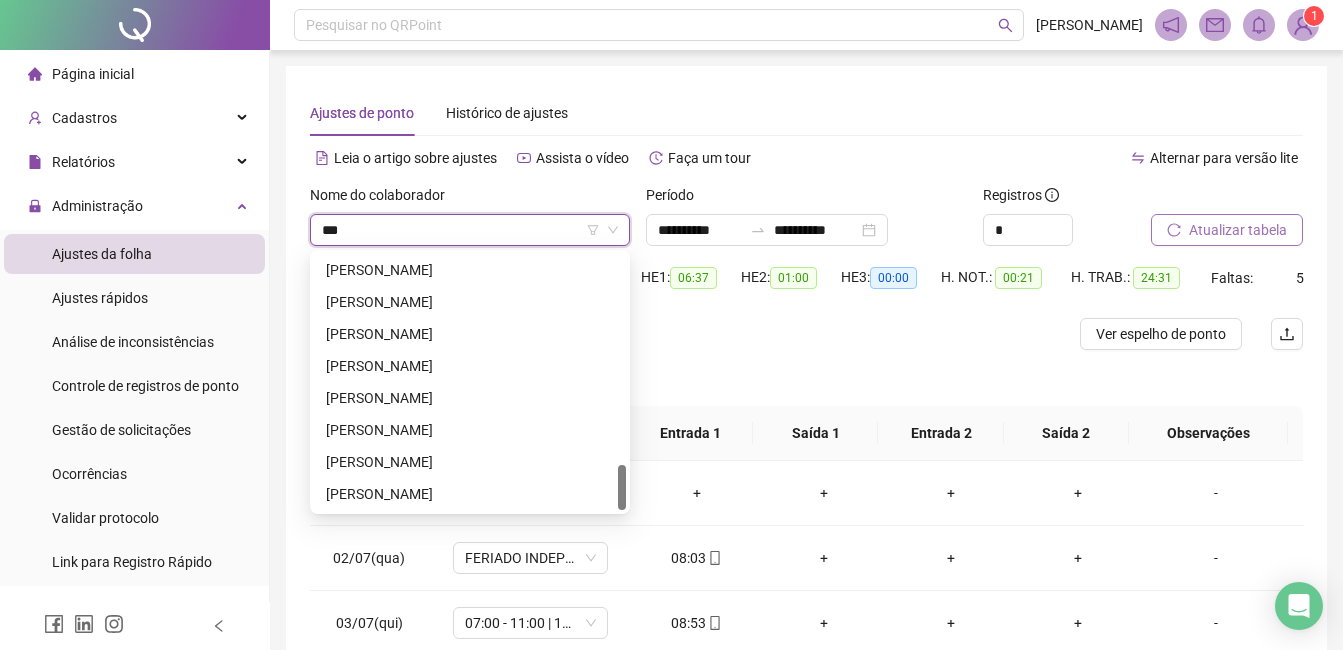 scroll, scrollTop: 0, scrollLeft: 0, axis: both 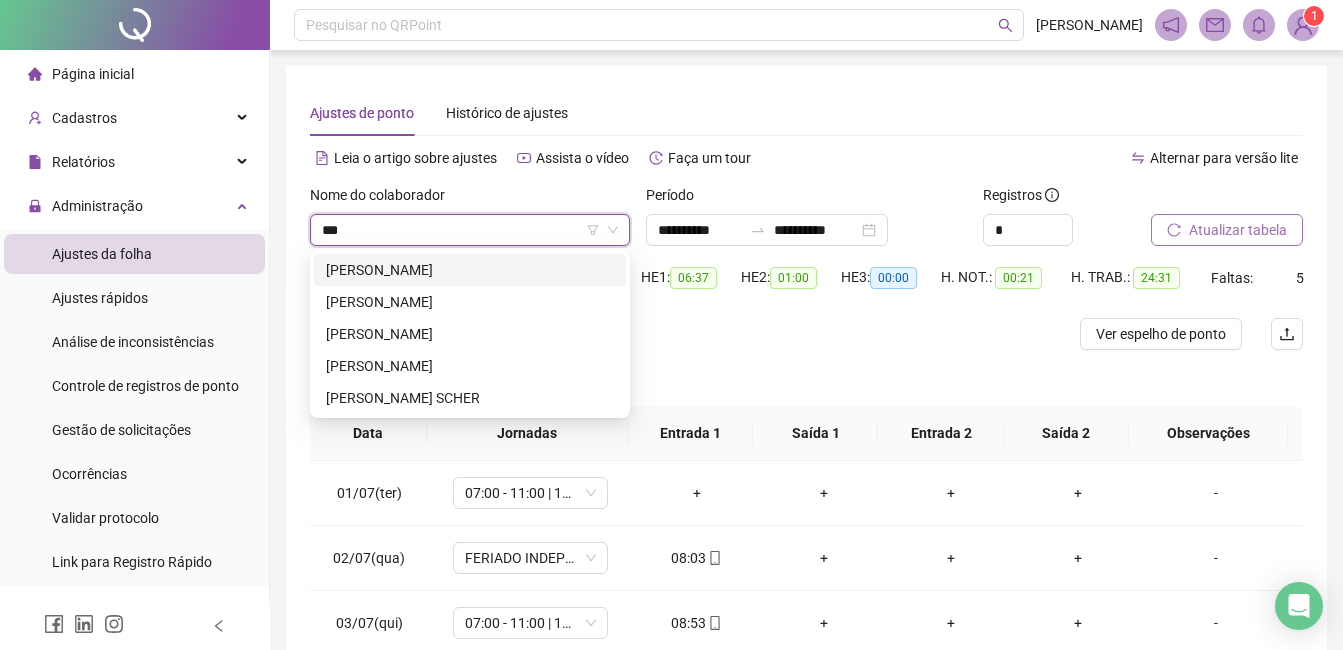 type on "****" 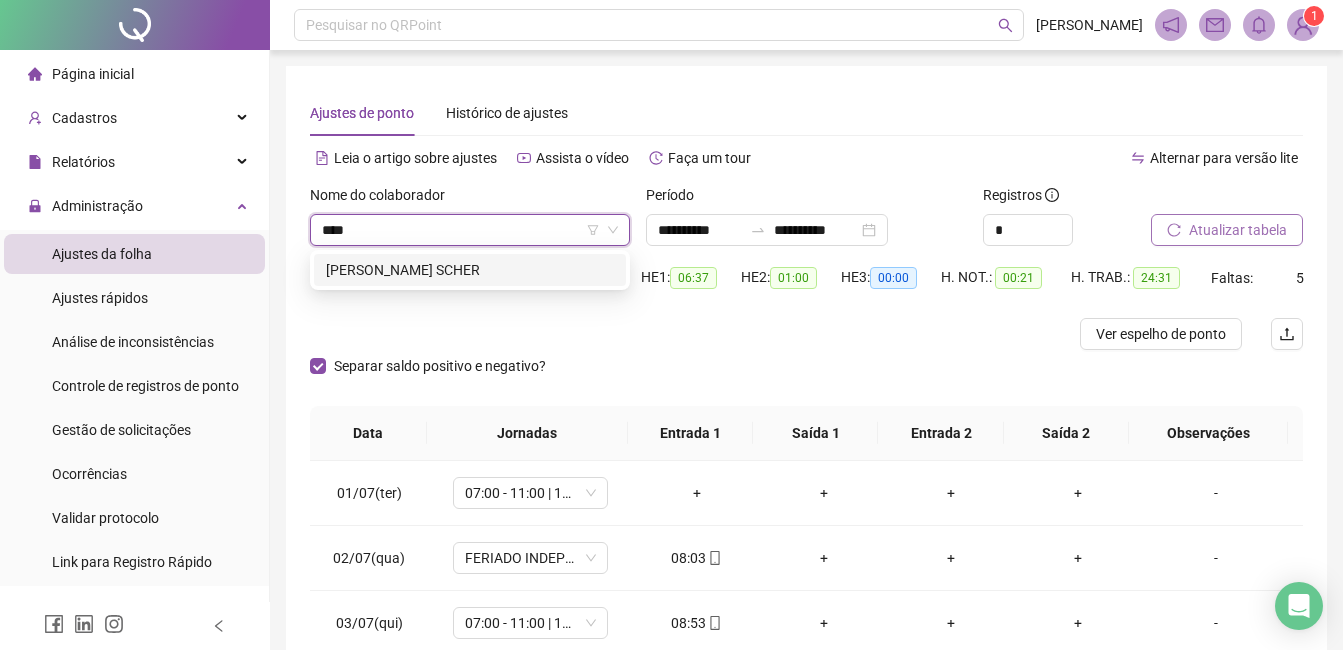click on "[PERSON_NAME] SCHER" at bounding box center [470, 270] 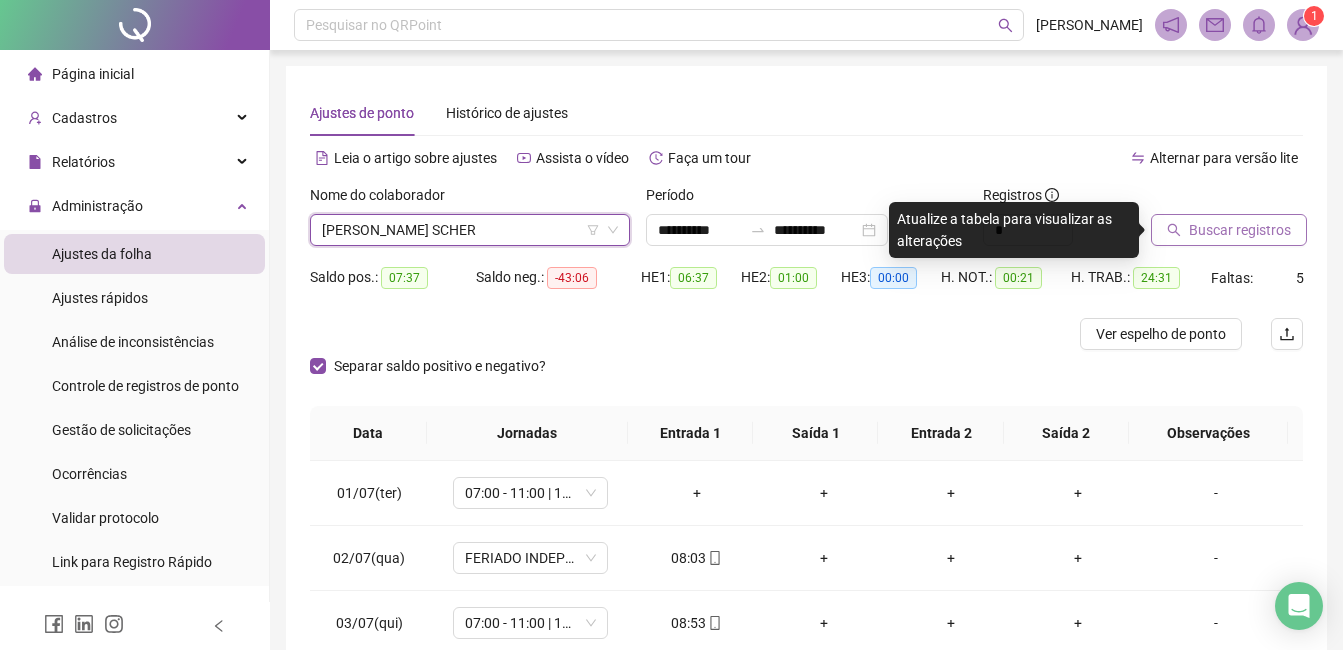 click on "Buscar registros" at bounding box center (1240, 230) 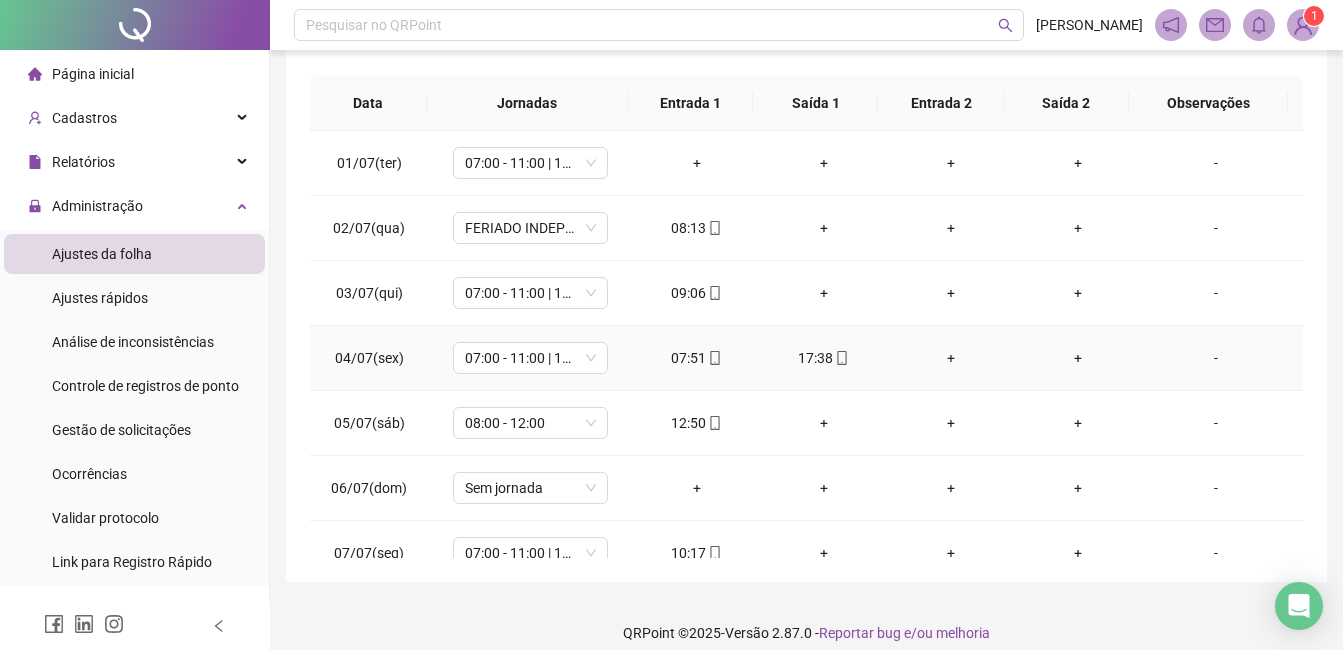 scroll, scrollTop: 348, scrollLeft: 0, axis: vertical 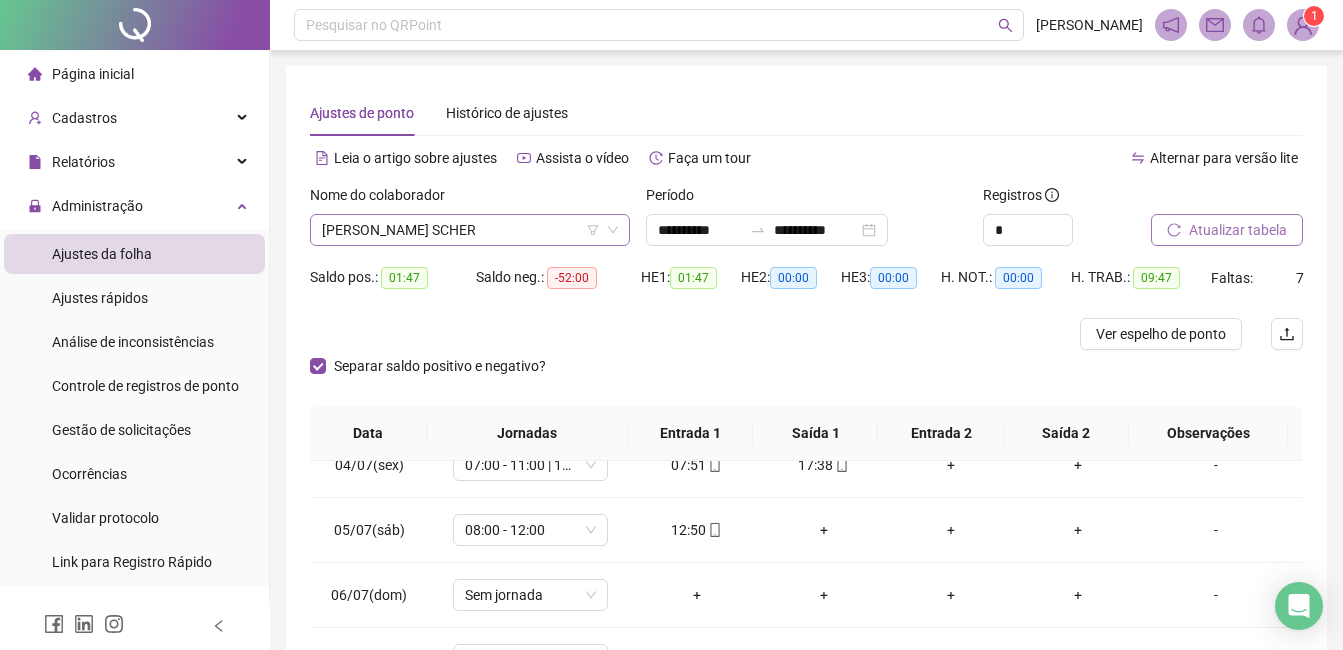 click on "[PERSON_NAME] SCHER" at bounding box center [470, 230] 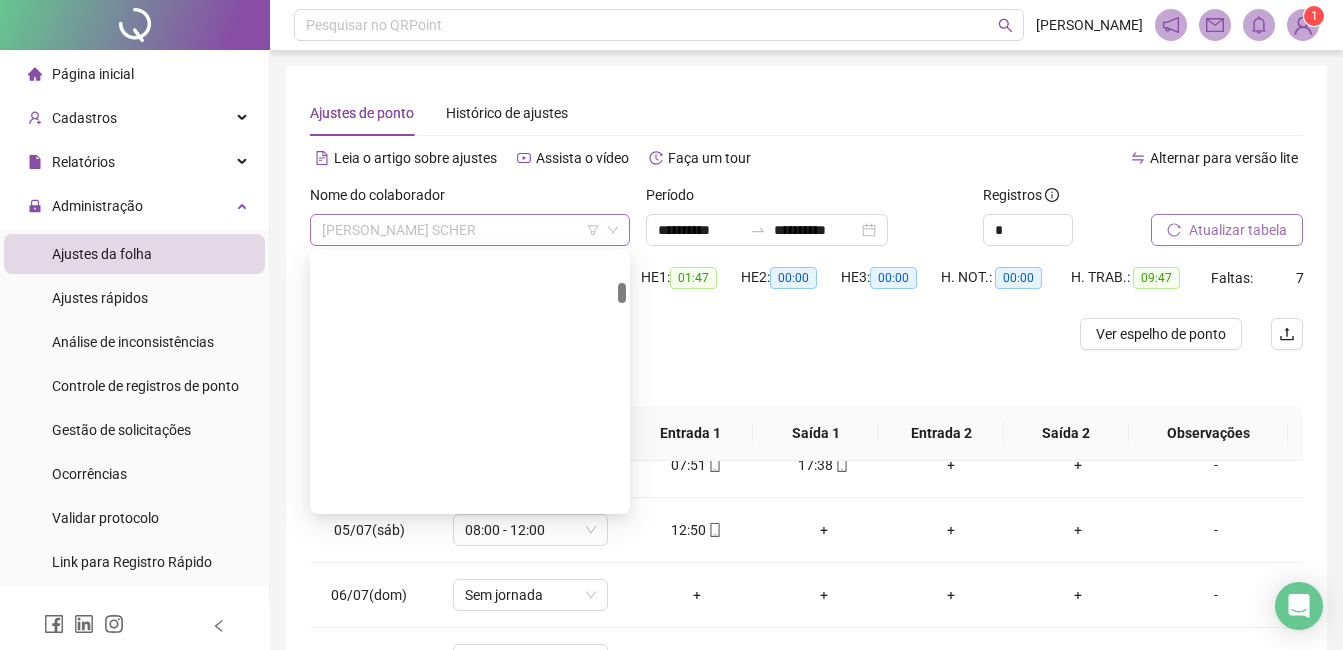 scroll, scrollTop: 480, scrollLeft: 0, axis: vertical 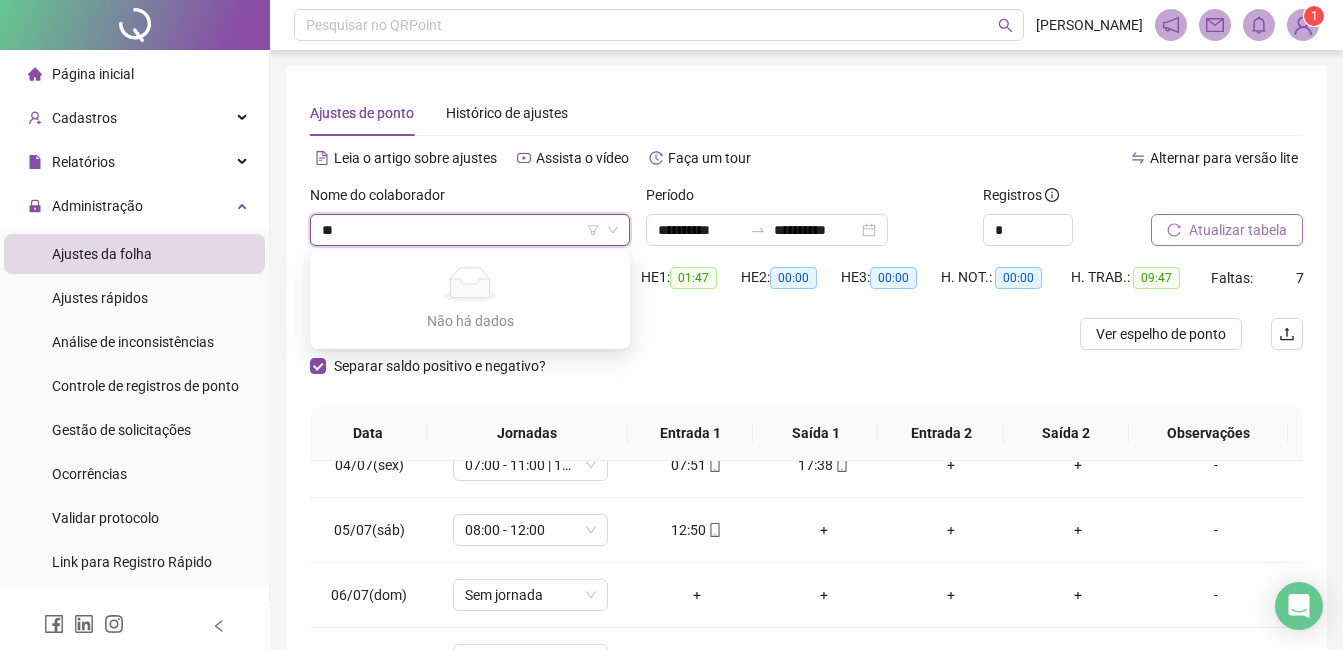 type on "**" 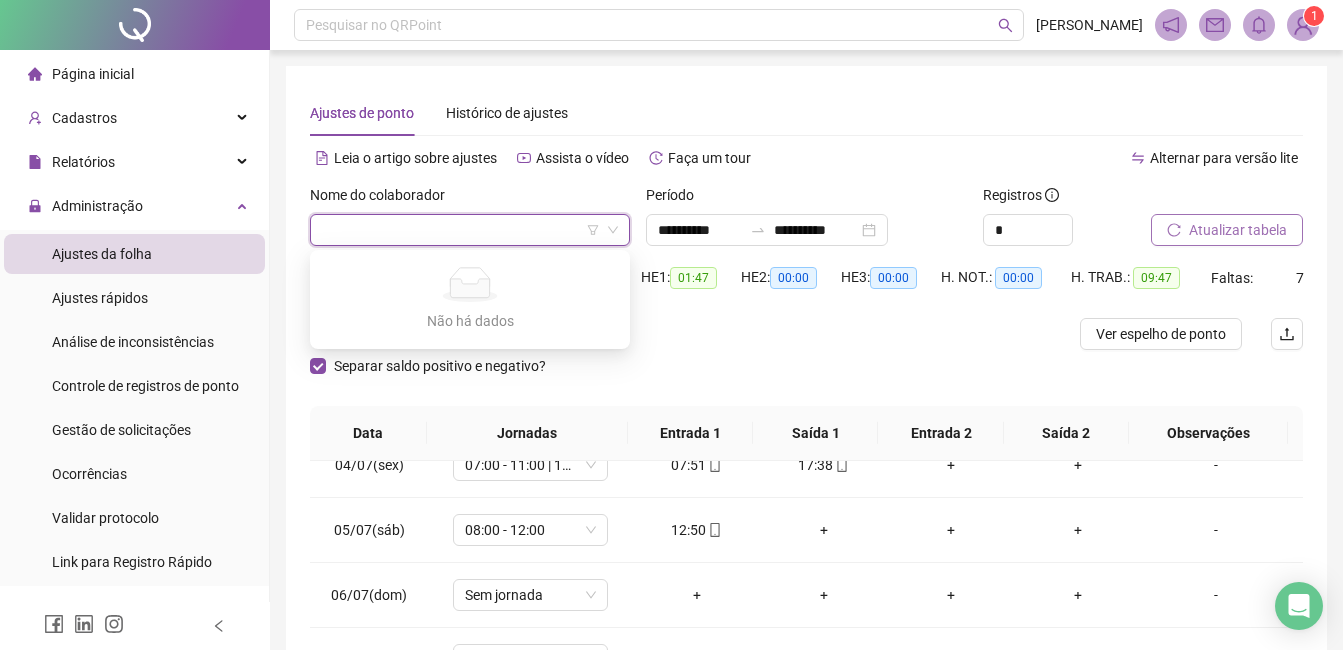 drag, startPoint x: 796, startPoint y: 399, endPoint x: 512, endPoint y: 321, distance: 294.51654 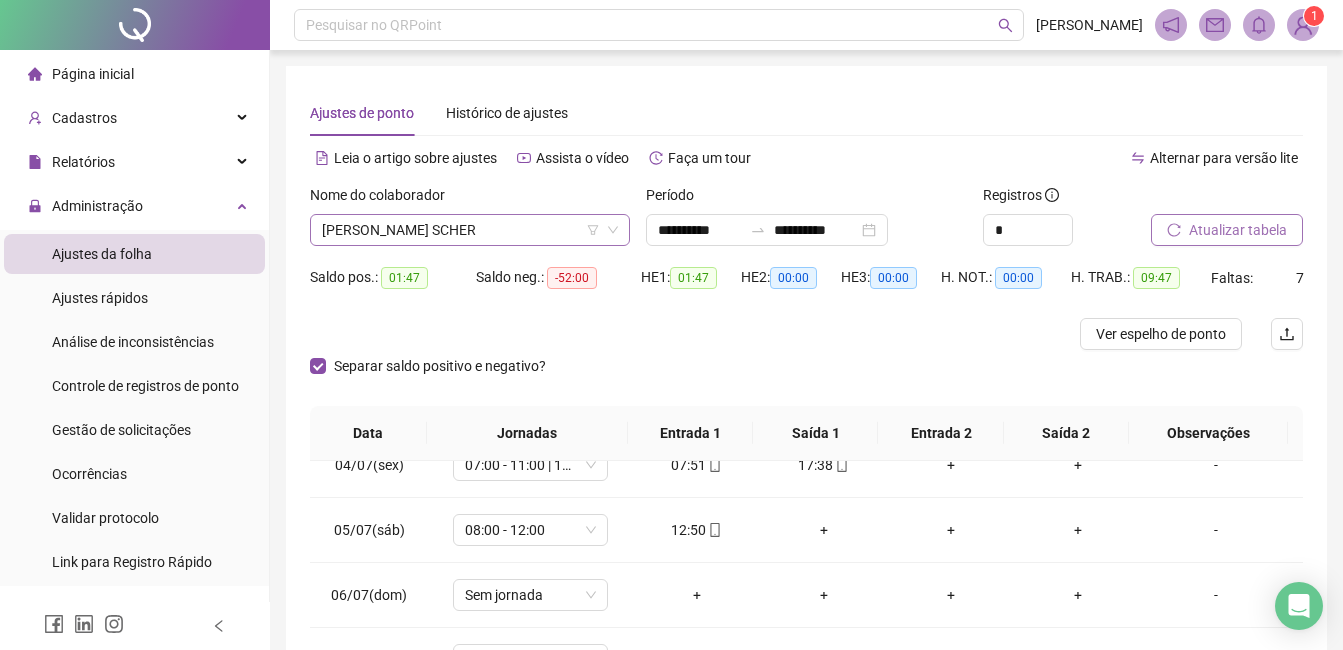 click on "[PERSON_NAME] SCHER" at bounding box center (470, 230) 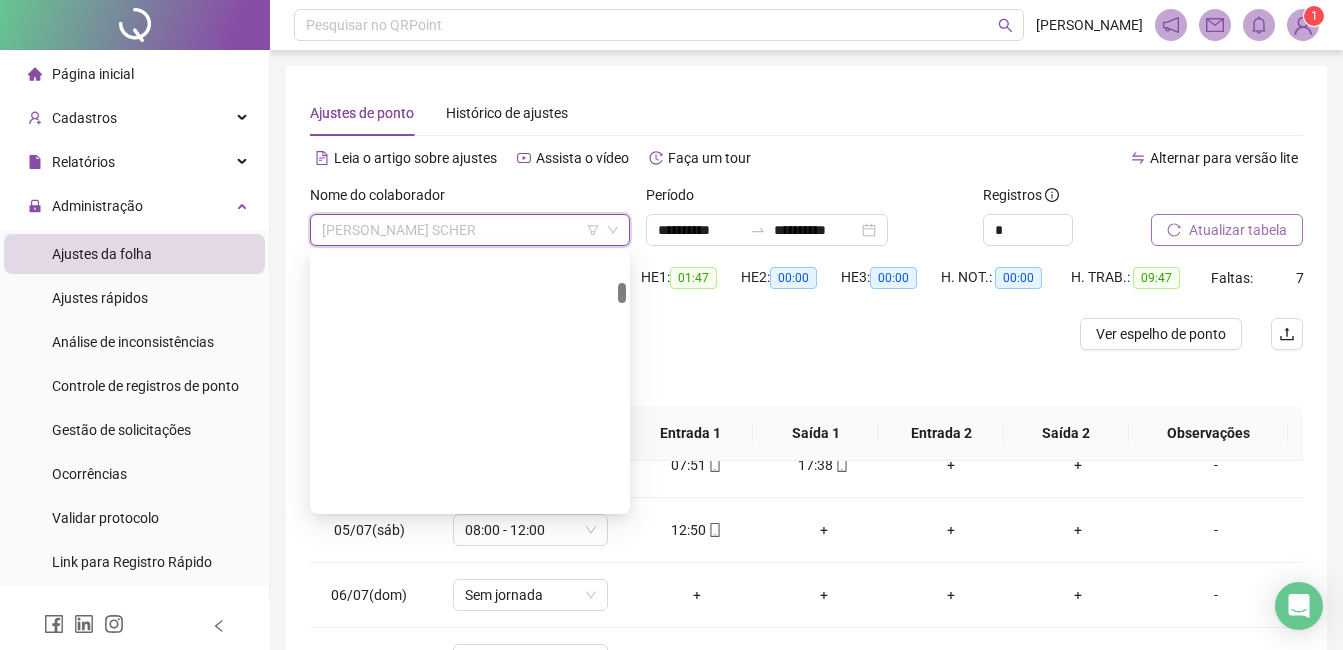 scroll, scrollTop: 480, scrollLeft: 0, axis: vertical 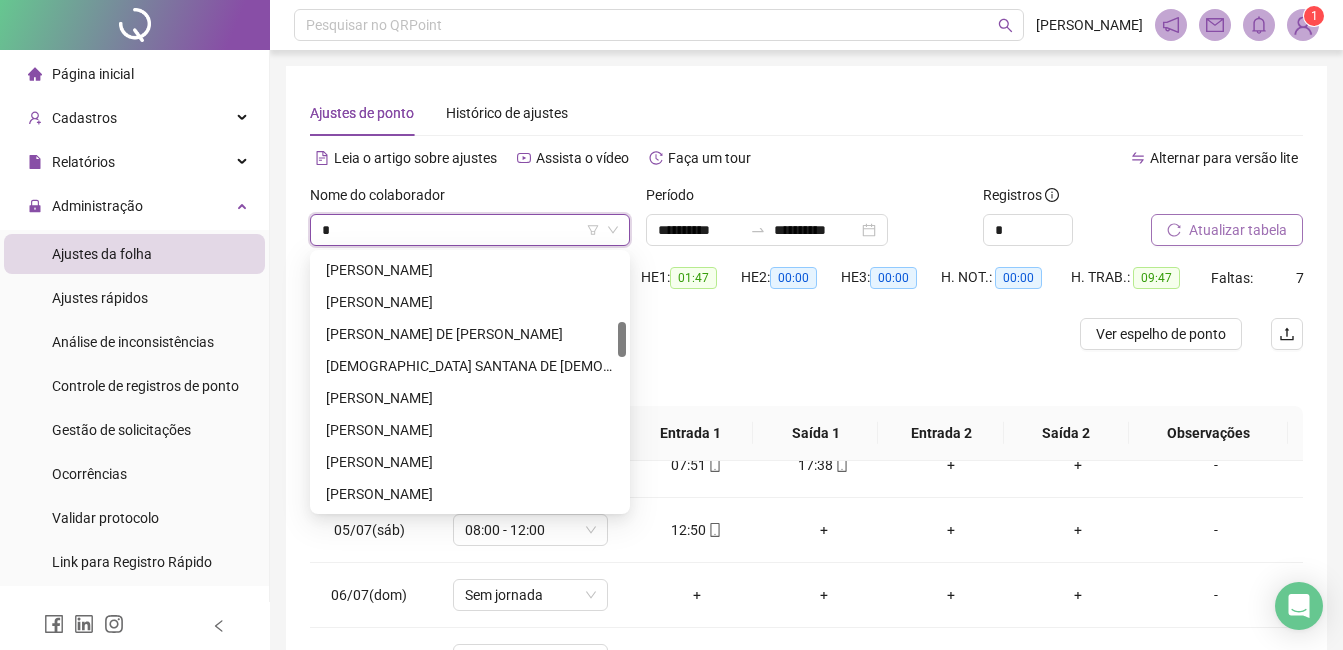 type on "**" 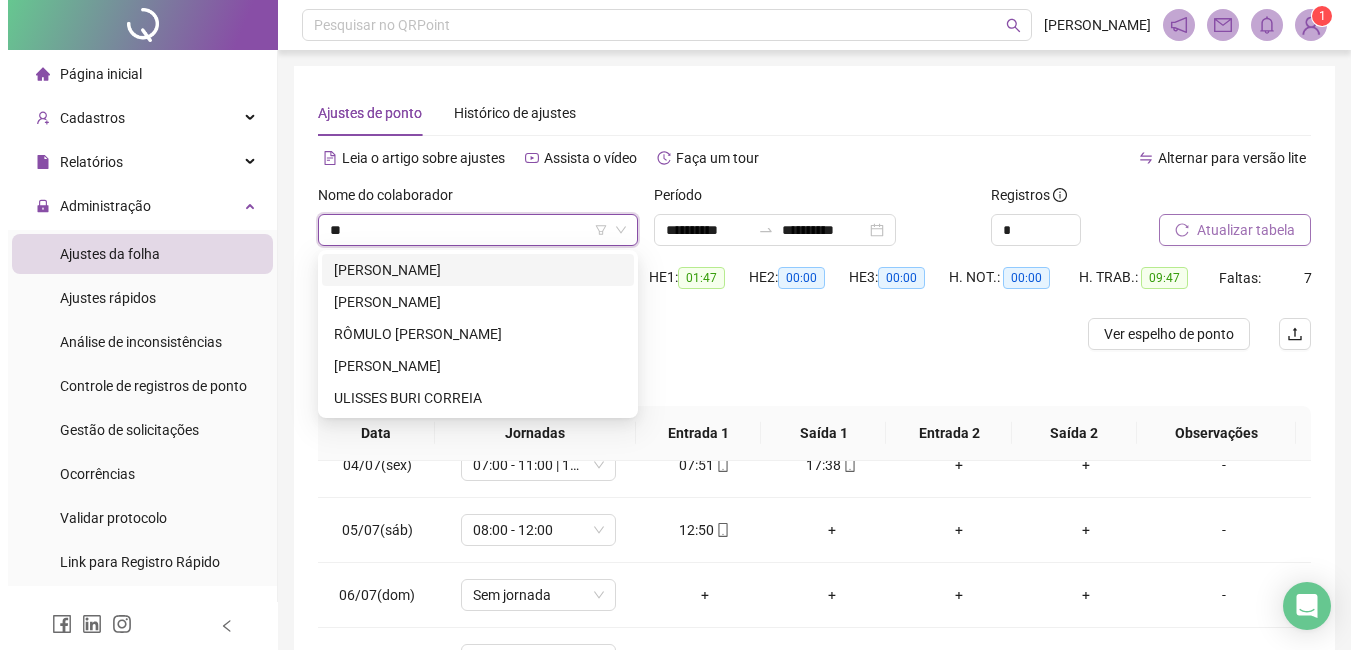 scroll, scrollTop: 0, scrollLeft: 0, axis: both 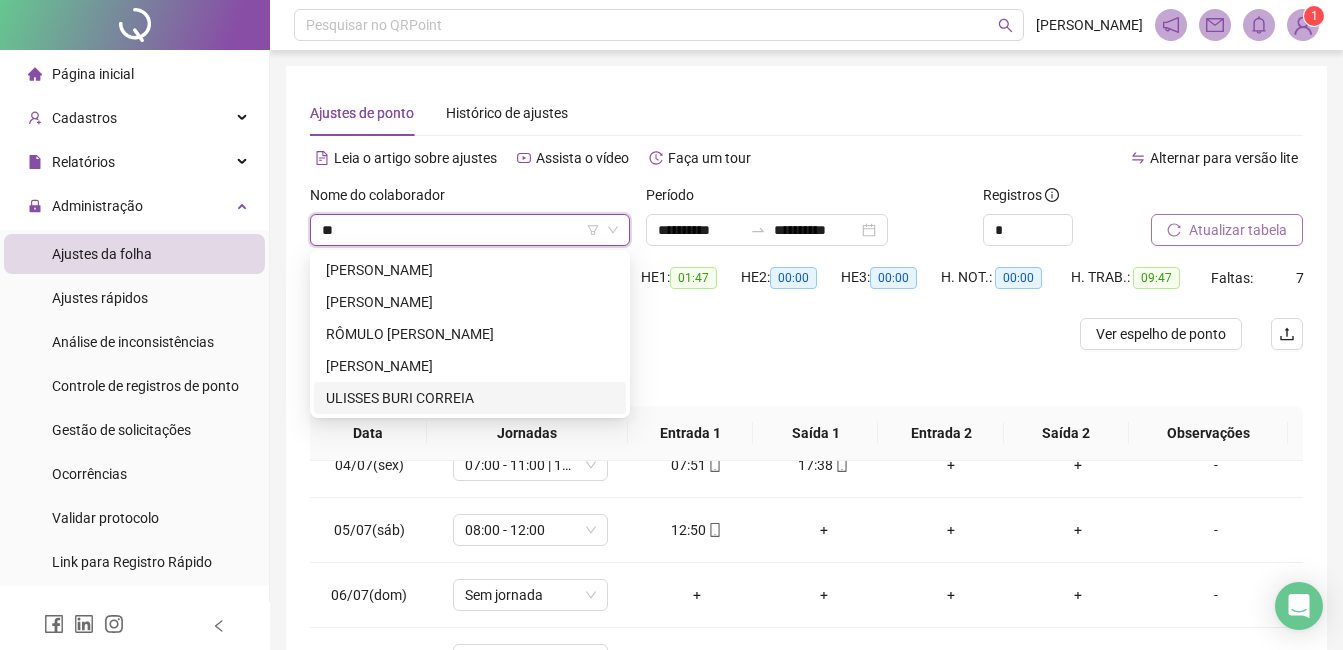 click on "ULISSES BURI CORREIA" at bounding box center [470, 398] 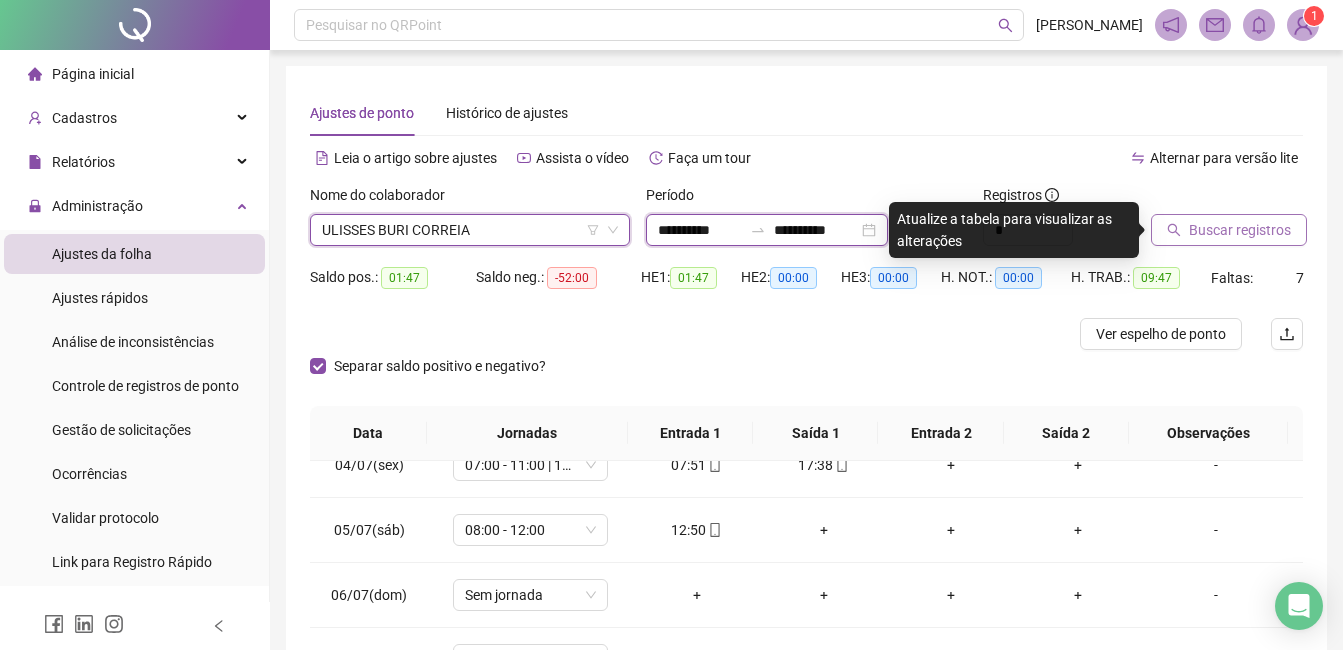 click on "**********" at bounding box center (700, 230) 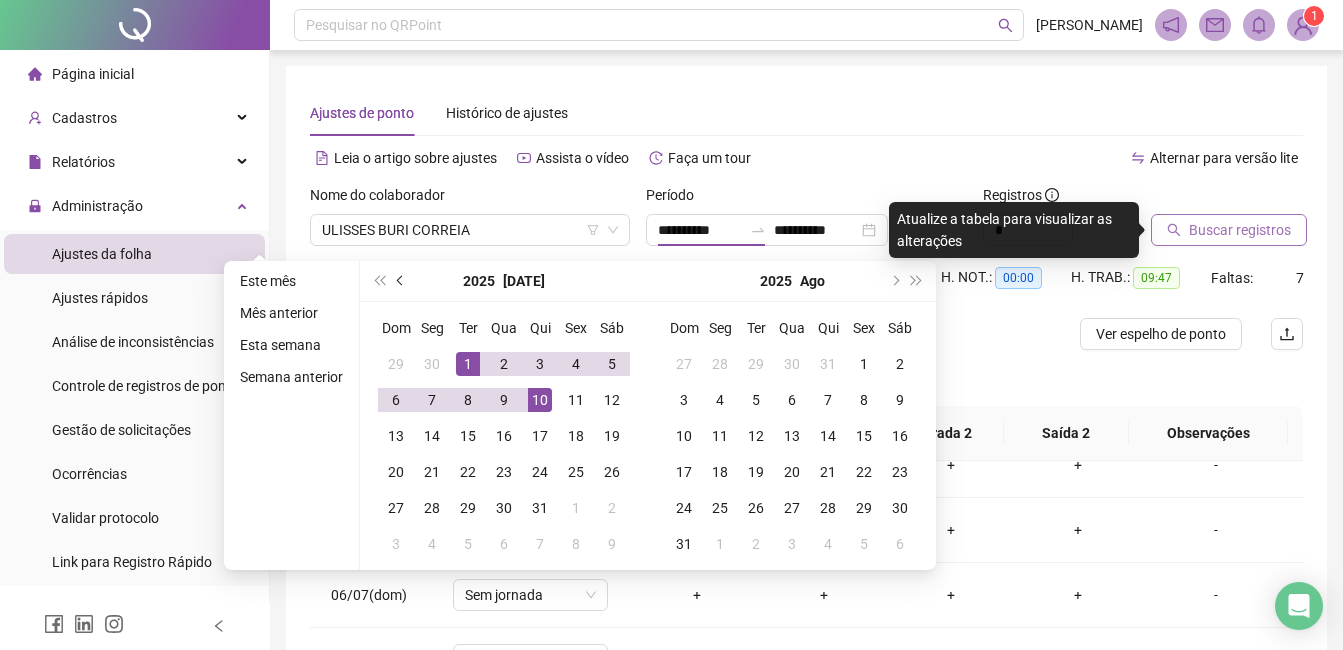 click at bounding box center (401, 281) 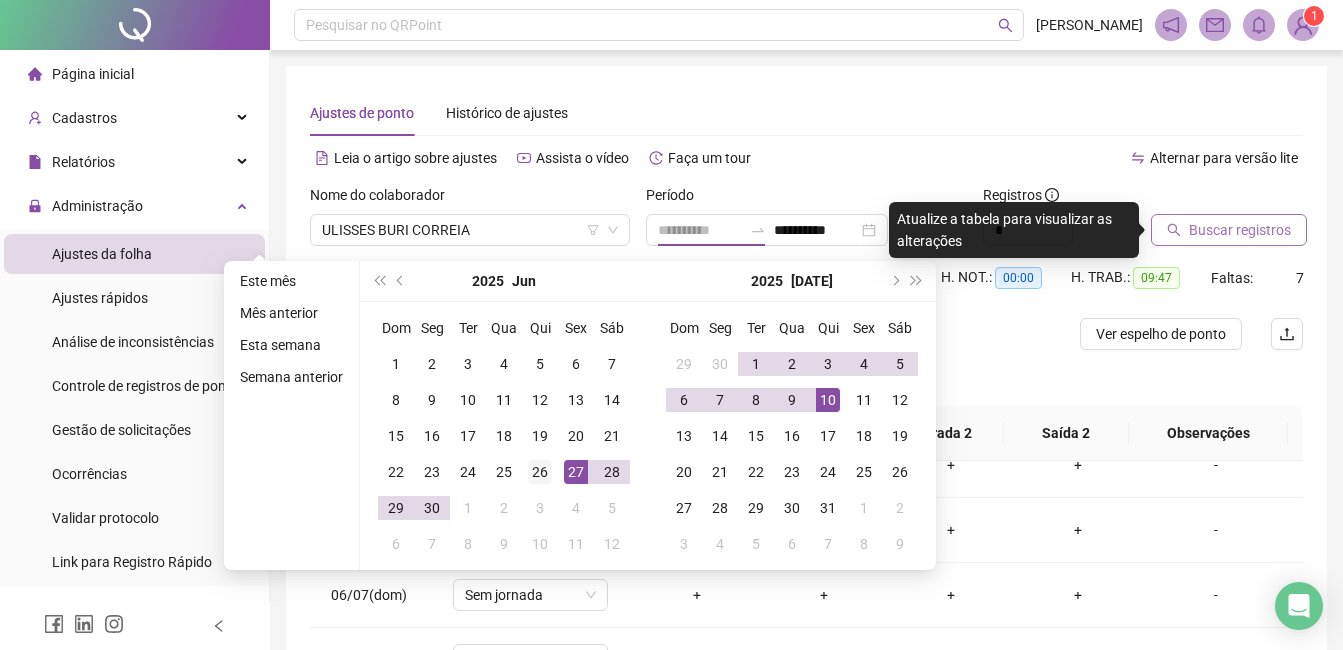 type on "**********" 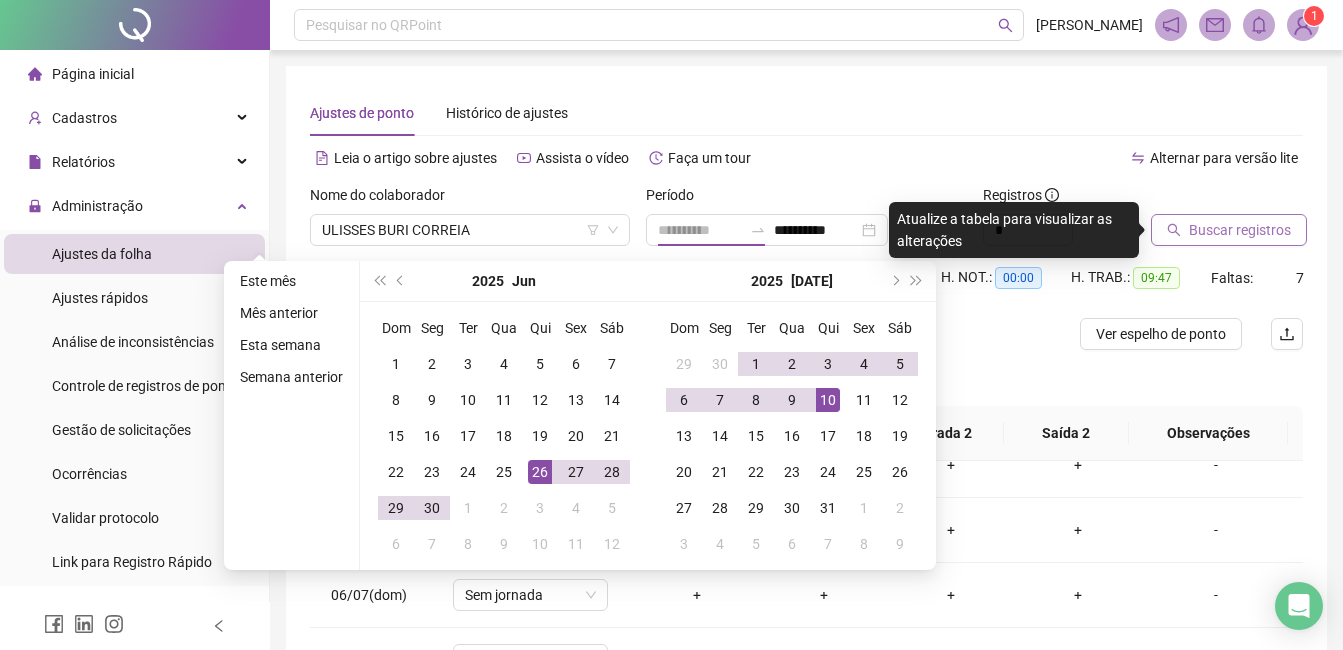 click on "26" at bounding box center (540, 472) 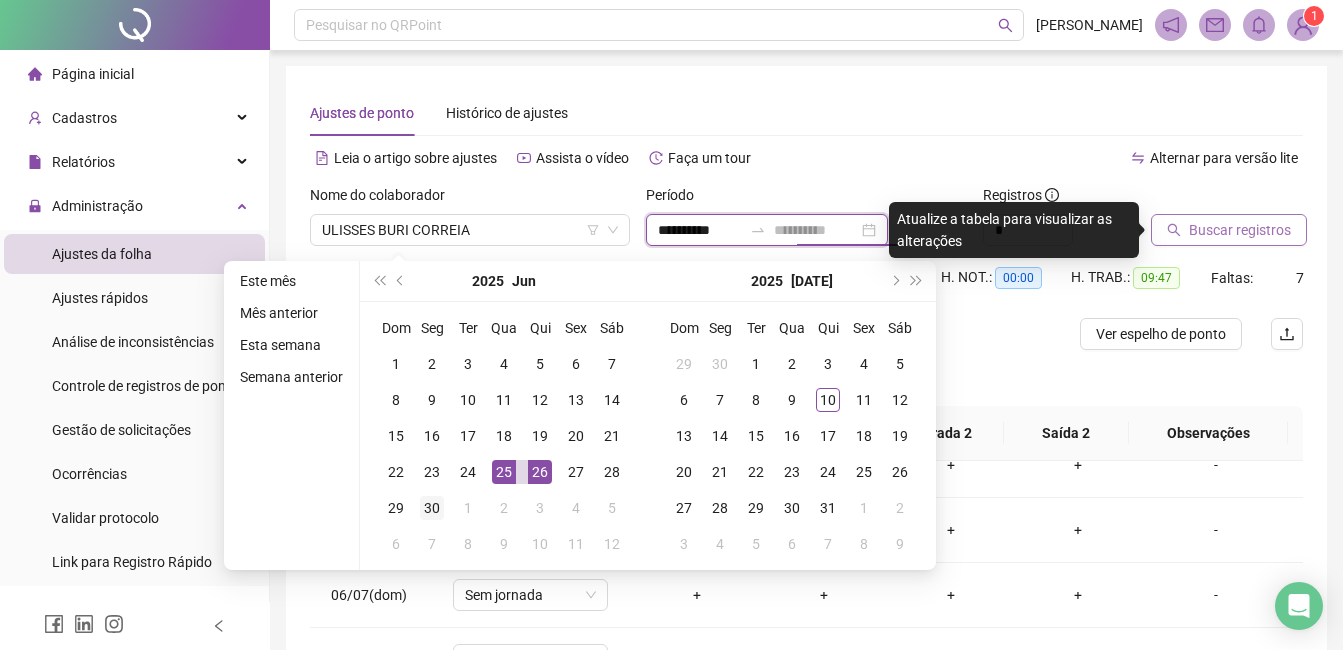 type on "**********" 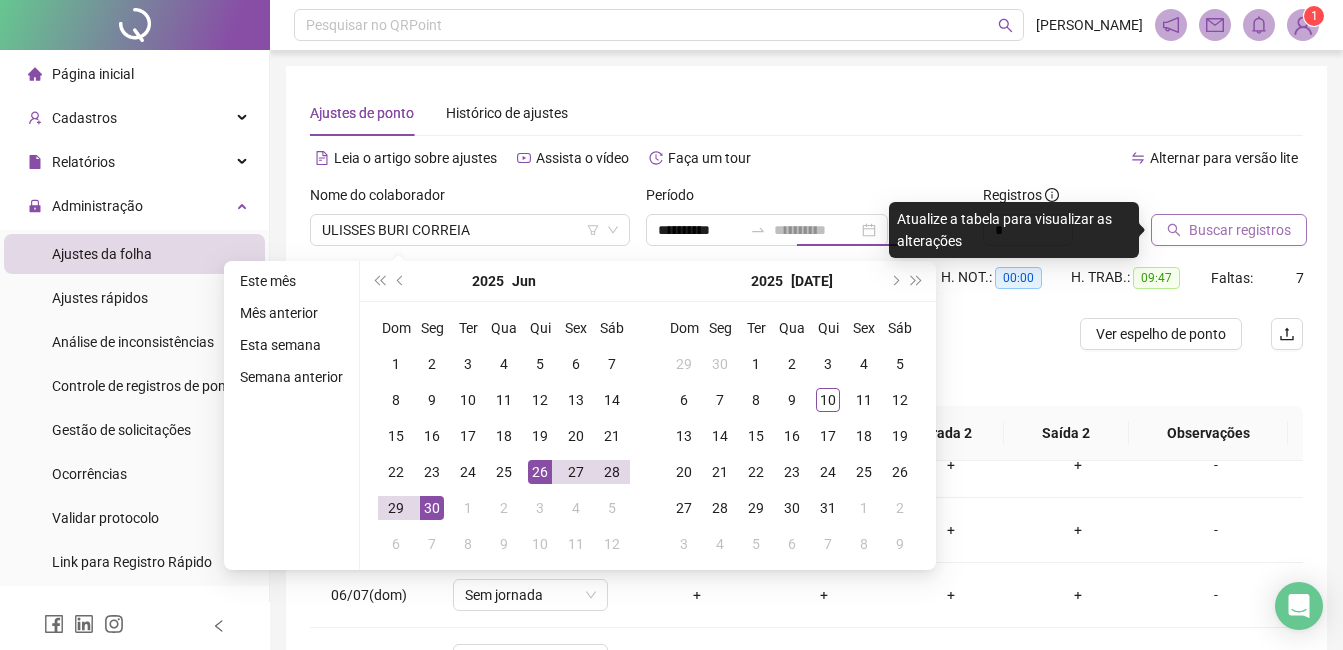click on "30" at bounding box center (432, 508) 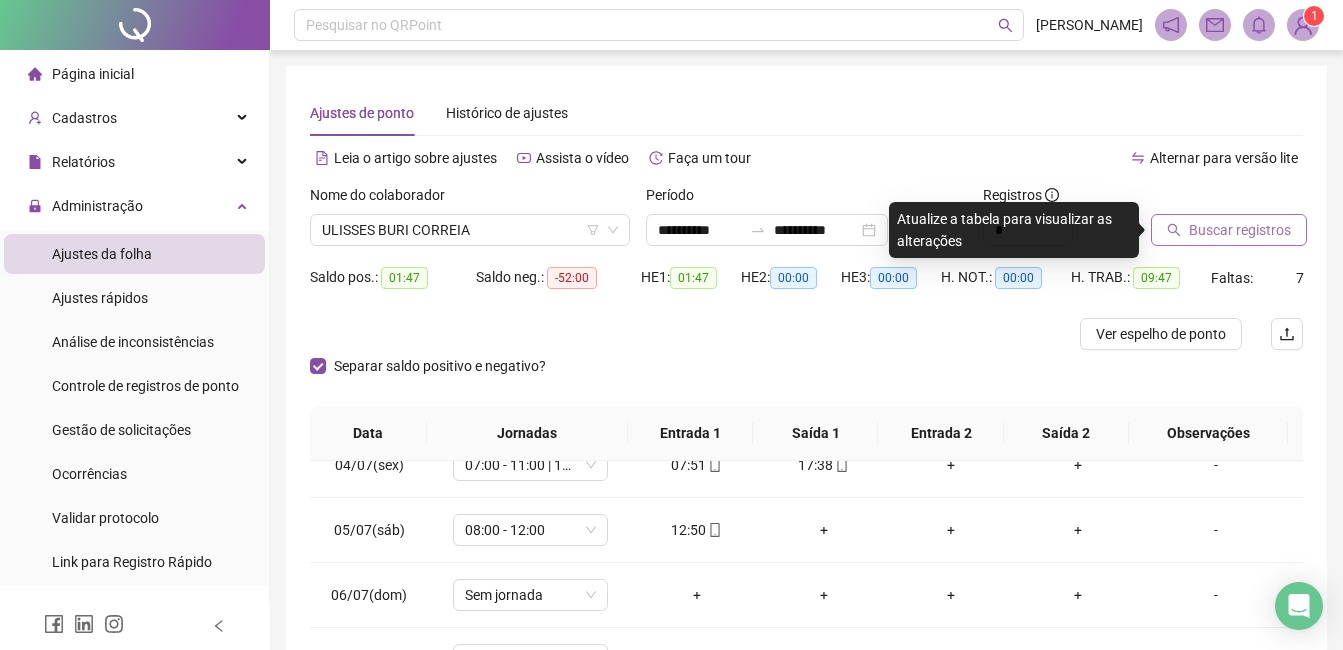 click on "Buscar registros" at bounding box center (1240, 230) 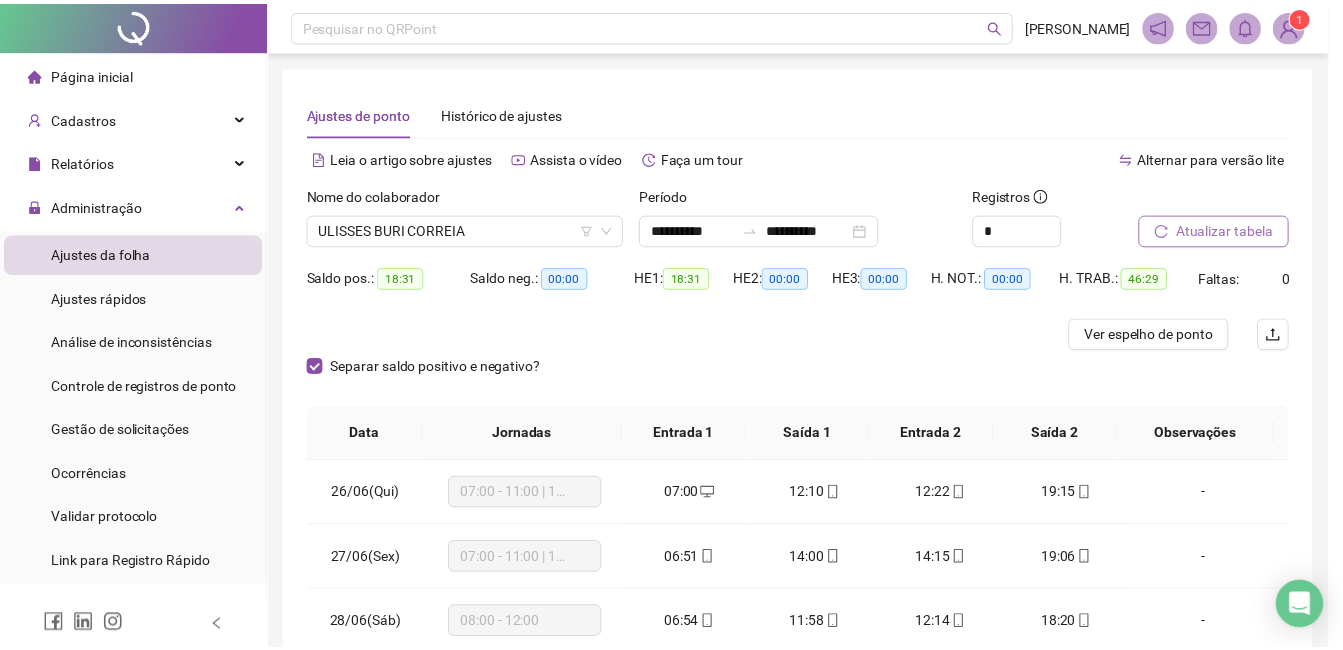 scroll, scrollTop: 0, scrollLeft: 0, axis: both 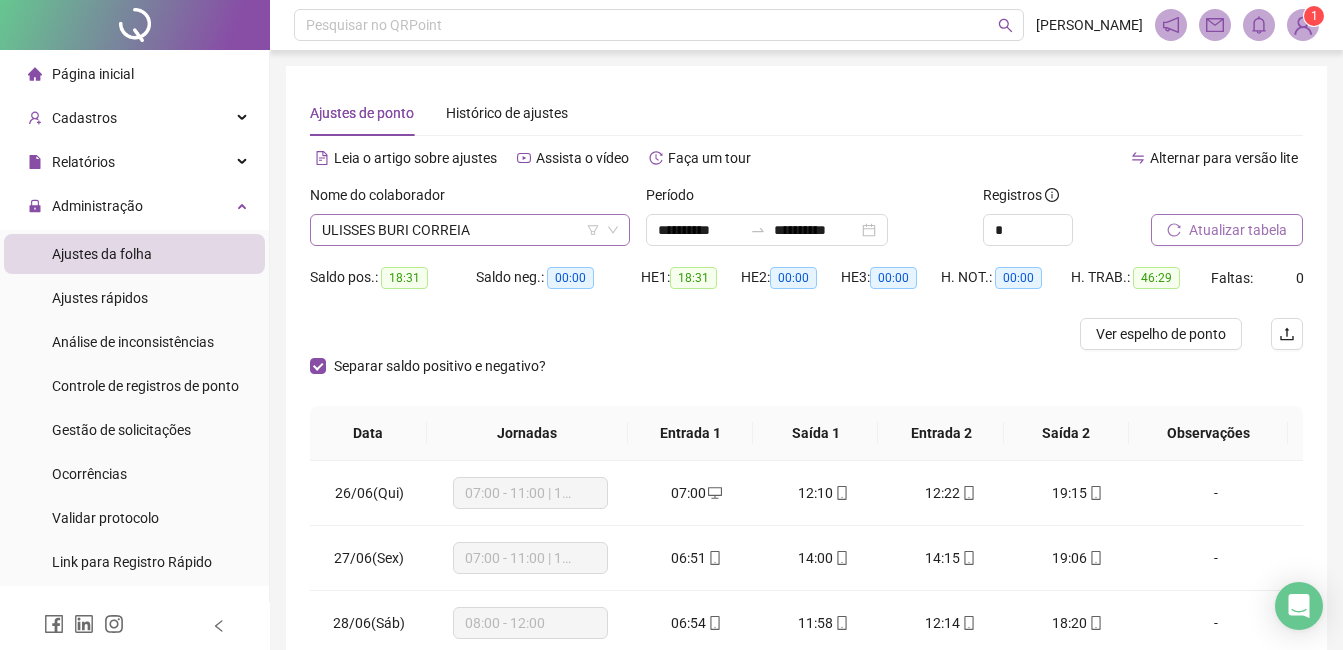 click on "ULISSES BURI CORREIA" at bounding box center [470, 230] 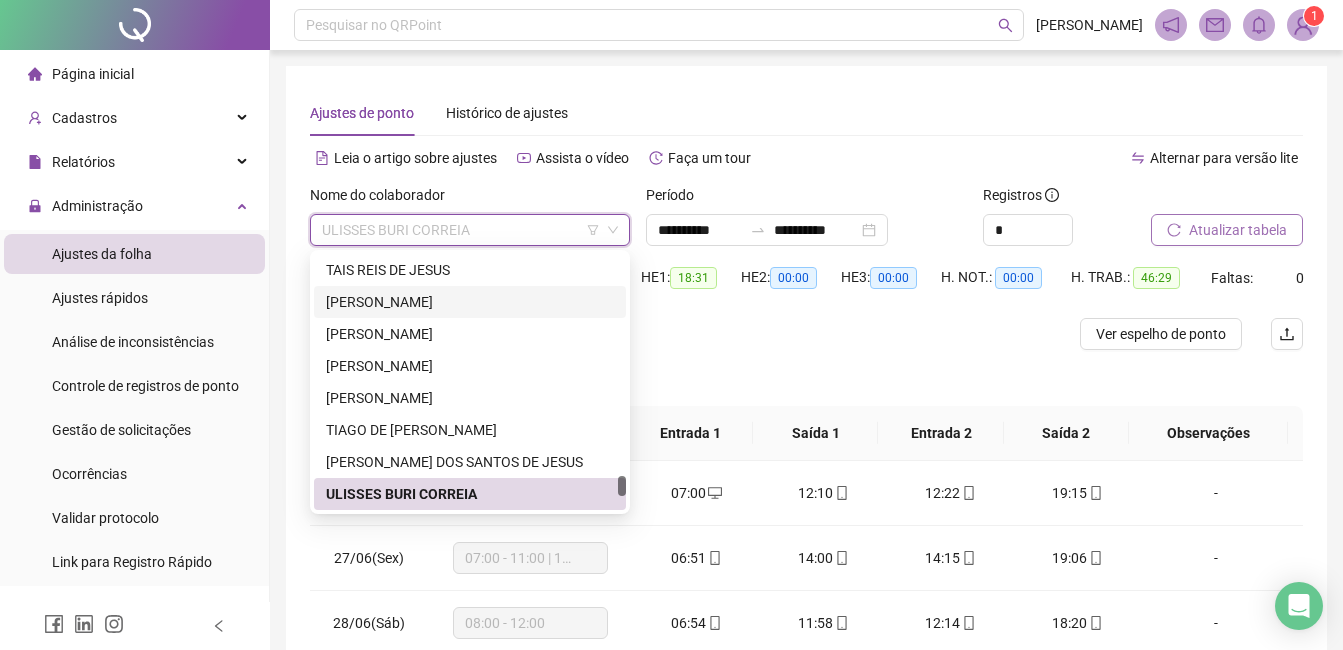 drag, startPoint x: 725, startPoint y: 319, endPoint x: 716, endPoint y: 279, distance: 41 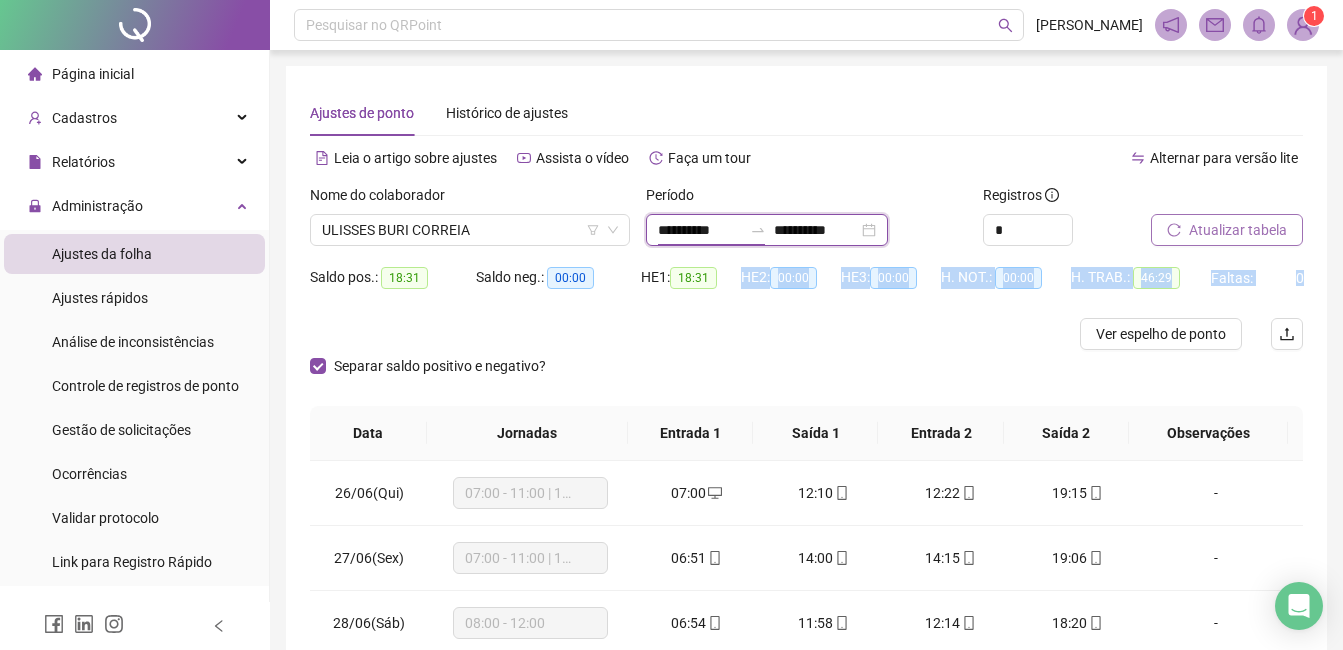 drag, startPoint x: 716, startPoint y: 279, endPoint x: 659, endPoint y: 231, distance: 74.518456 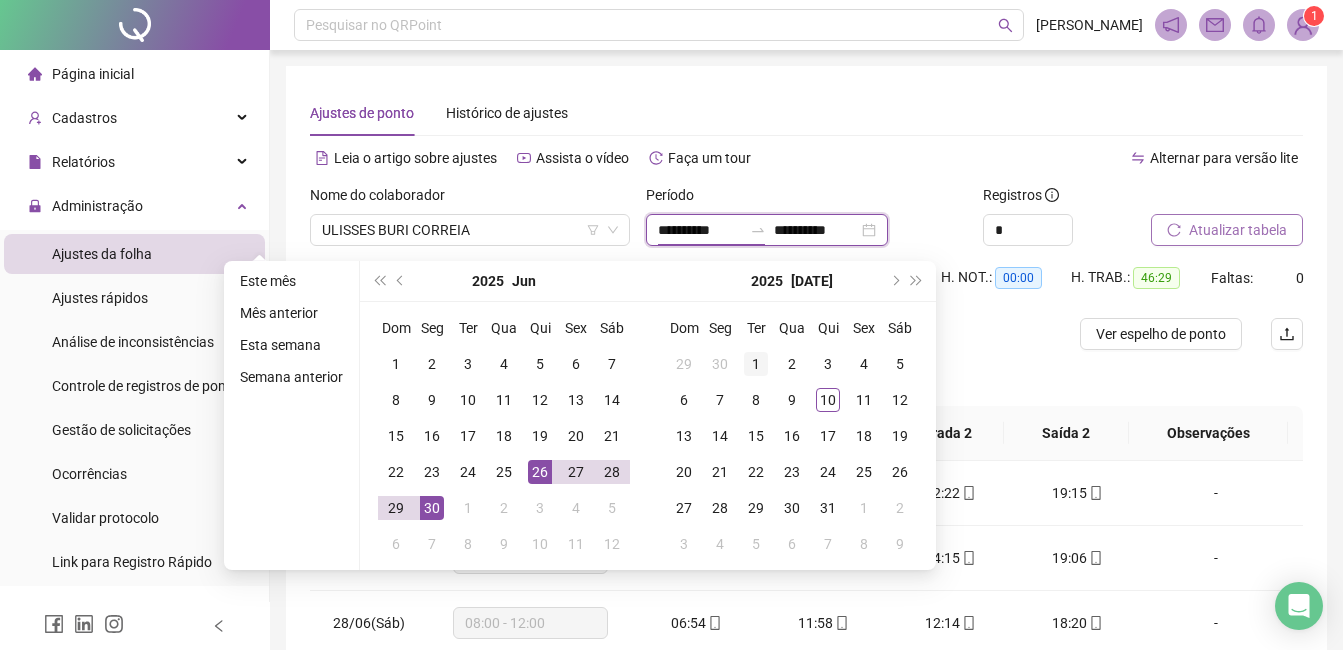 type on "**********" 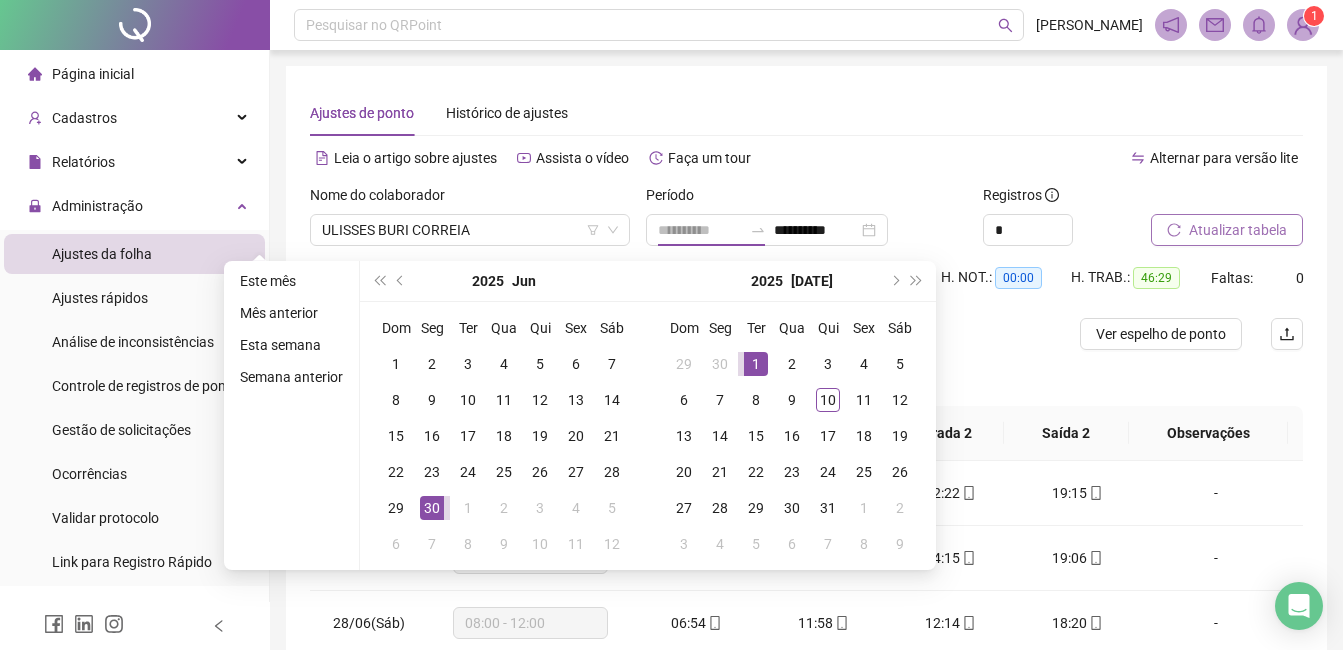 click on "1" at bounding box center (756, 364) 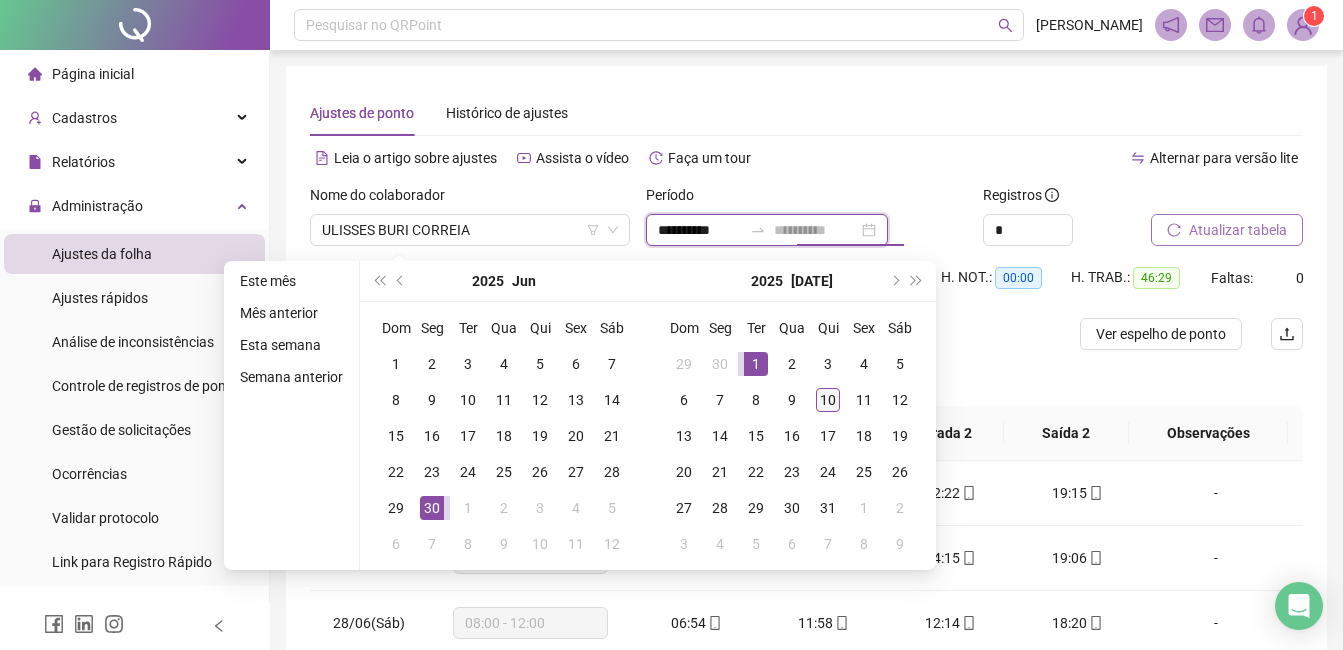 type on "**********" 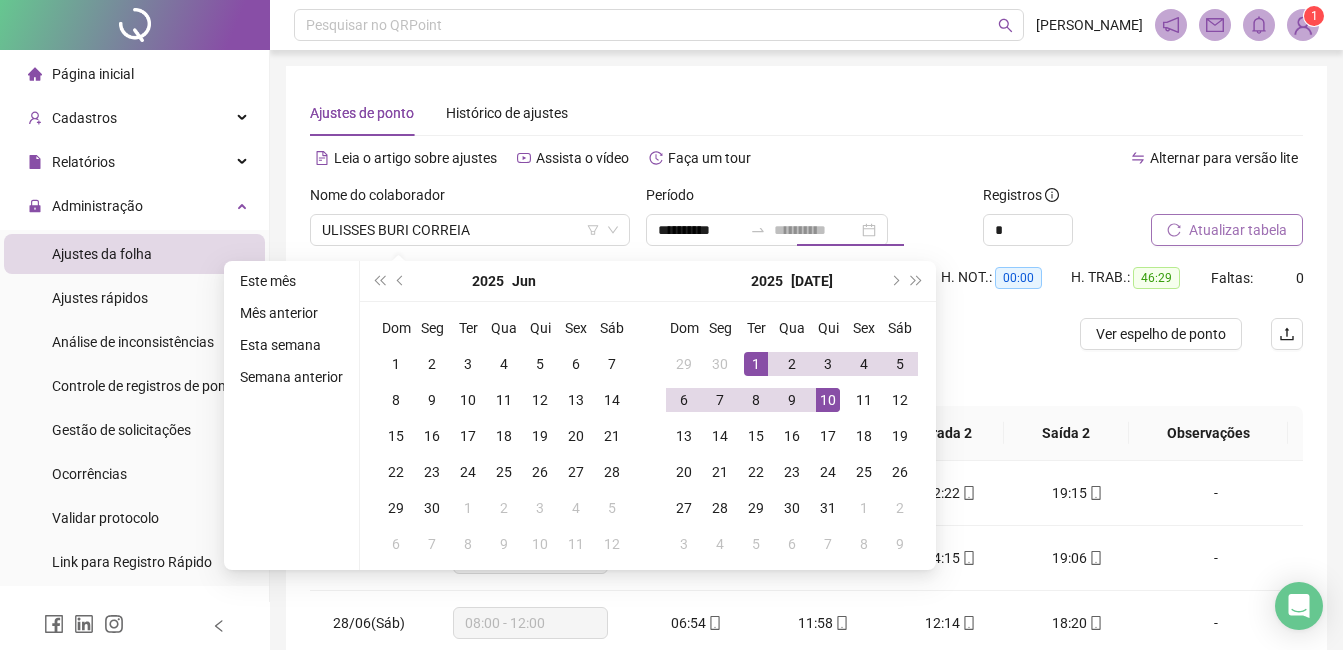 click on "10" at bounding box center [828, 400] 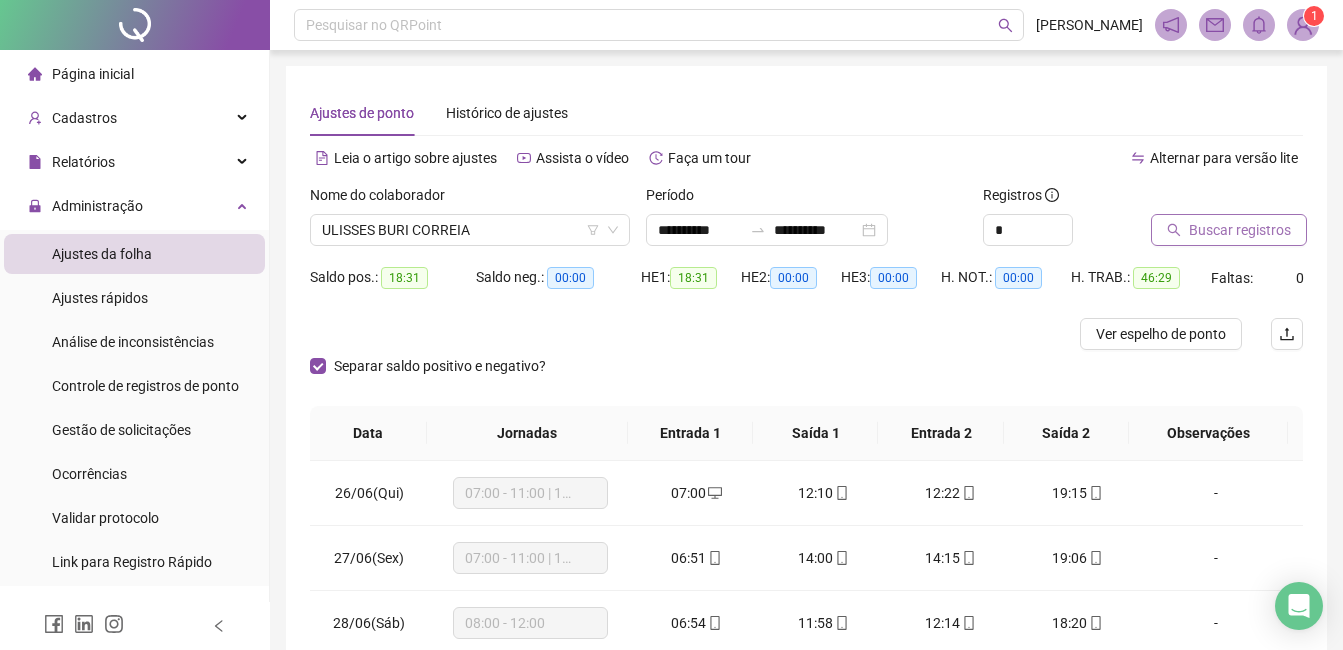 click on "Buscar registros" at bounding box center [1240, 230] 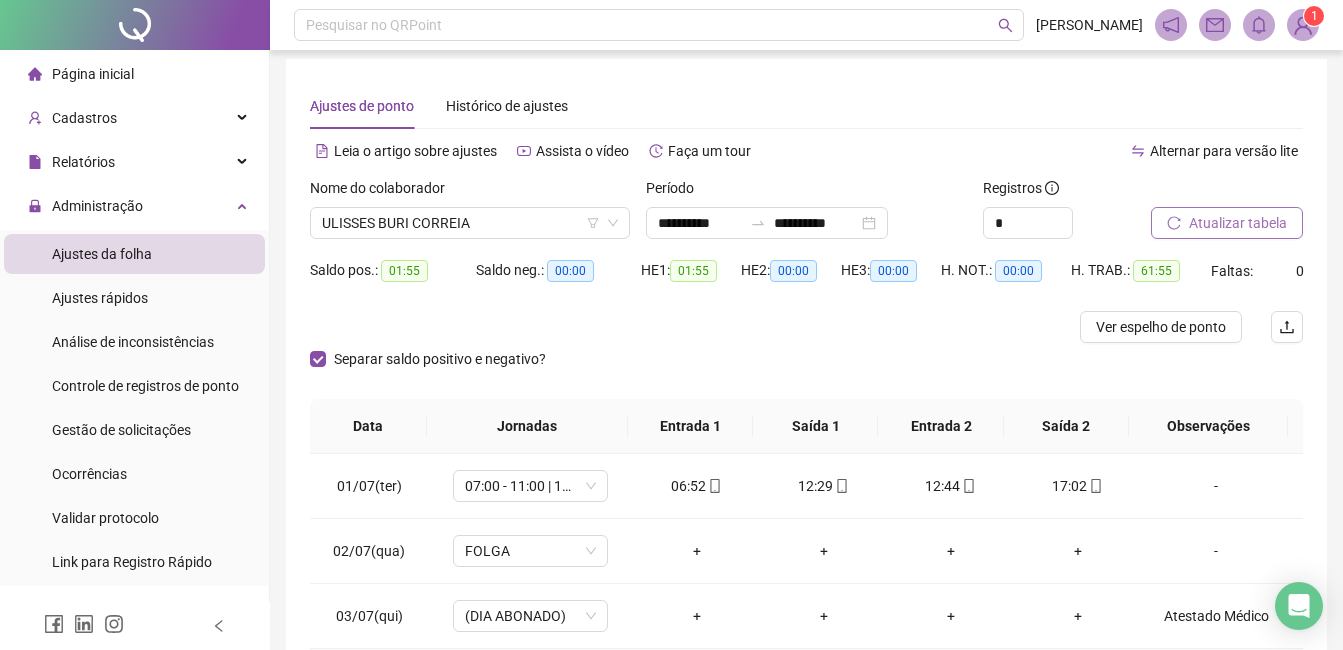 scroll, scrollTop: 0, scrollLeft: 0, axis: both 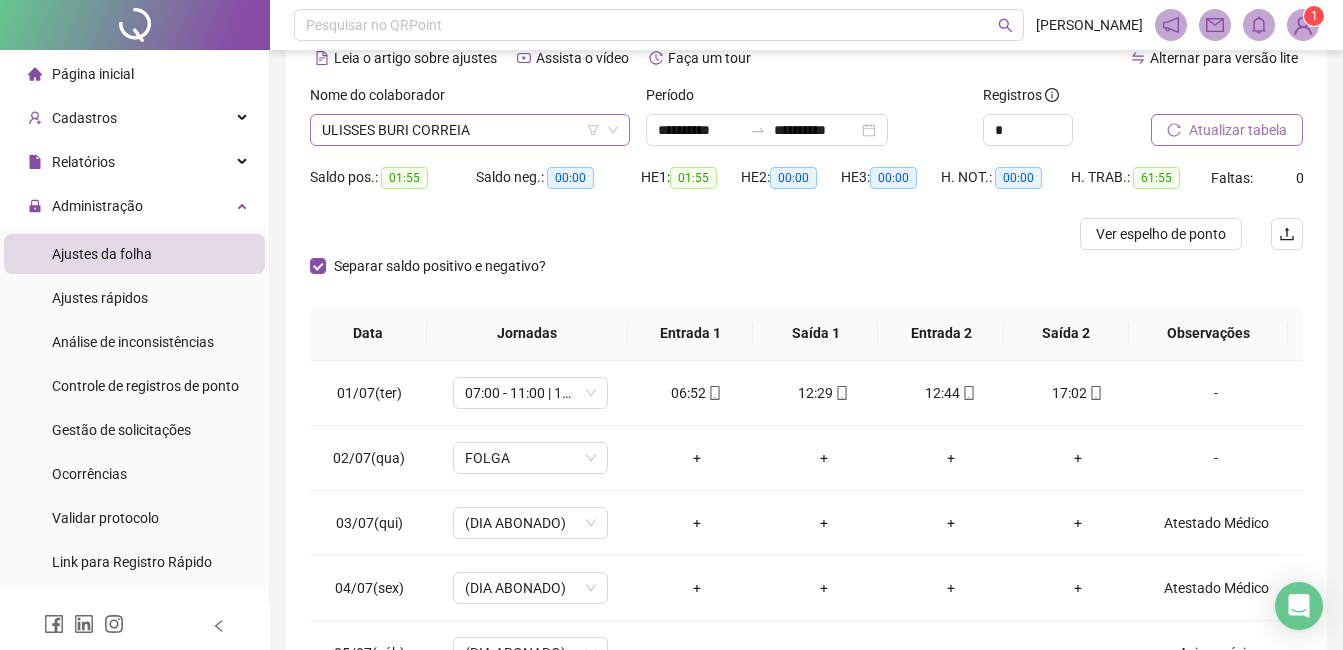click on "ULISSES BURI CORREIA" at bounding box center (470, 130) 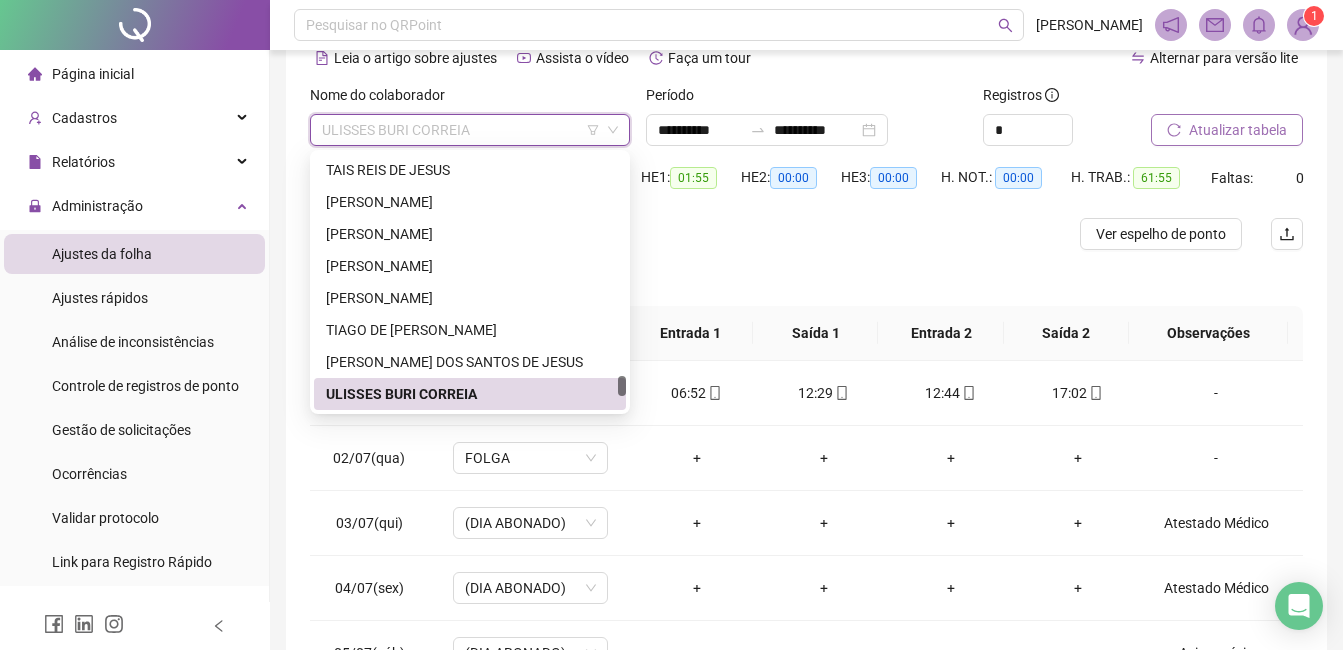 drag, startPoint x: 412, startPoint y: 396, endPoint x: 430, endPoint y: 384, distance: 21.633308 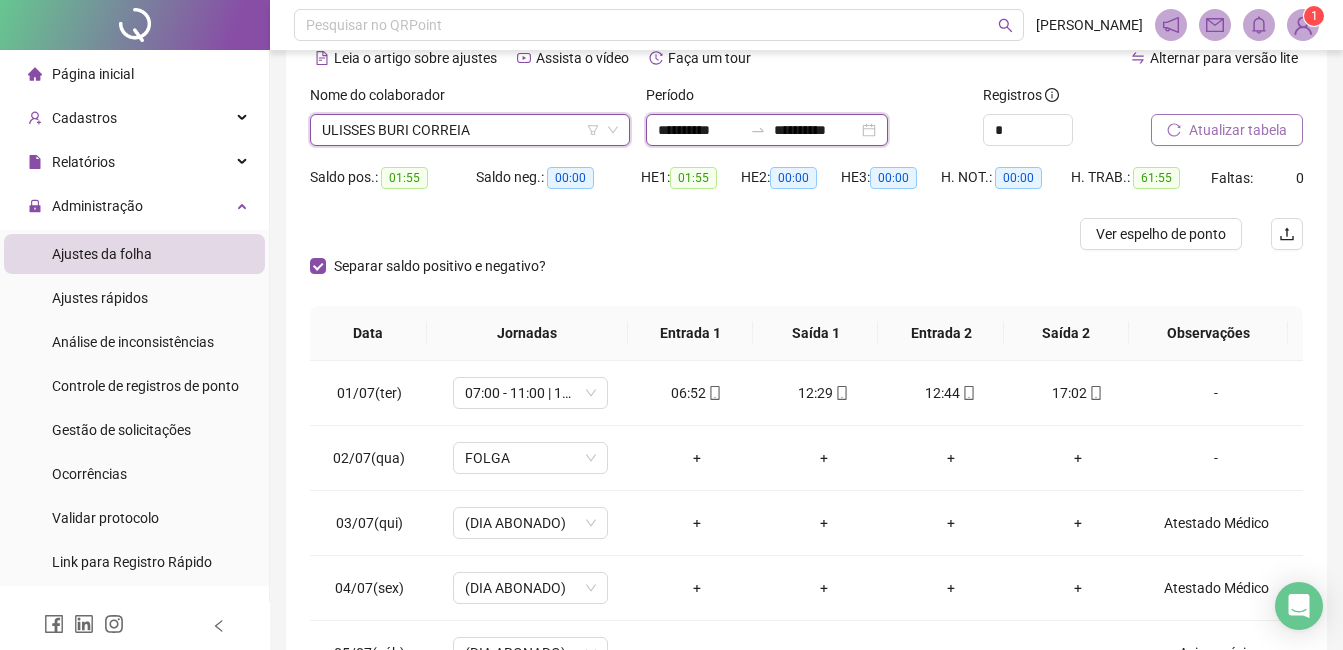 click on "**********" at bounding box center [700, 130] 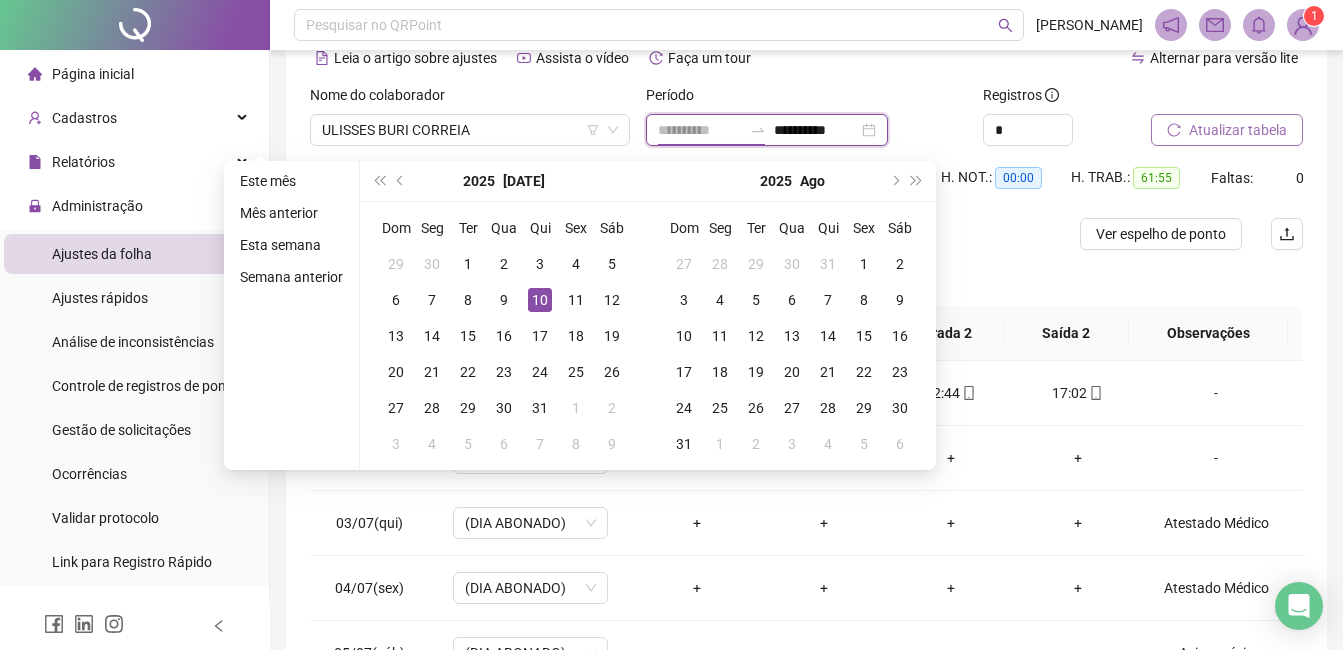type on "**********" 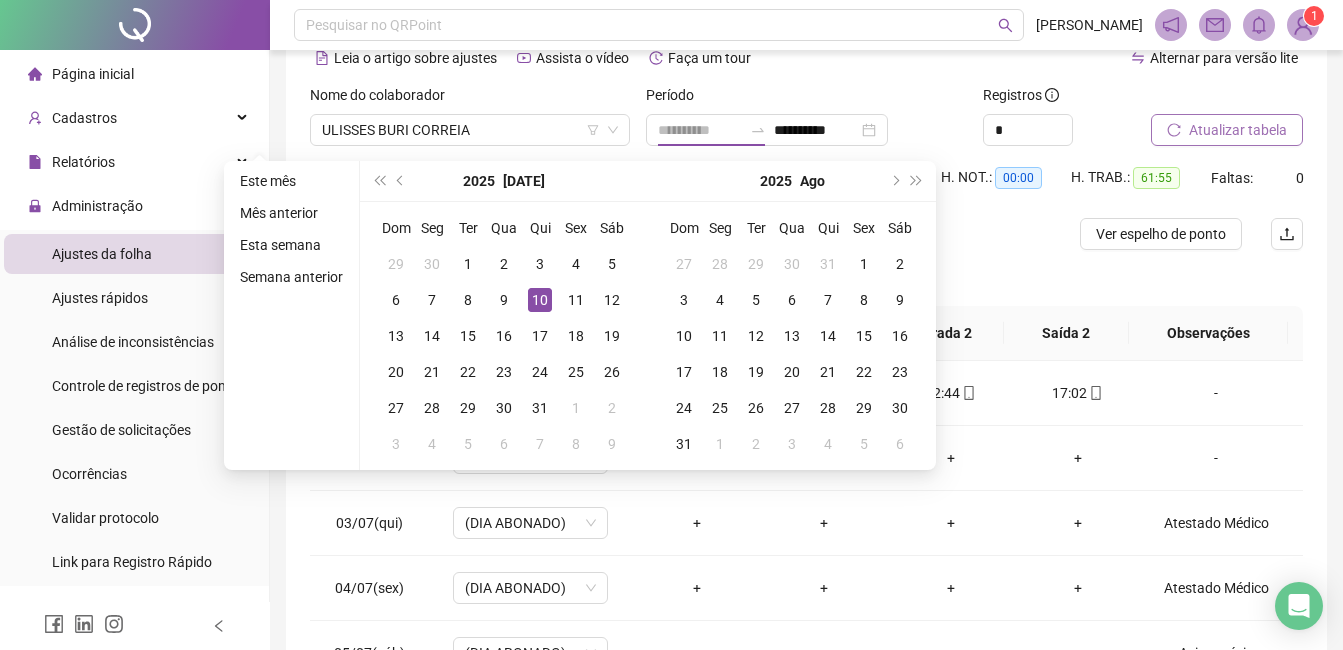 click on "10" at bounding box center [540, 300] 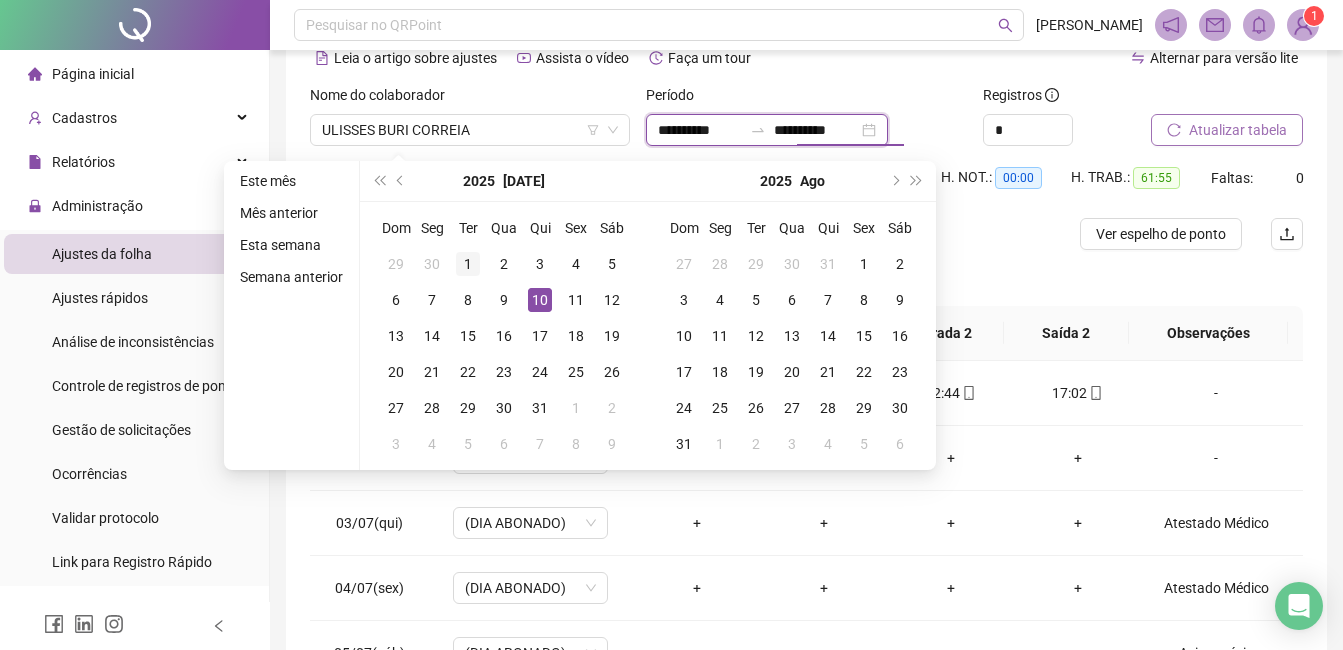 type on "**********" 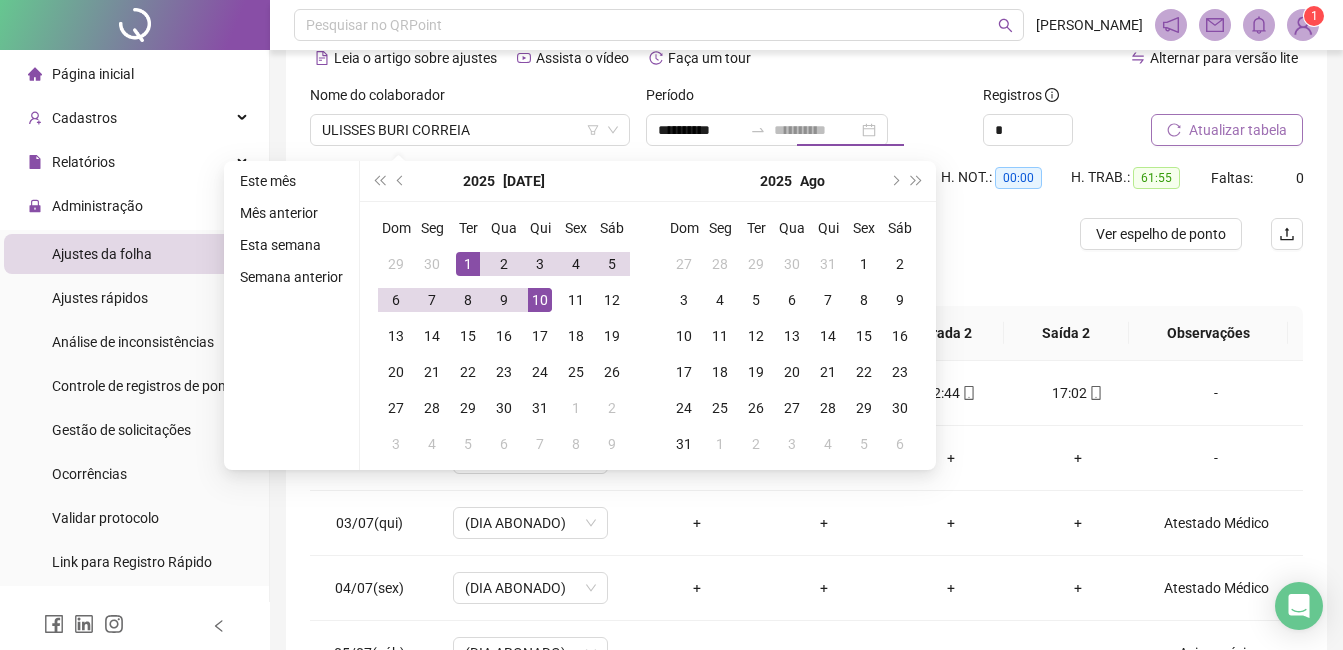 click on "1" at bounding box center (468, 264) 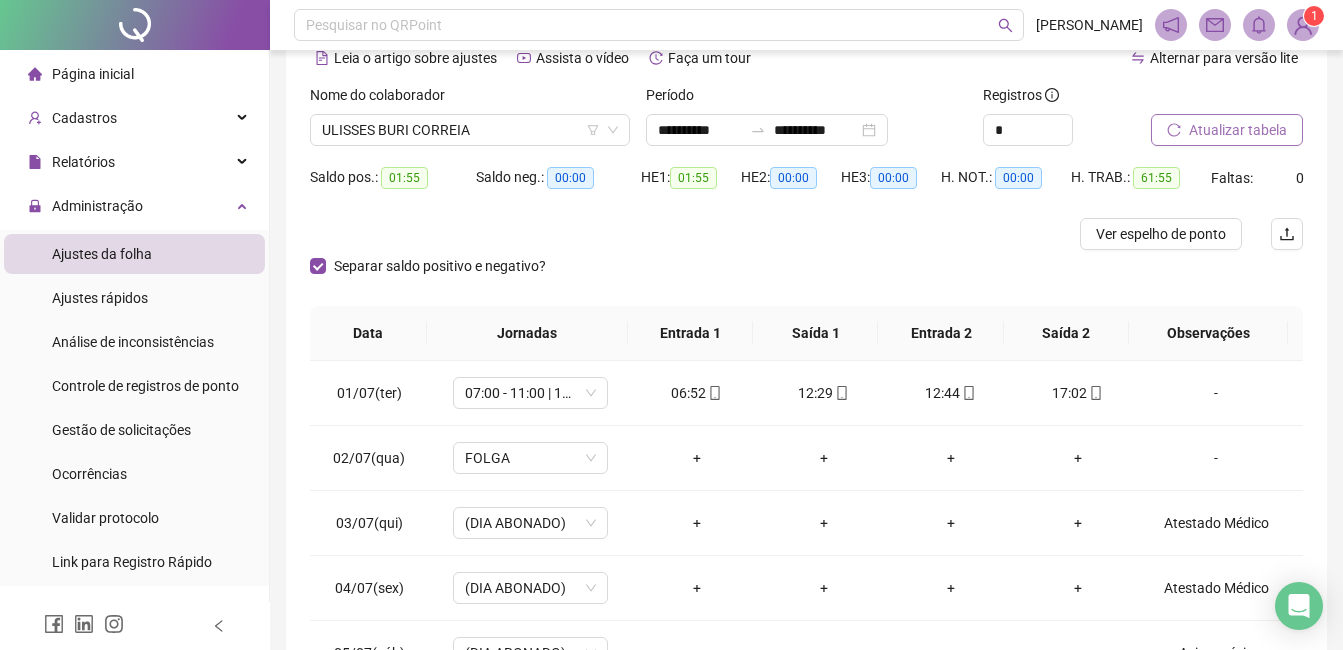 click on "Atualizar tabela" at bounding box center (1238, 130) 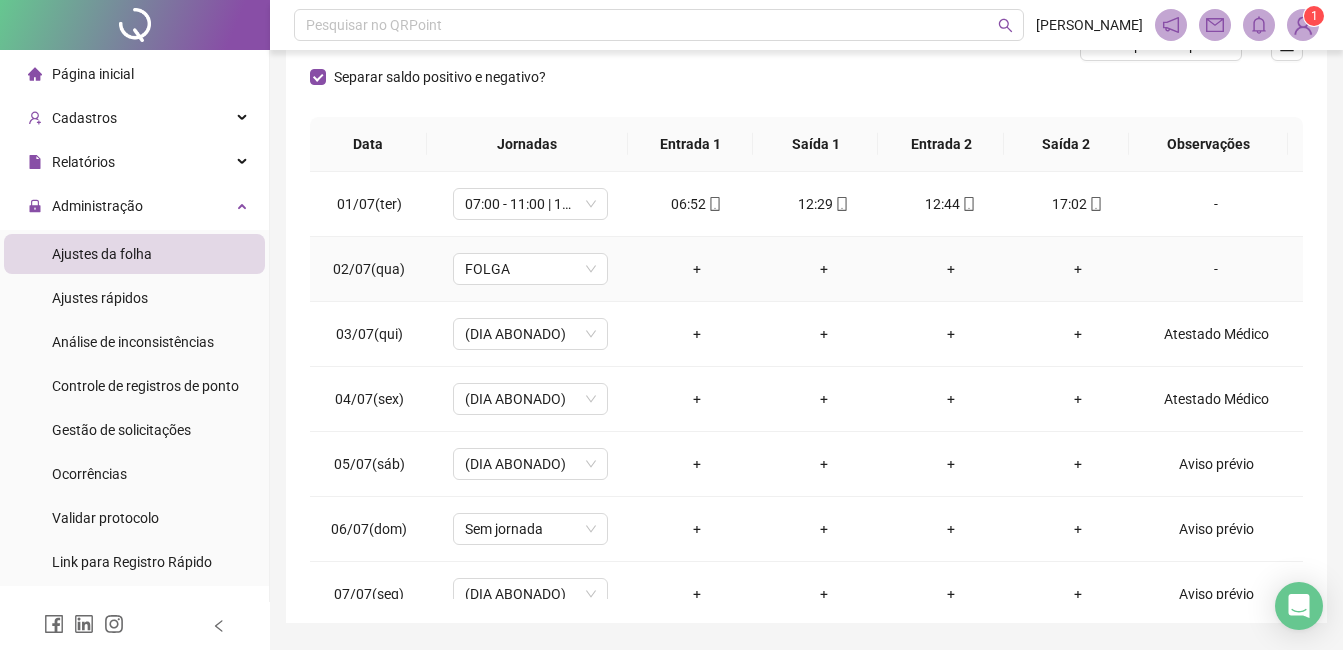 scroll, scrollTop: 348, scrollLeft: 0, axis: vertical 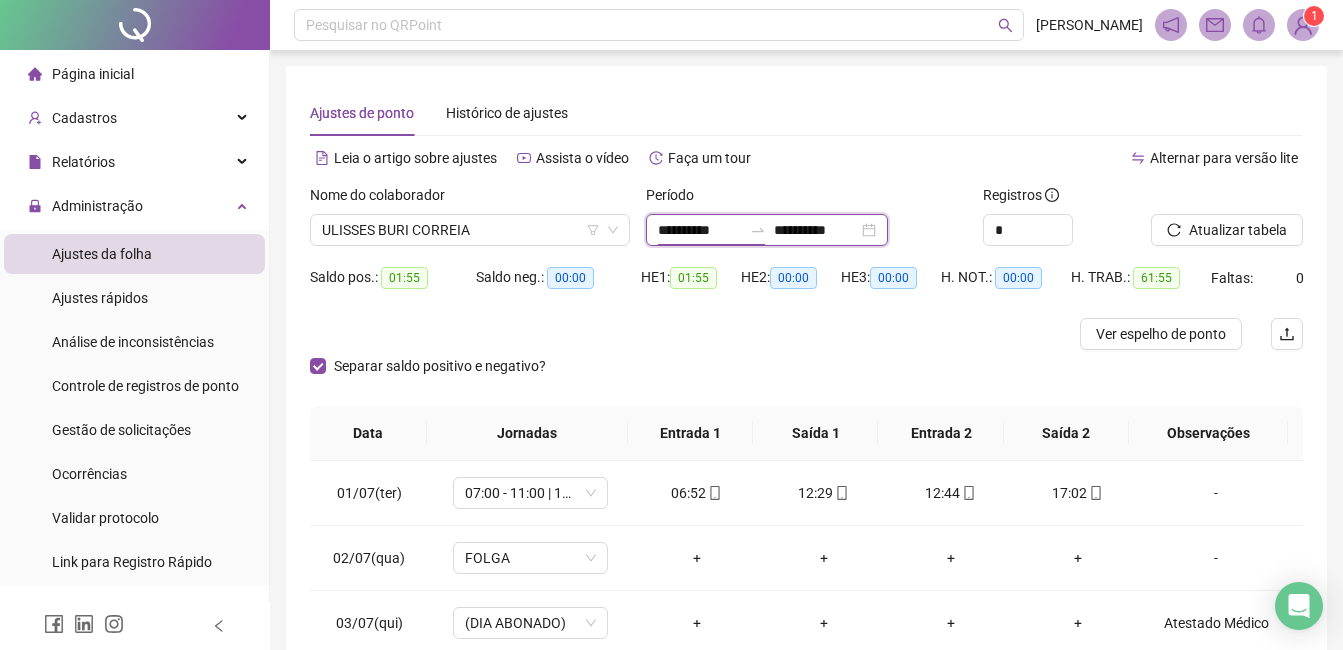 click on "**********" at bounding box center (700, 230) 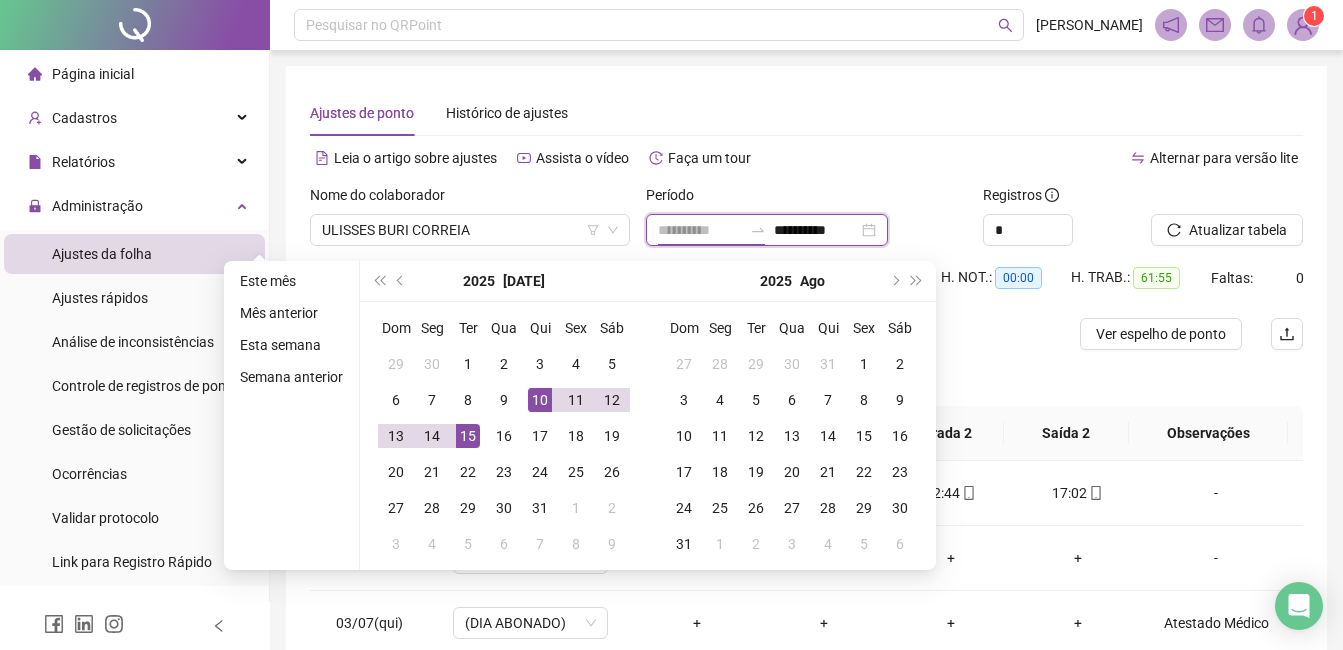 type on "**********" 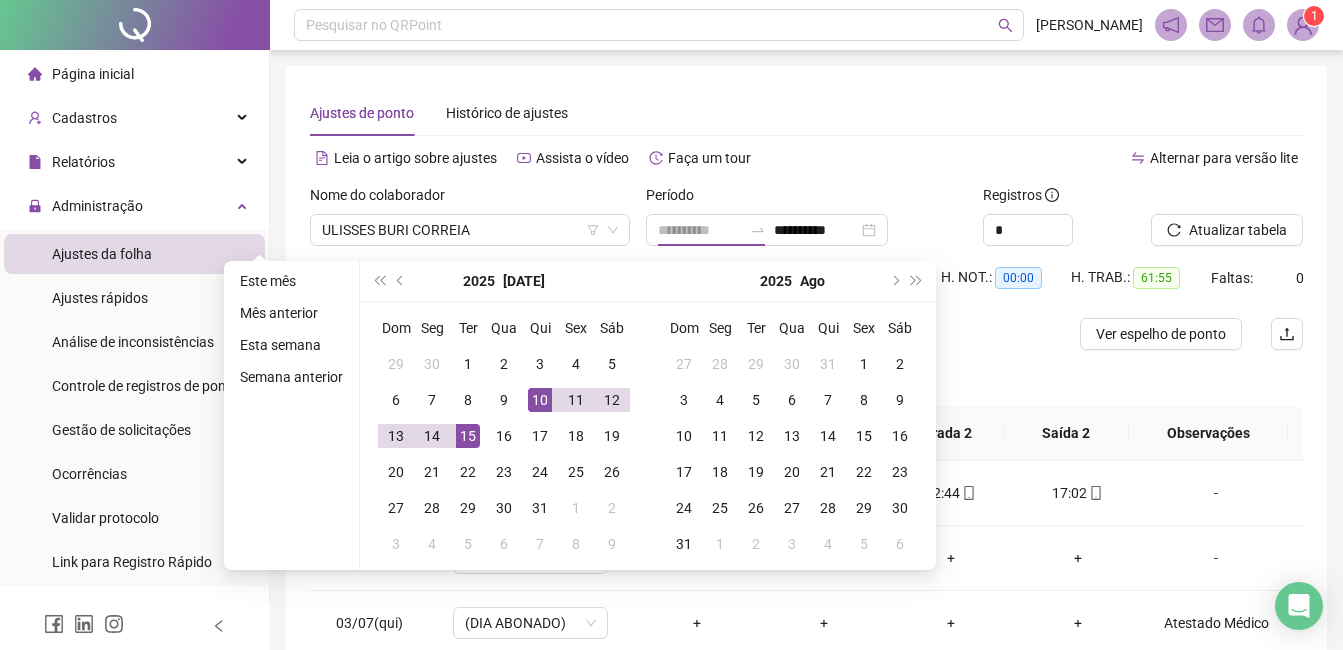 click on "15" at bounding box center [468, 436] 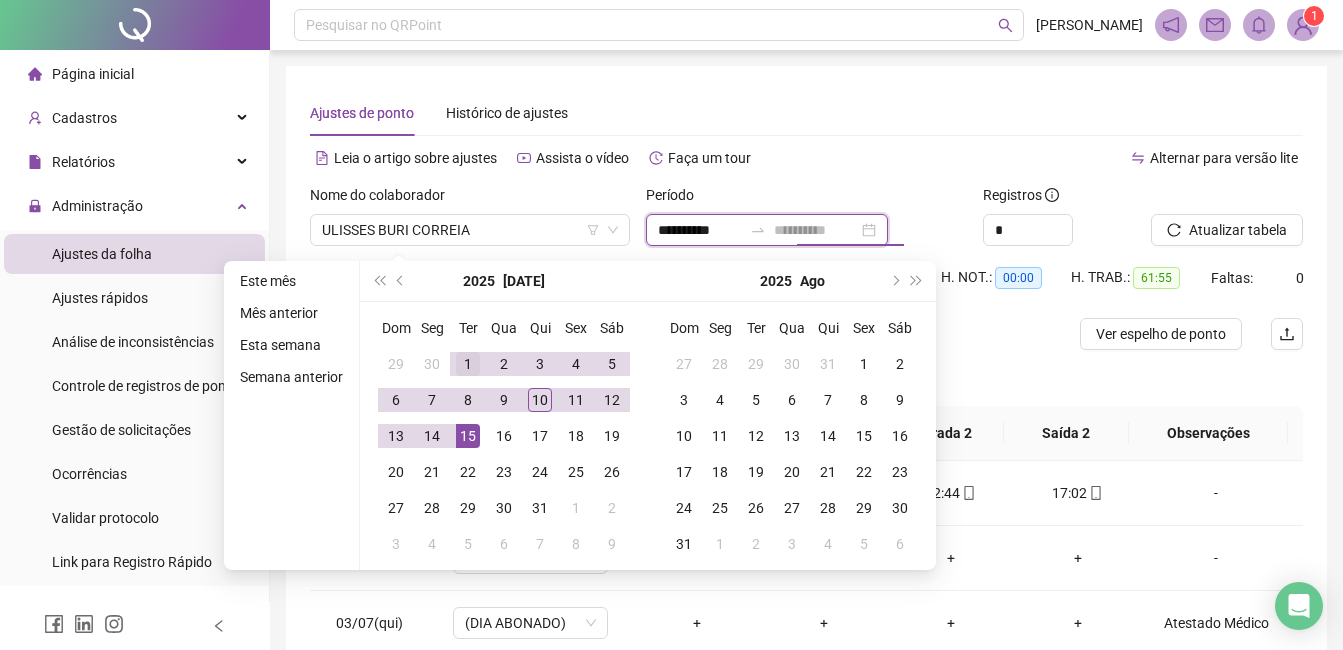 type on "**********" 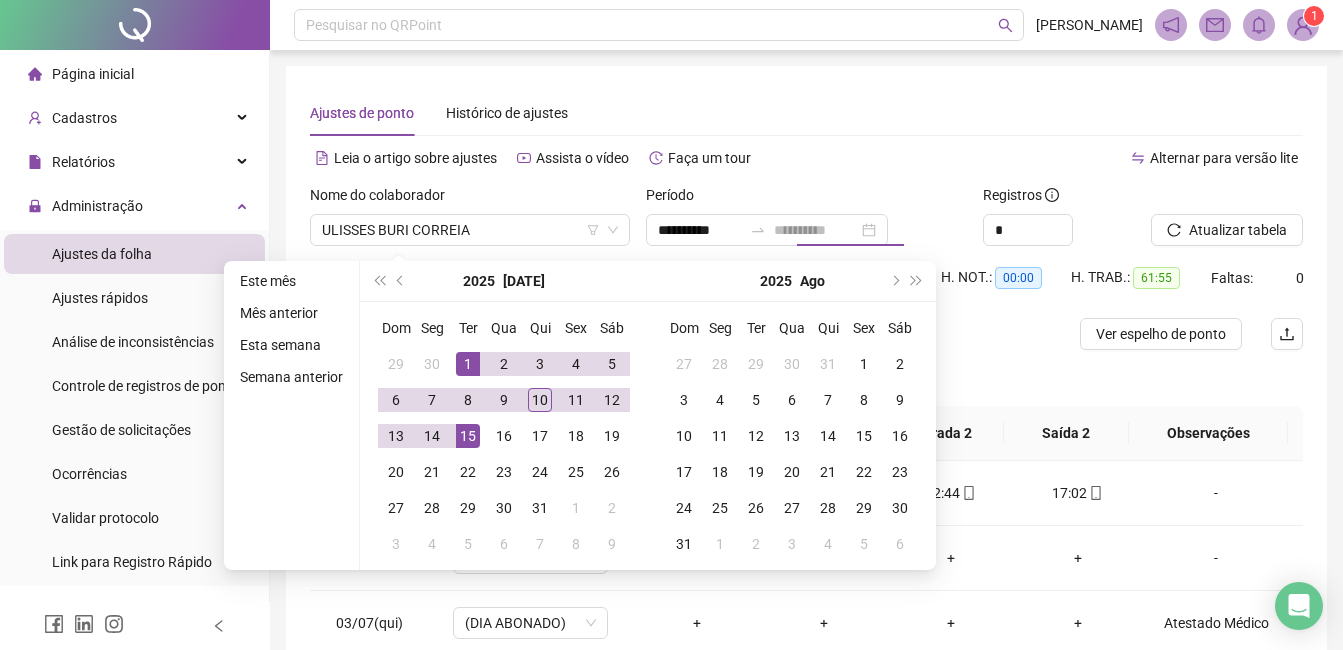 click on "1" at bounding box center (468, 364) 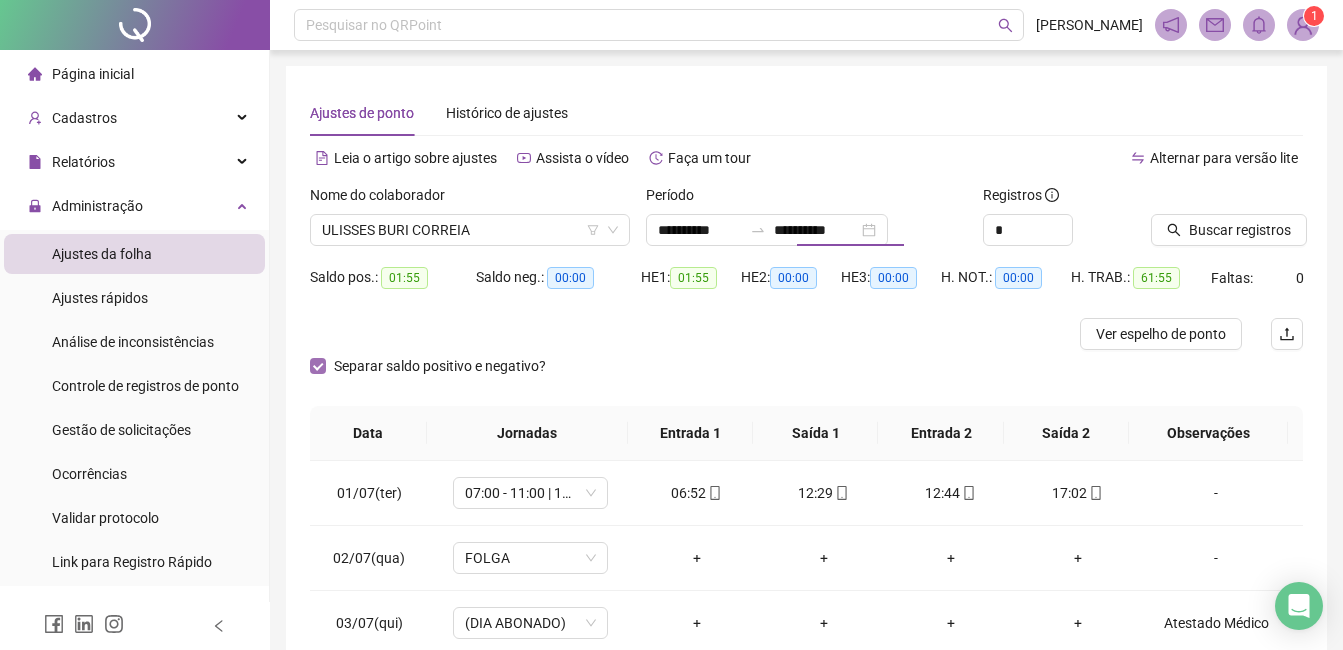 type on "**********" 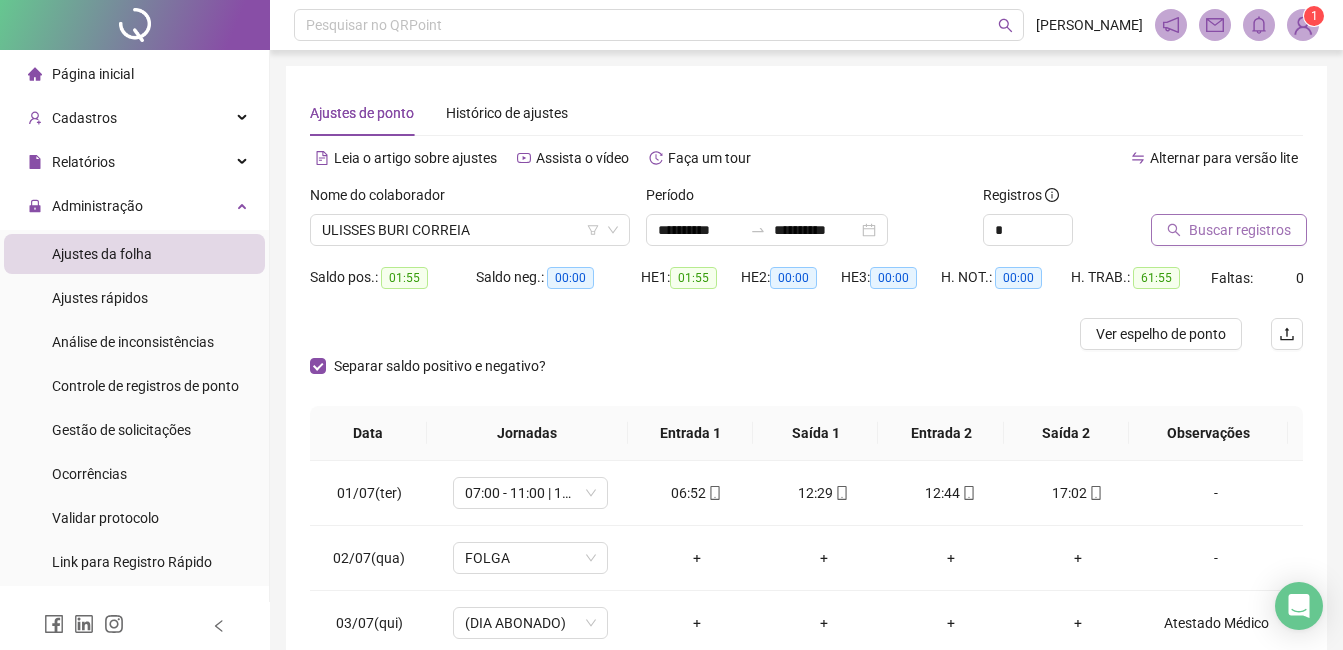 click on "Buscar registros" at bounding box center (1240, 230) 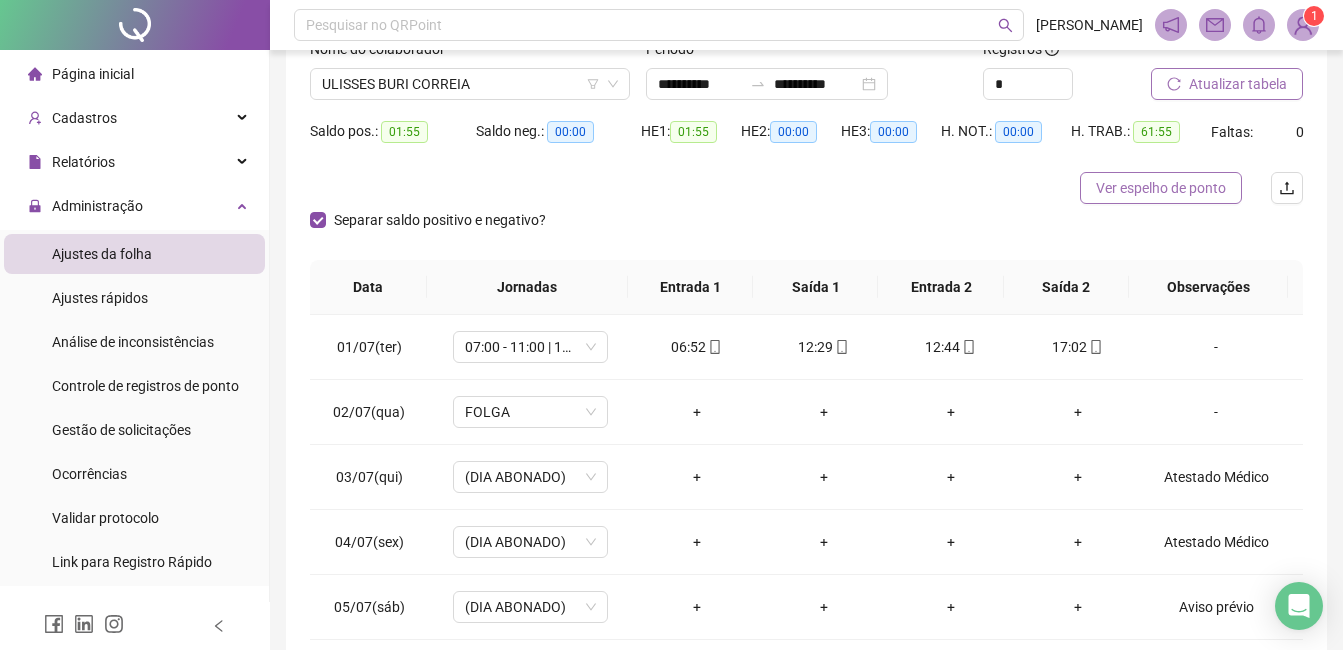scroll, scrollTop: 348, scrollLeft: 0, axis: vertical 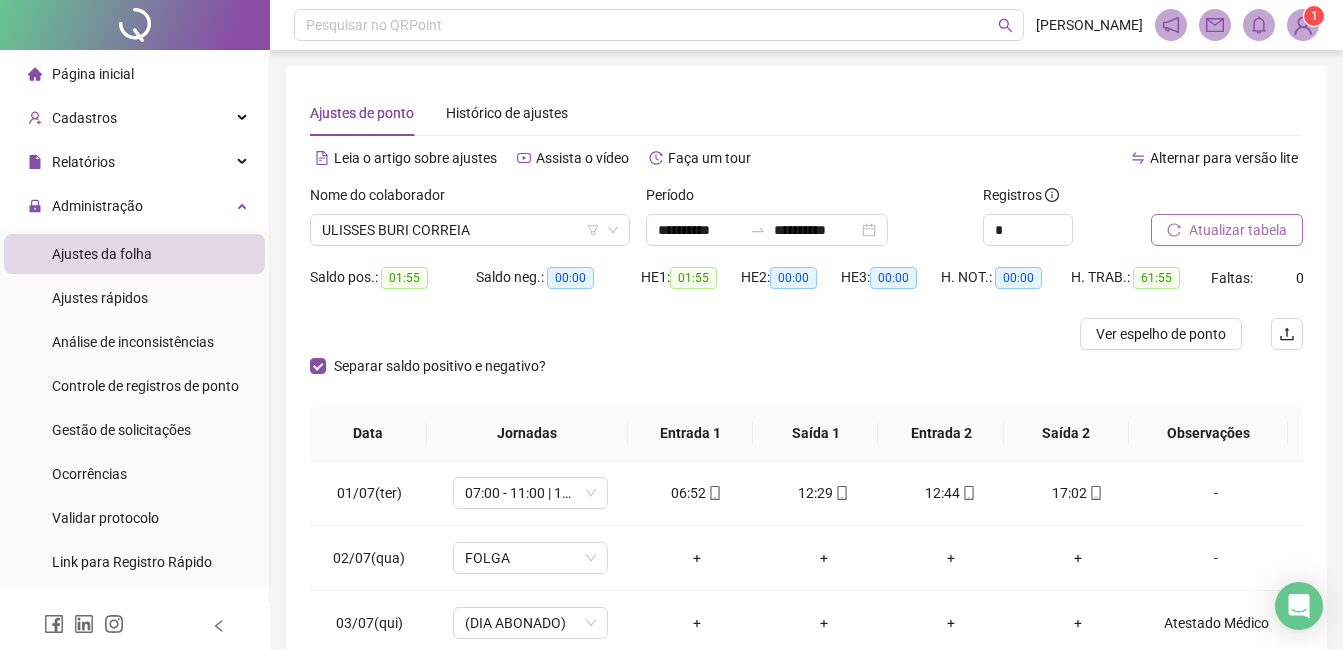 click on "Página inicial" at bounding box center [93, 74] 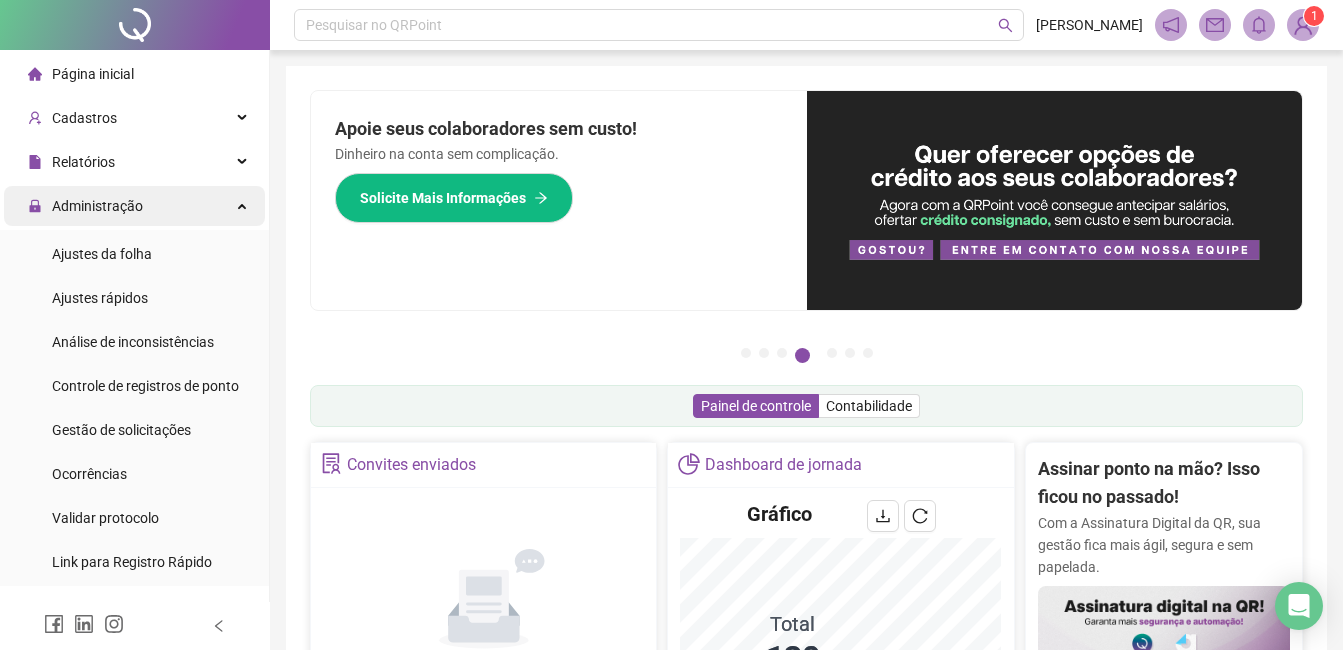 click on "Administração" at bounding box center (97, 206) 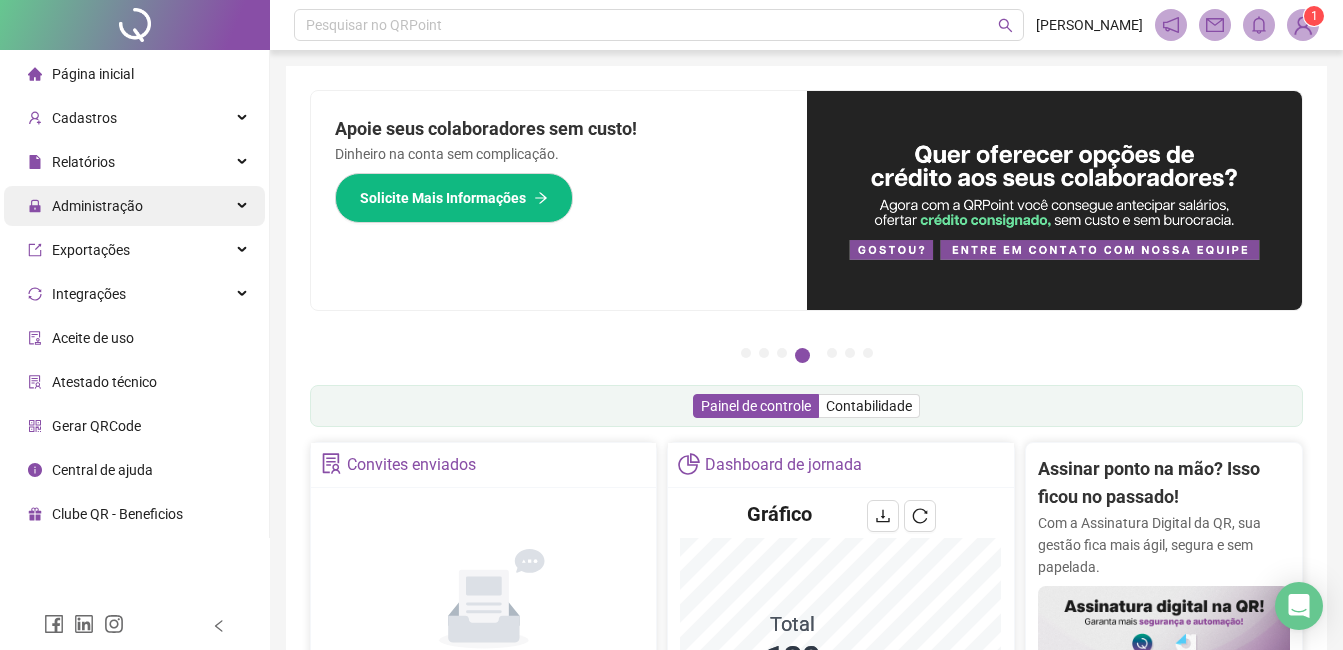 click on "Administração" at bounding box center [97, 206] 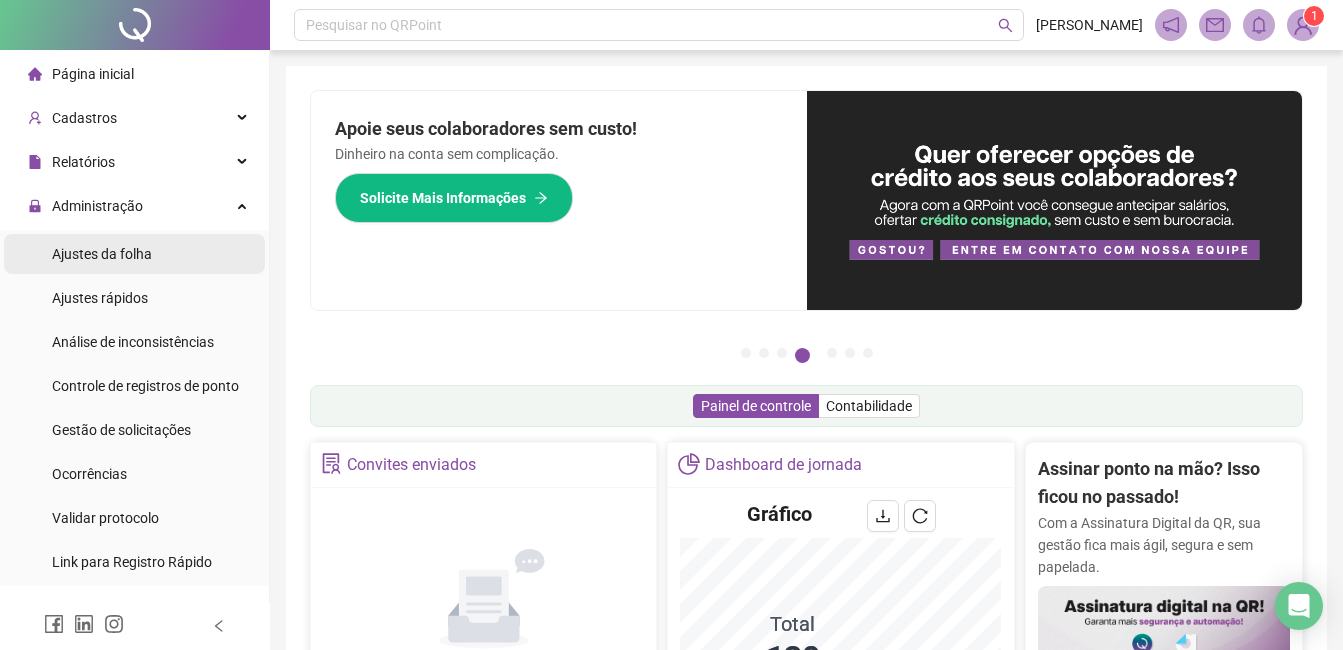 click on "Ajustes da folha" at bounding box center [102, 254] 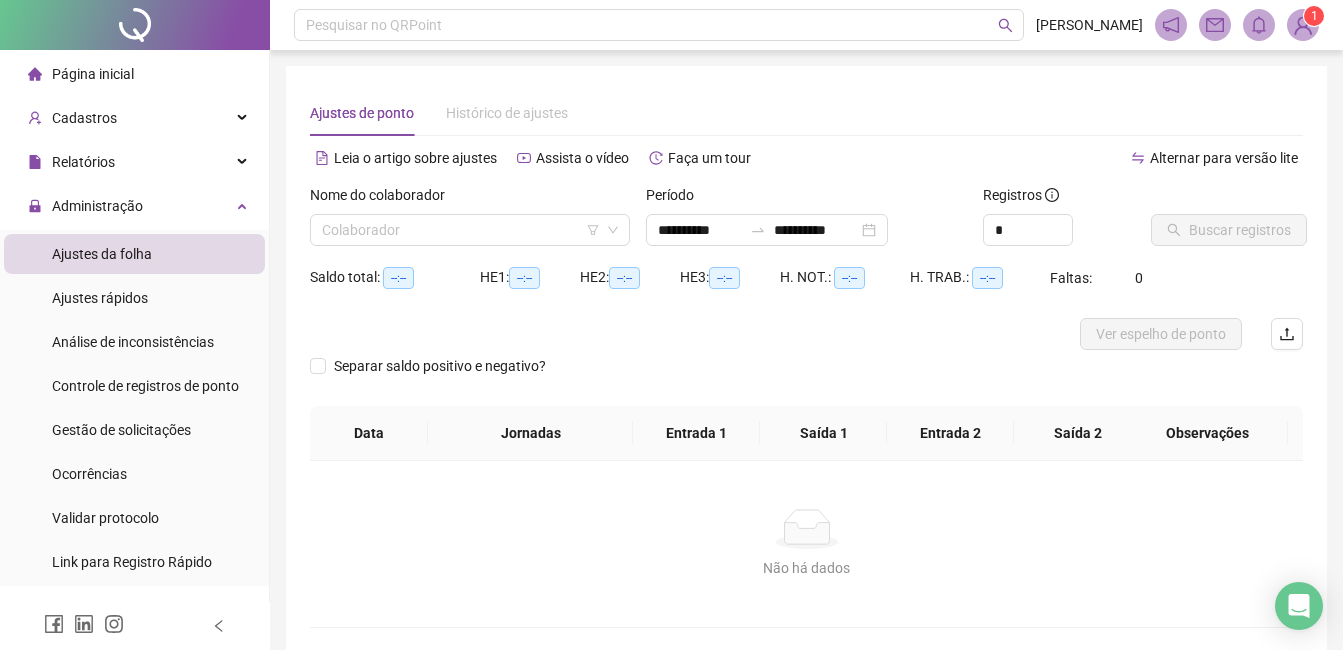 click on "Página inicial" at bounding box center (93, 74) 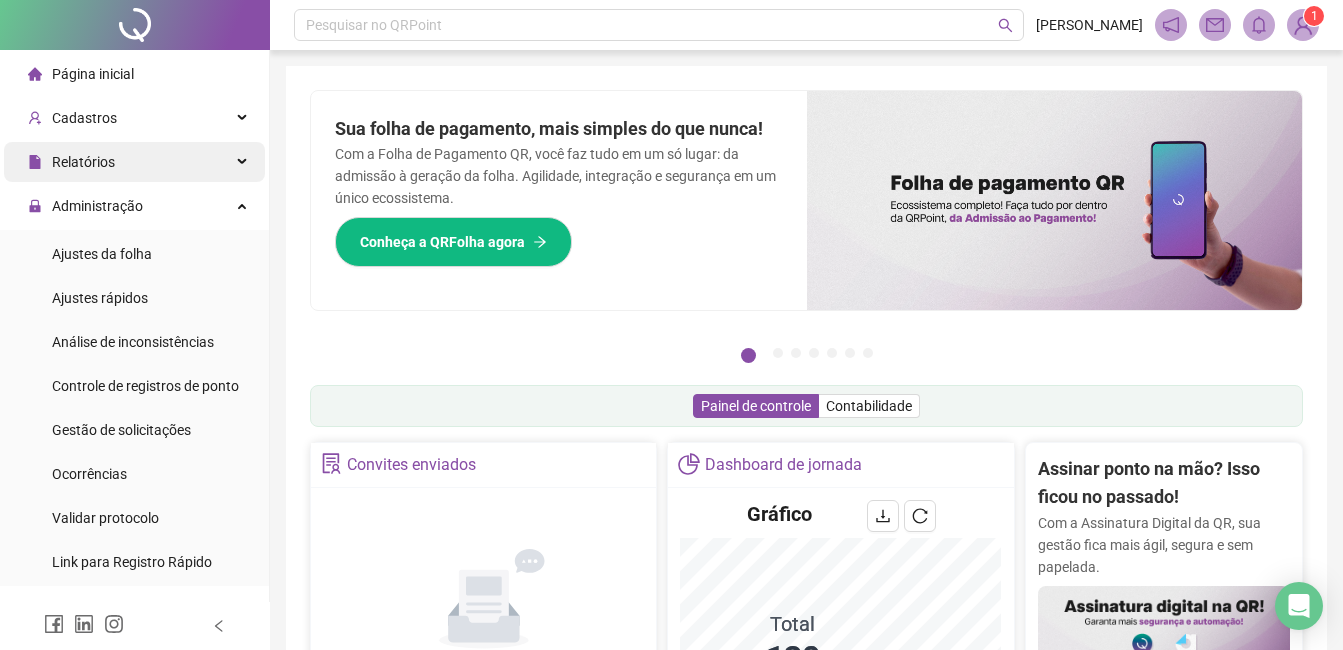 click on "Relatórios" at bounding box center [134, 162] 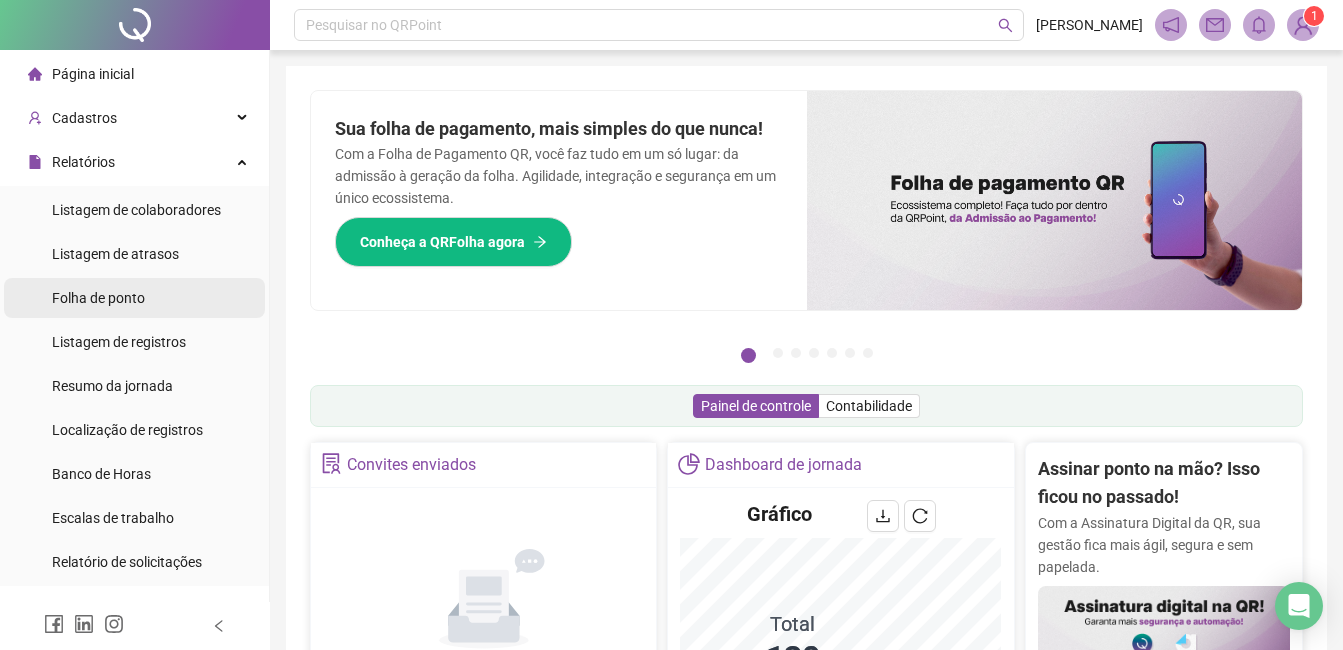 click on "Folha de ponto" at bounding box center (98, 298) 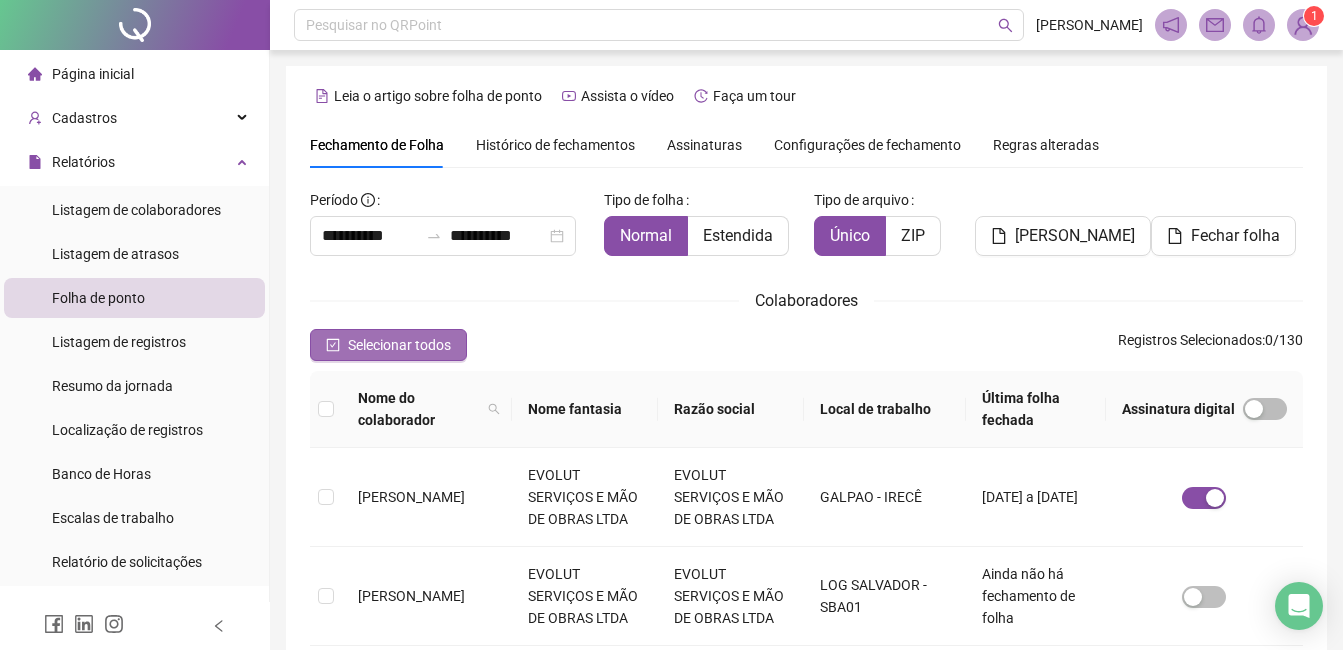 scroll, scrollTop: 85, scrollLeft: 0, axis: vertical 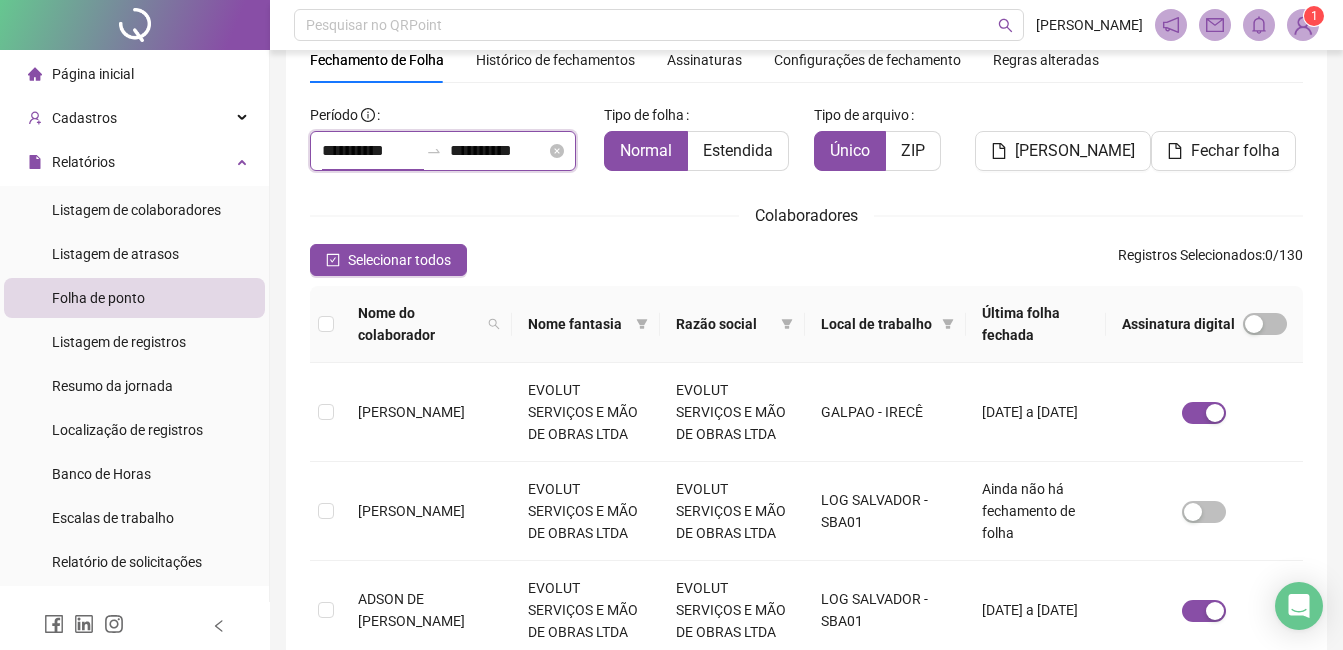 click on "**********" at bounding box center [370, 151] 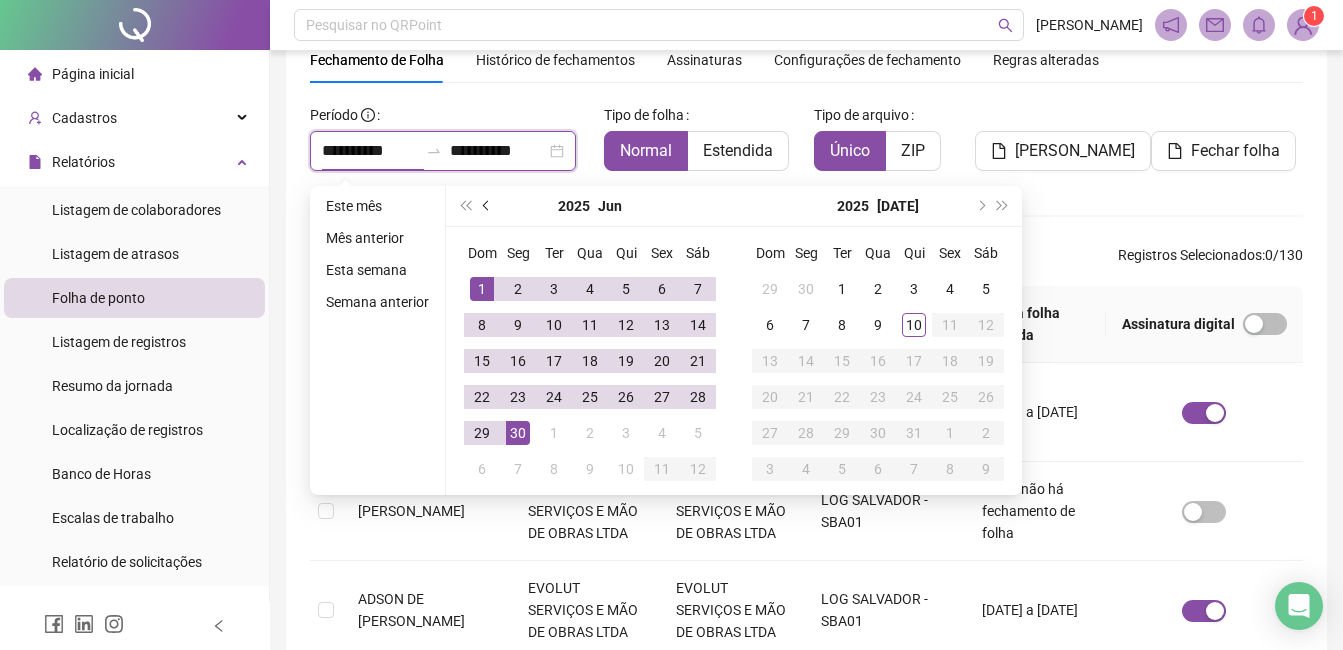 type on "**********" 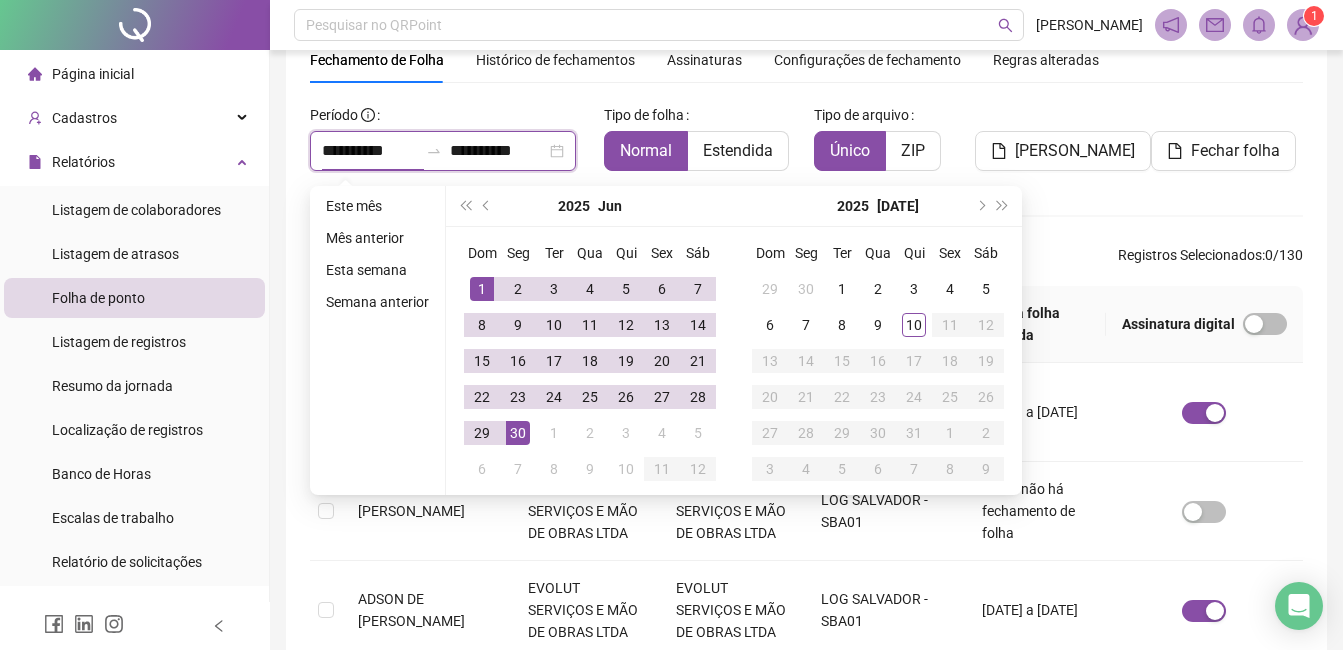 type on "**********" 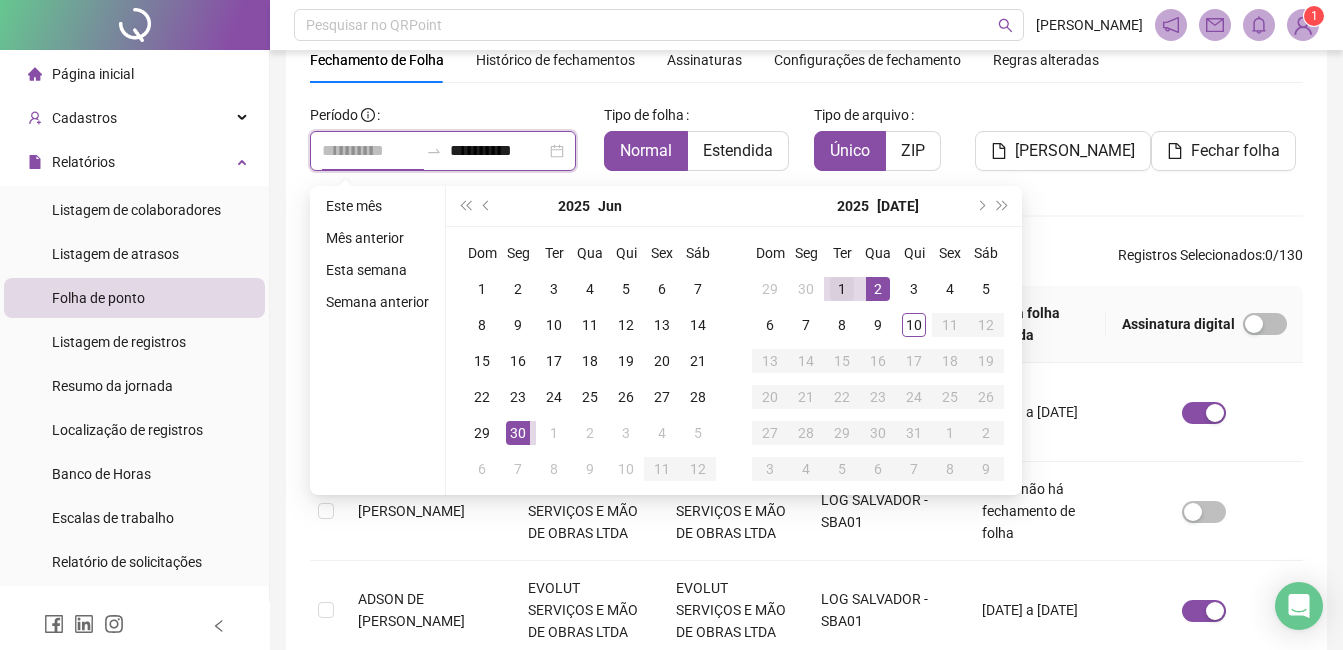 type on "**********" 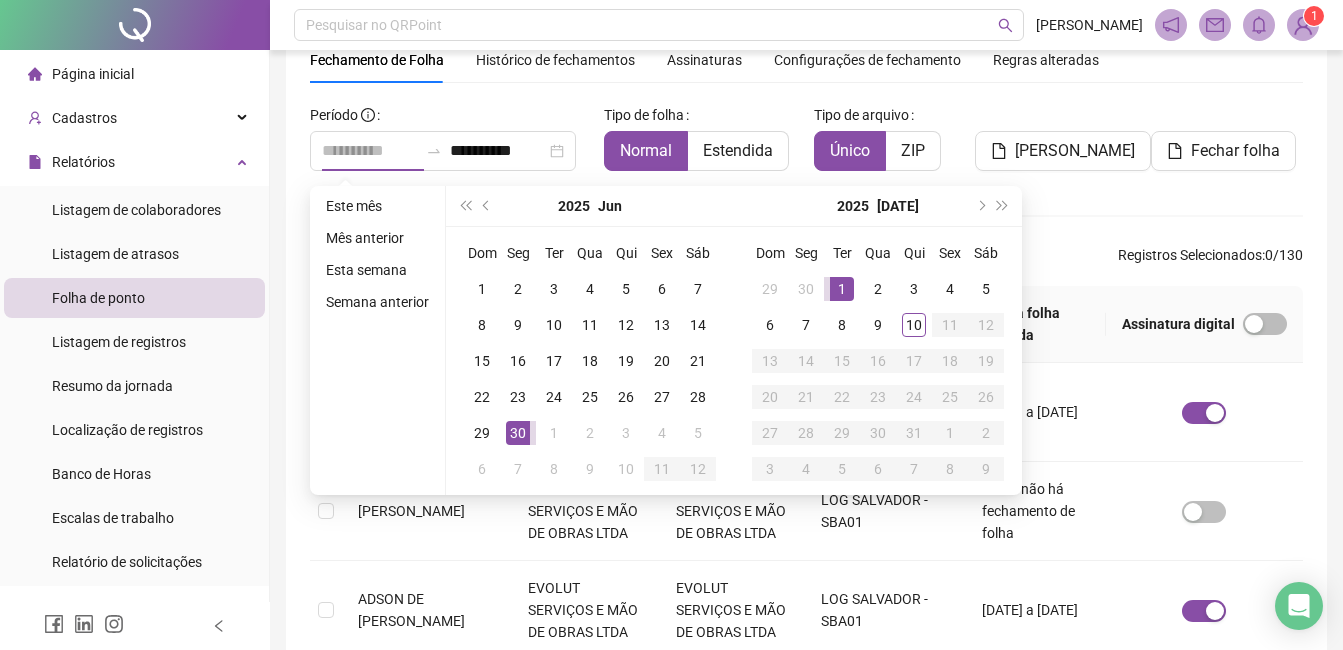 click on "1" at bounding box center [842, 289] 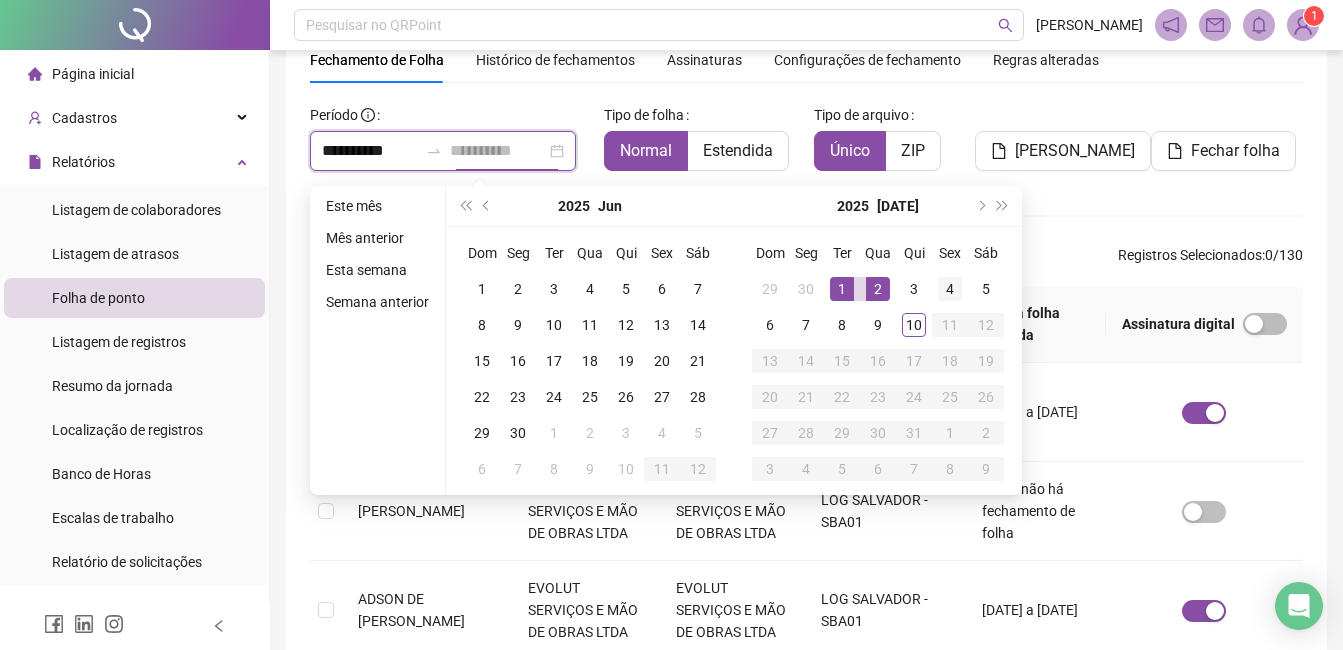 type on "**********" 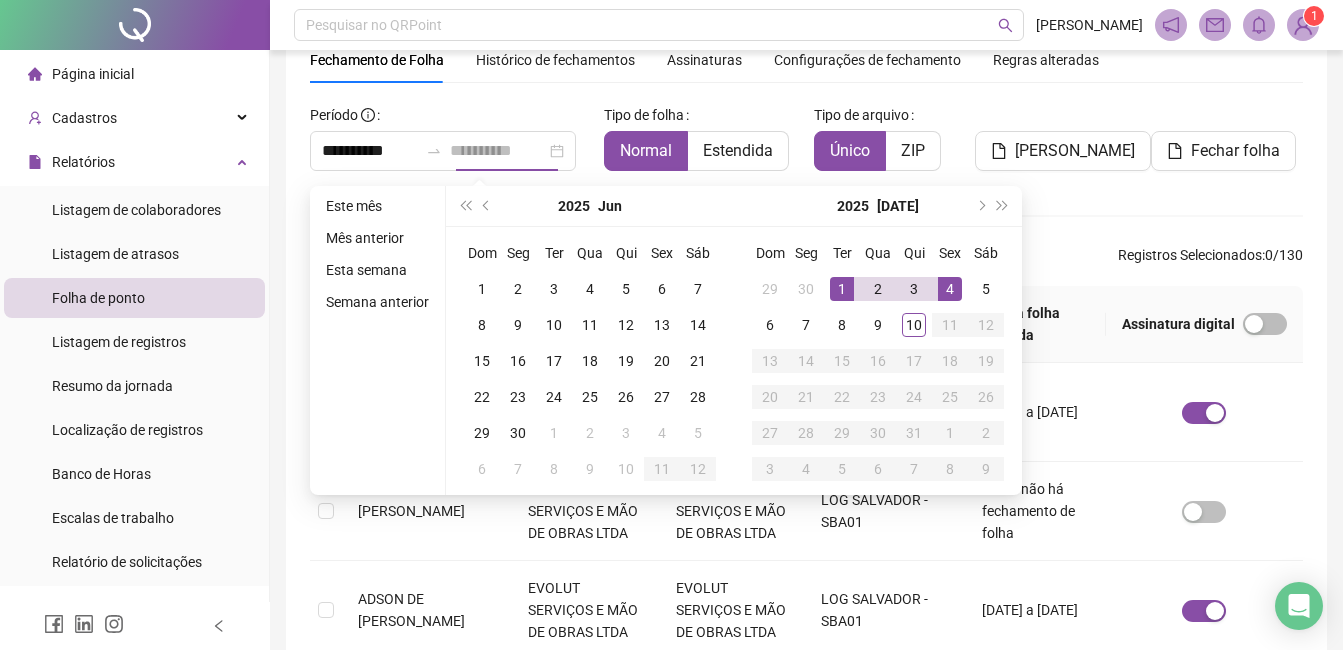 click on "4" at bounding box center [950, 289] 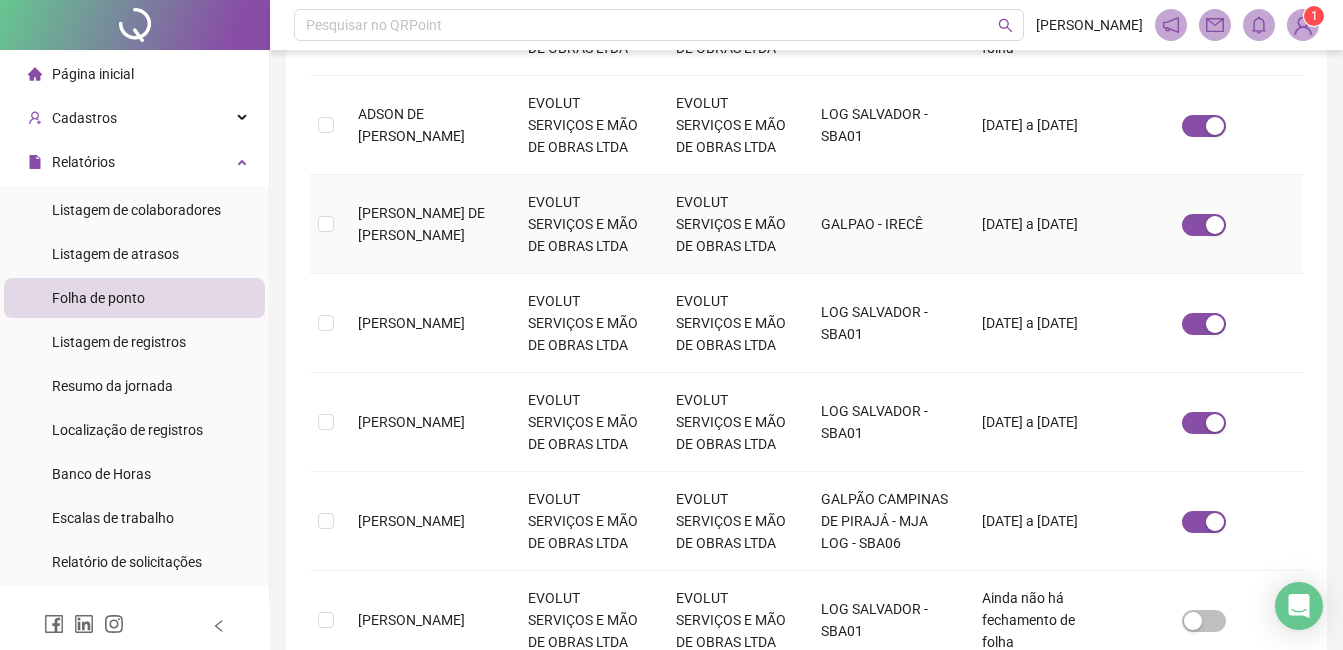 scroll, scrollTop: 962, scrollLeft: 0, axis: vertical 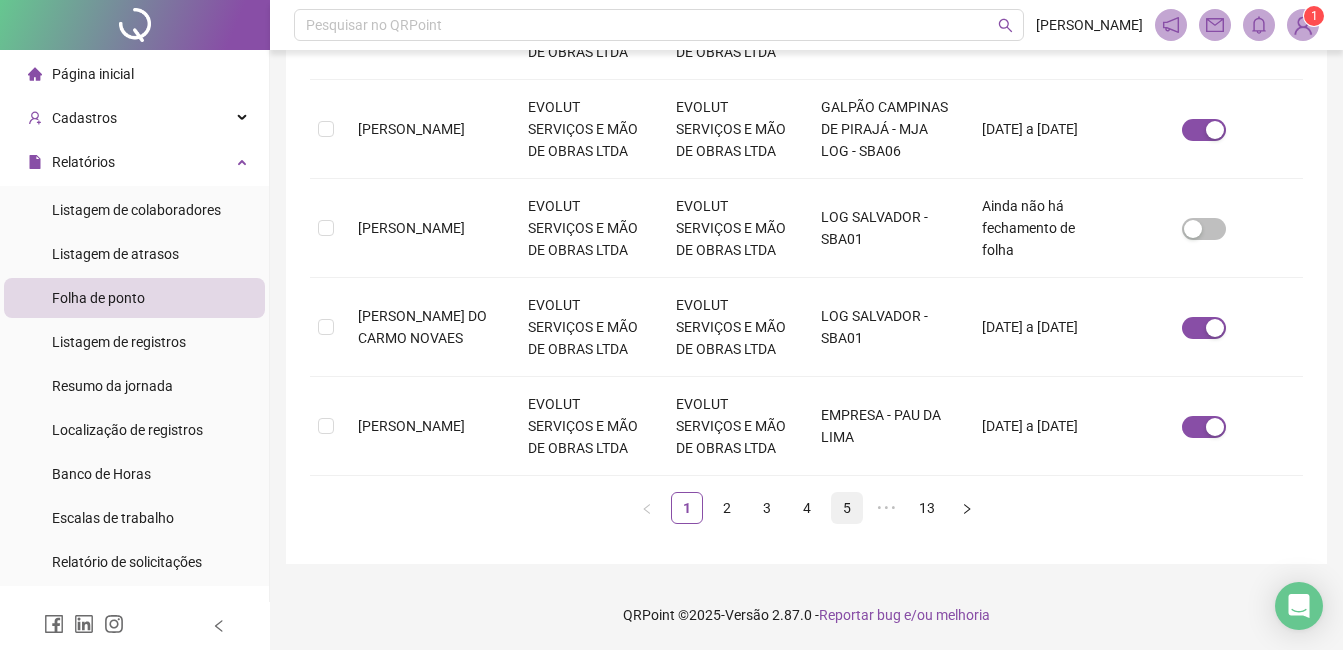 click on "5" at bounding box center (847, 508) 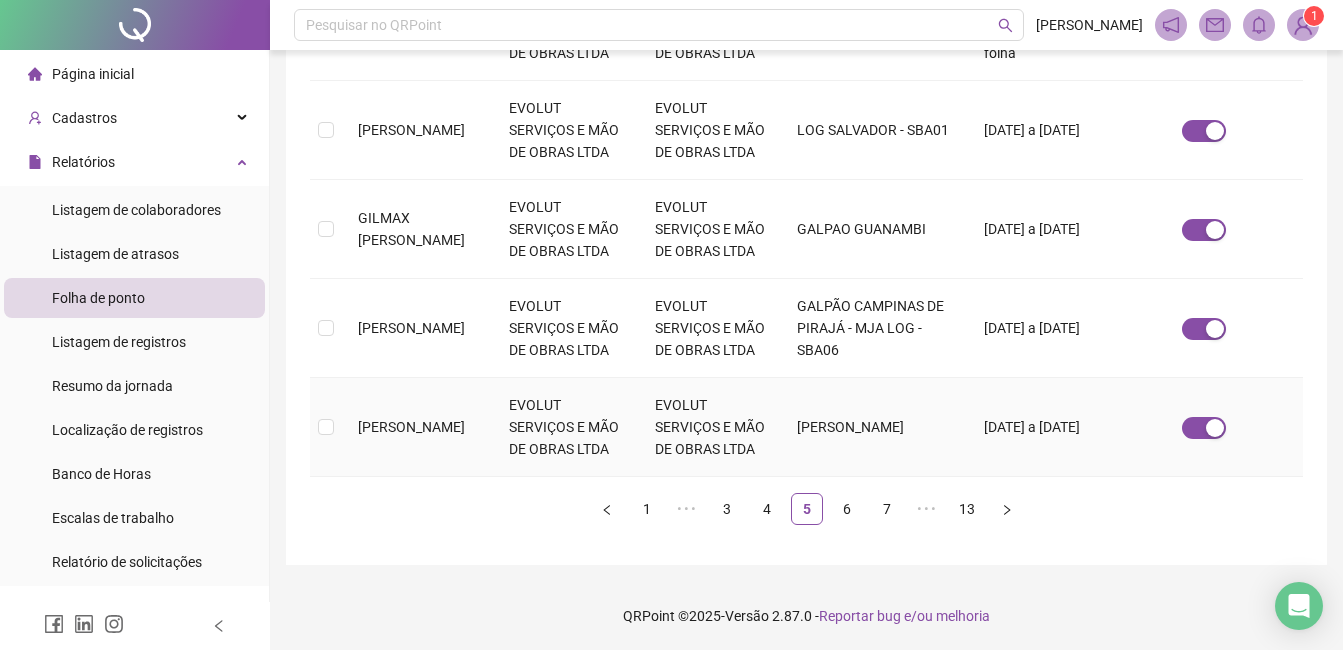 scroll, scrollTop: 962, scrollLeft: 0, axis: vertical 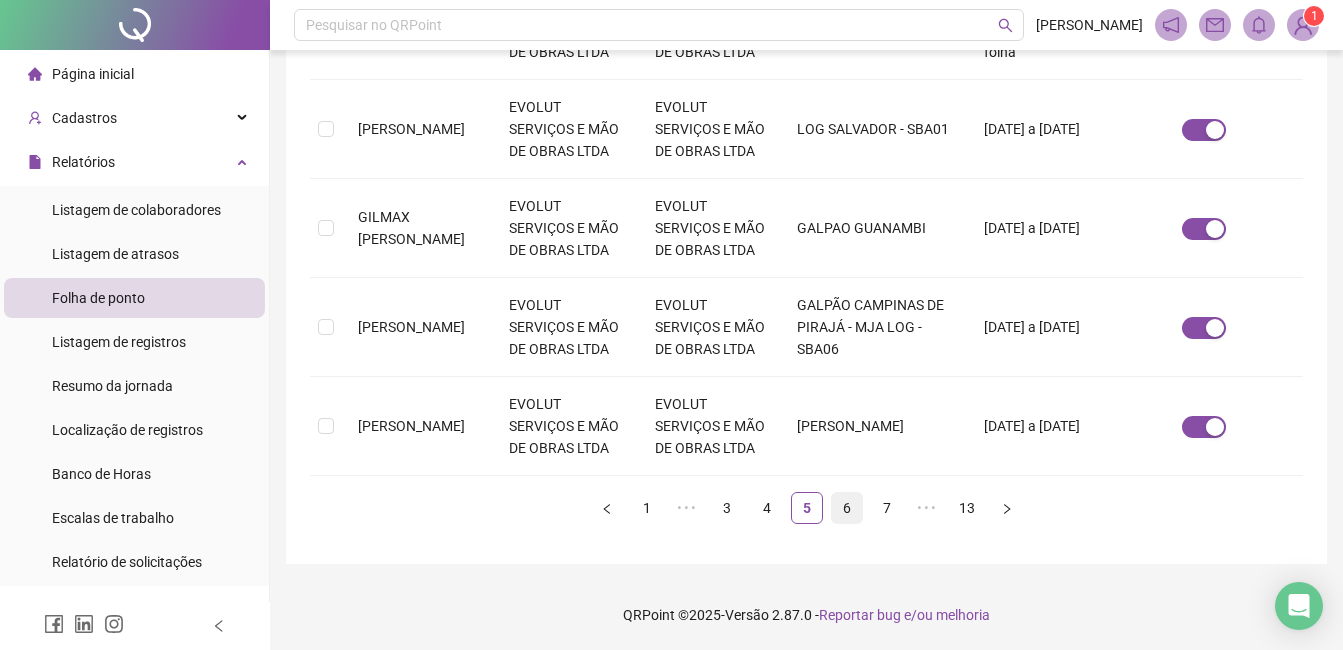 click on "6" at bounding box center (847, 508) 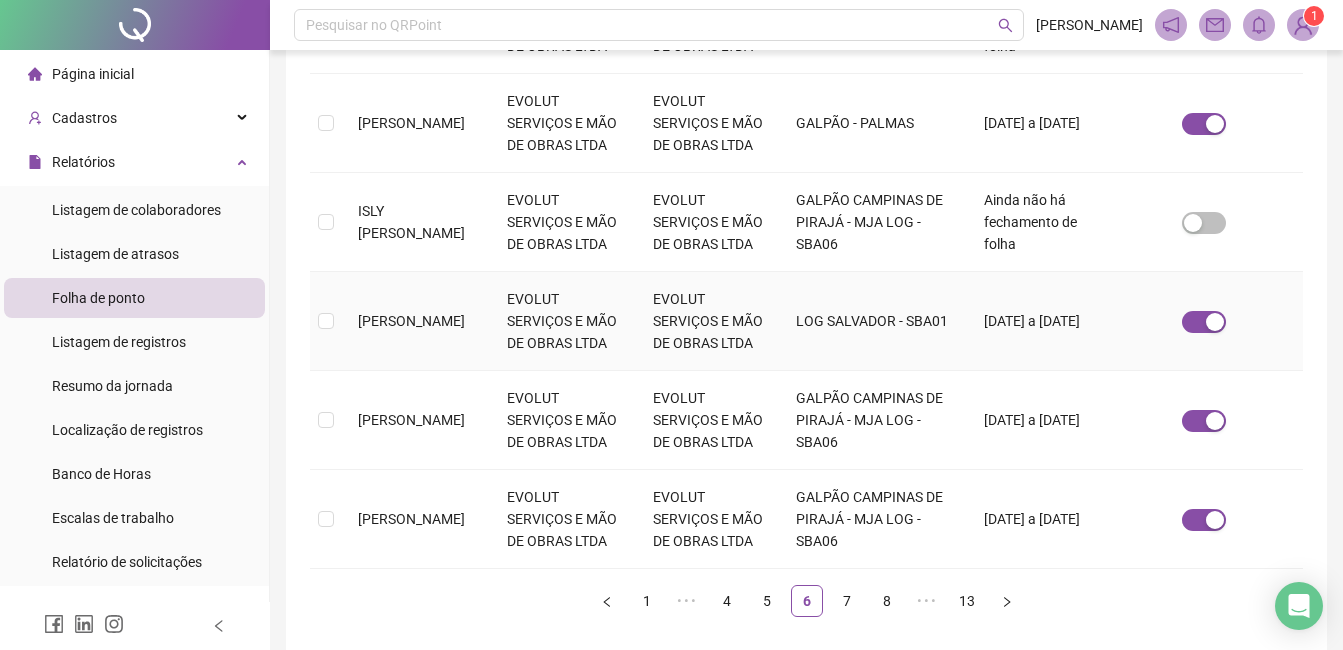scroll, scrollTop: 962, scrollLeft: 0, axis: vertical 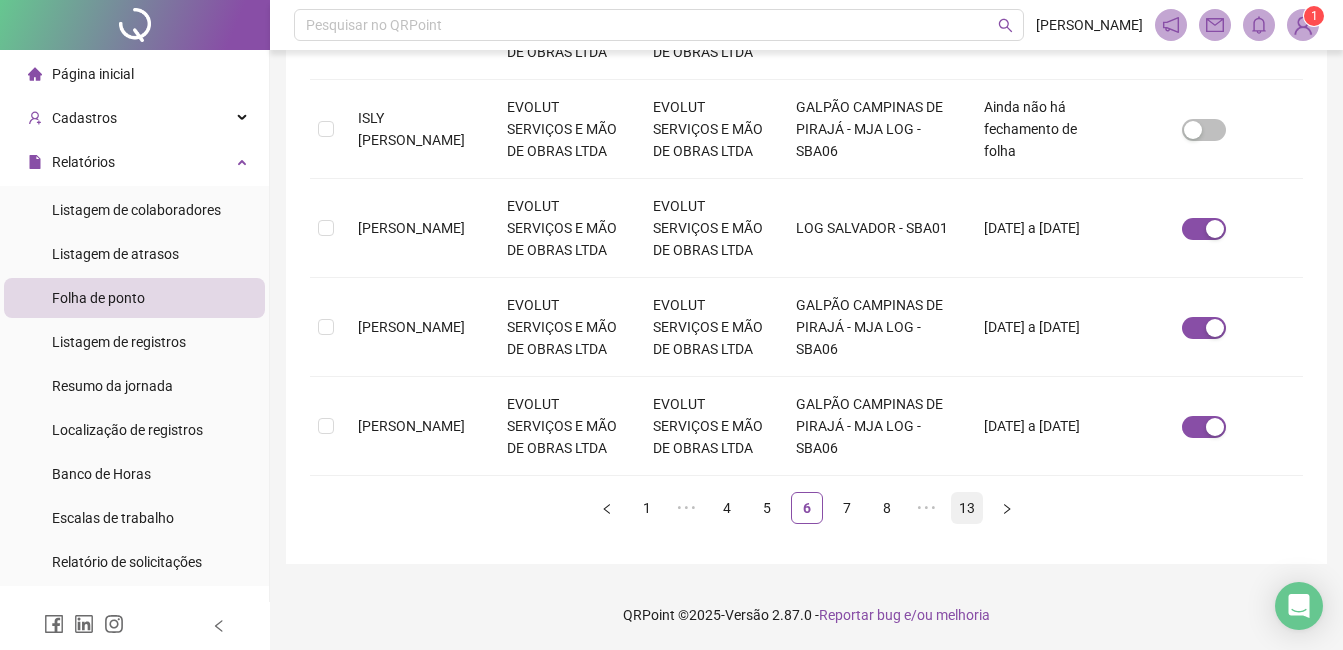 click on "13" at bounding box center [967, 508] 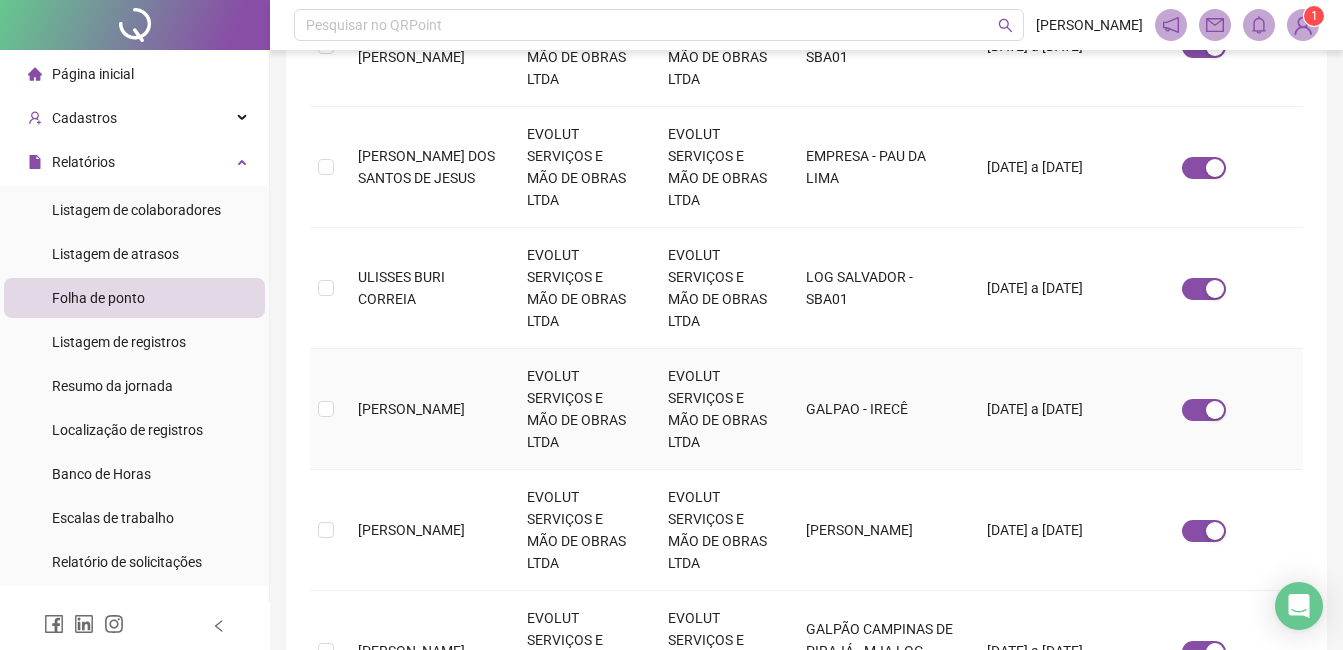 scroll, scrollTop: 362, scrollLeft: 0, axis: vertical 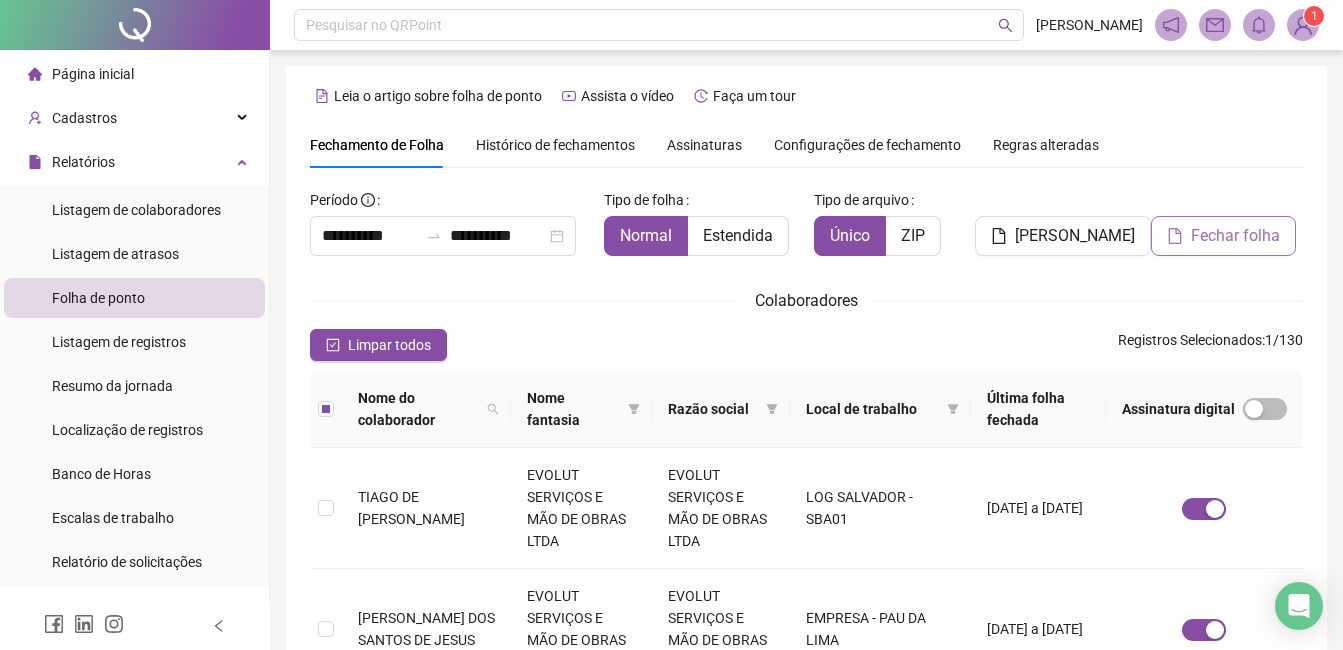 click on "Fechar folha" at bounding box center (1235, 236) 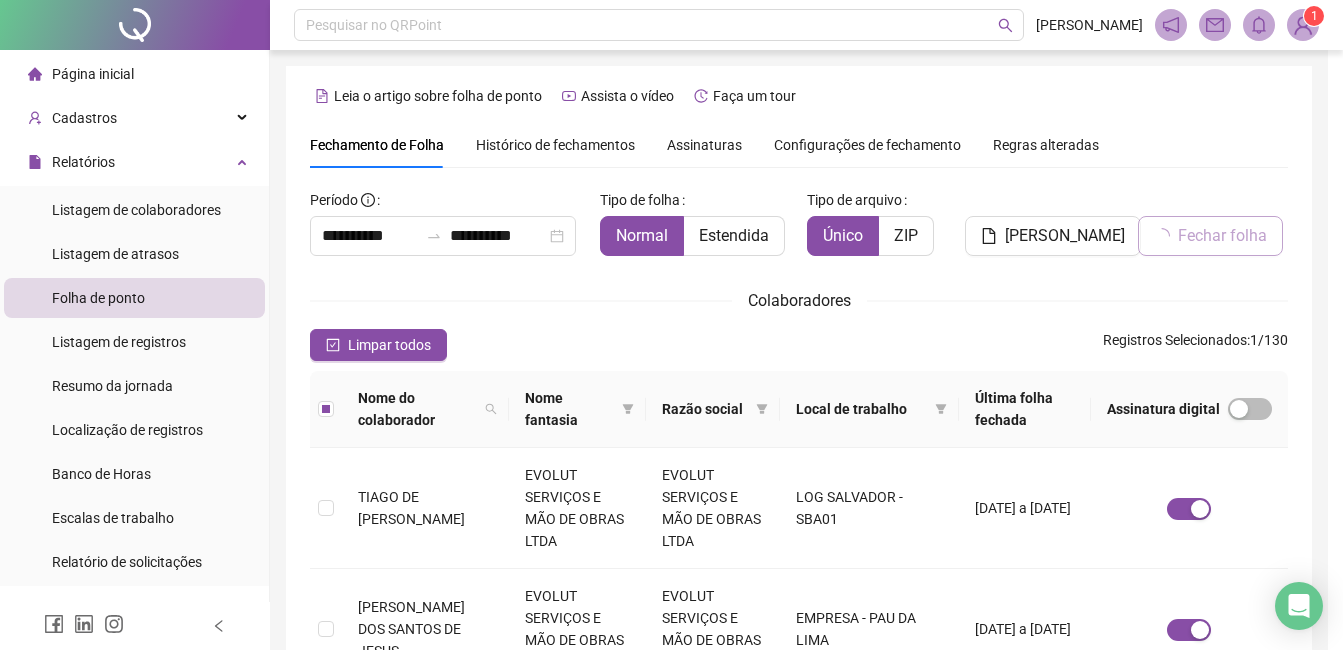 scroll, scrollTop: 85, scrollLeft: 0, axis: vertical 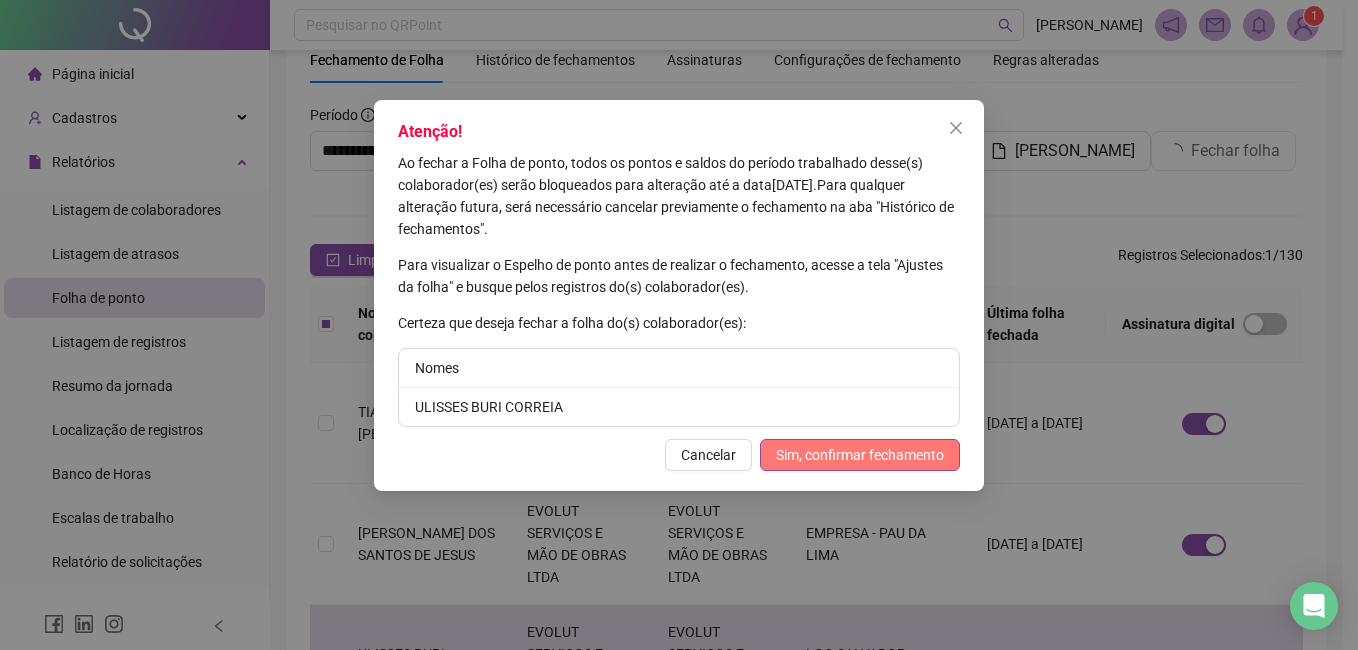 click on "Sim, confirmar fechamento" at bounding box center [860, 455] 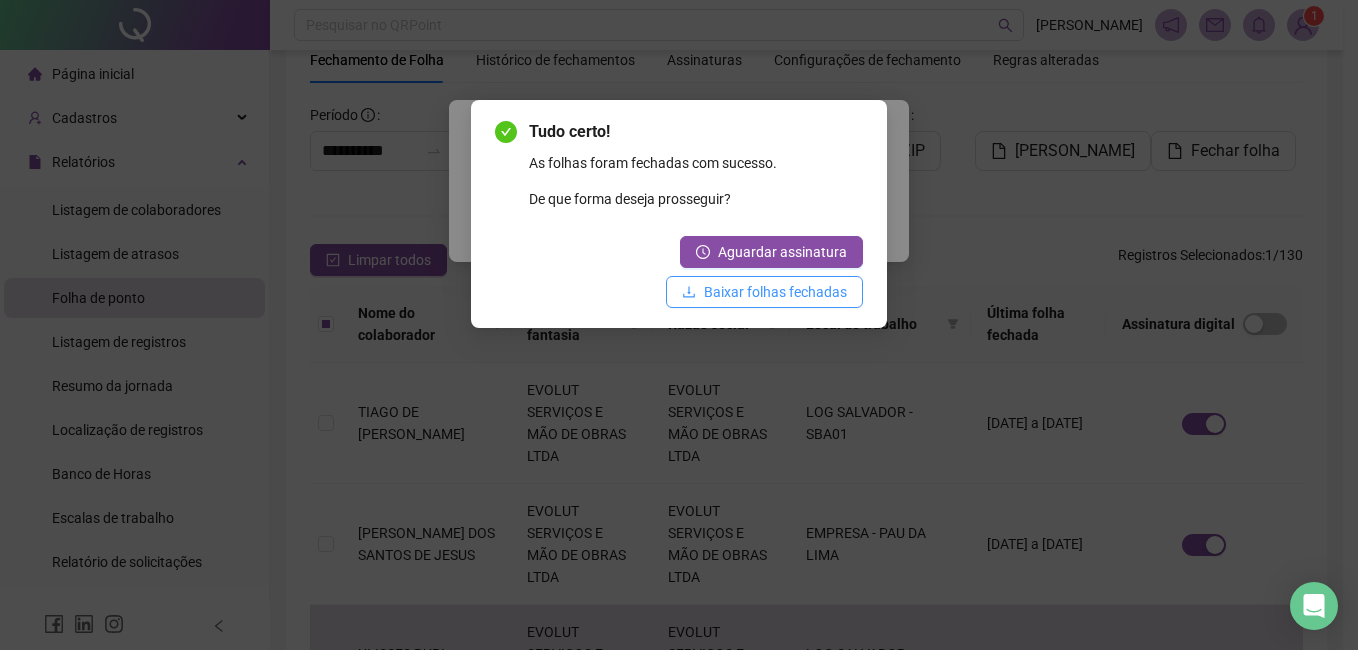 click on "Baixar folhas fechadas" at bounding box center [775, 292] 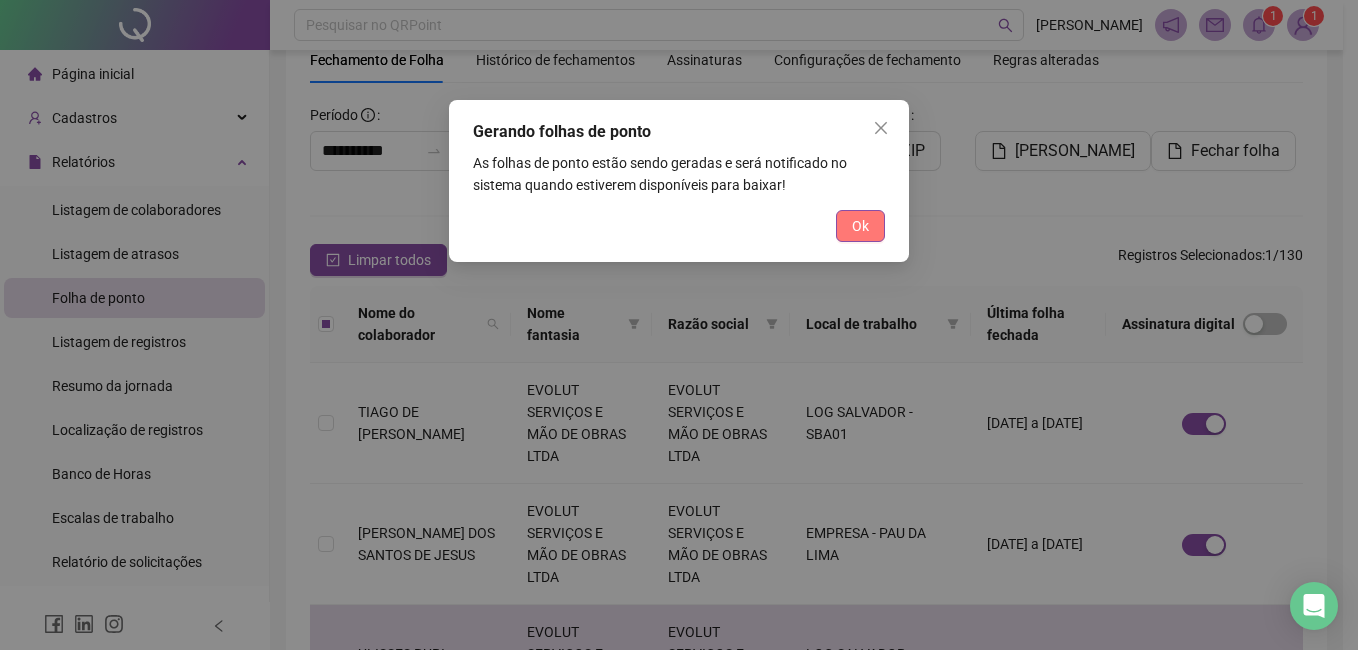 click on "Ok" at bounding box center [860, 226] 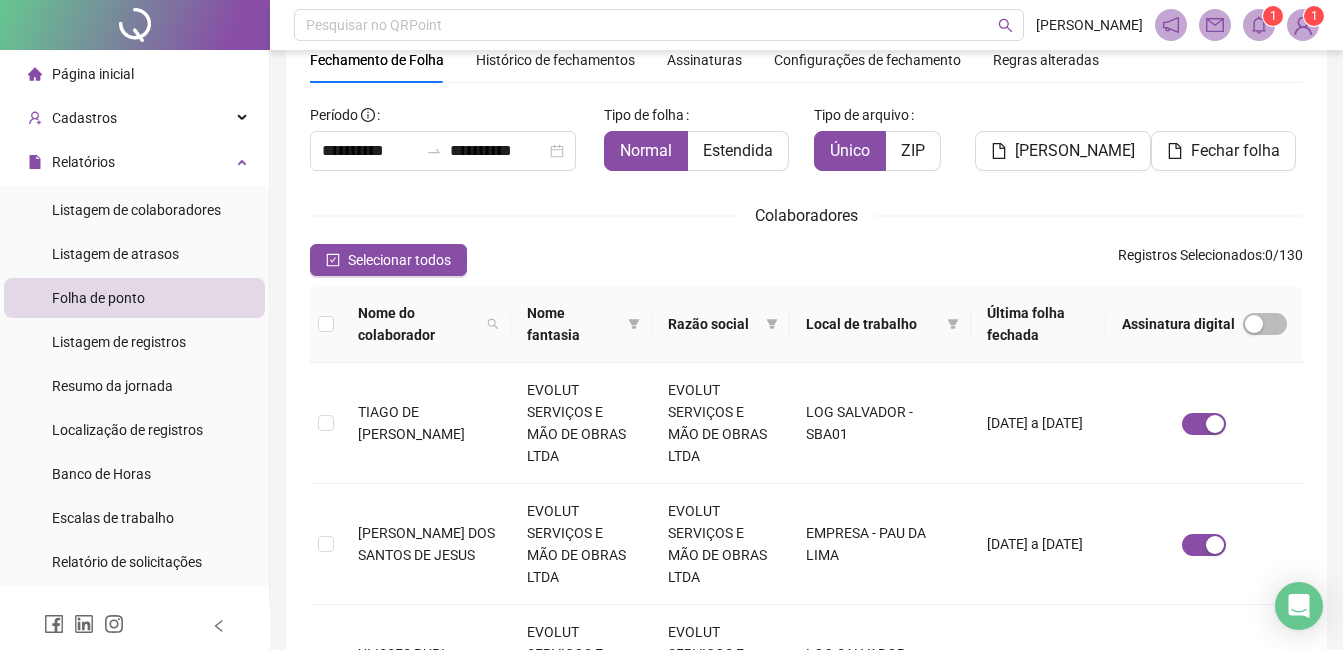 scroll, scrollTop: 0, scrollLeft: 0, axis: both 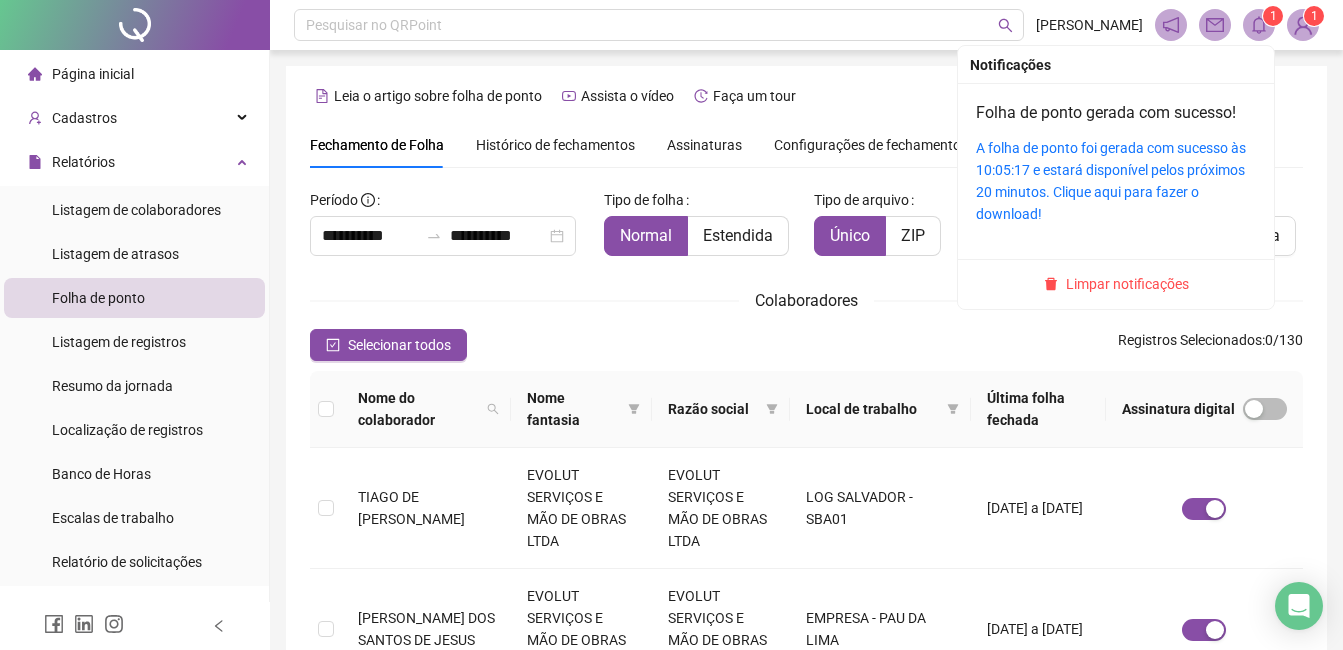 click 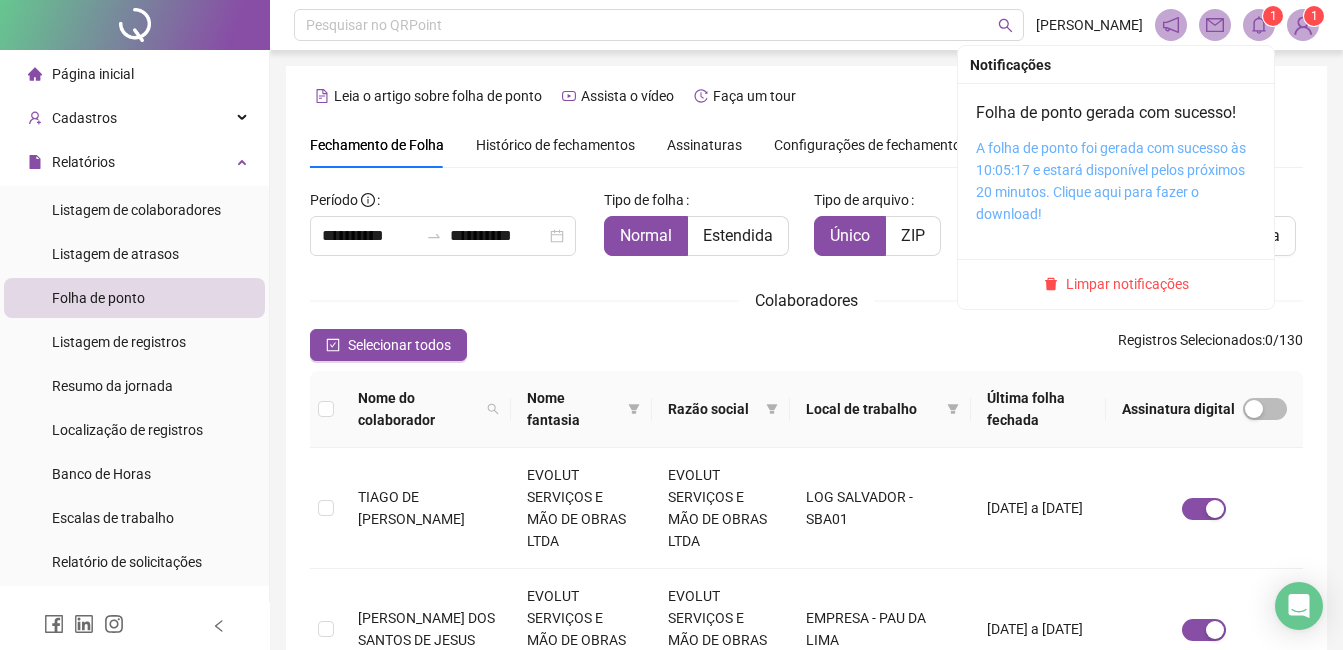 click on "A folha de ponto foi gerada com sucesso às 10:05:17 e estará disponível pelos próximos 20 minutos.
Clique aqui para fazer o download!" at bounding box center [1111, 181] 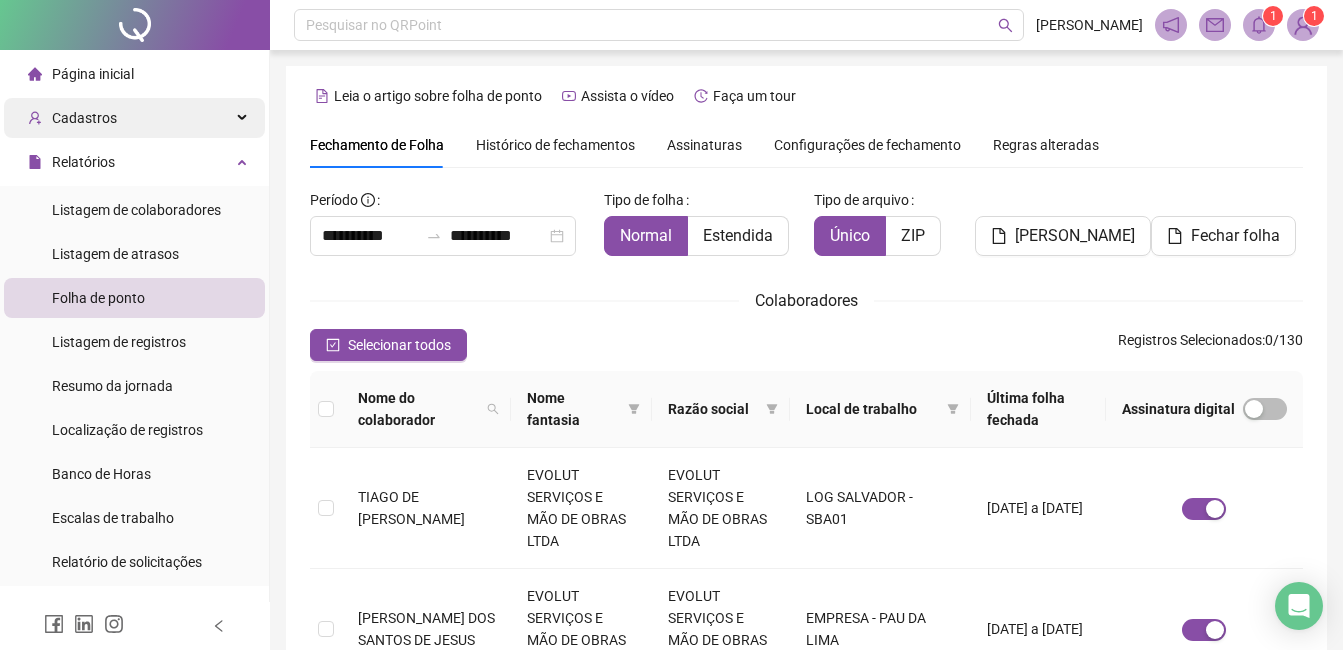 click on "Cadastros" at bounding box center (134, 118) 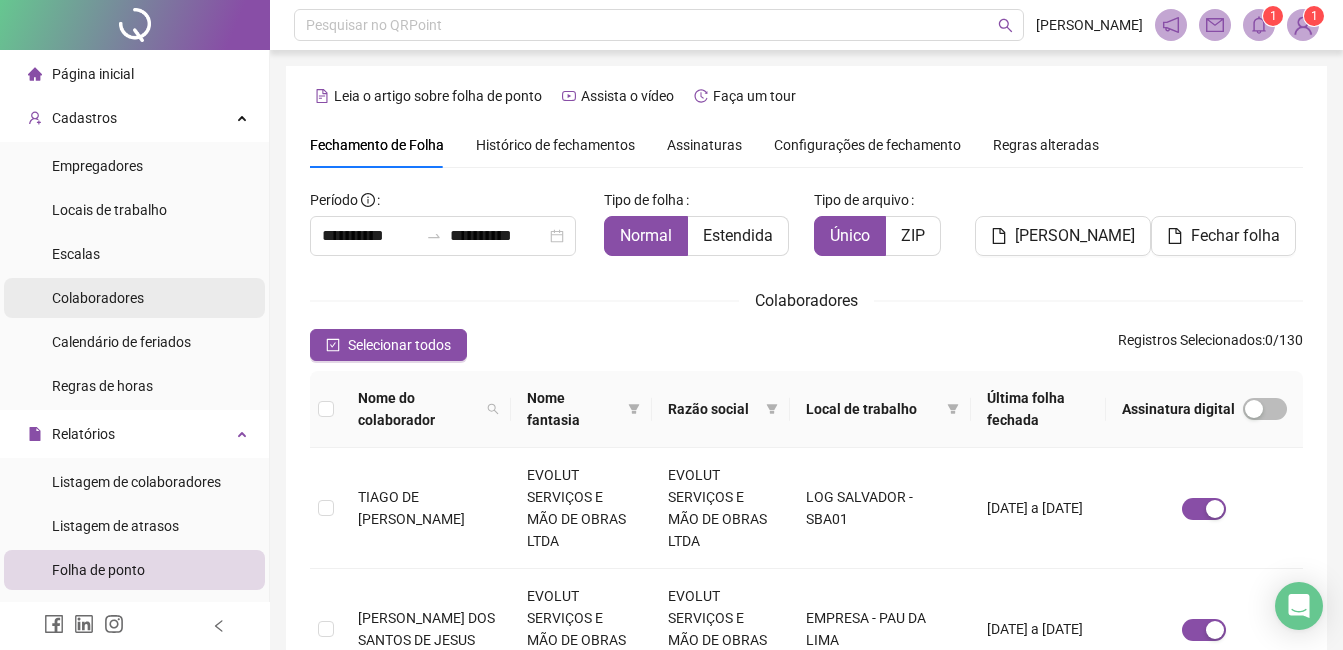click on "Colaboradores" at bounding box center [98, 298] 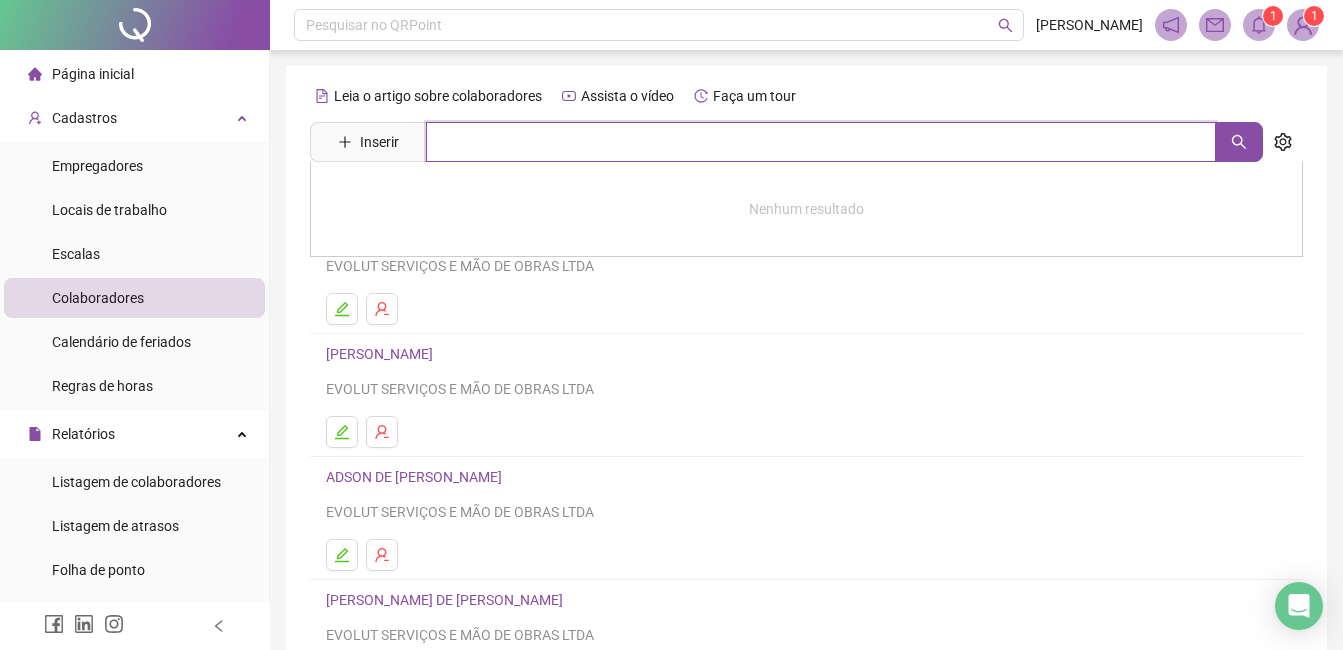 click at bounding box center (821, 142) 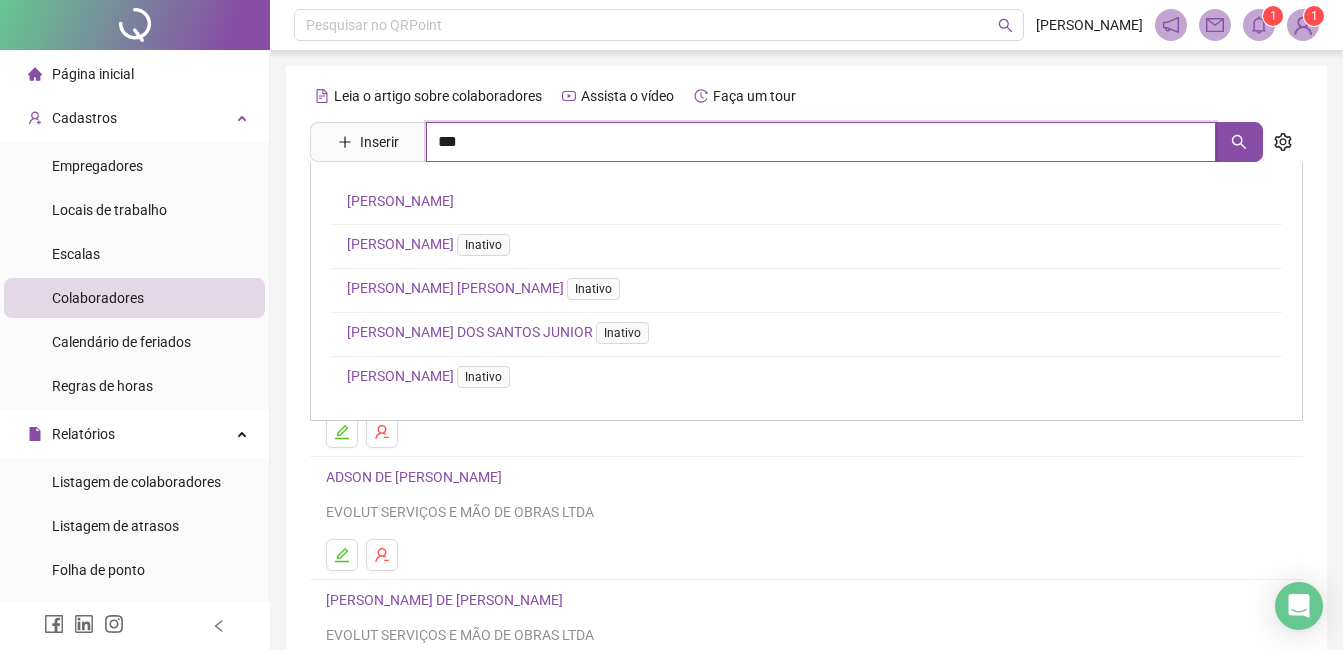 type on "***" 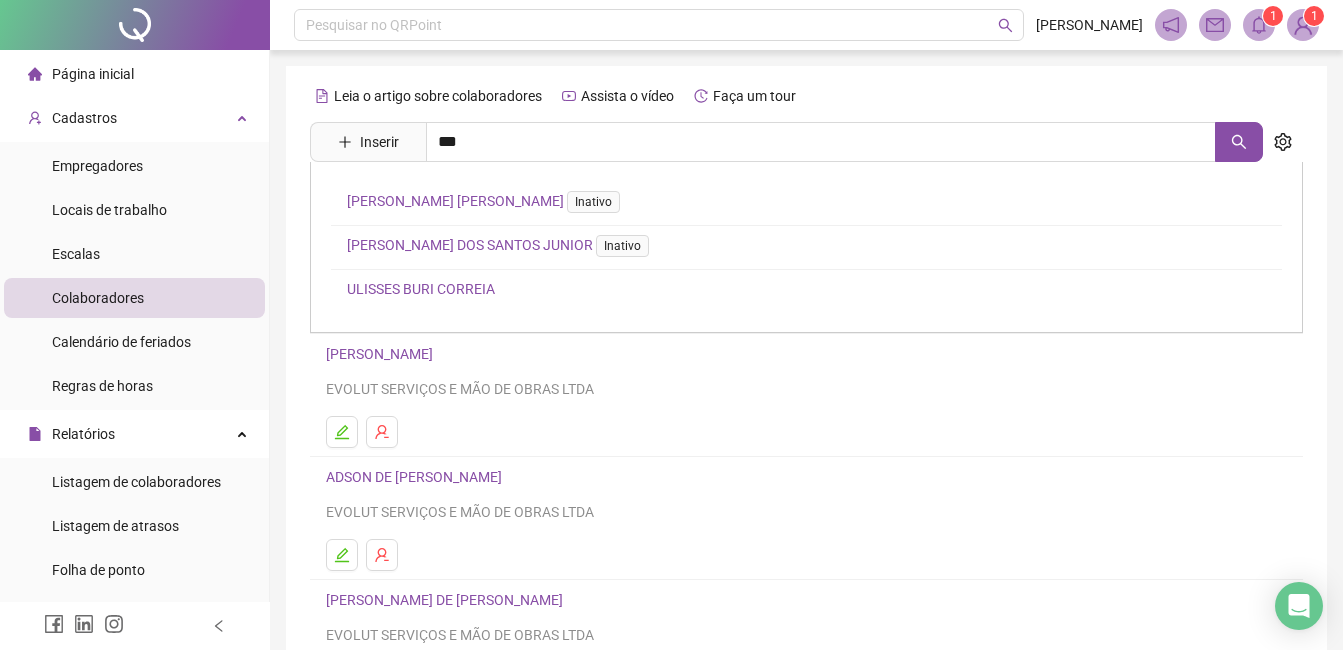 click on "ULISSES BURI CORREIA" at bounding box center [421, 289] 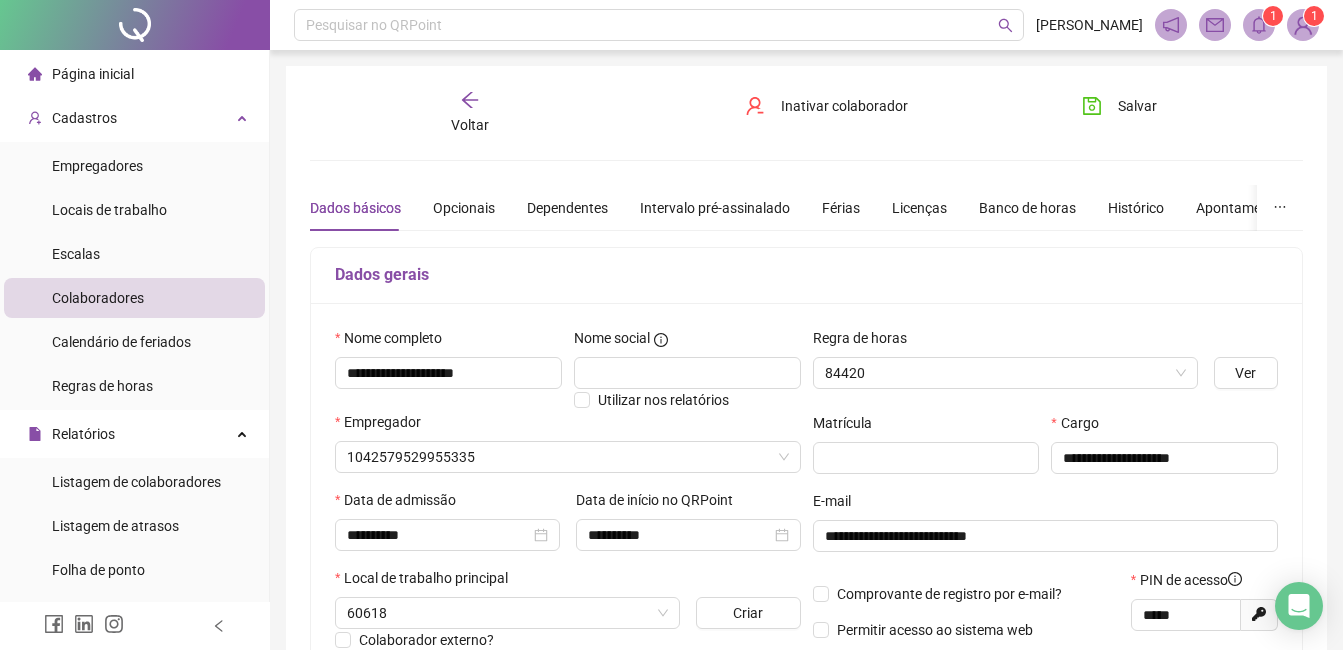 type on "**********" 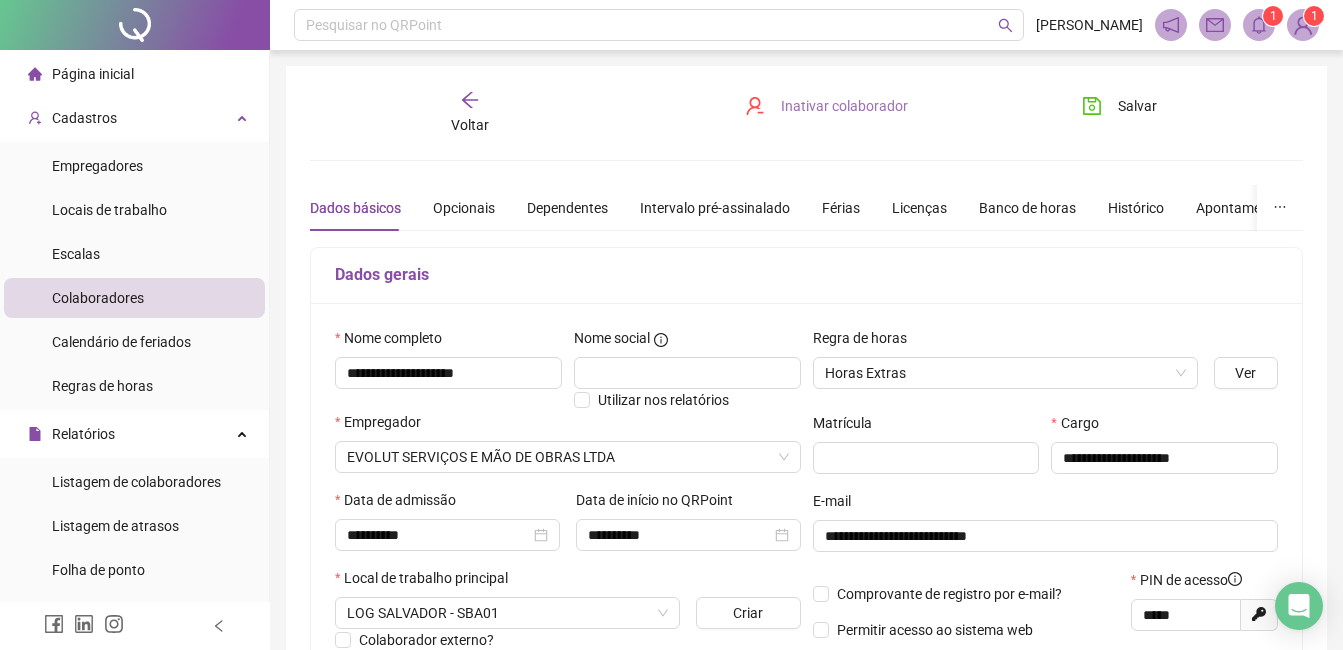 click on "Inativar colaborador" at bounding box center [844, 106] 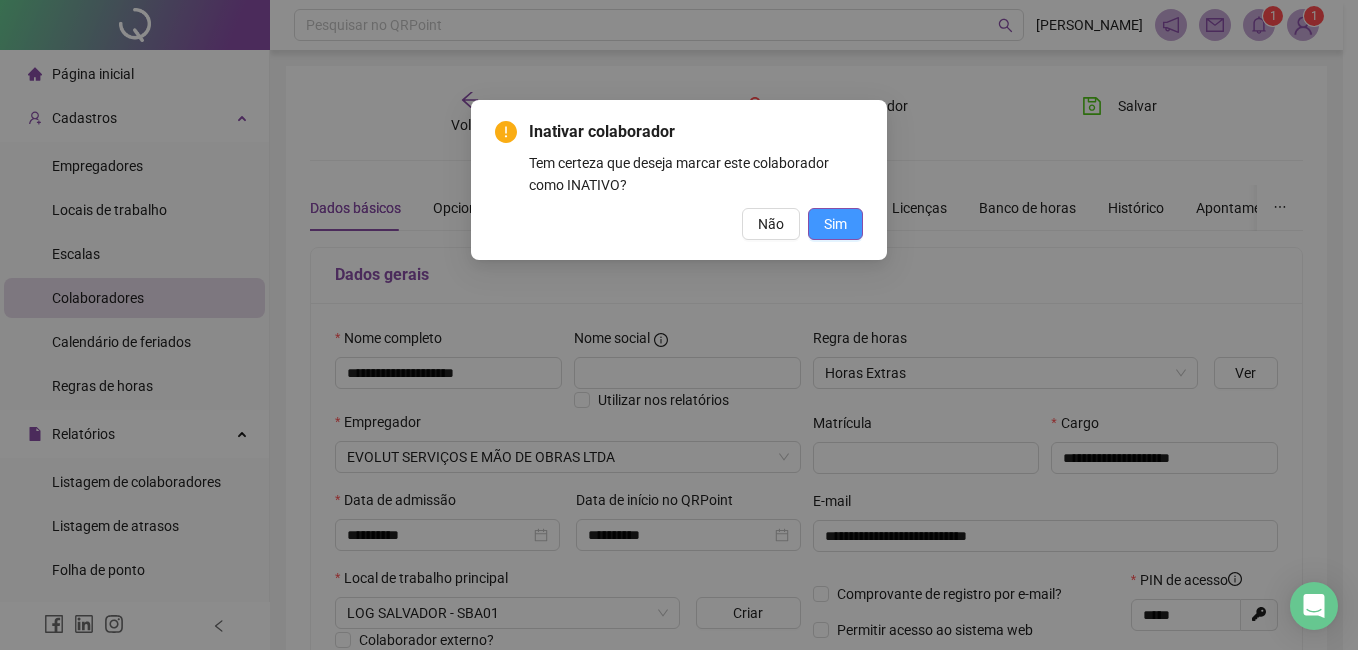 click on "Sim" at bounding box center [835, 224] 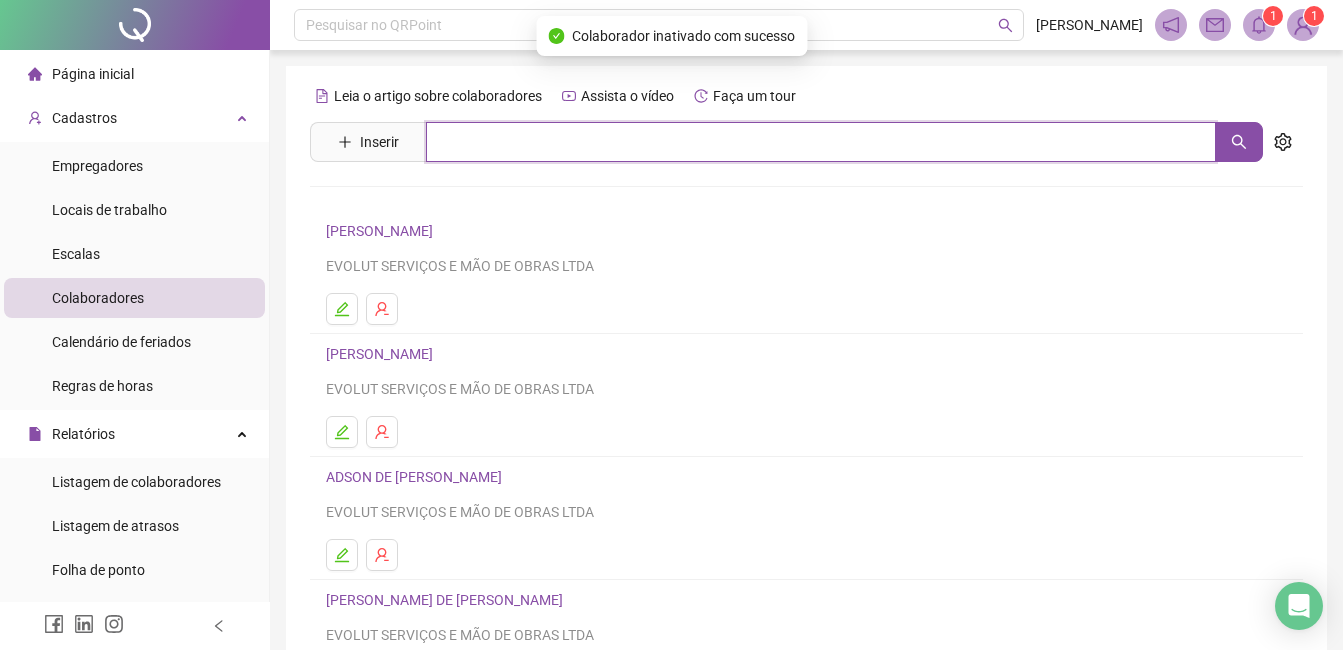 click at bounding box center [821, 142] 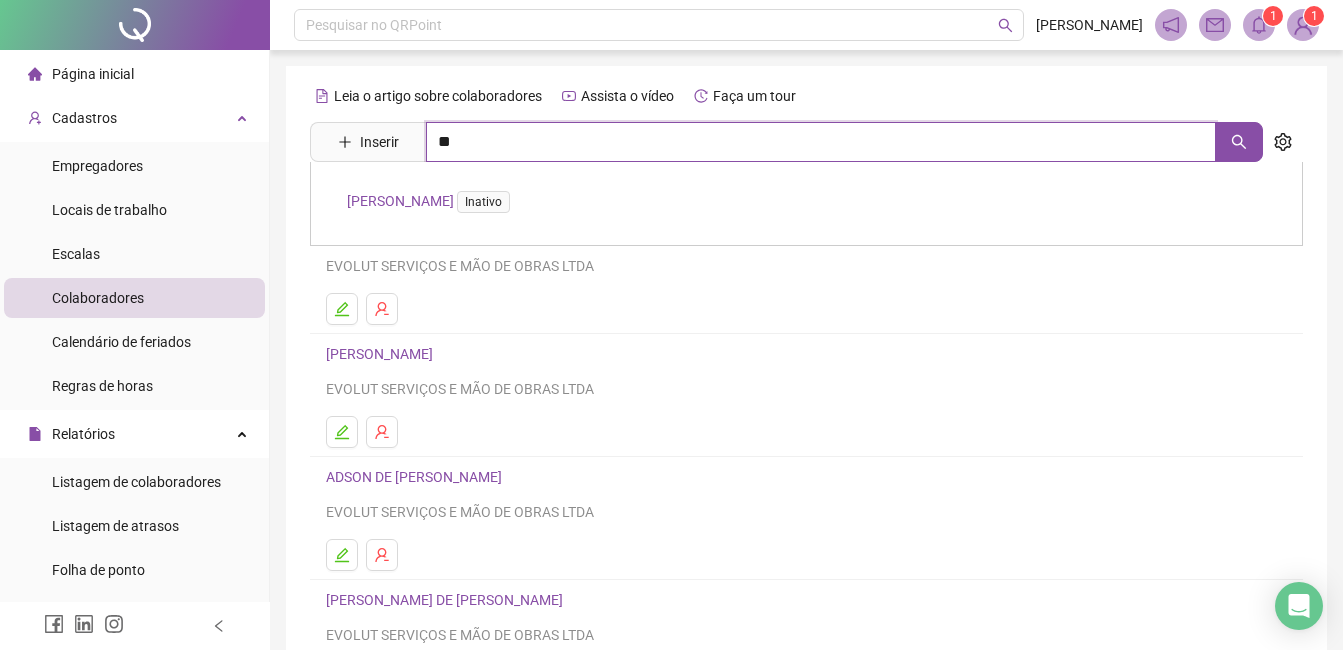 type on "*" 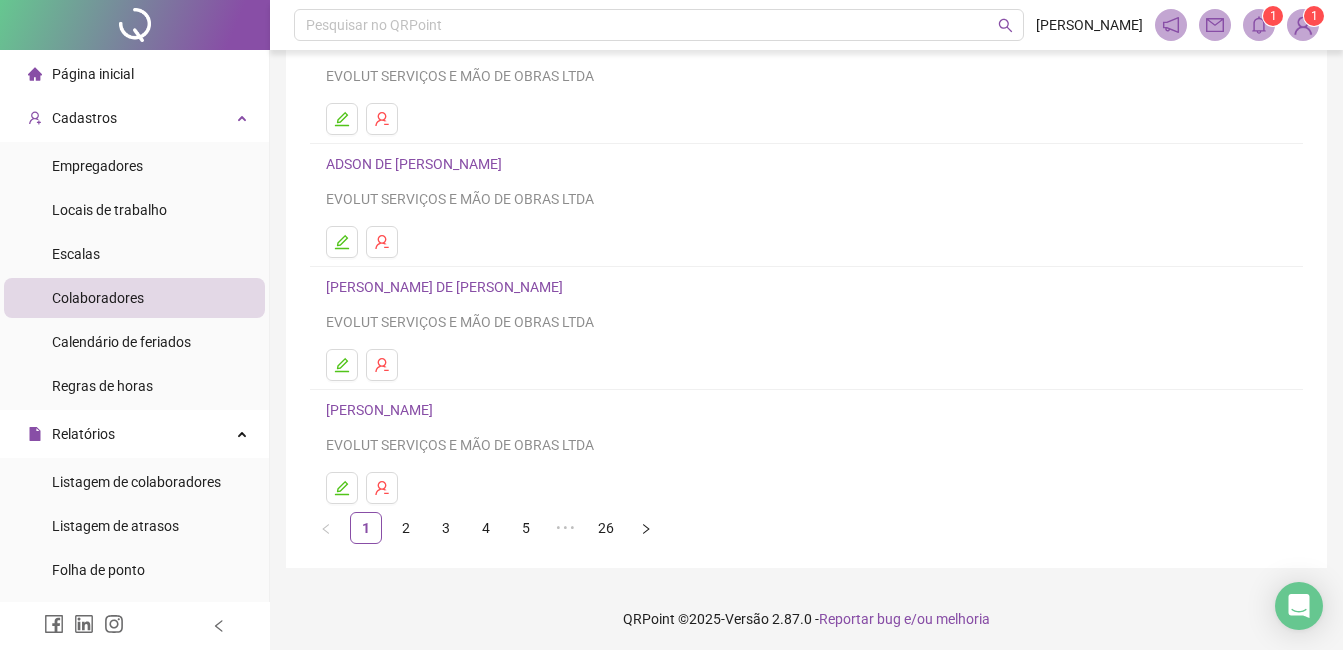 scroll, scrollTop: 317, scrollLeft: 0, axis: vertical 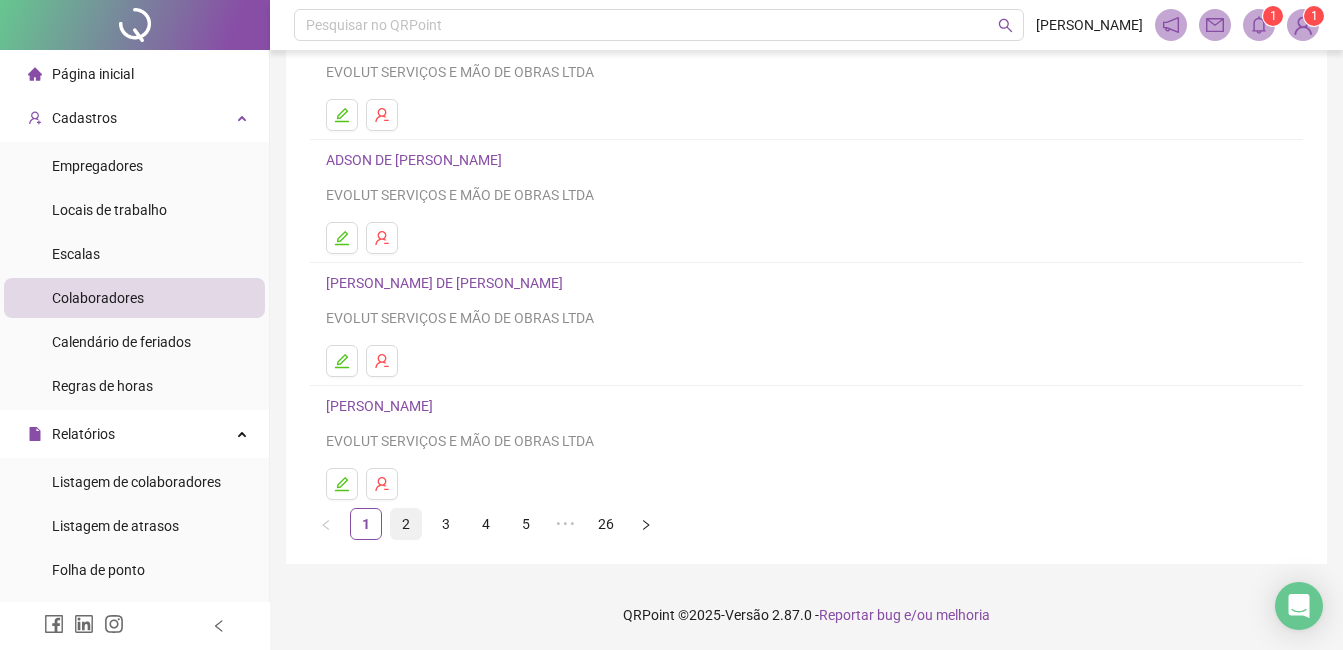 type 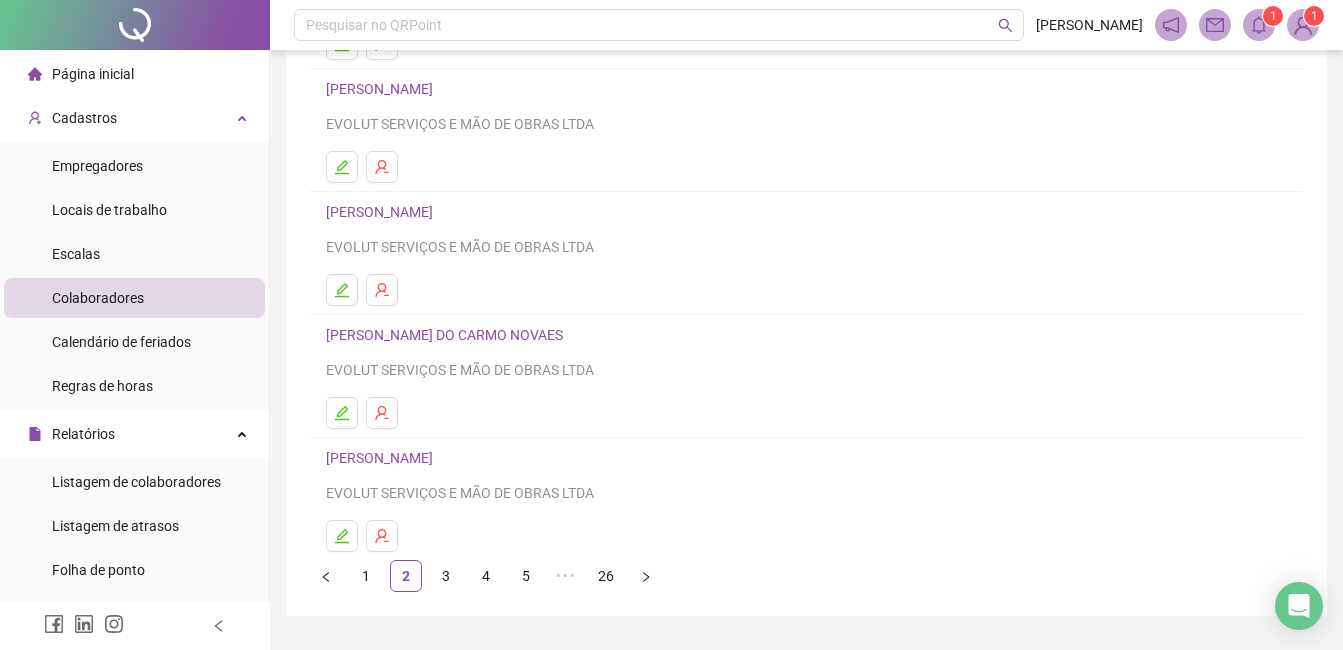scroll, scrollTop: 300, scrollLeft: 0, axis: vertical 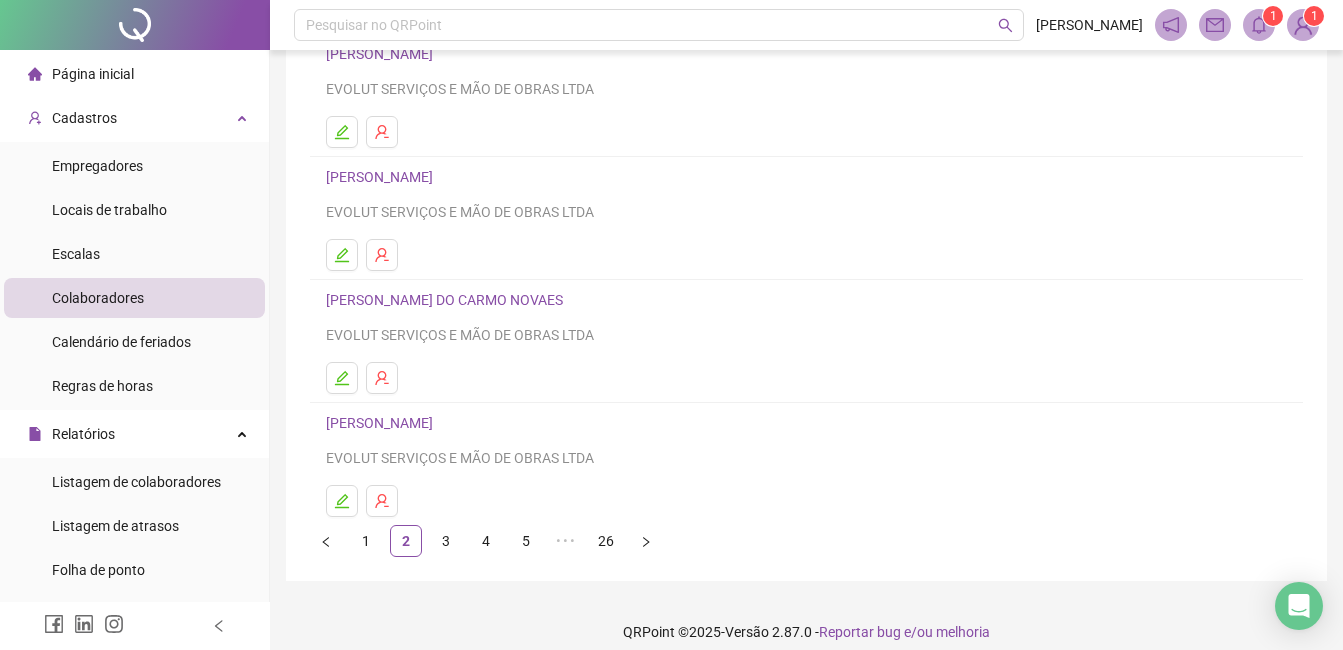 click on "[PERSON_NAME]" at bounding box center (382, 177) 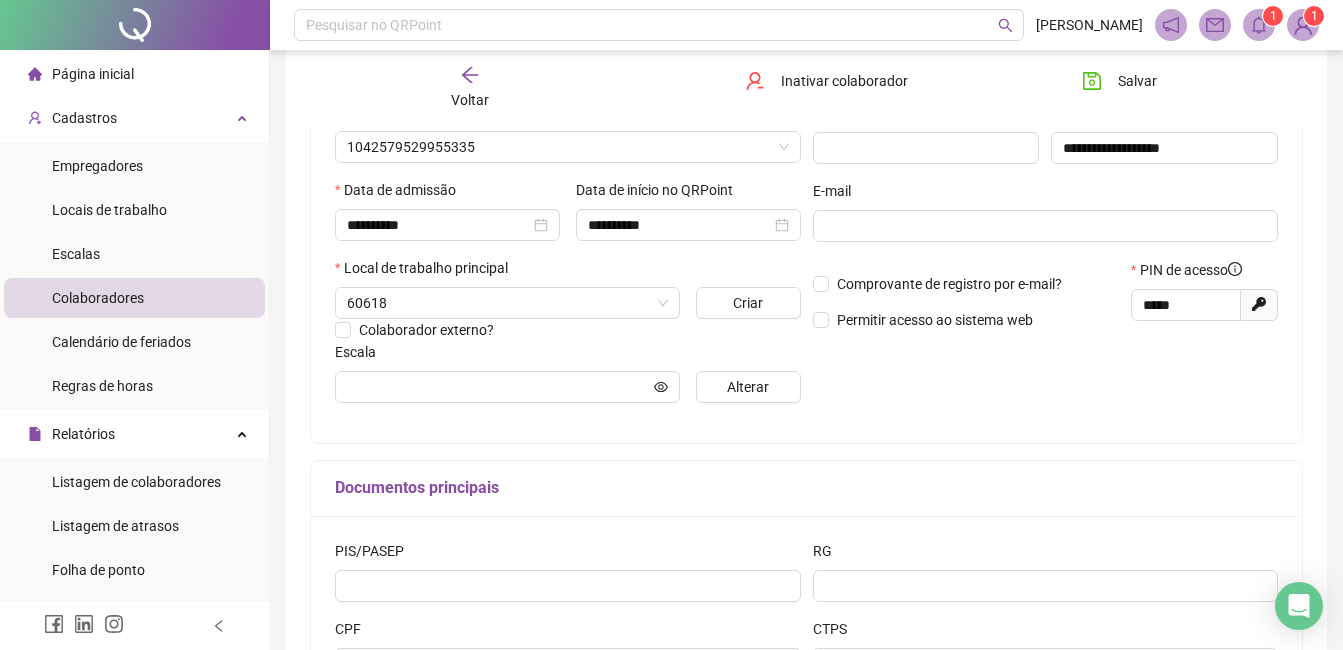 type on "**********" 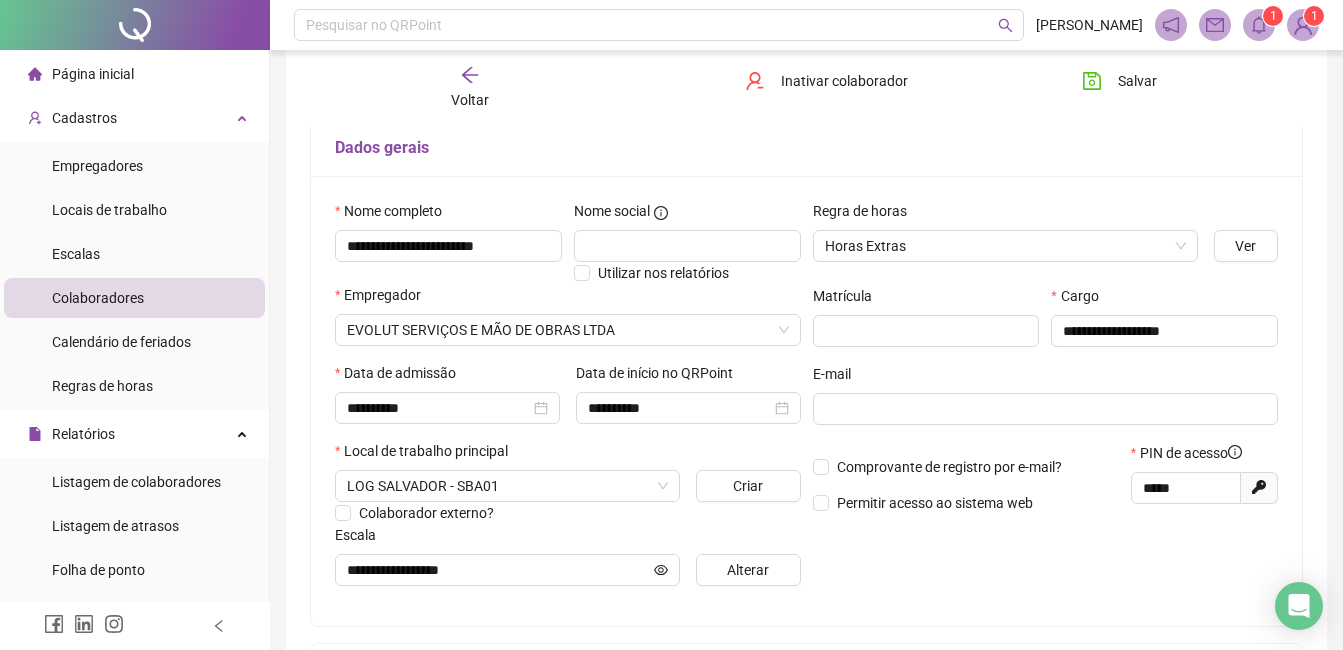 scroll, scrollTop: 91, scrollLeft: 0, axis: vertical 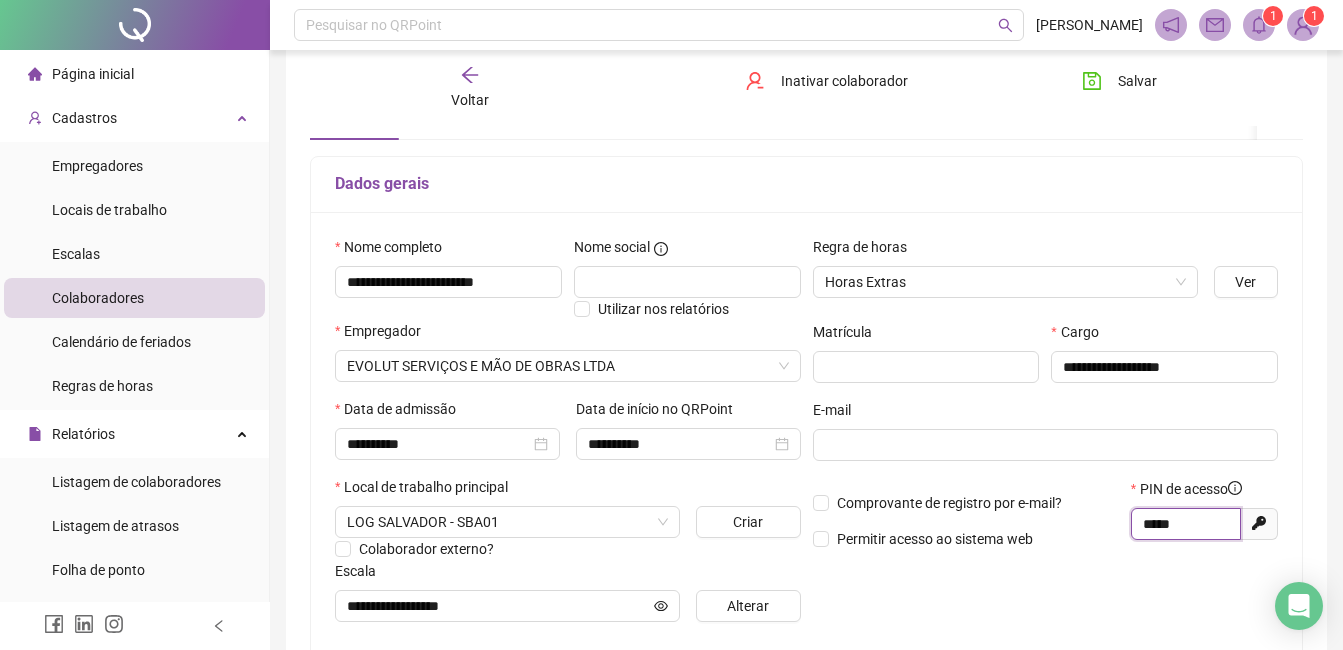 drag, startPoint x: 1194, startPoint y: 522, endPoint x: 1129, endPoint y: 523, distance: 65.00769 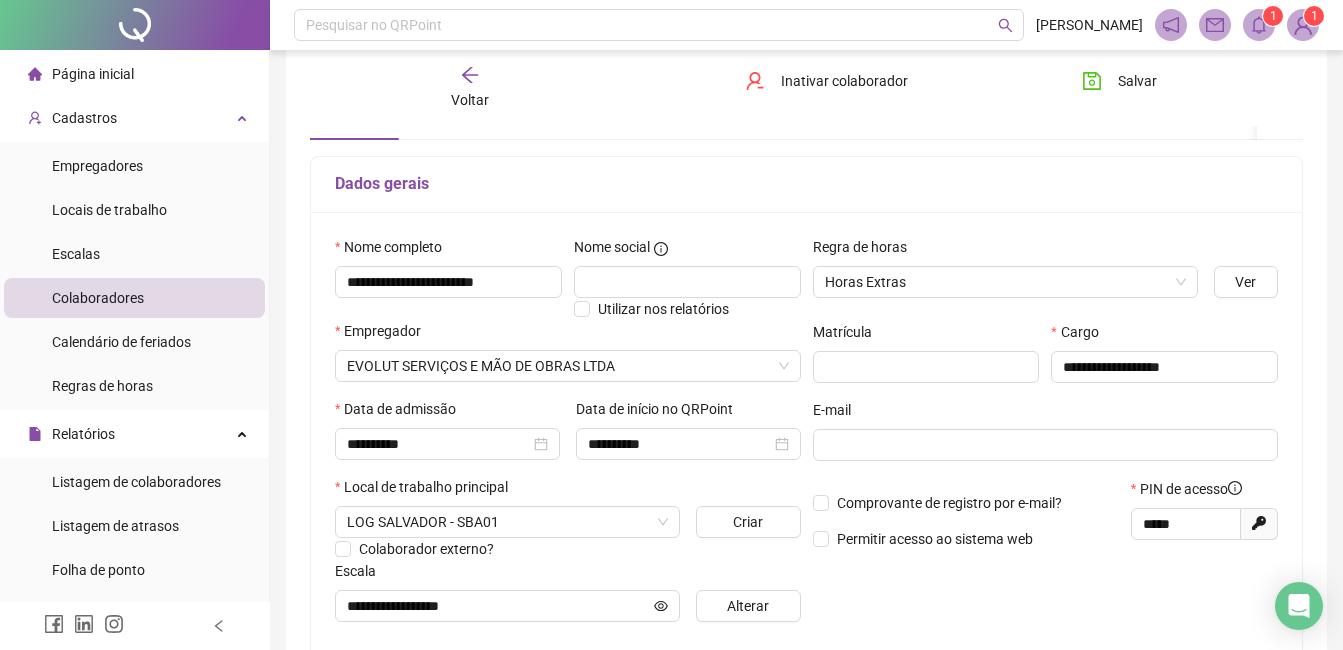 drag, startPoint x: 1157, startPoint y: 523, endPoint x: 1067, endPoint y: 576, distance: 104.44616 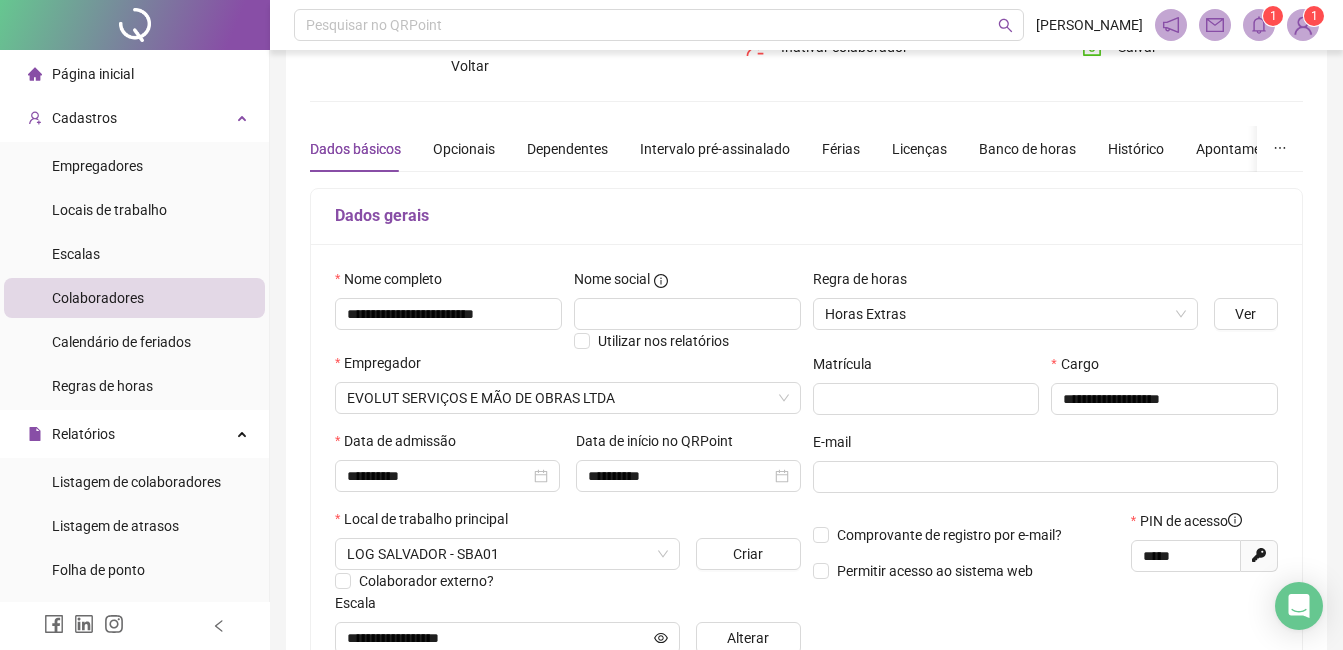 scroll, scrollTop: 0, scrollLeft: 0, axis: both 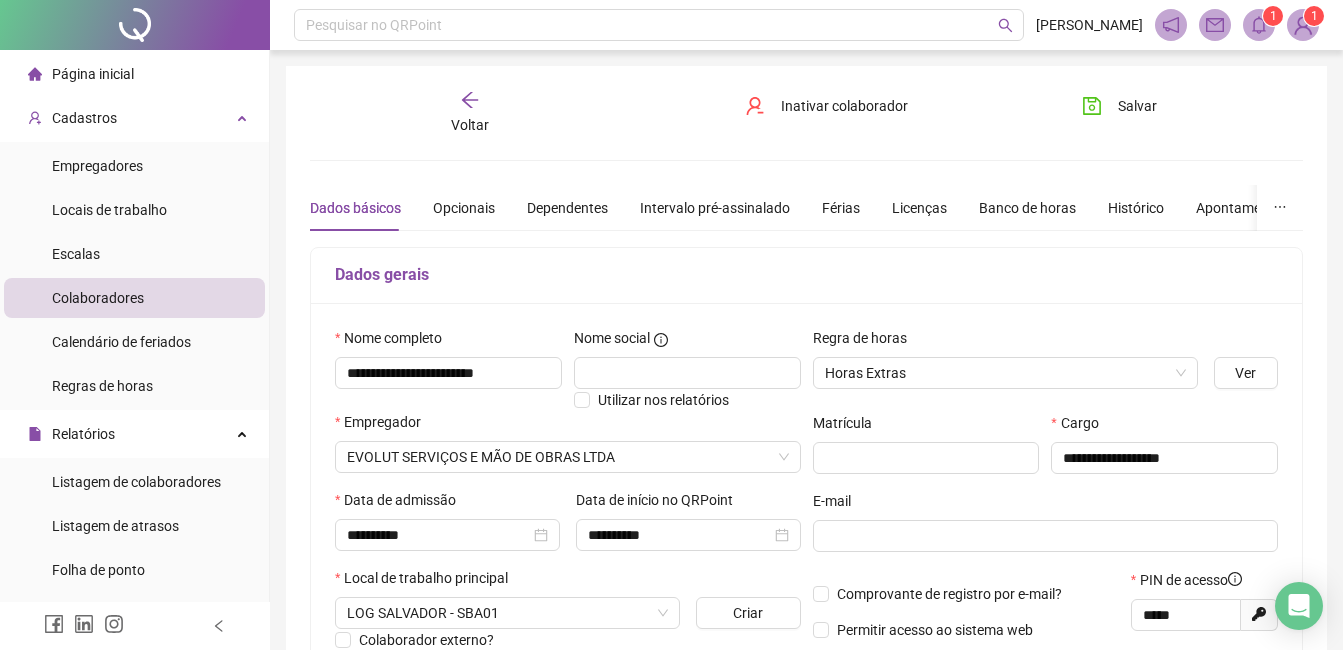 click 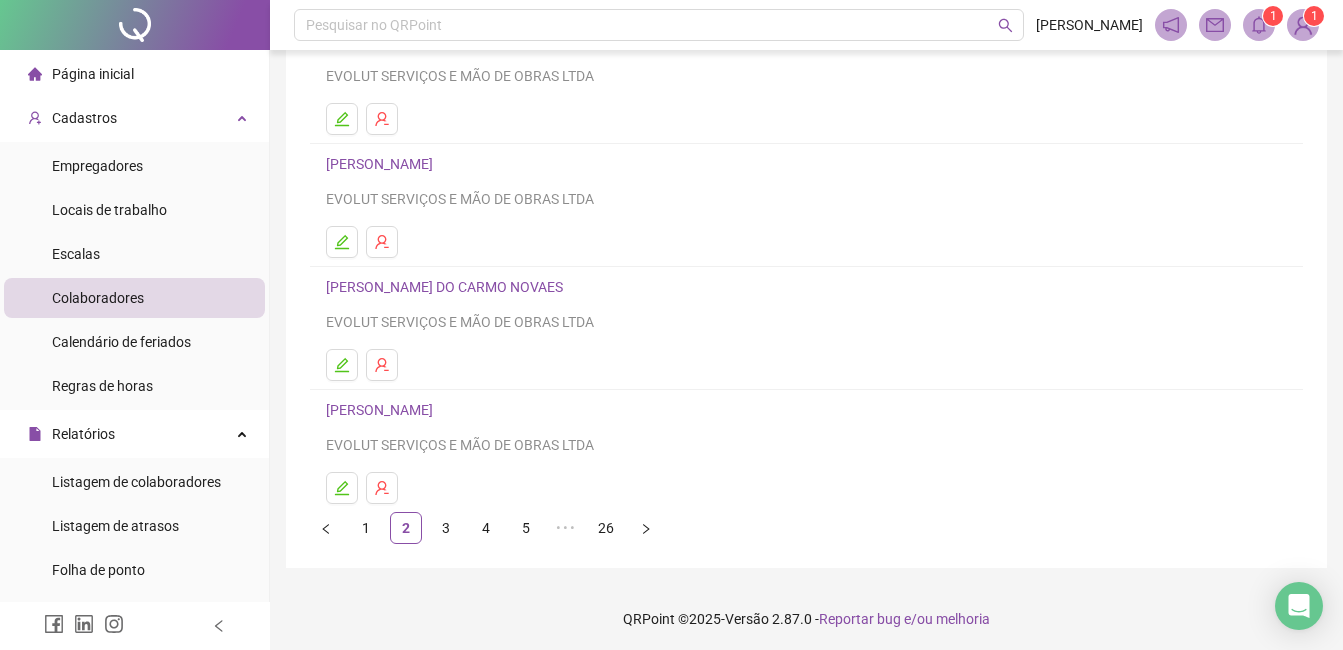 scroll, scrollTop: 317, scrollLeft: 0, axis: vertical 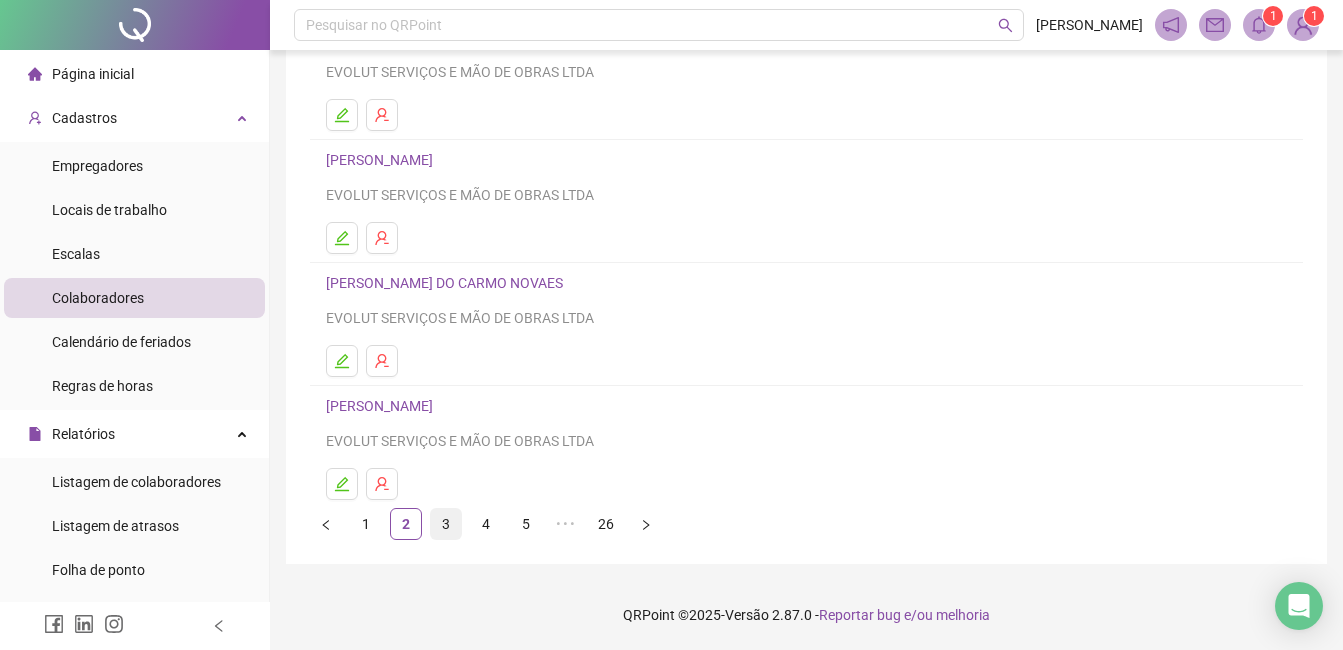 click on "3" at bounding box center [446, 524] 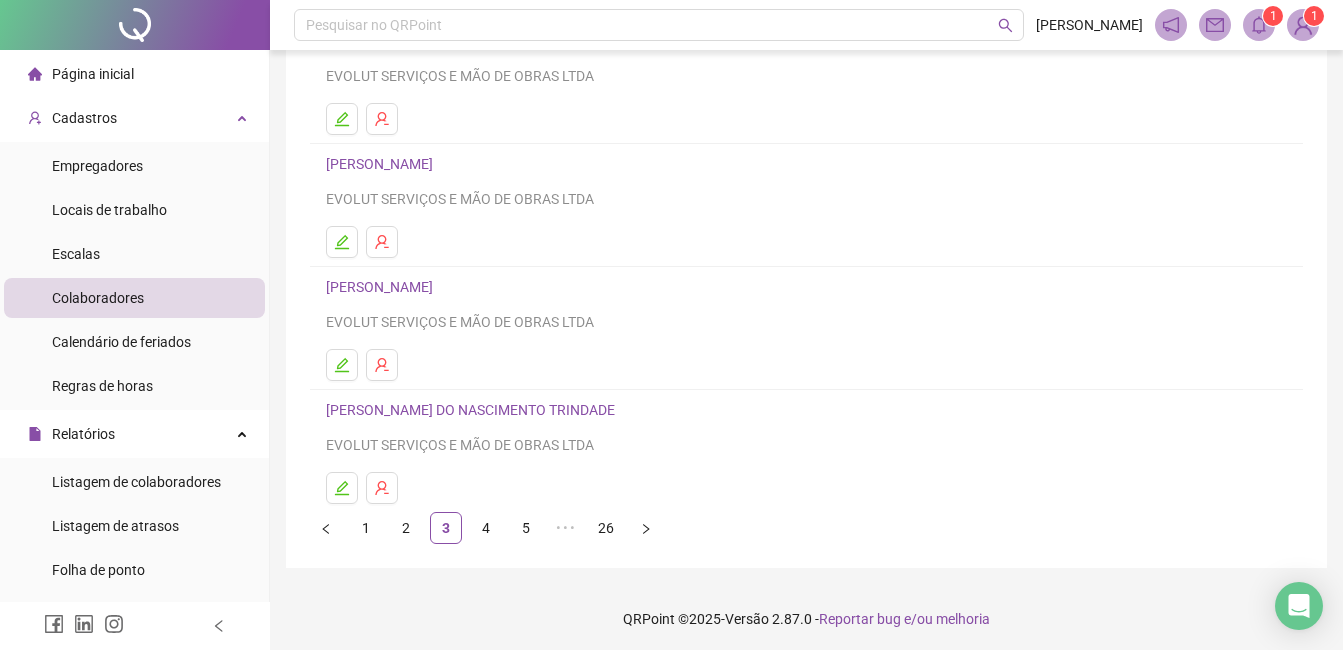 scroll, scrollTop: 317, scrollLeft: 0, axis: vertical 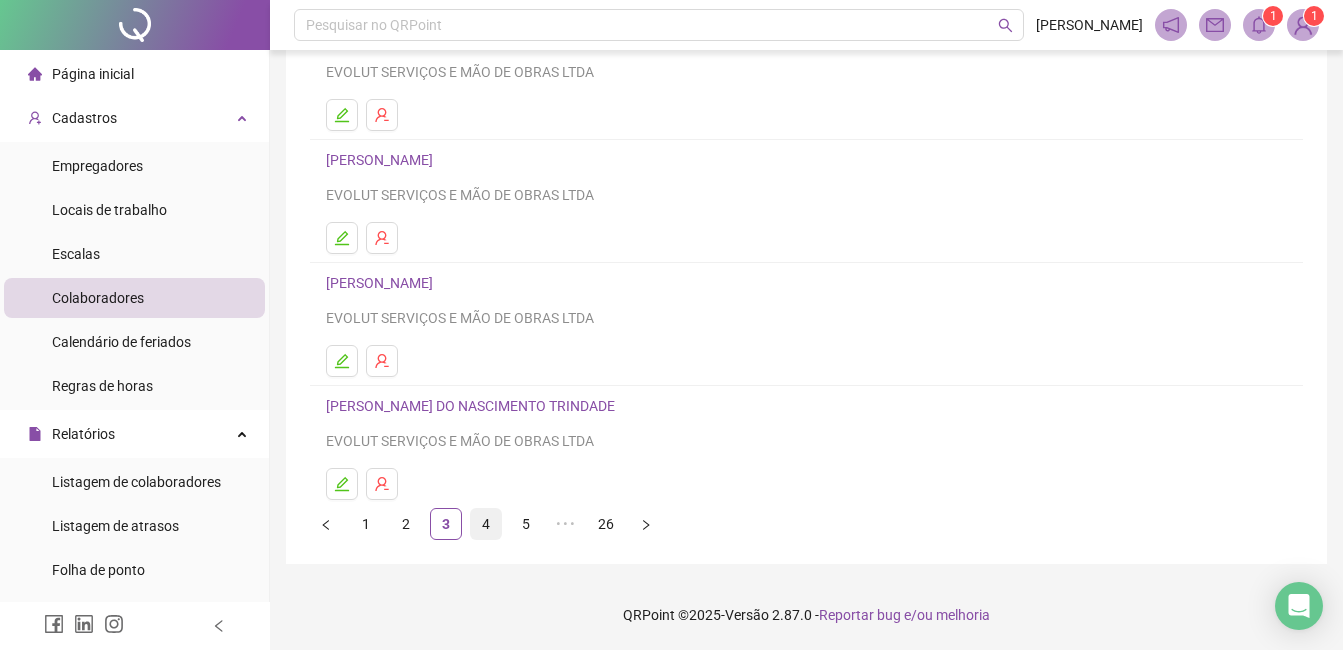 click on "4" at bounding box center (486, 524) 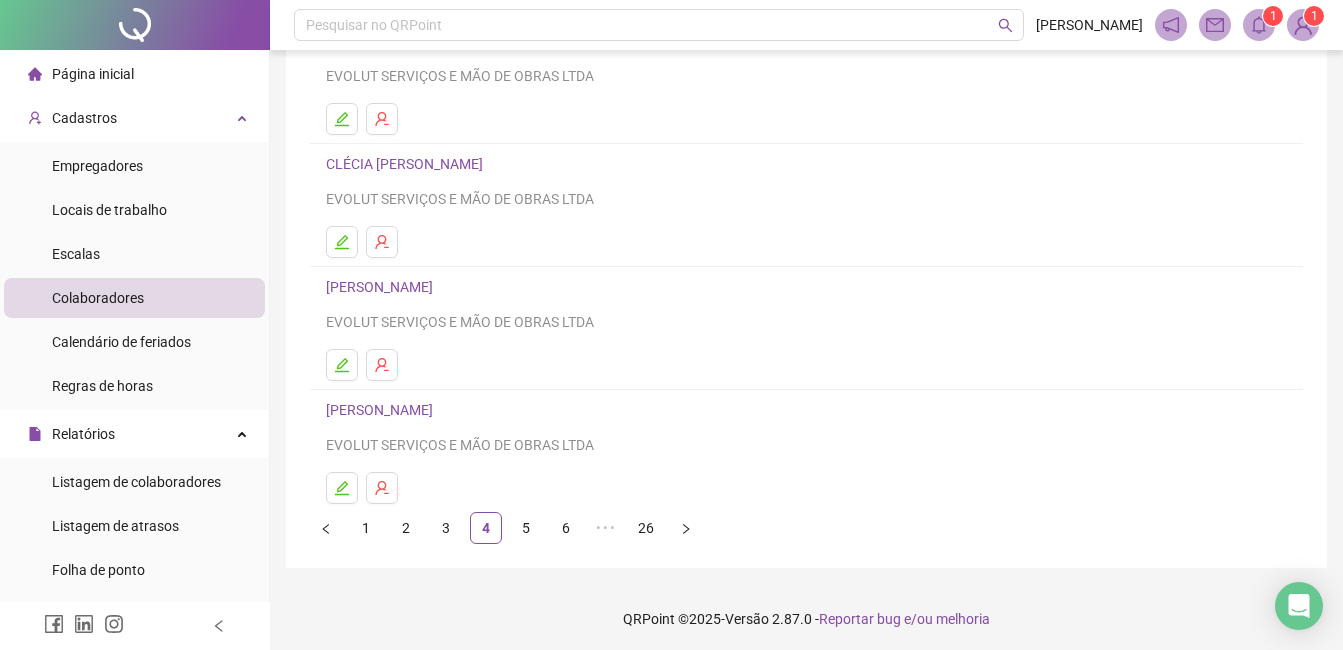scroll, scrollTop: 317, scrollLeft: 0, axis: vertical 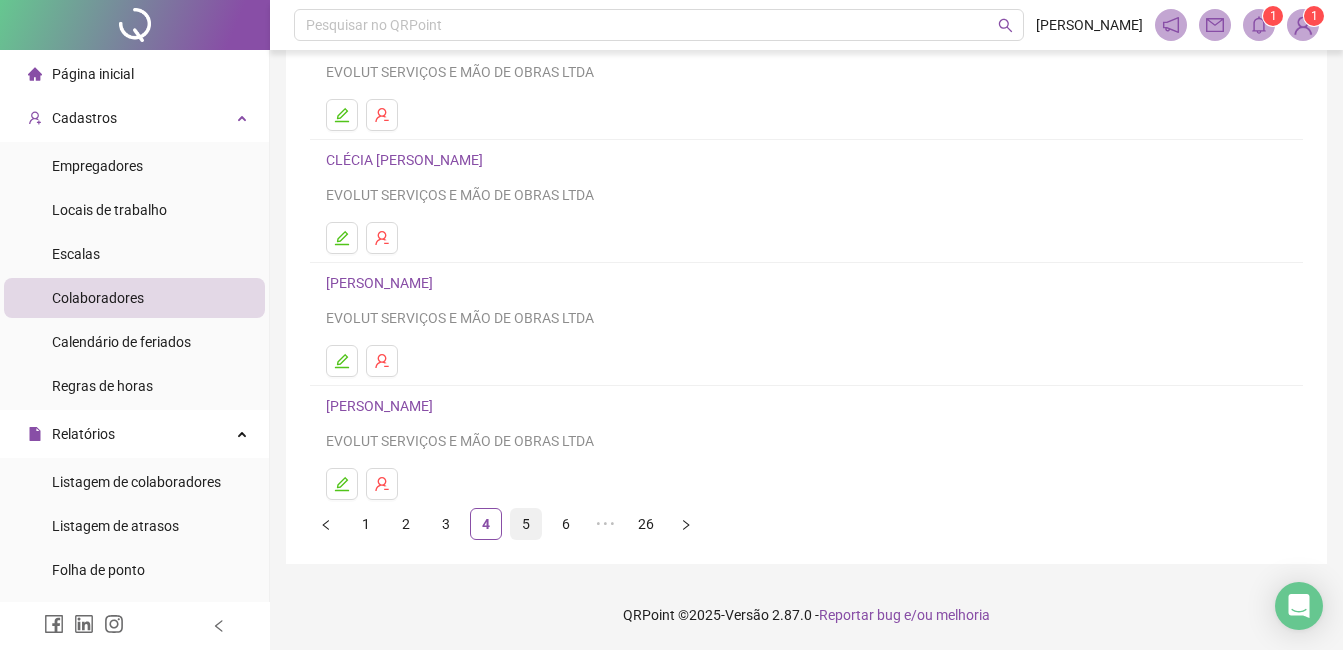 click on "5" at bounding box center [526, 524] 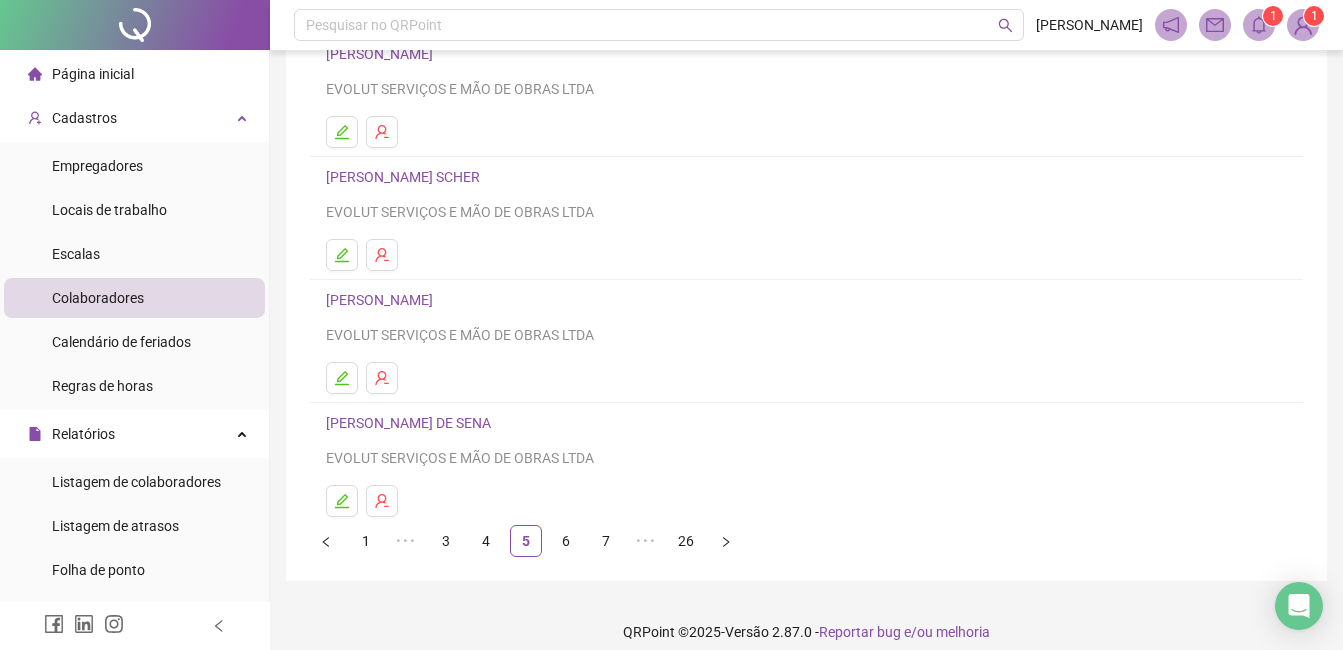 scroll, scrollTop: 317, scrollLeft: 0, axis: vertical 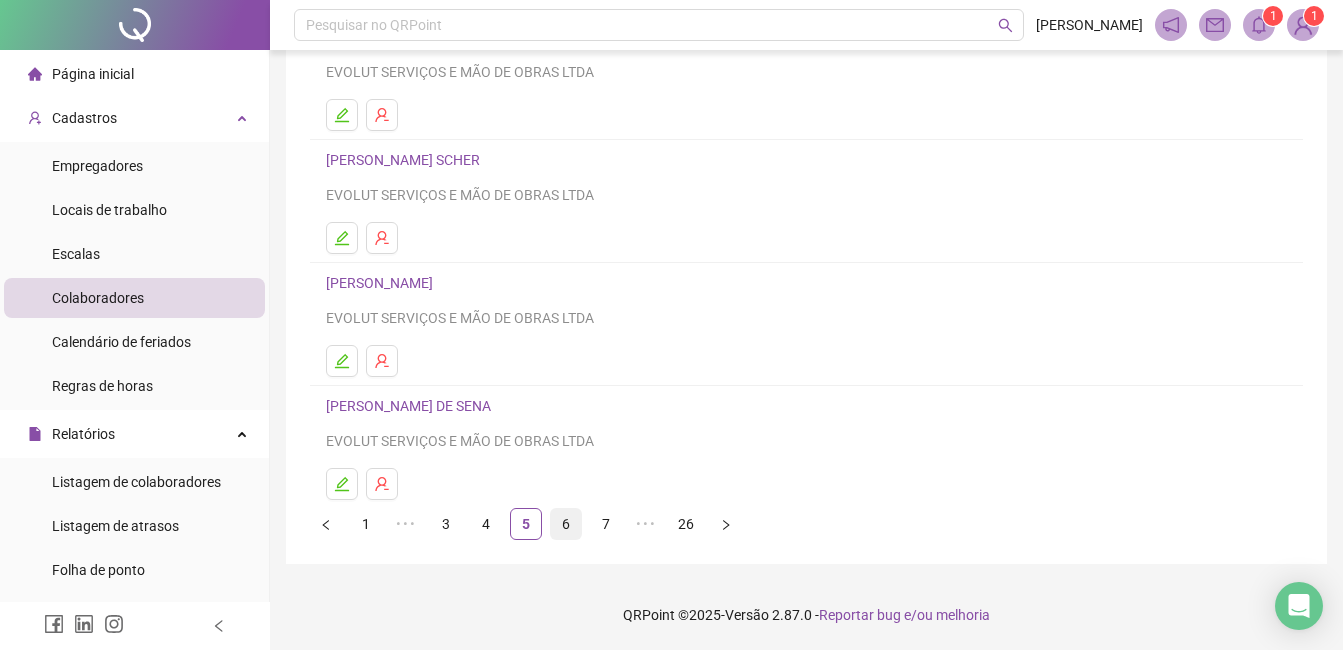 click on "6" at bounding box center (566, 524) 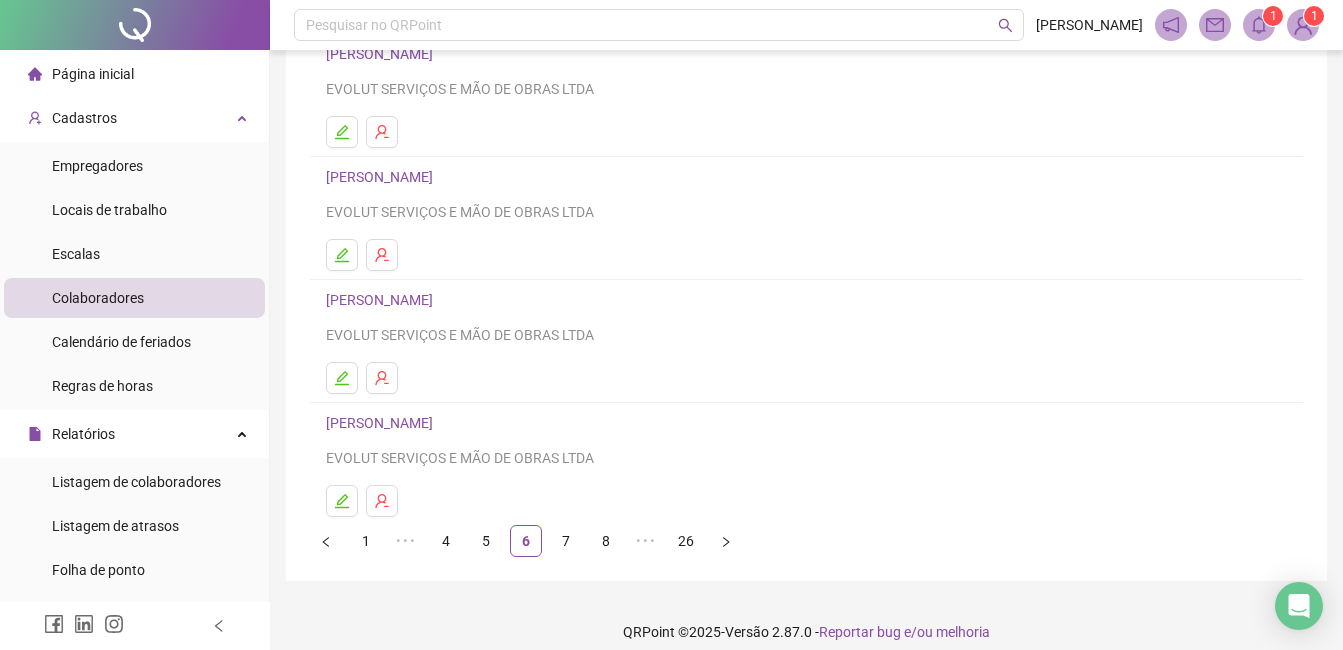 scroll, scrollTop: 317, scrollLeft: 0, axis: vertical 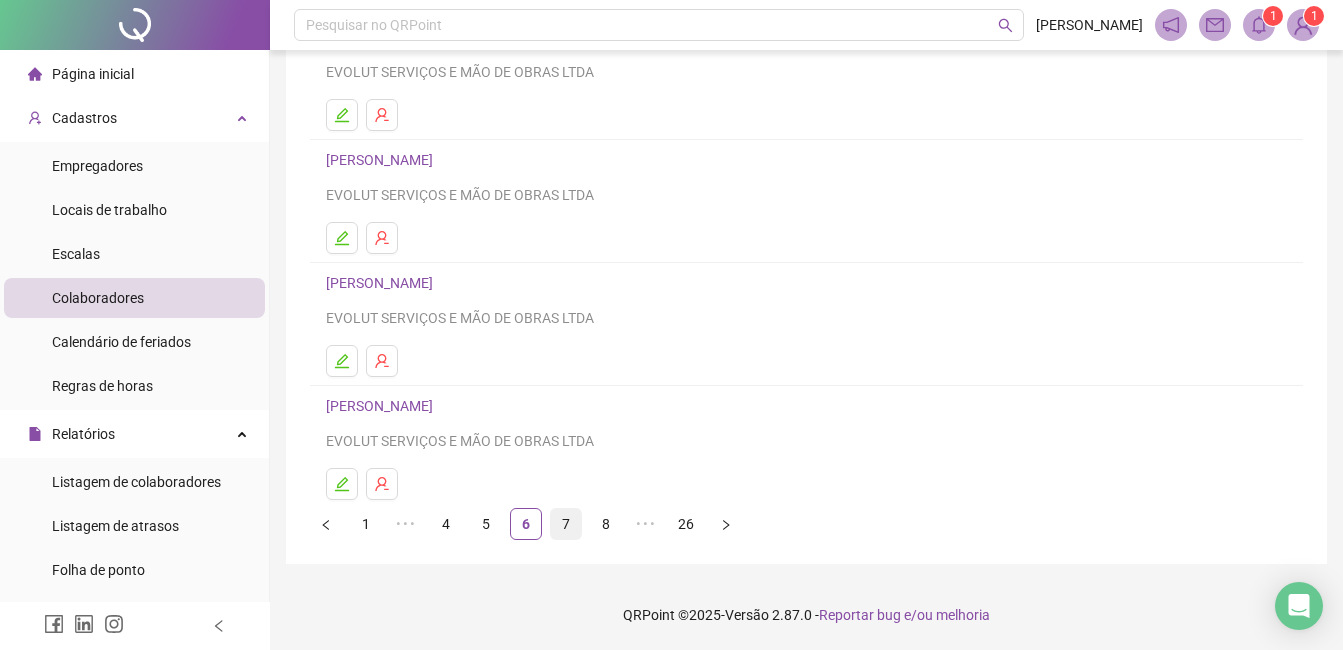 click on "7" at bounding box center [566, 524] 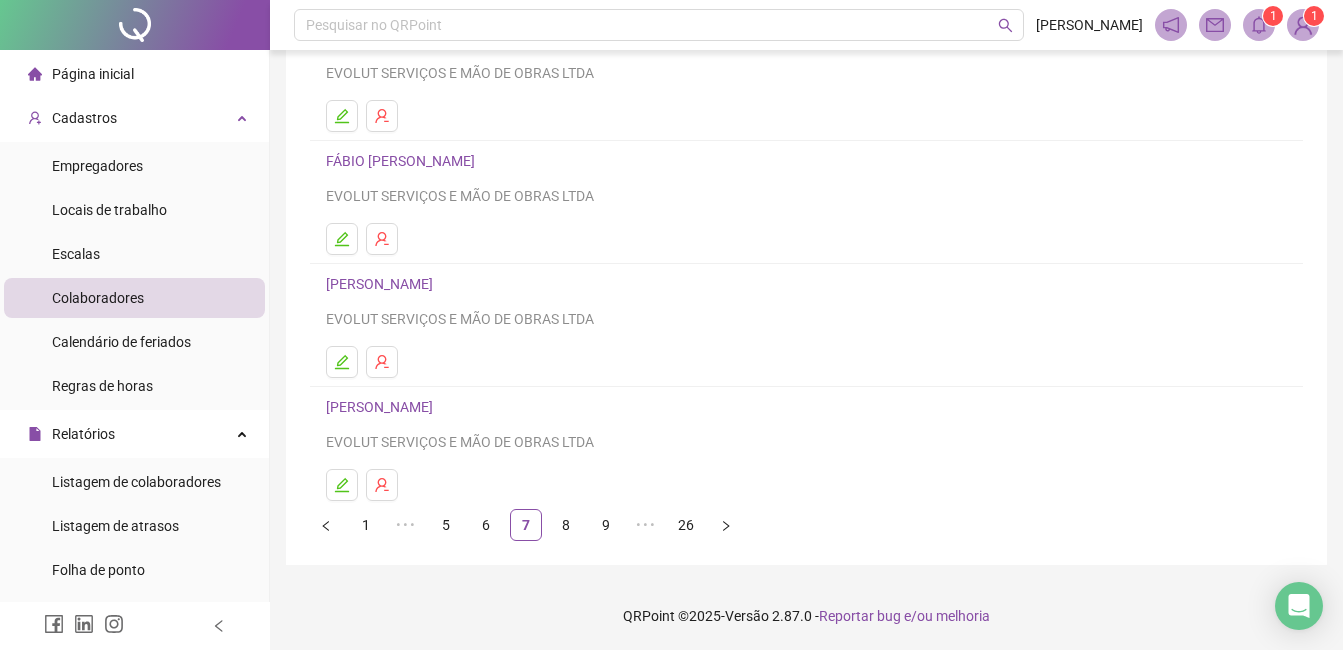 scroll, scrollTop: 317, scrollLeft: 0, axis: vertical 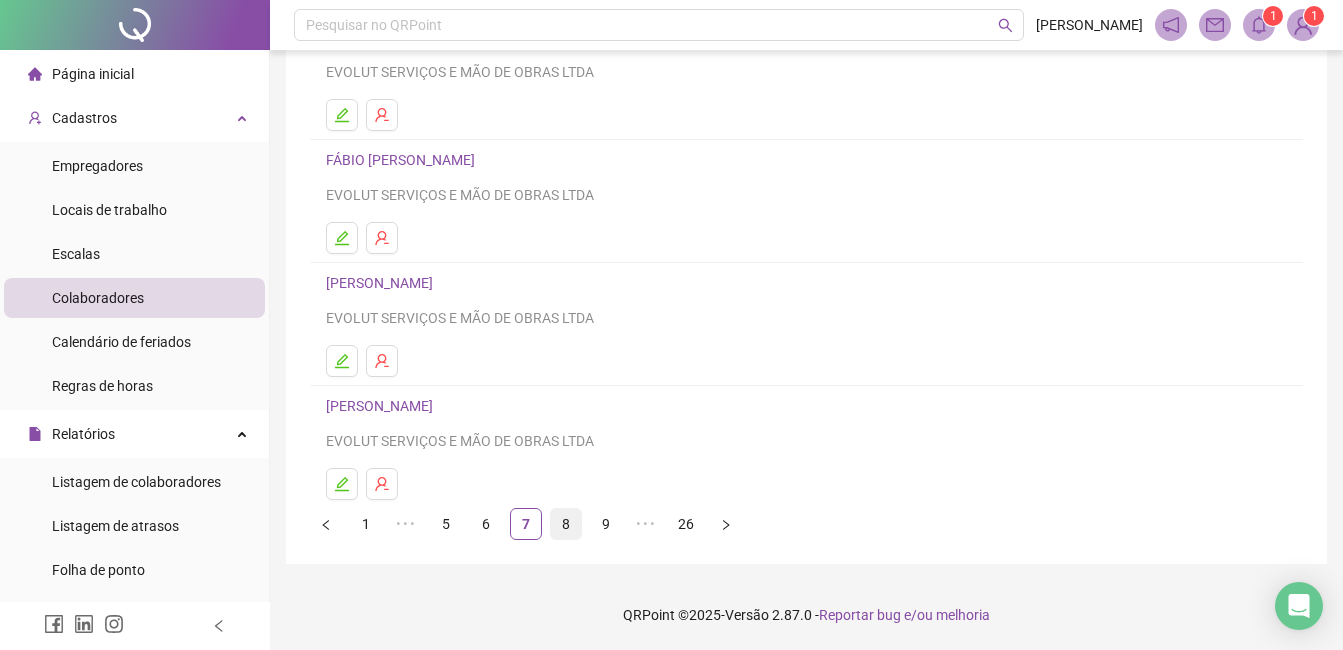 click on "8" at bounding box center (566, 524) 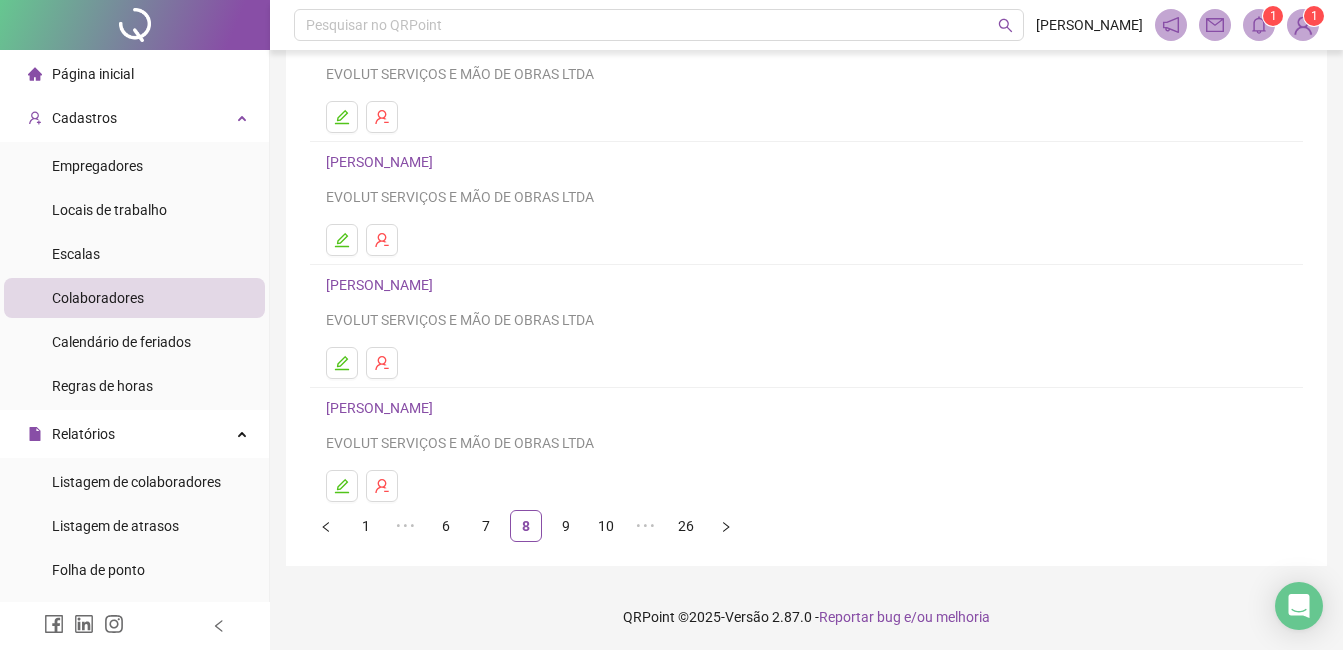 scroll, scrollTop: 317, scrollLeft: 0, axis: vertical 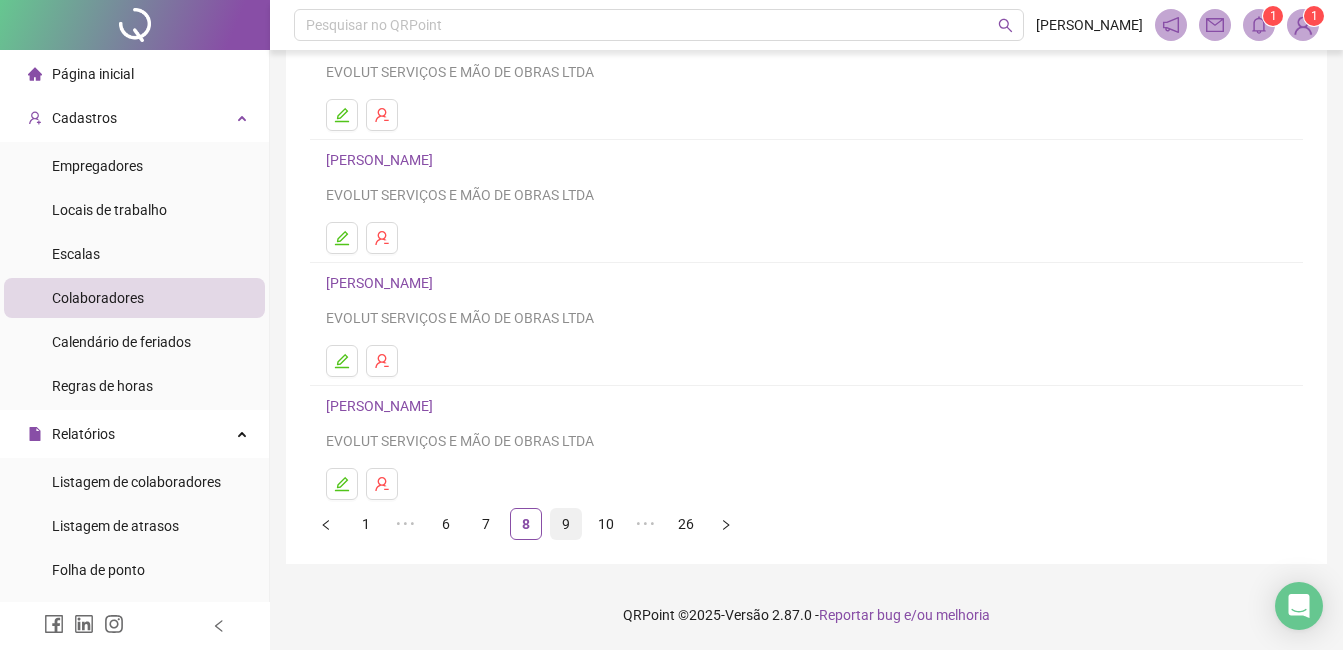 click on "9" at bounding box center (566, 524) 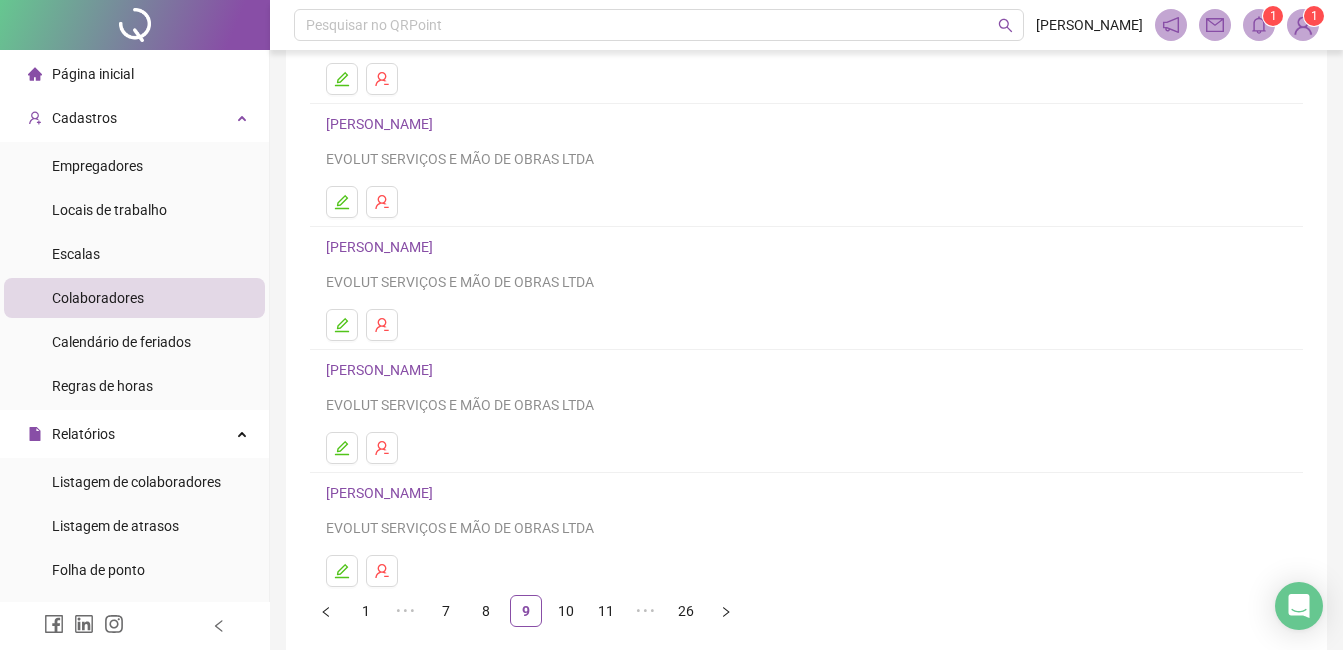scroll, scrollTop: 317, scrollLeft: 0, axis: vertical 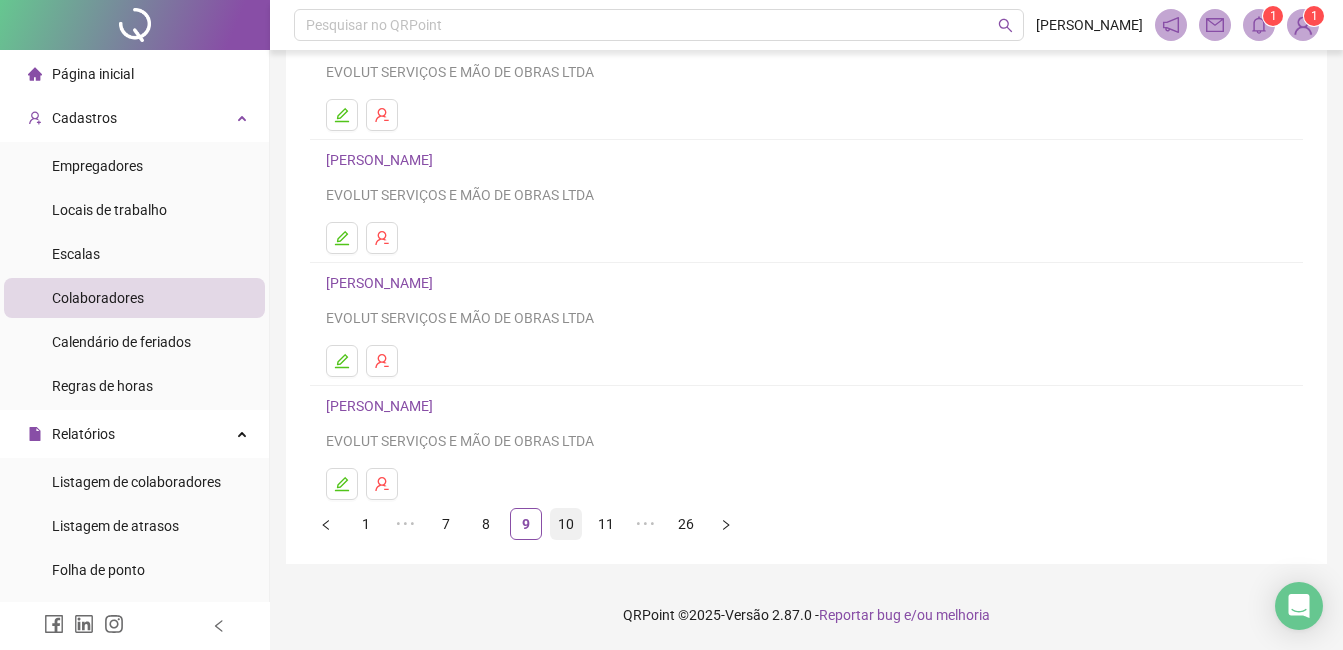 click on "10" at bounding box center (566, 524) 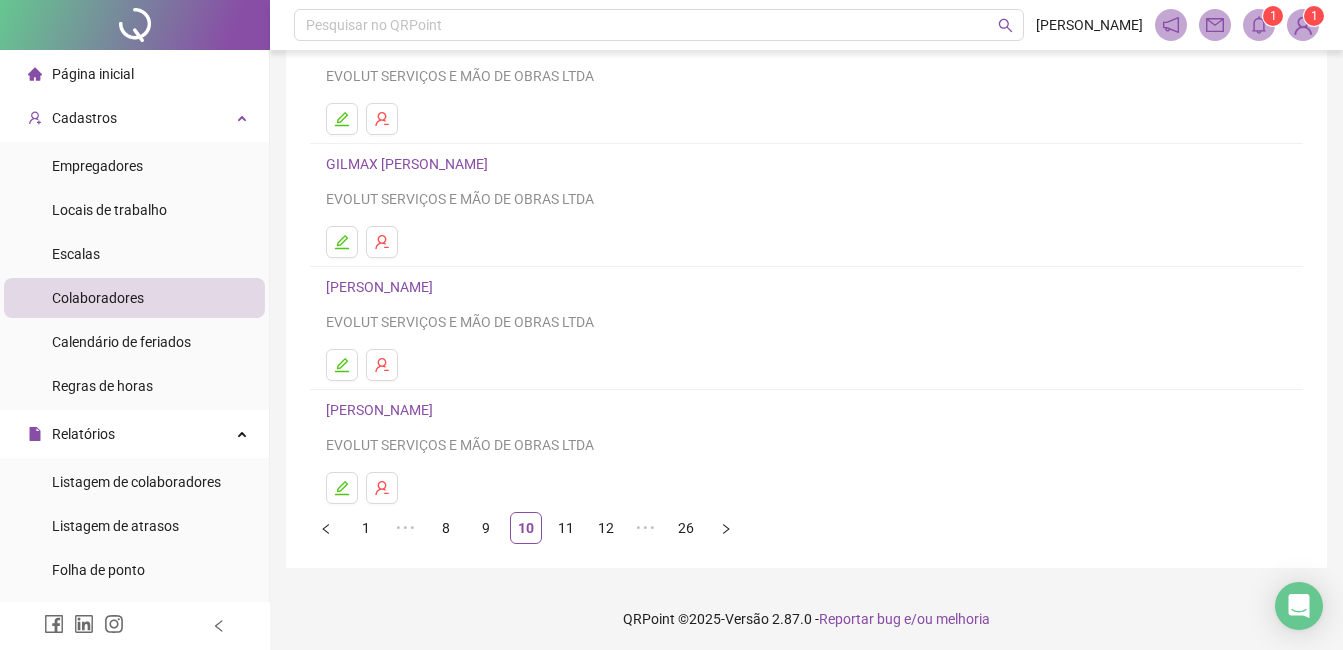 scroll, scrollTop: 317, scrollLeft: 0, axis: vertical 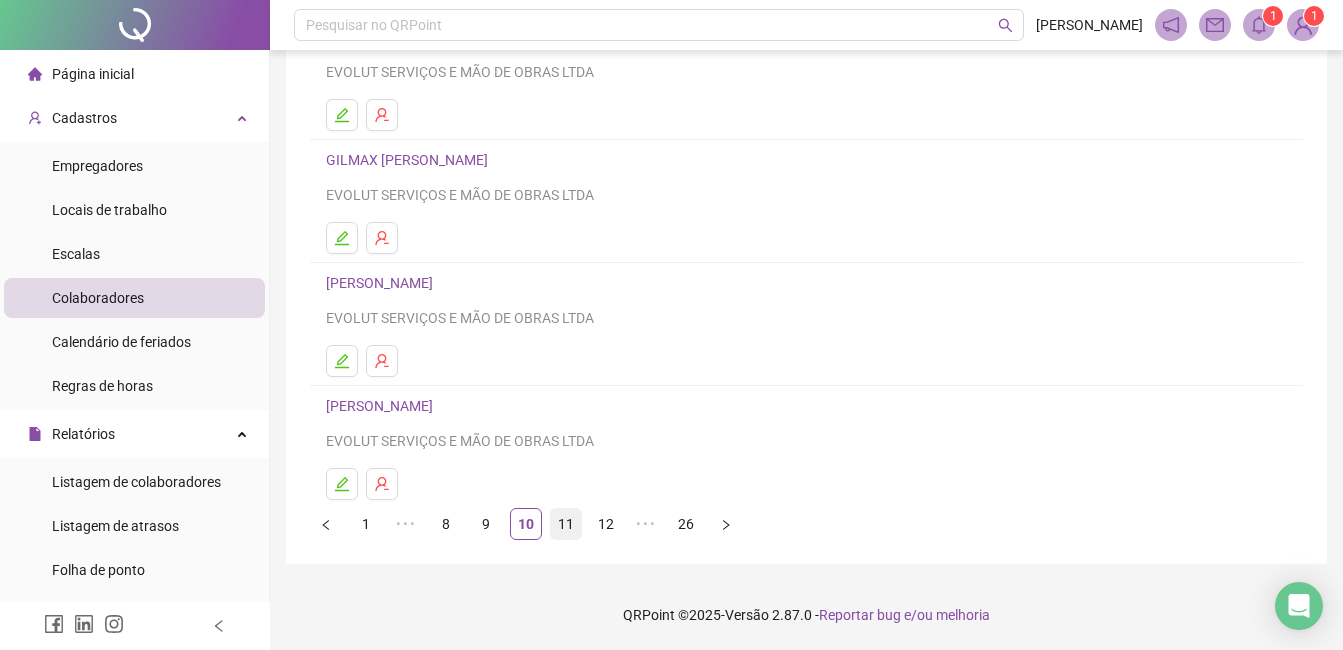 click on "11" at bounding box center [566, 524] 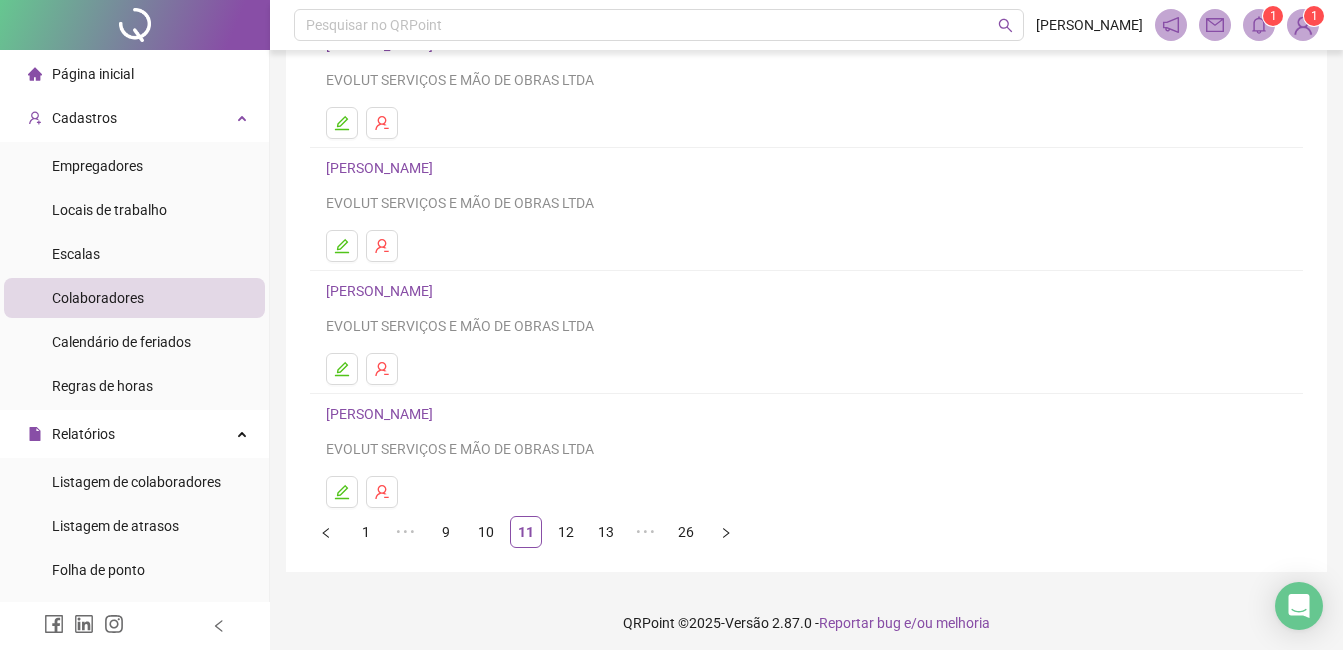 scroll, scrollTop: 317, scrollLeft: 0, axis: vertical 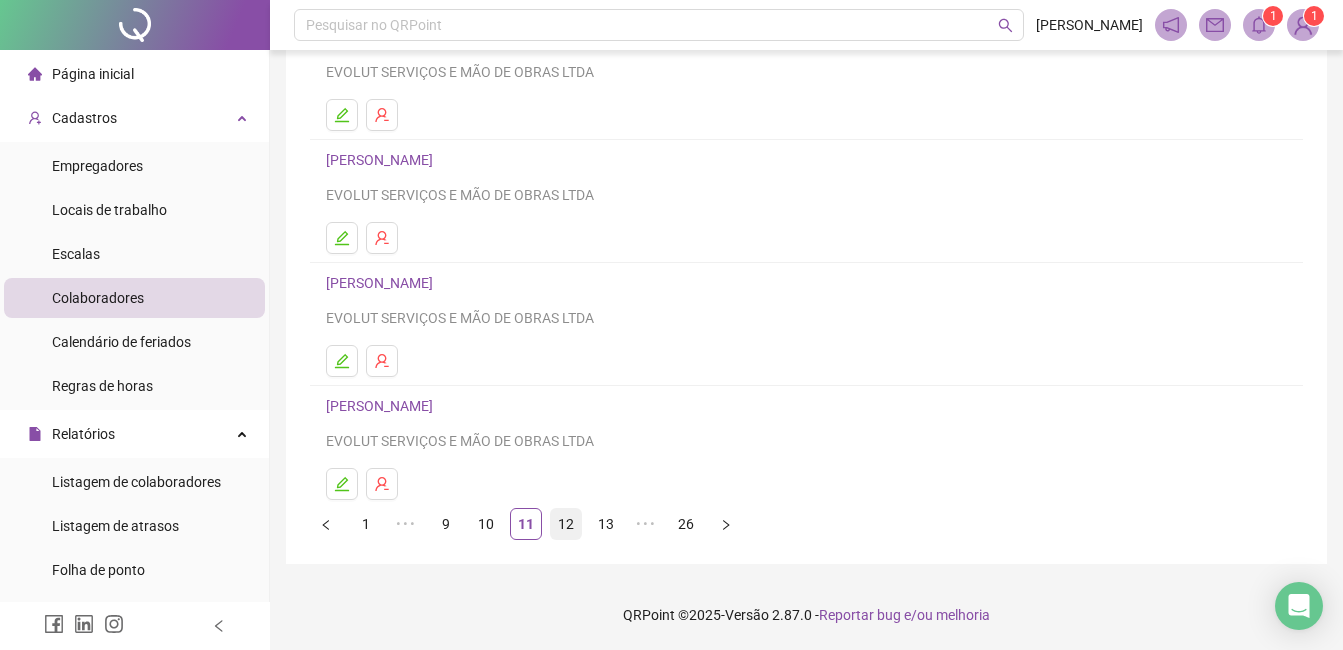 click on "12" at bounding box center [566, 524] 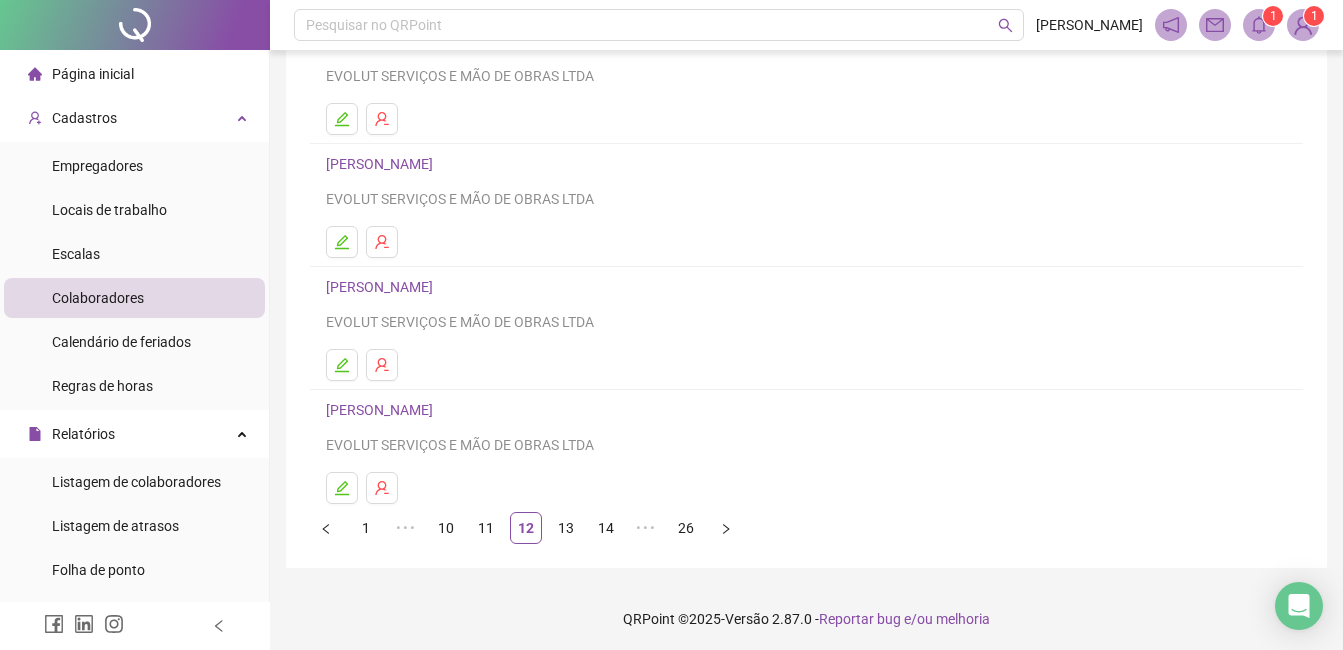 scroll, scrollTop: 317, scrollLeft: 0, axis: vertical 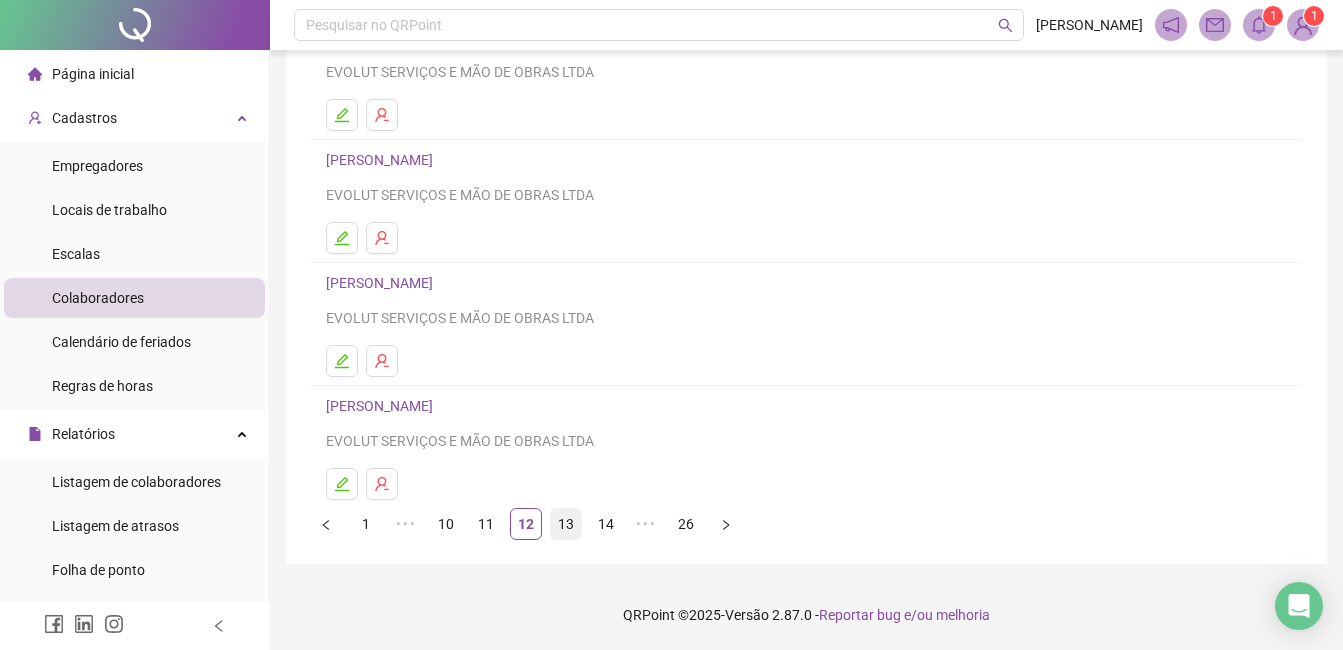 click on "13" at bounding box center [566, 524] 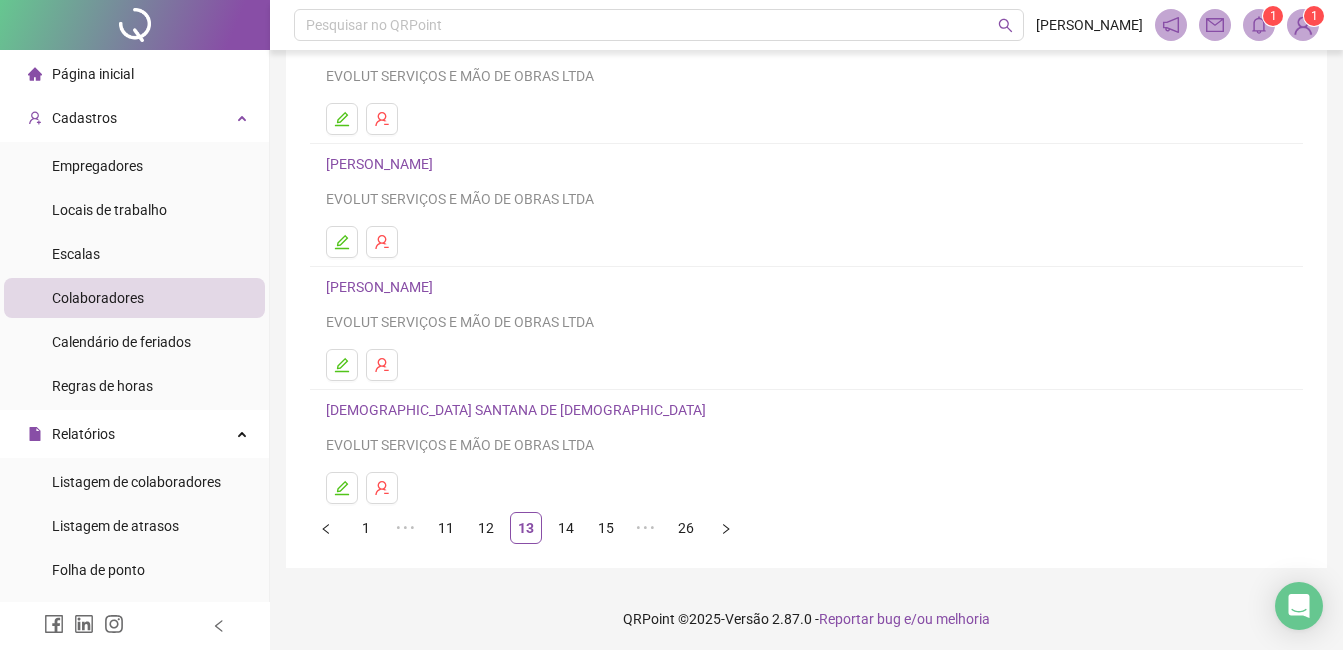 scroll, scrollTop: 317, scrollLeft: 0, axis: vertical 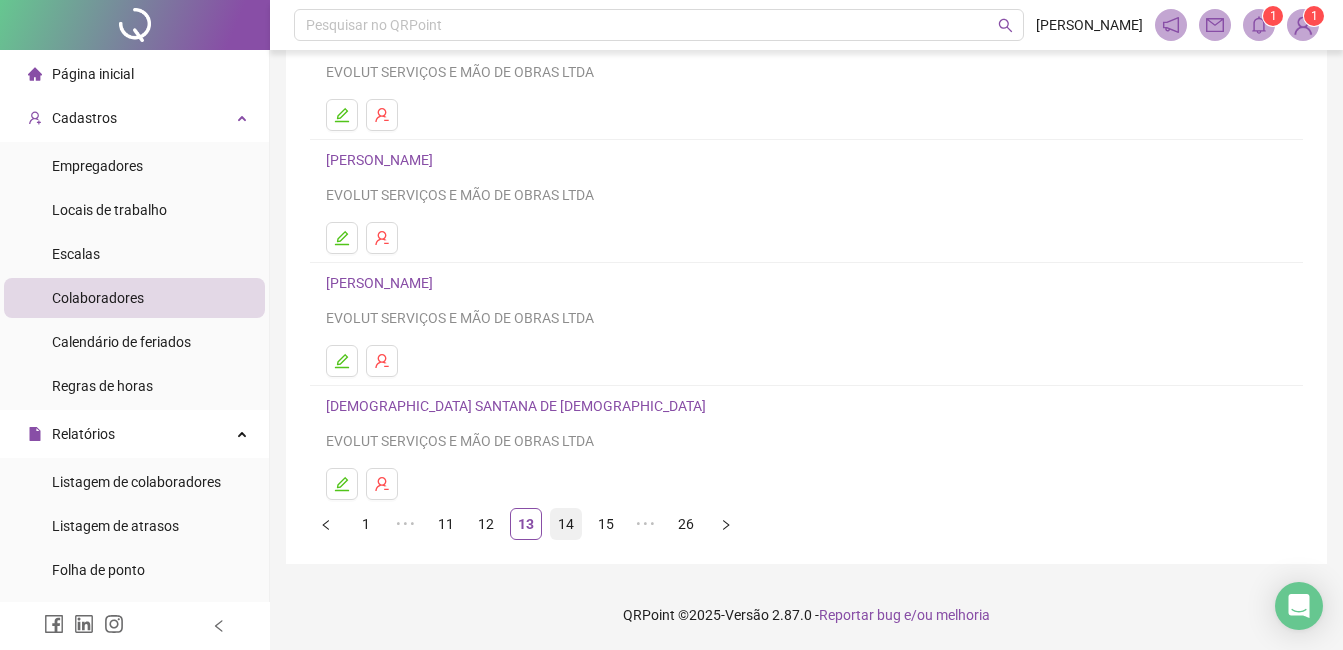 click on "14" at bounding box center (566, 524) 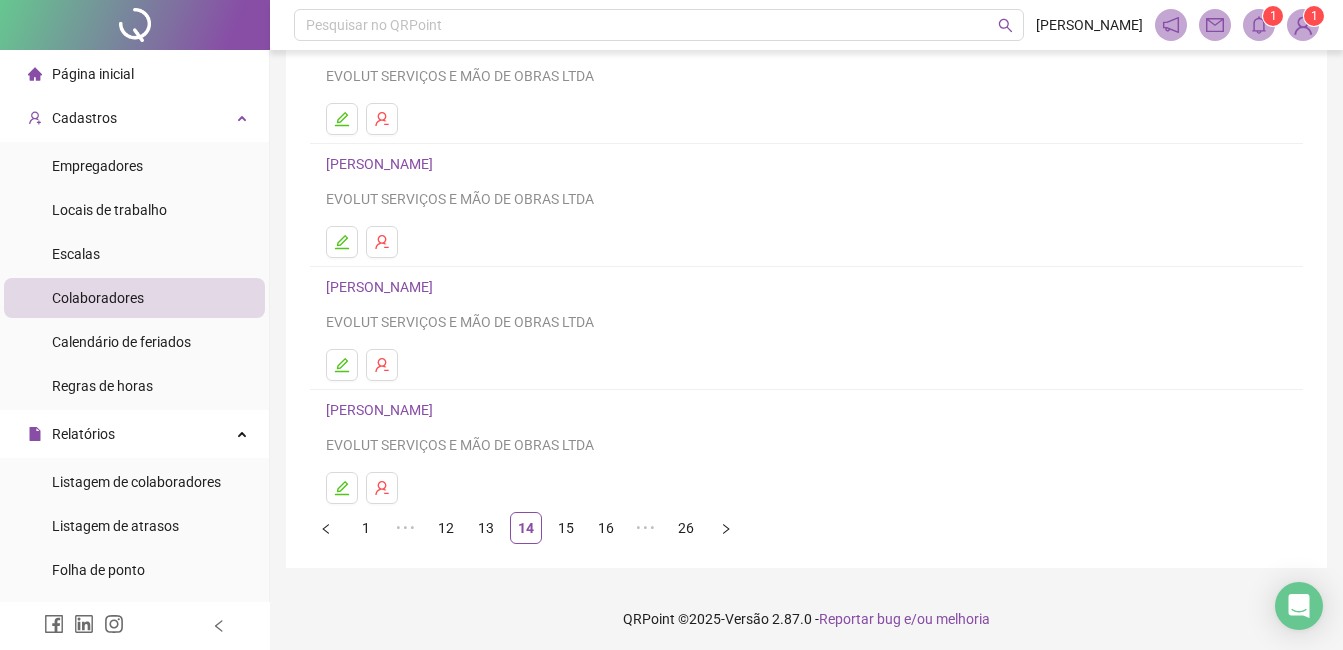 scroll, scrollTop: 317, scrollLeft: 0, axis: vertical 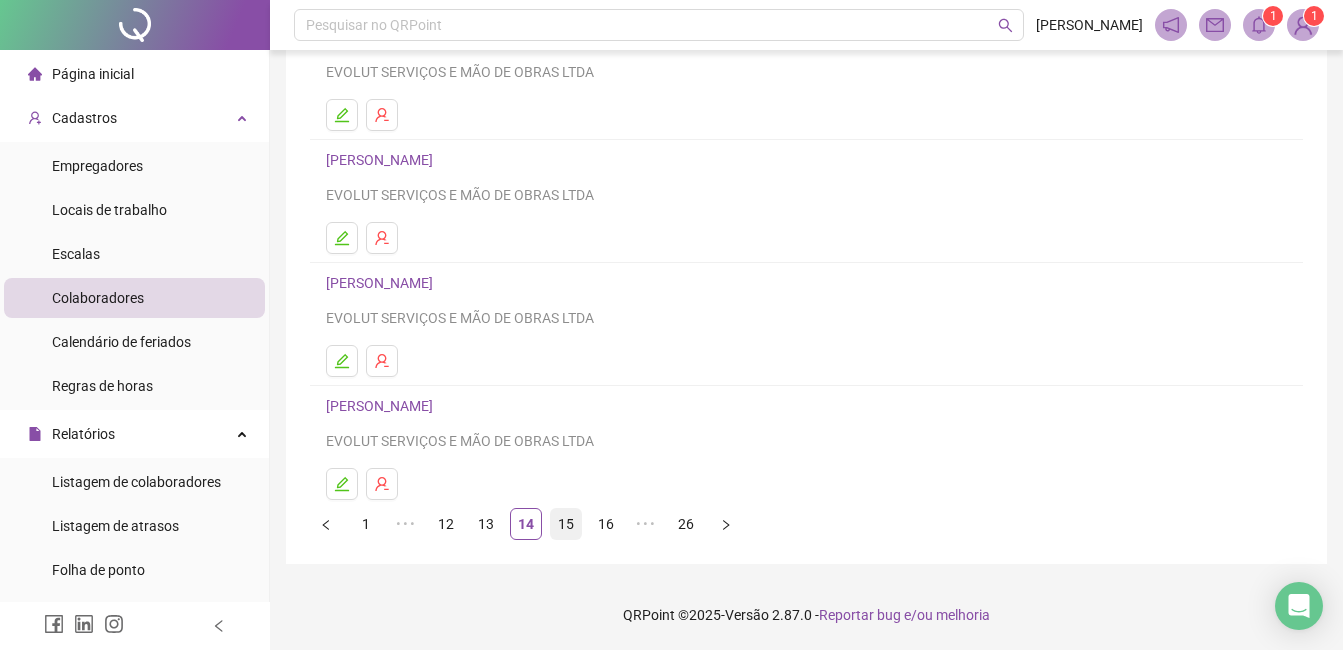 click on "15" at bounding box center (566, 524) 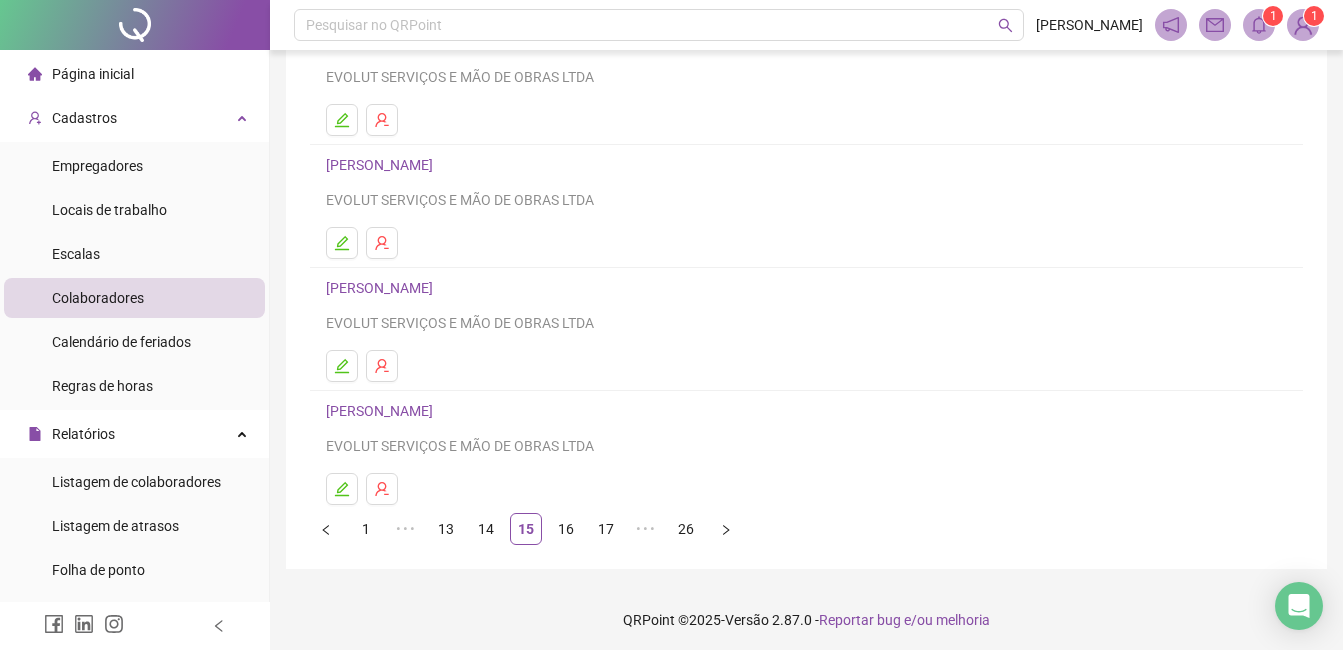 scroll, scrollTop: 317, scrollLeft: 0, axis: vertical 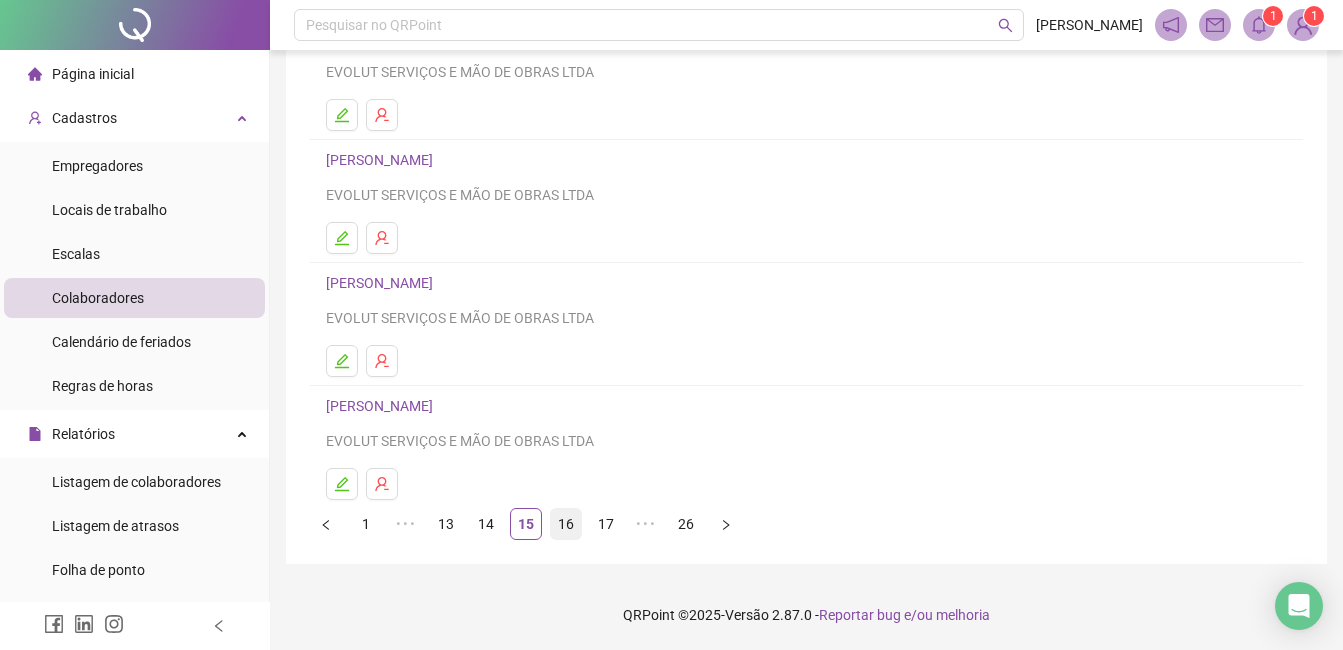 click on "16" at bounding box center [566, 524] 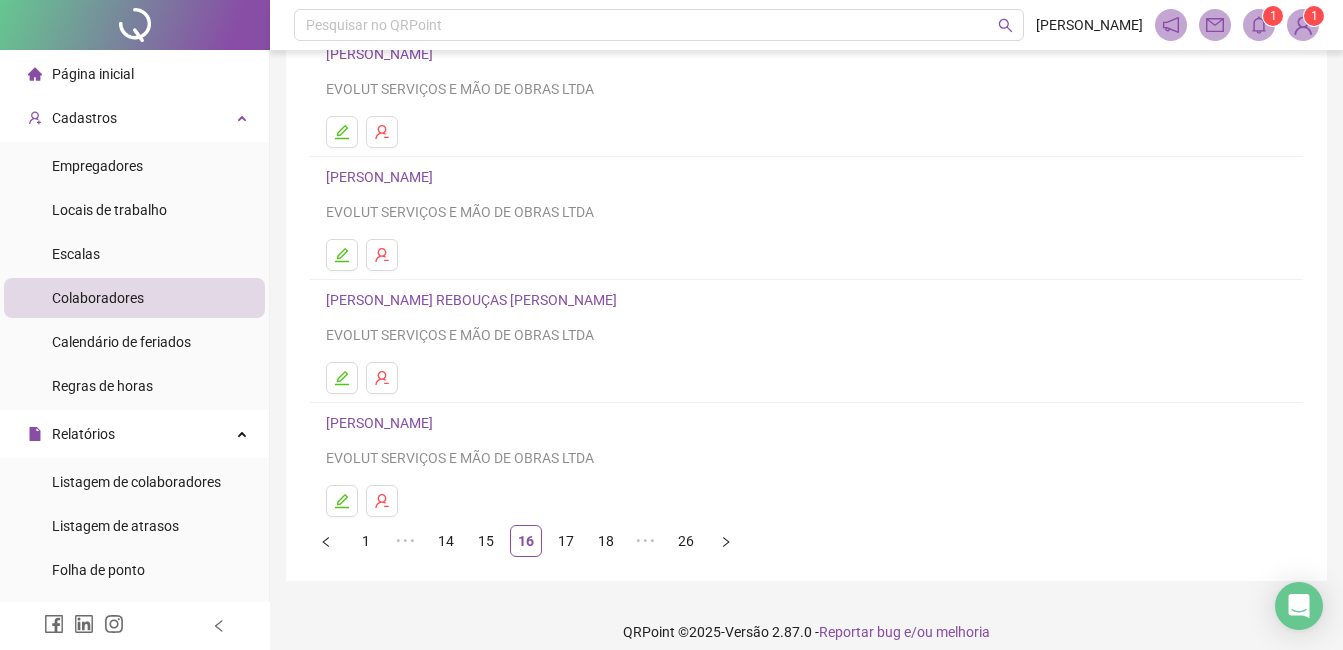 scroll, scrollTop: 317, scrollLeft: 0, axis: vertical 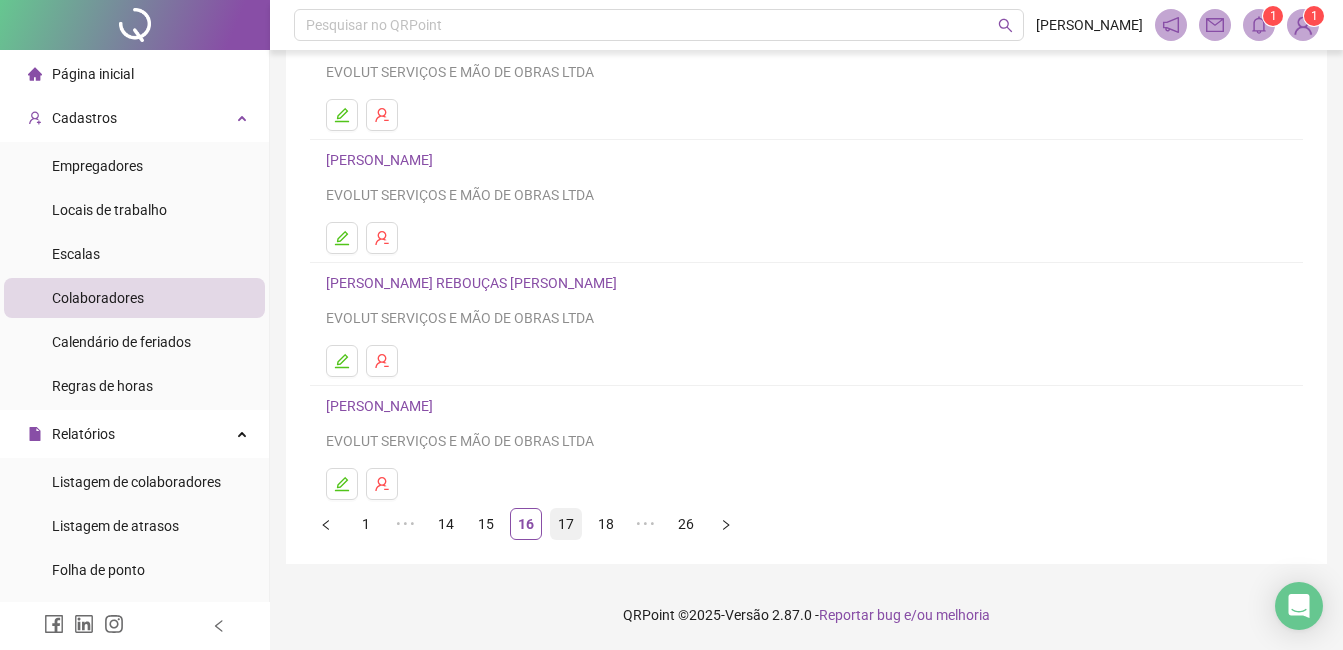 click on "17" at bounding box center [566, 524] 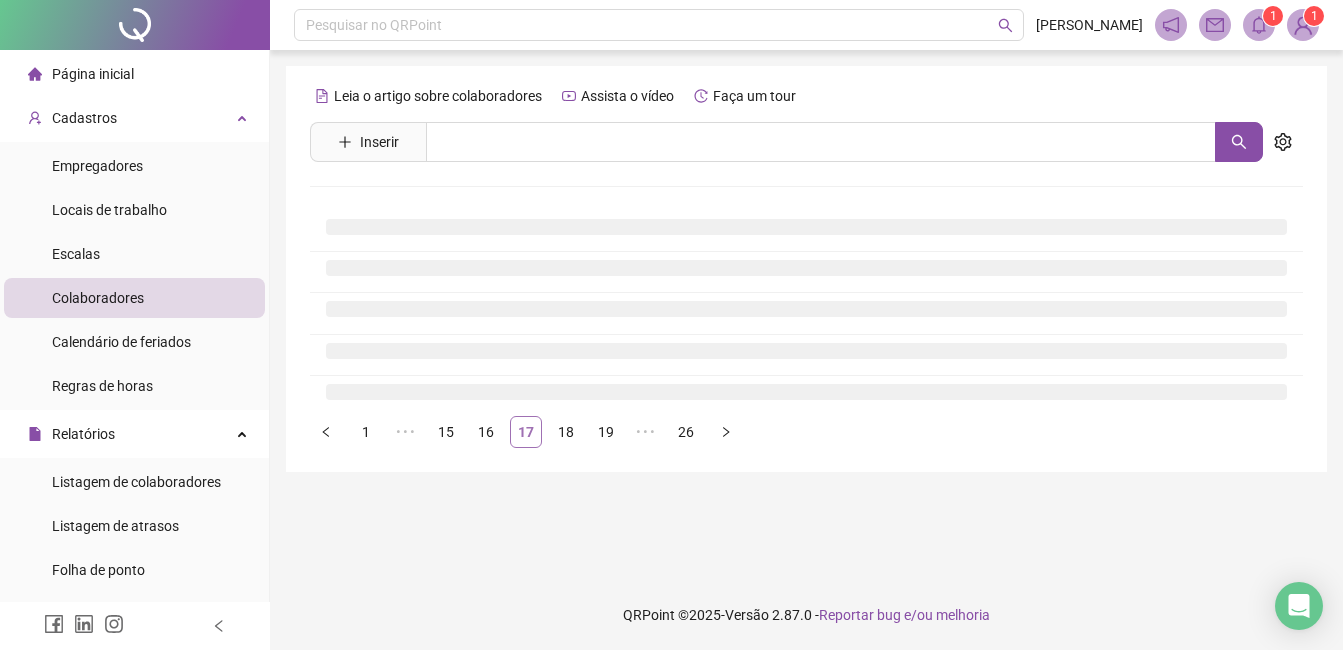 scroll, scrollTop: 0, scrollLeft: 0, axis: both 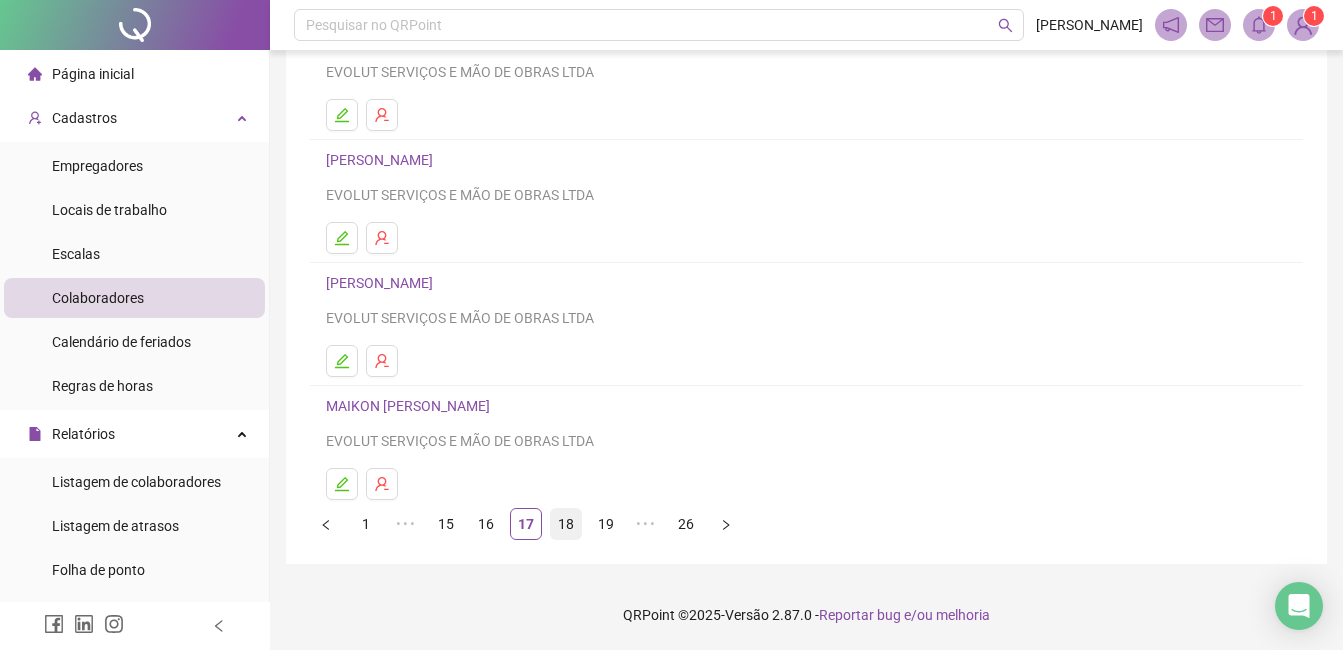 click on "18" at bounding box center (566, 524) 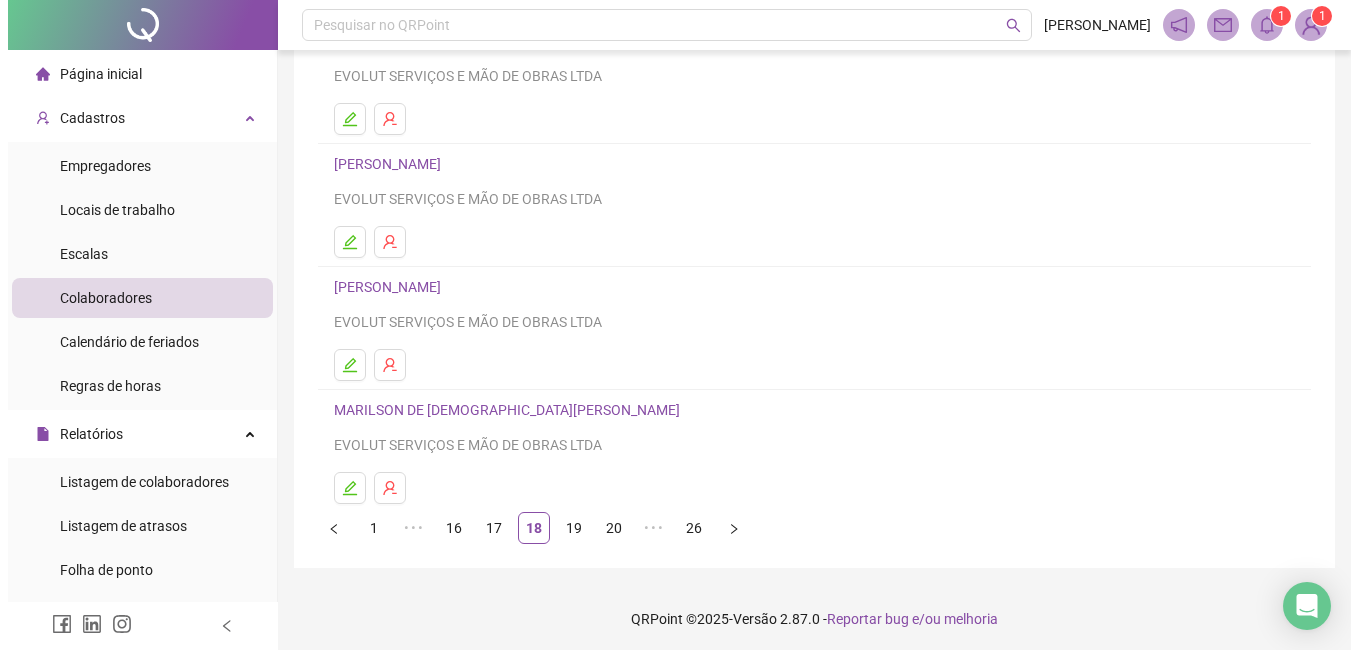 scroll, scrollTop: 317, scrollLeft: 0, axis: vertical 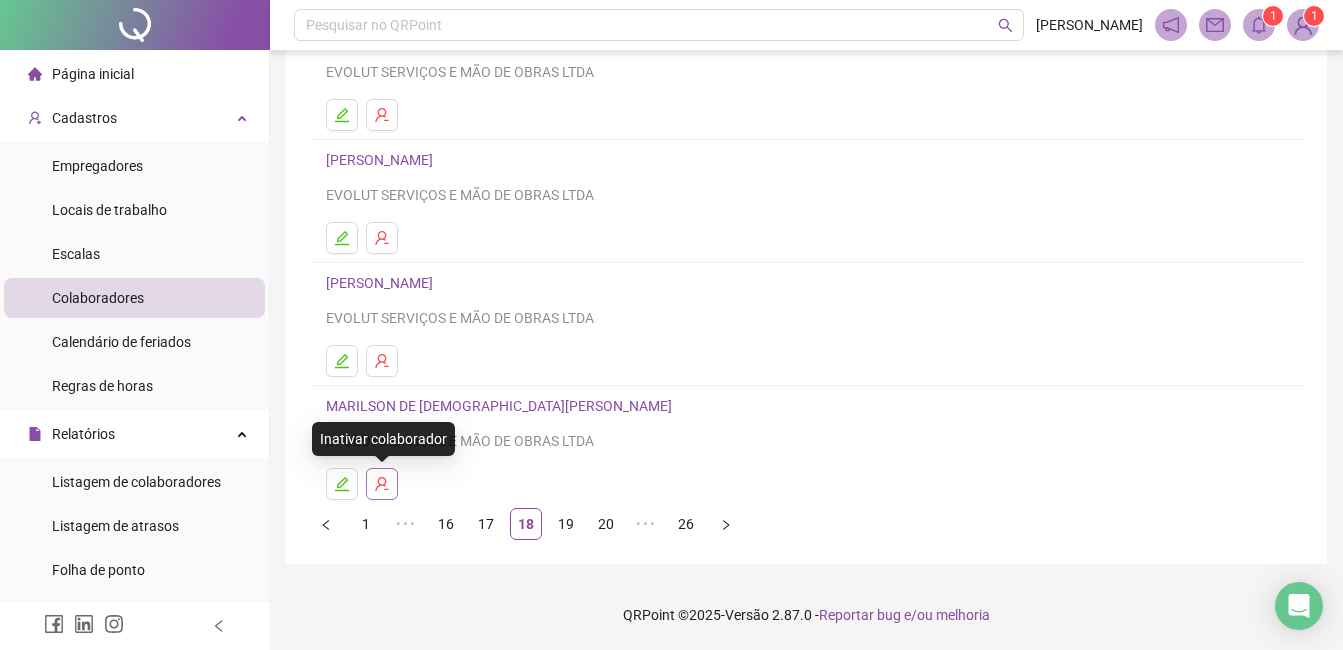 click 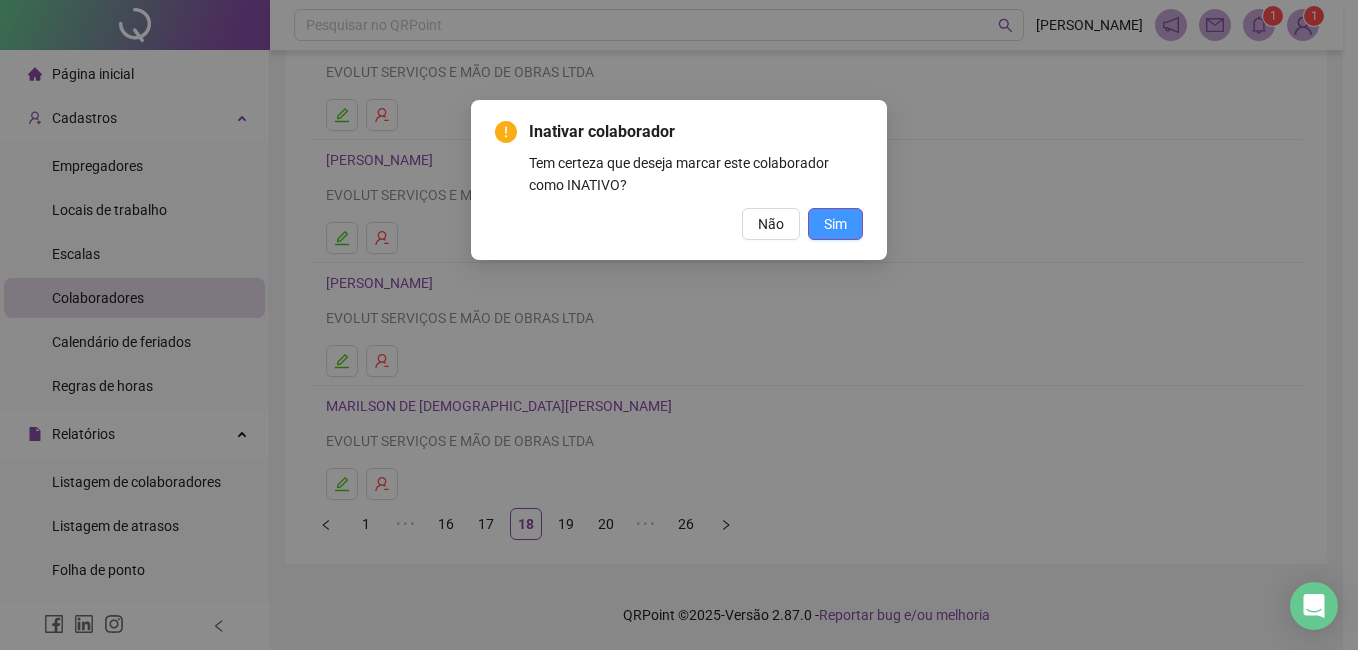 click on "Sim" at bounding box center [835, 224] 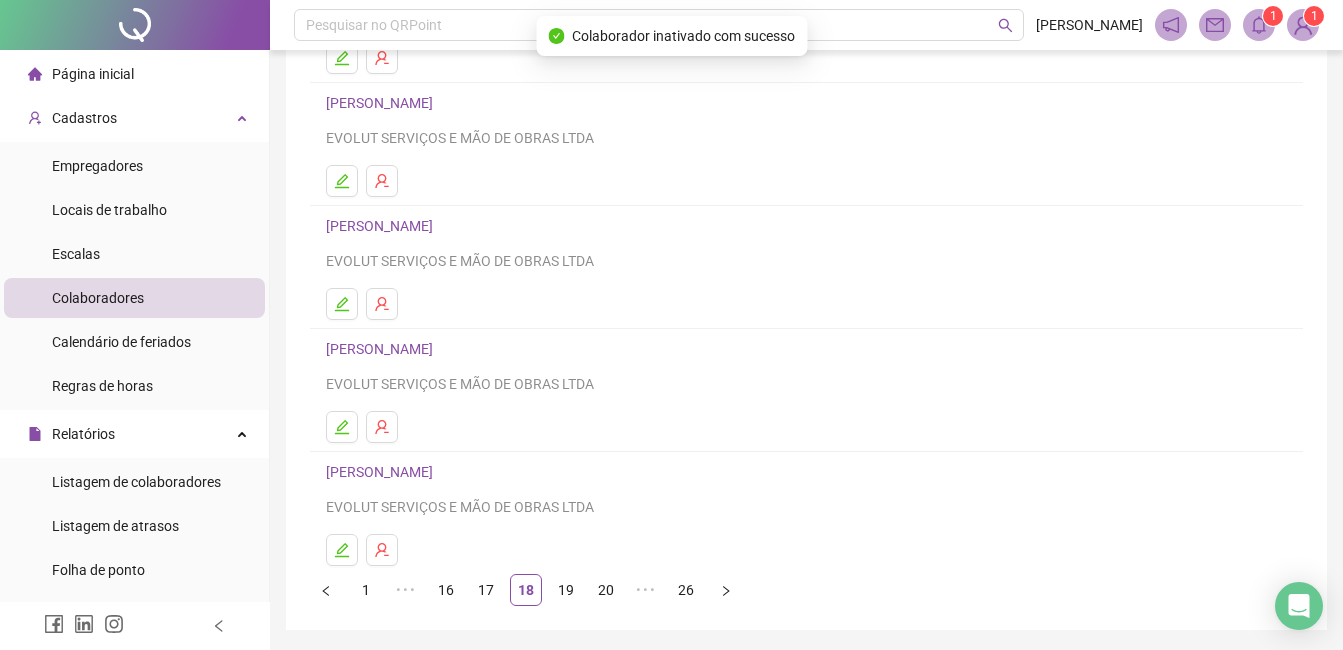 scroll, scrollTop: 317, scrollLeft: 0, axis: vertical 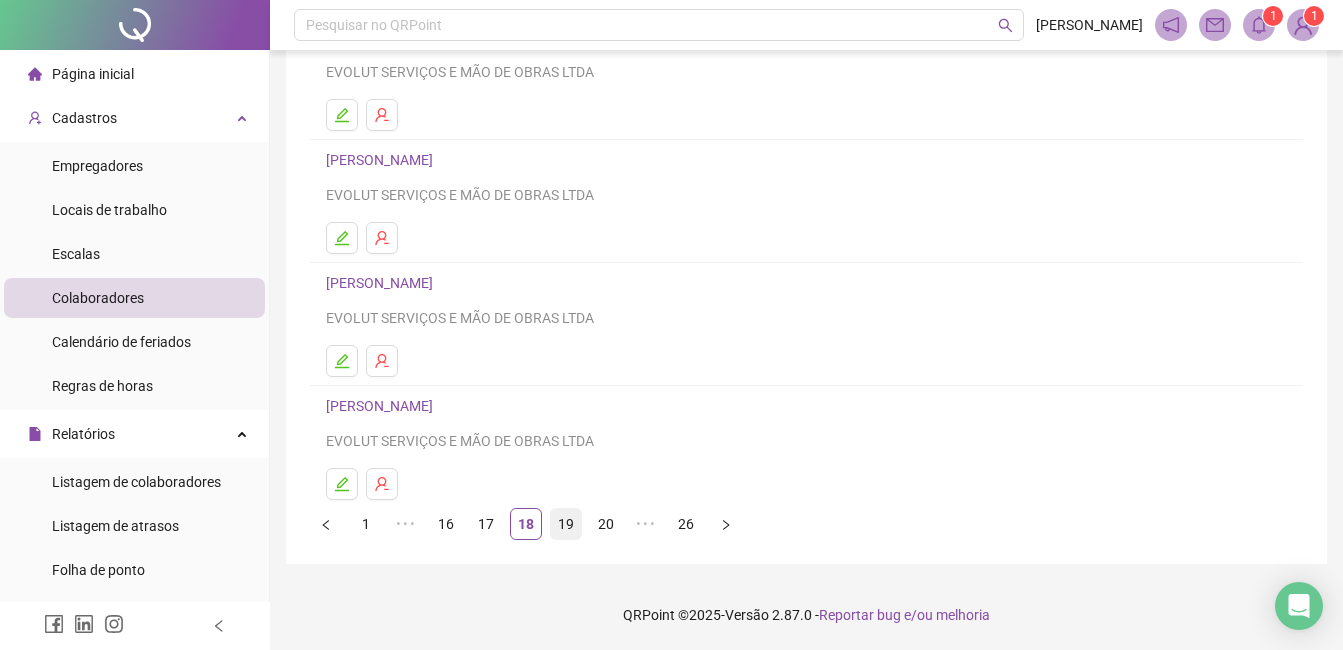 click on "19" at bounding box center [566, 524] 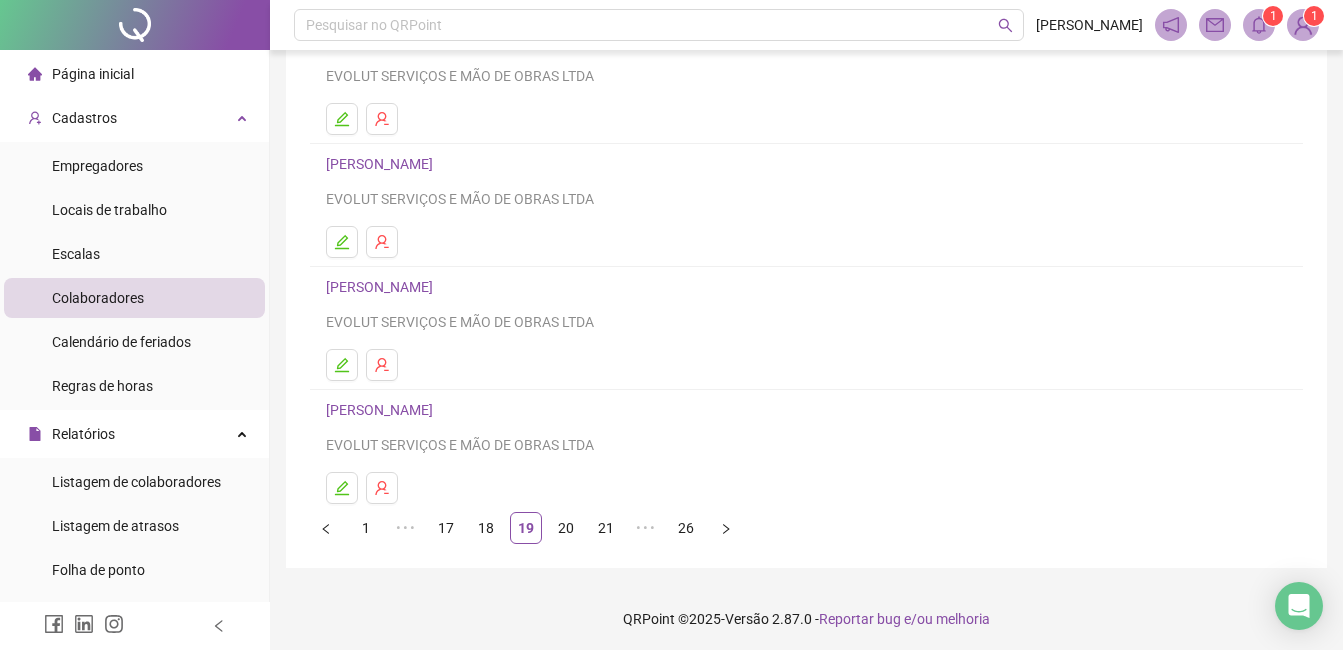 scroll, scrollTop: 317, scrollLeft: 0, axis: vertical 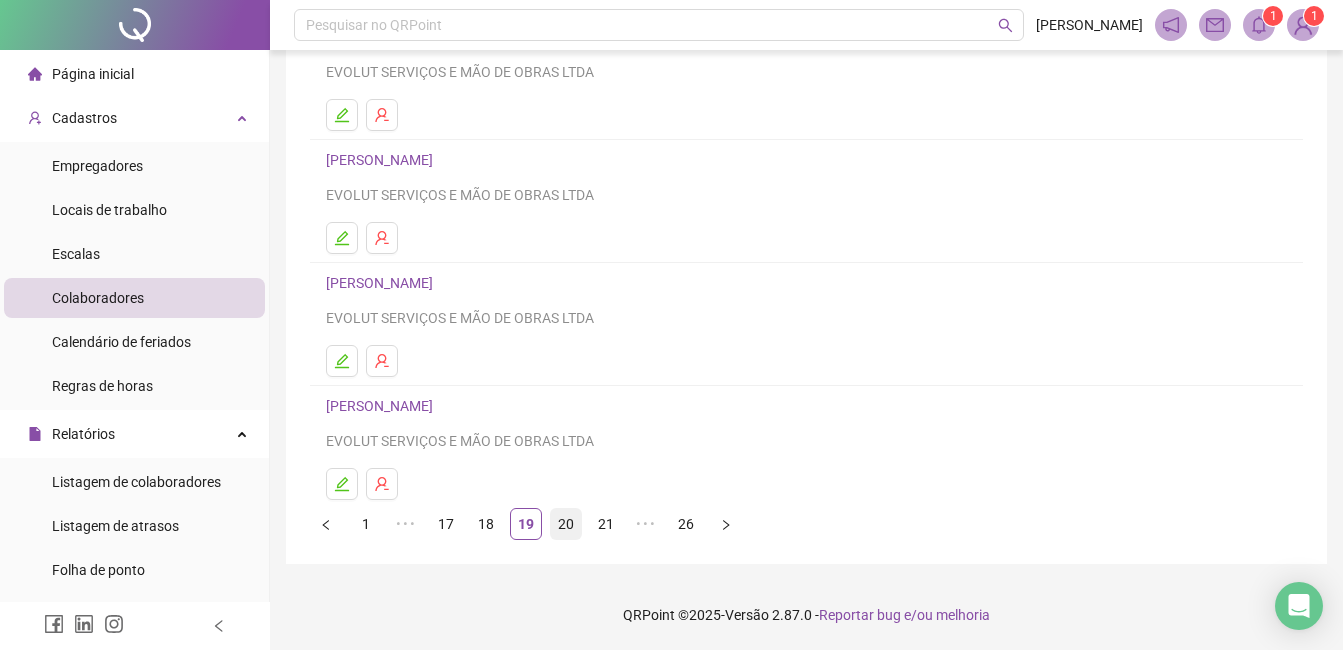 click on "20" at bounding box center [566, 524] 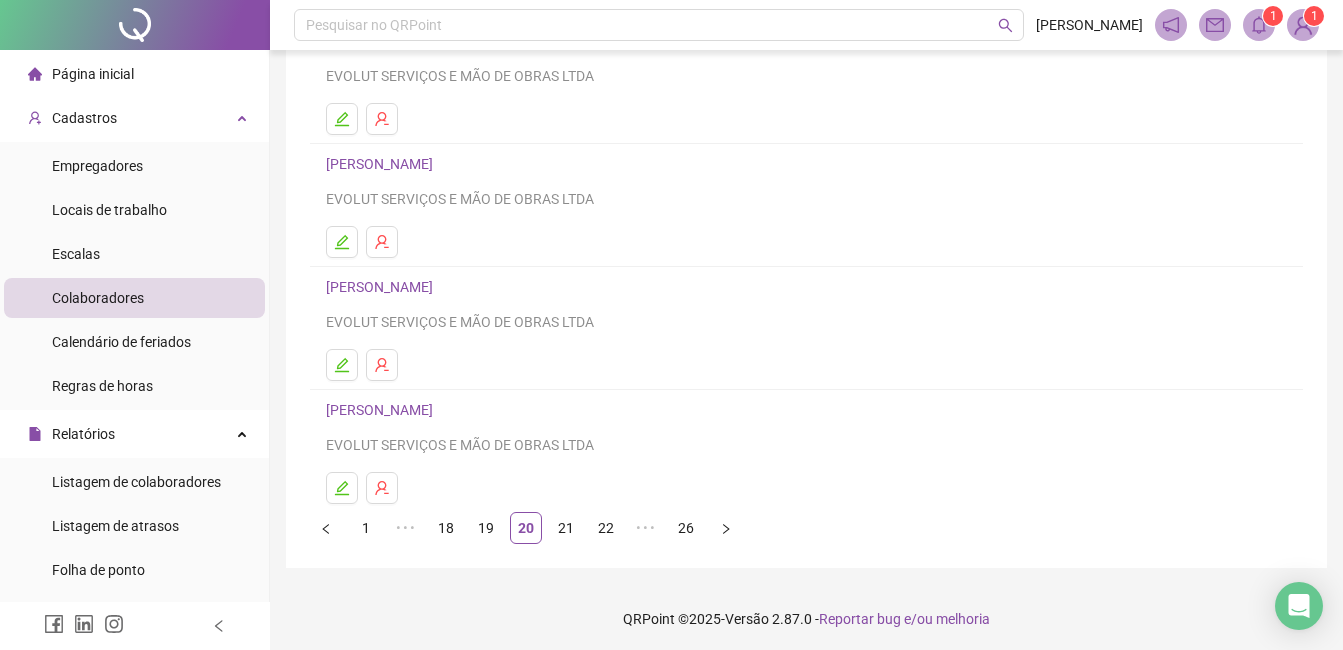 scroll, scrollTop: 317, scrollLeft: 0, axis: vertical 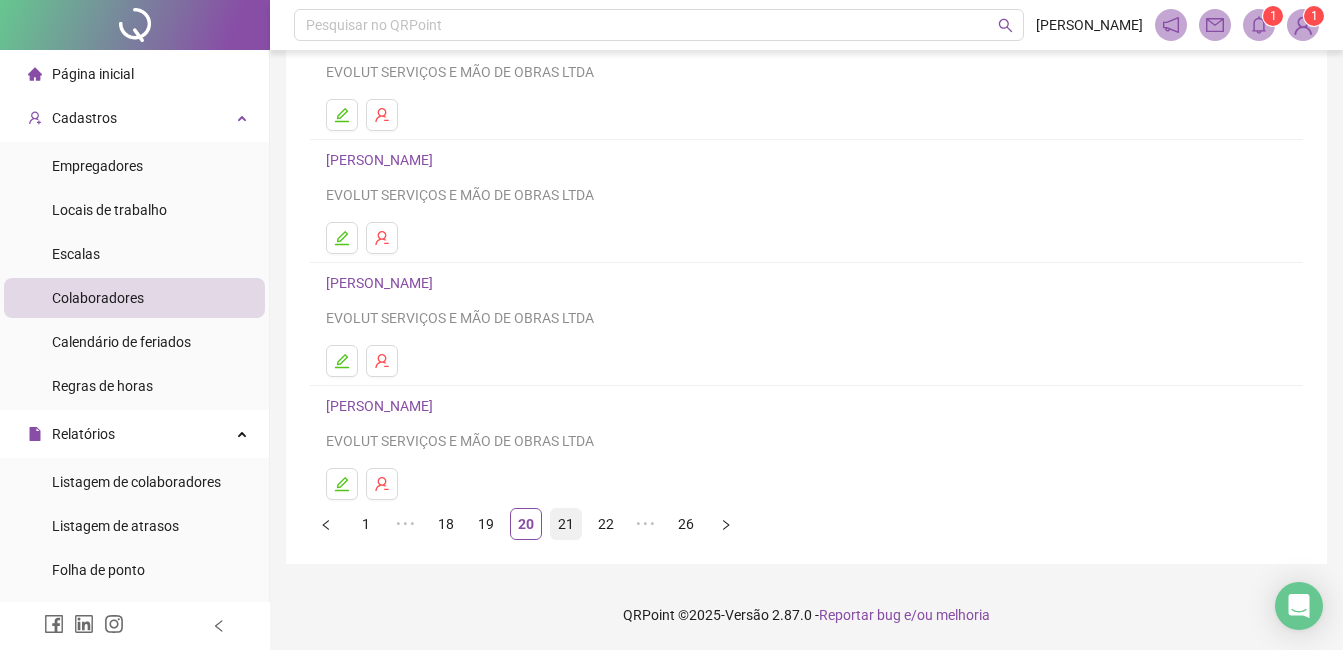 click on "21" at bounding box center (566, 524) 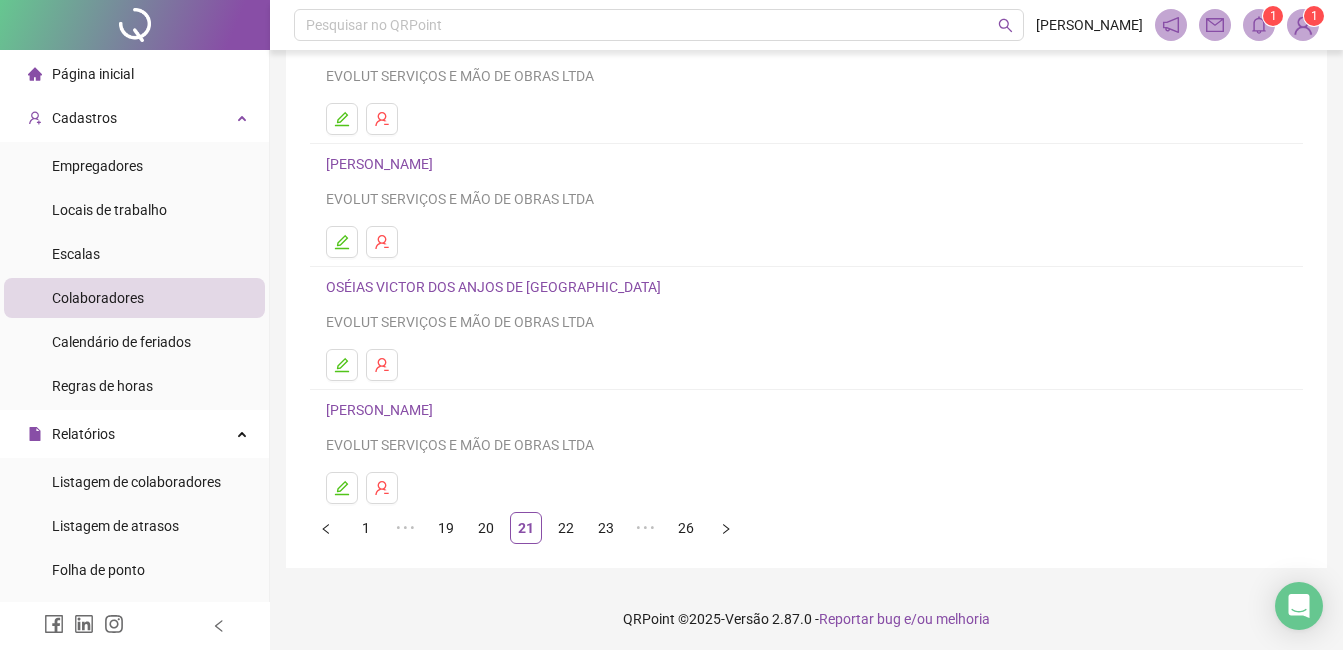 scroll, scrollTop: 317, scrollLeft: 0, axis: vertical 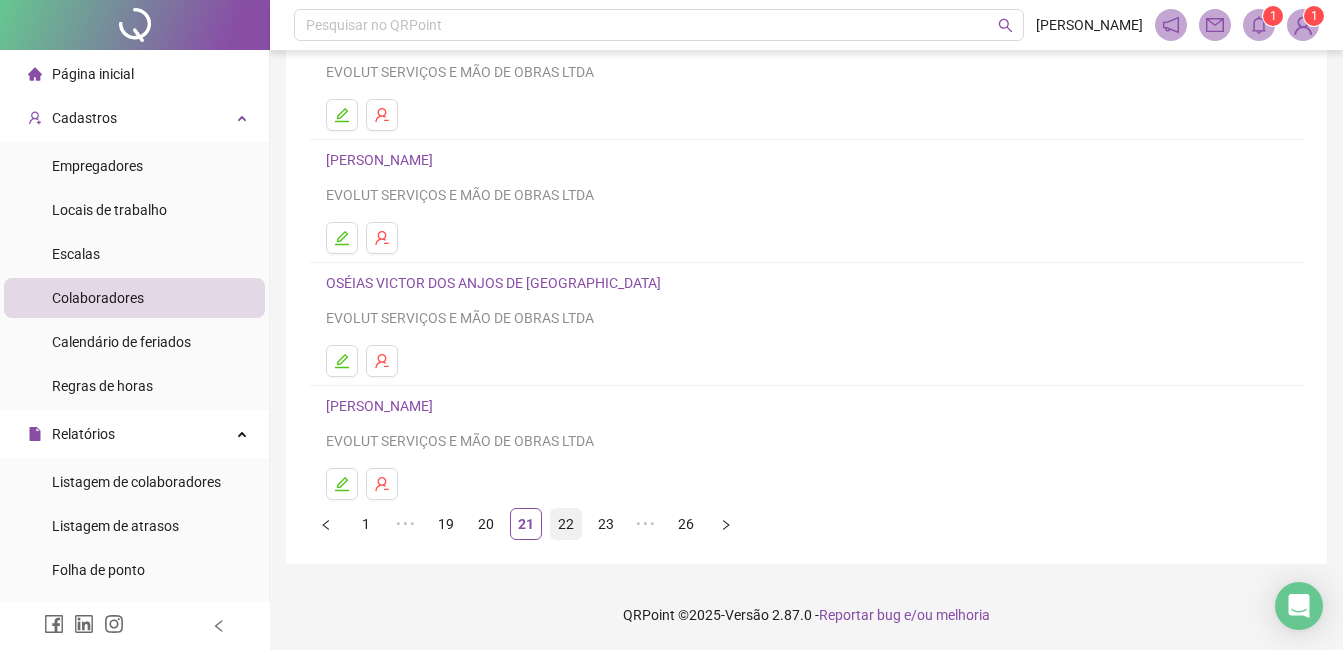 click on "22" at bounding box center [566, 524] 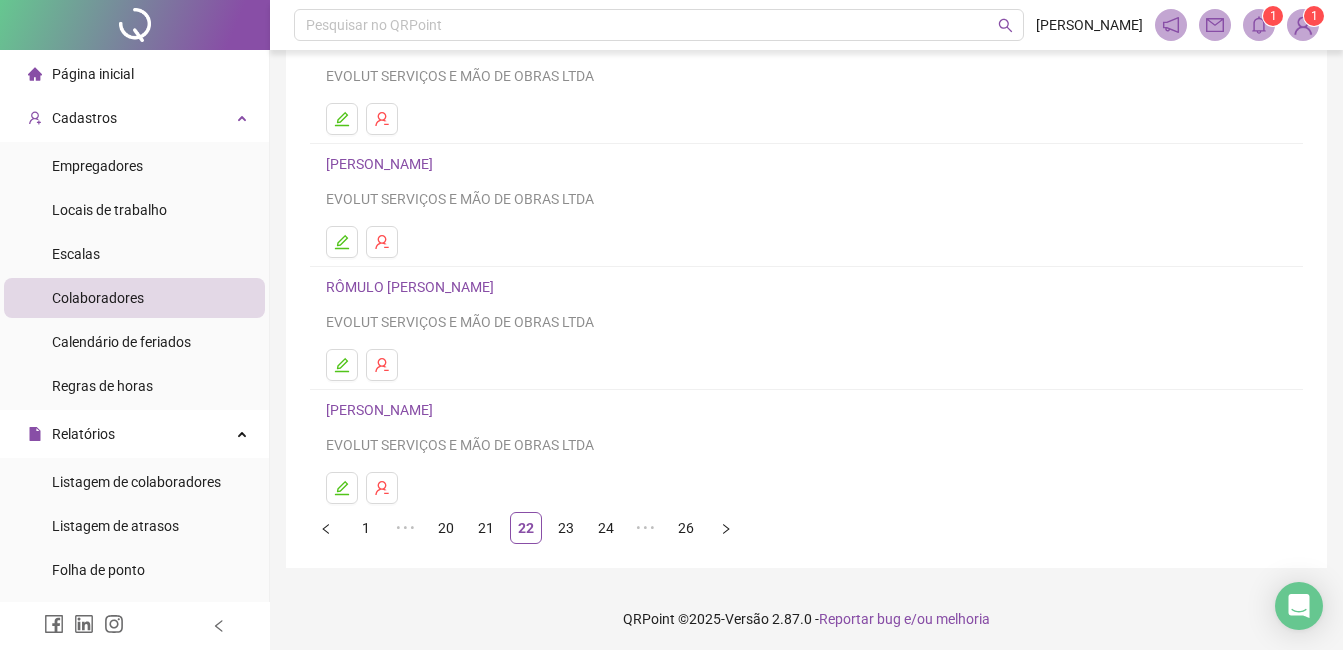 scroll, scrollTop: 317, scrollLeft: 0, axis: vertical 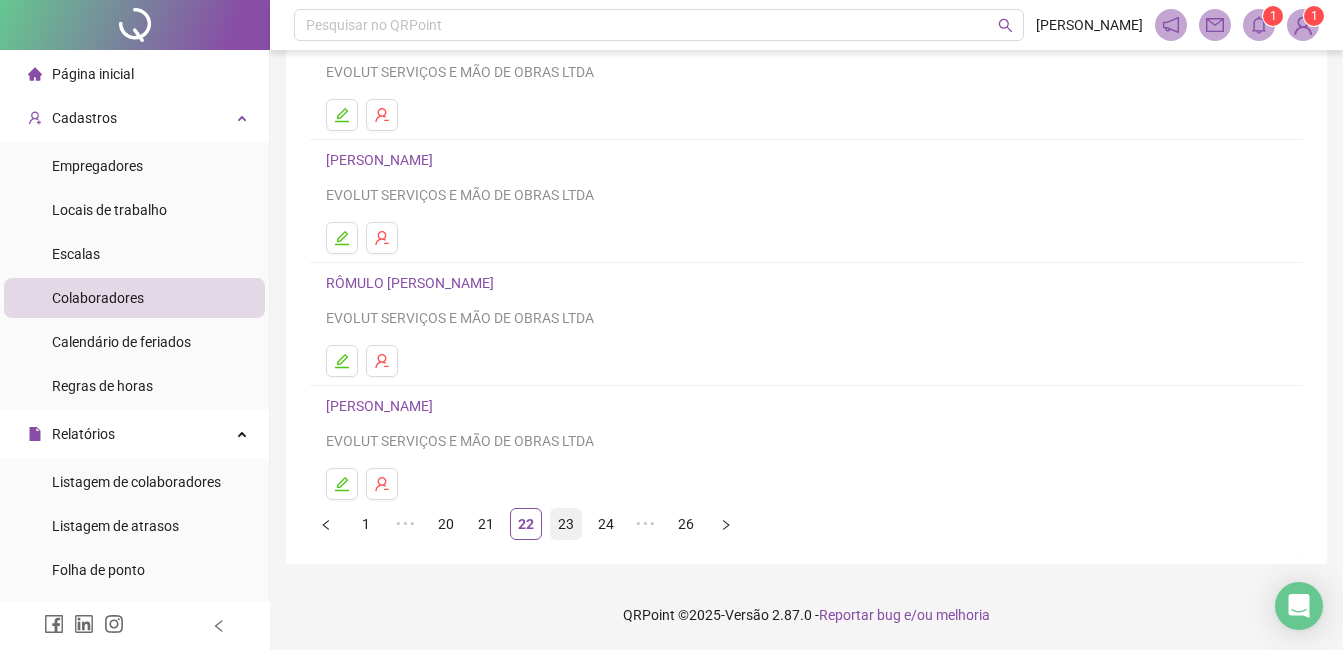 click on "23" at bounding box center [566, 524] 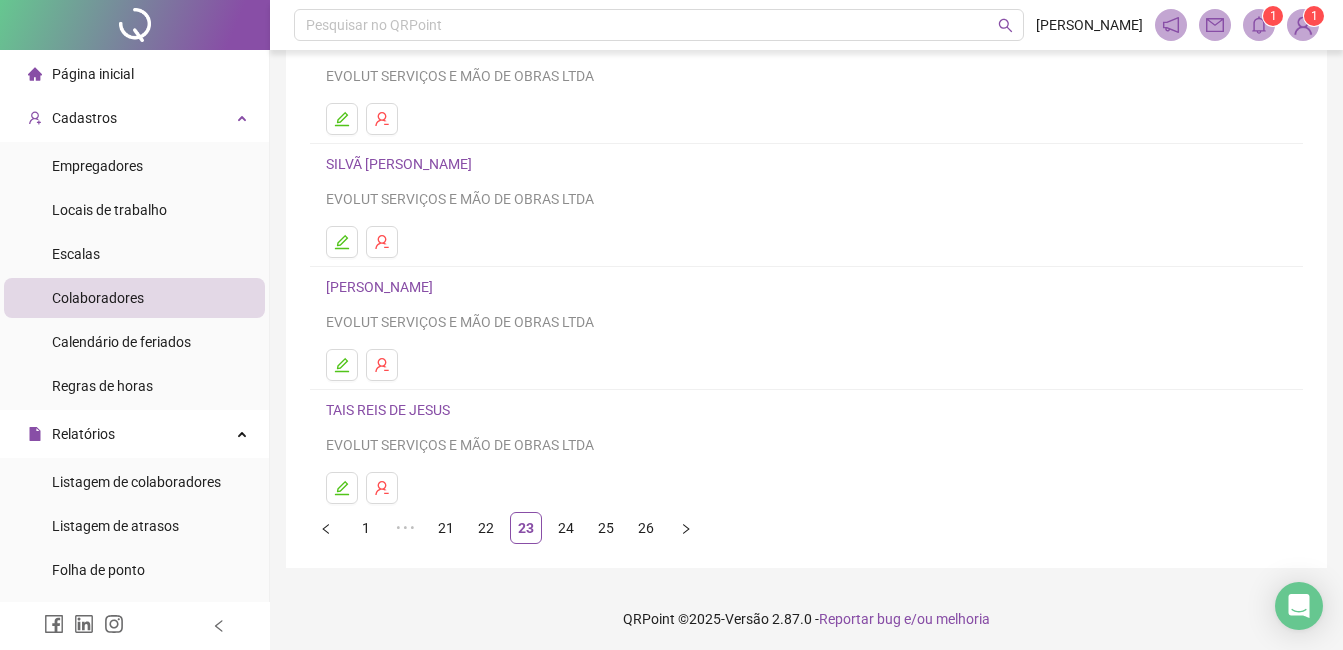 scroll, scrollTop: 317, scrollLeft: 0, axis: vertical 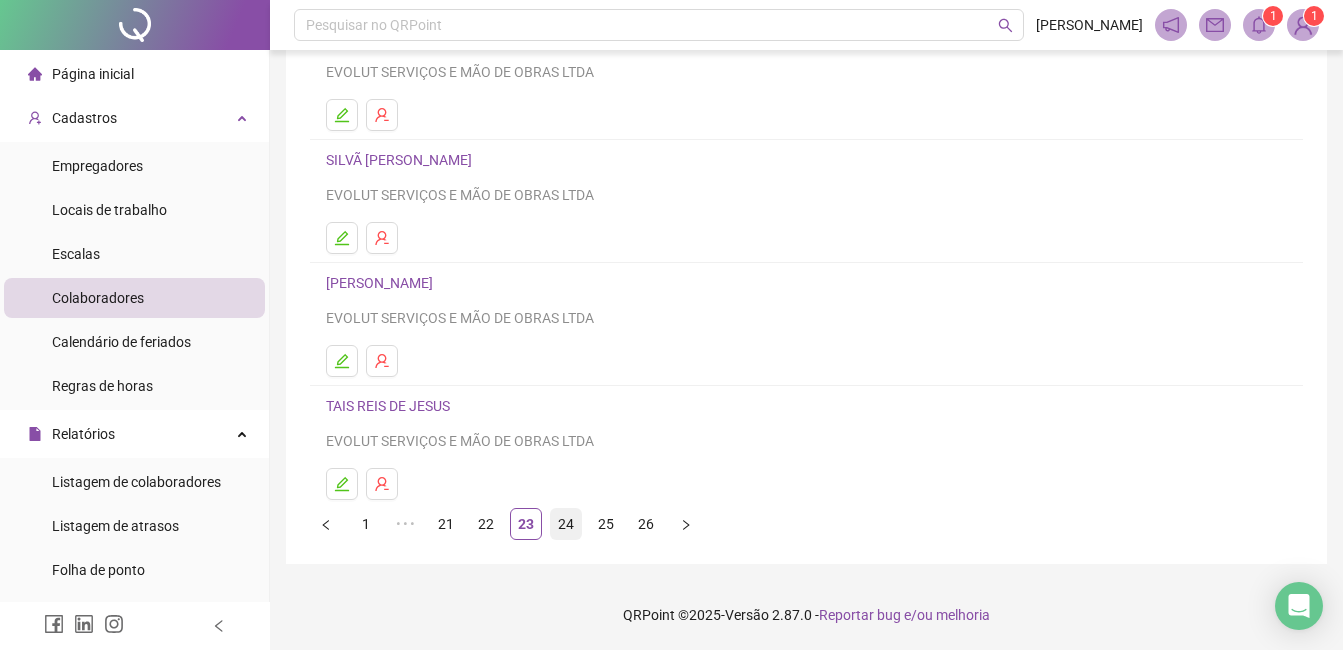 click on "24" at bounding box center (566, 524) 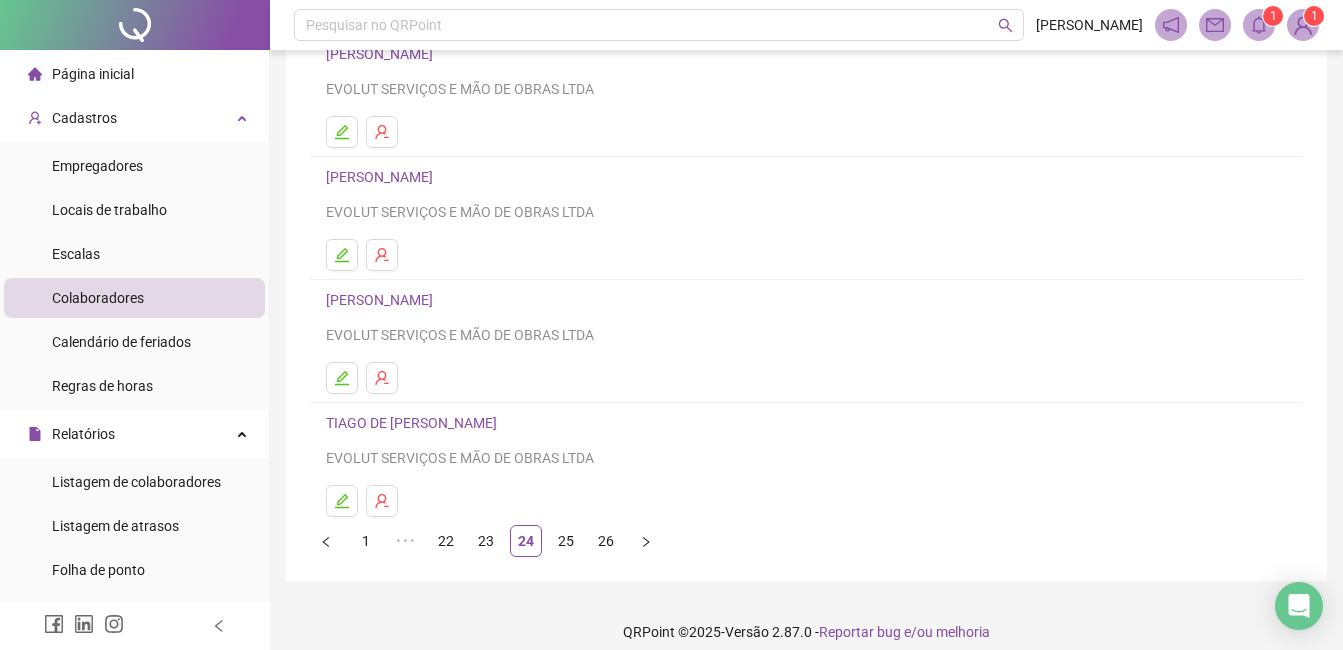 scroll, scrollTop: 317, scrollLeft: 0, axis: vertical 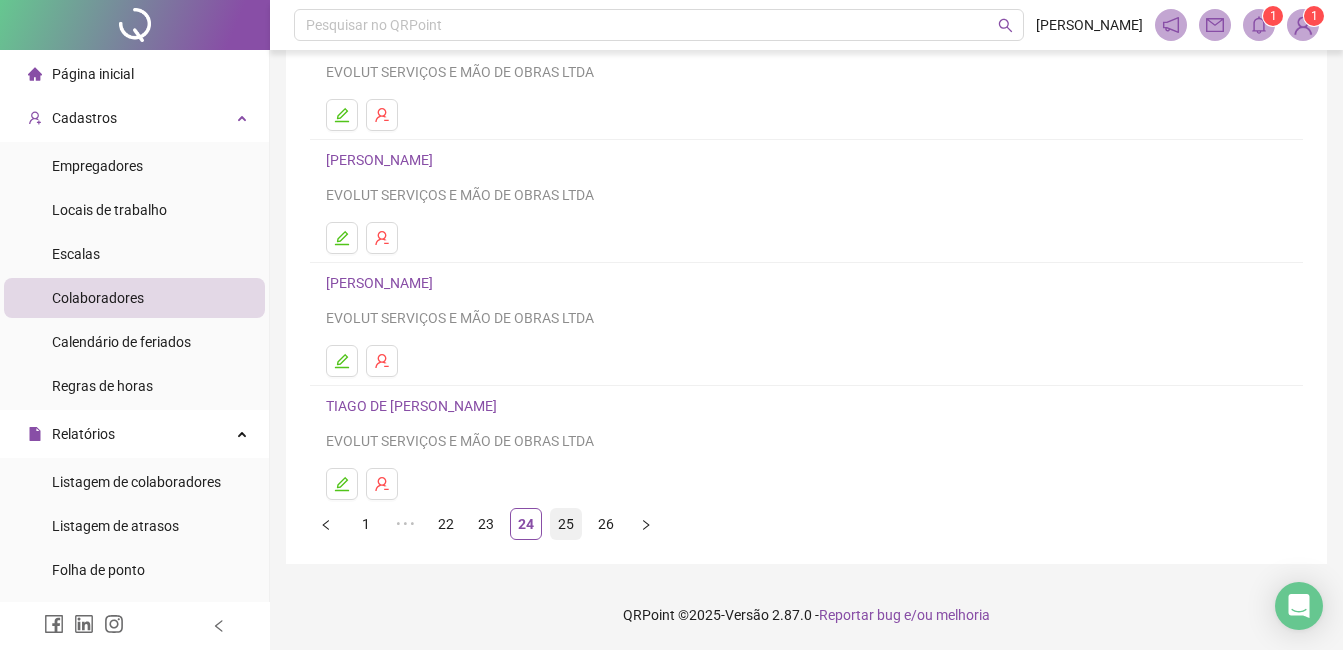 click on "25" at bounding box center [566, 524] 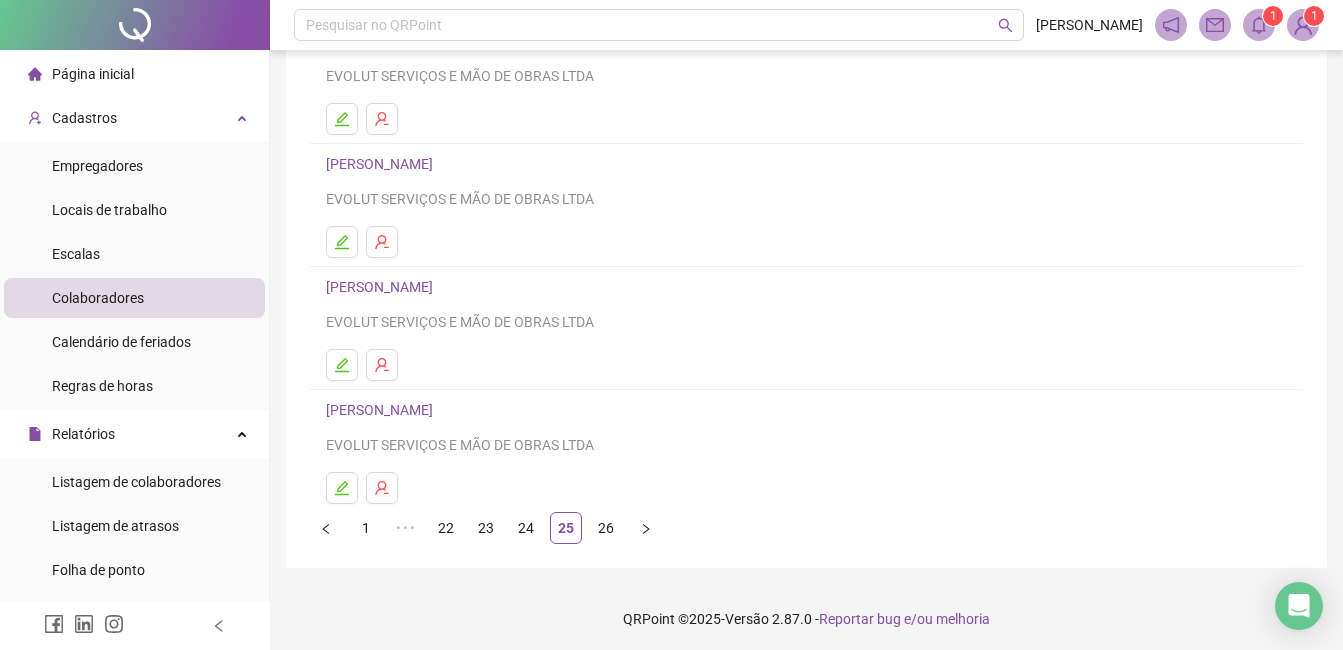 scroll, scrollTop: 317, scrollLeft: 0, axis: vertical 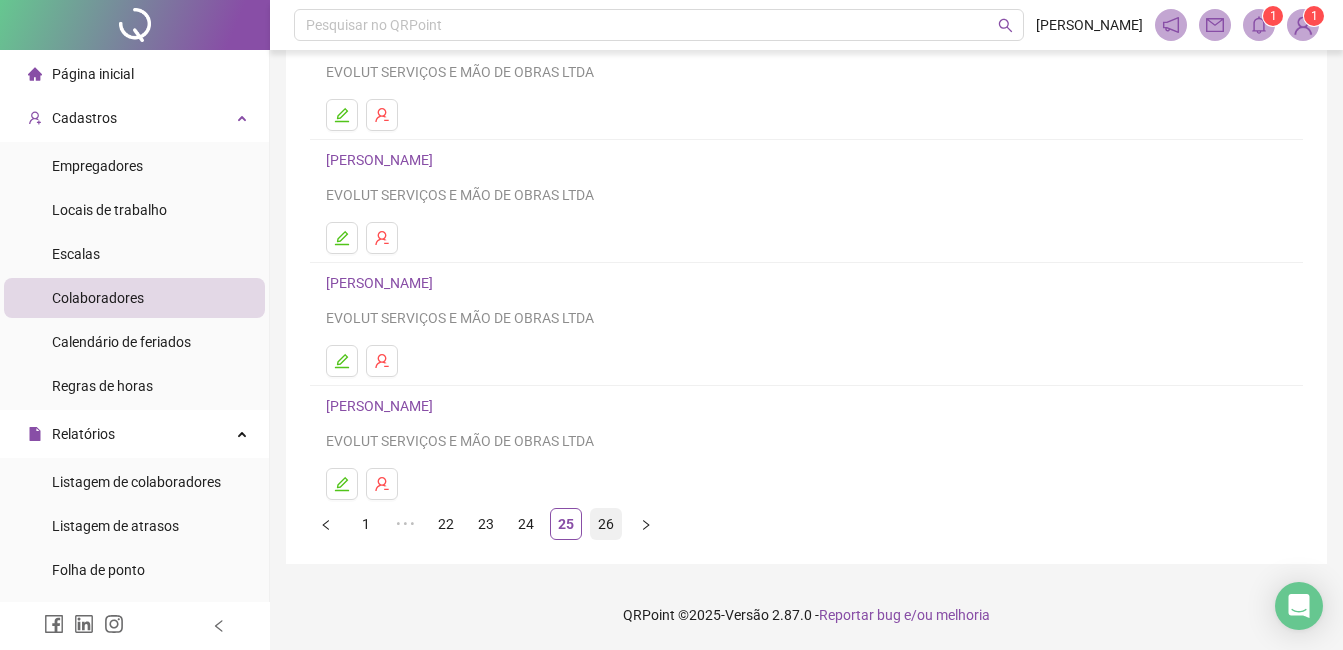 click on "26" at bounding box center (606, 524) 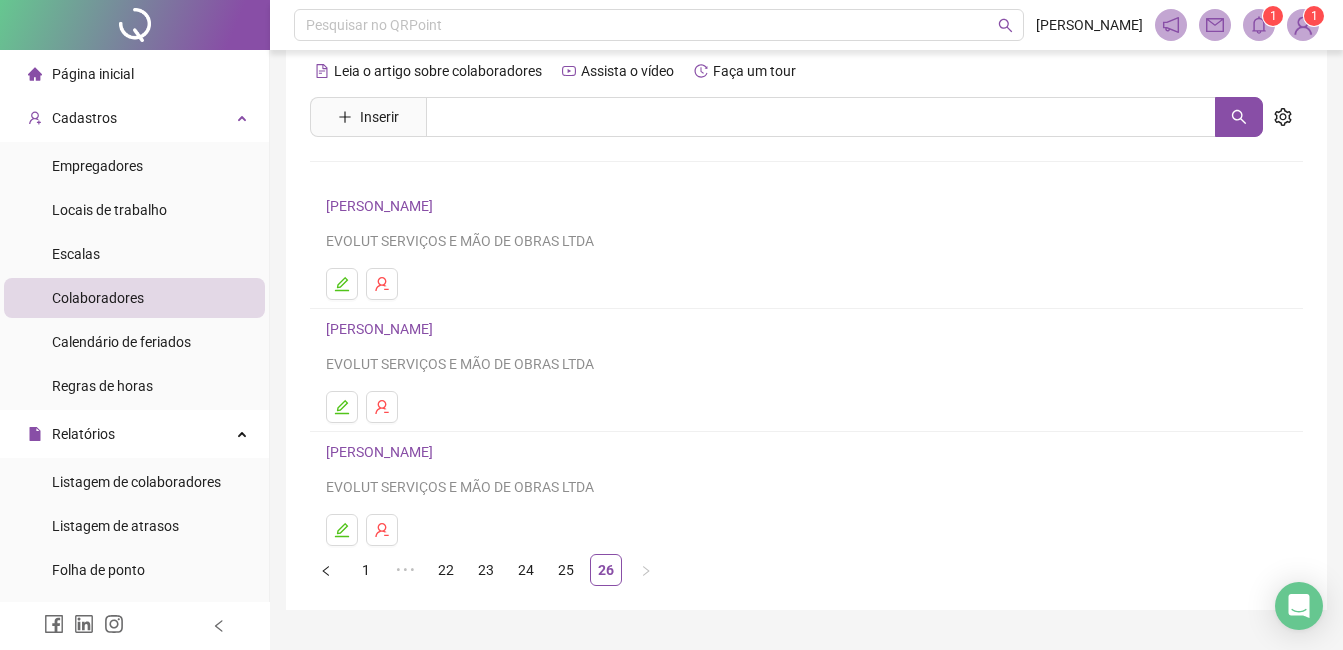 scroll, scrollTop: 0, scrollLeft: 0, axis: both 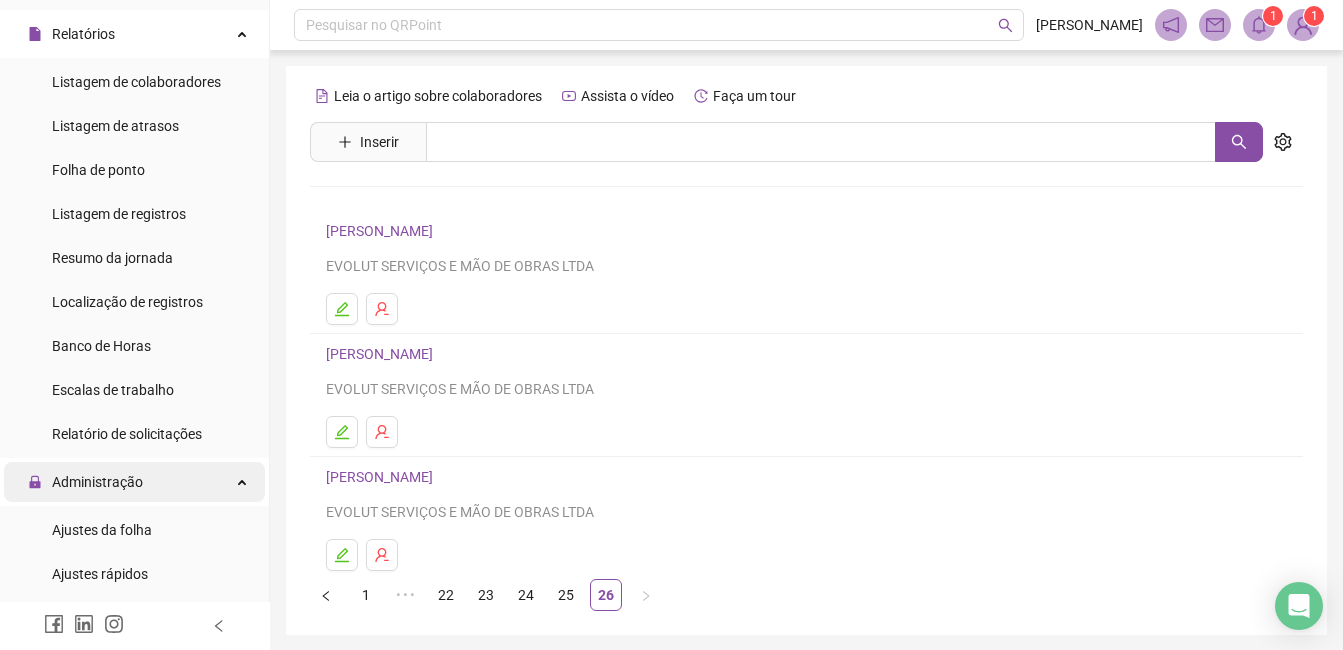 drag, startPoint x: 107, startPoint y: 534, endPoint x: 177, endPoint y: 470, distance: 94.847244 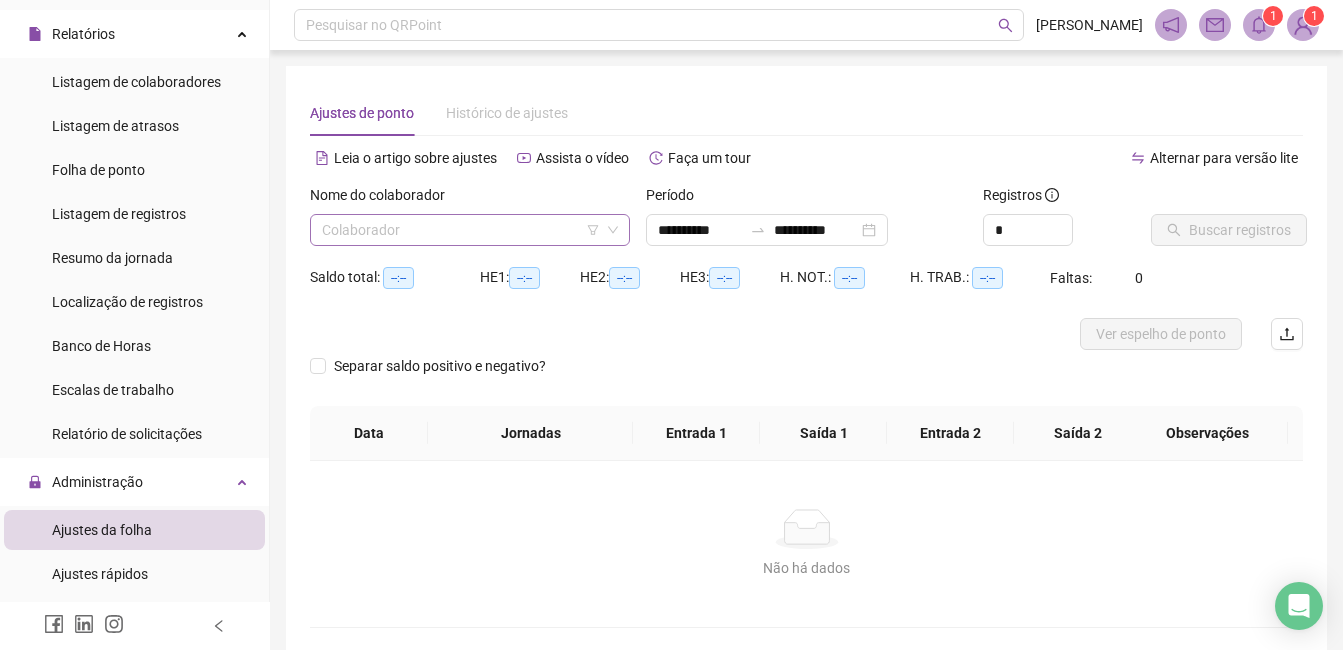 click at bounding box center (464, 230) 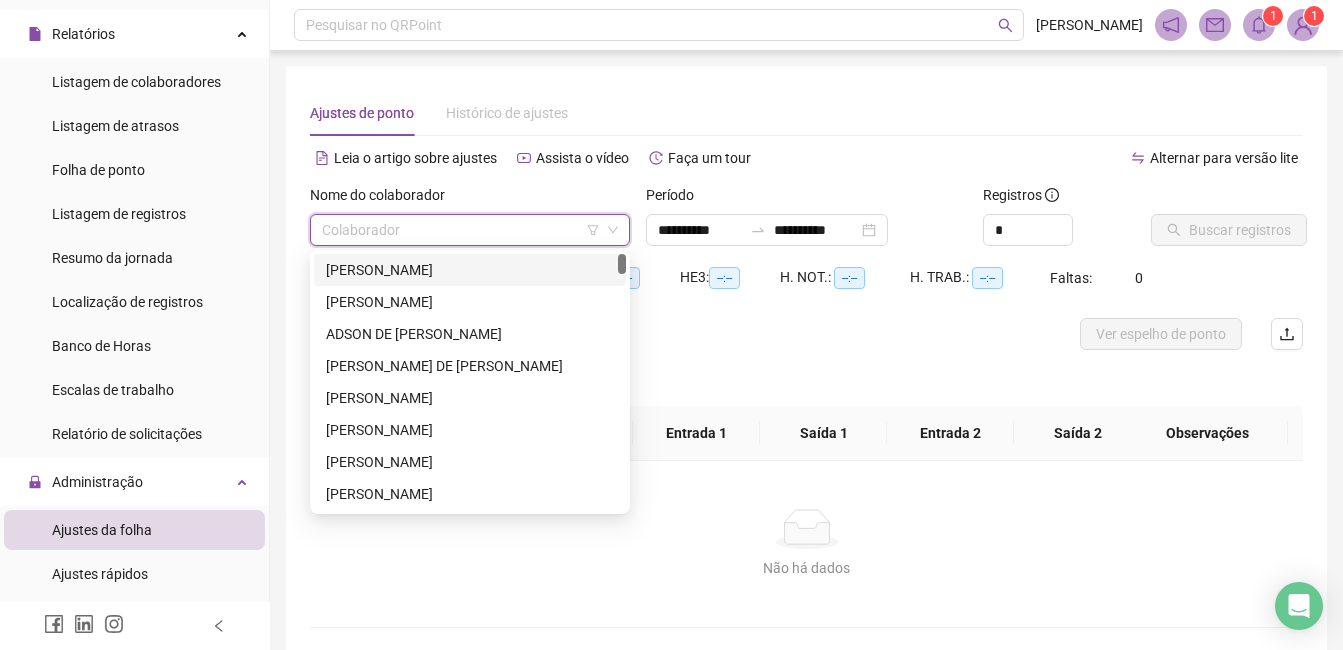 click on "[PERSON_NAME]" at bounding box center [470, 270] 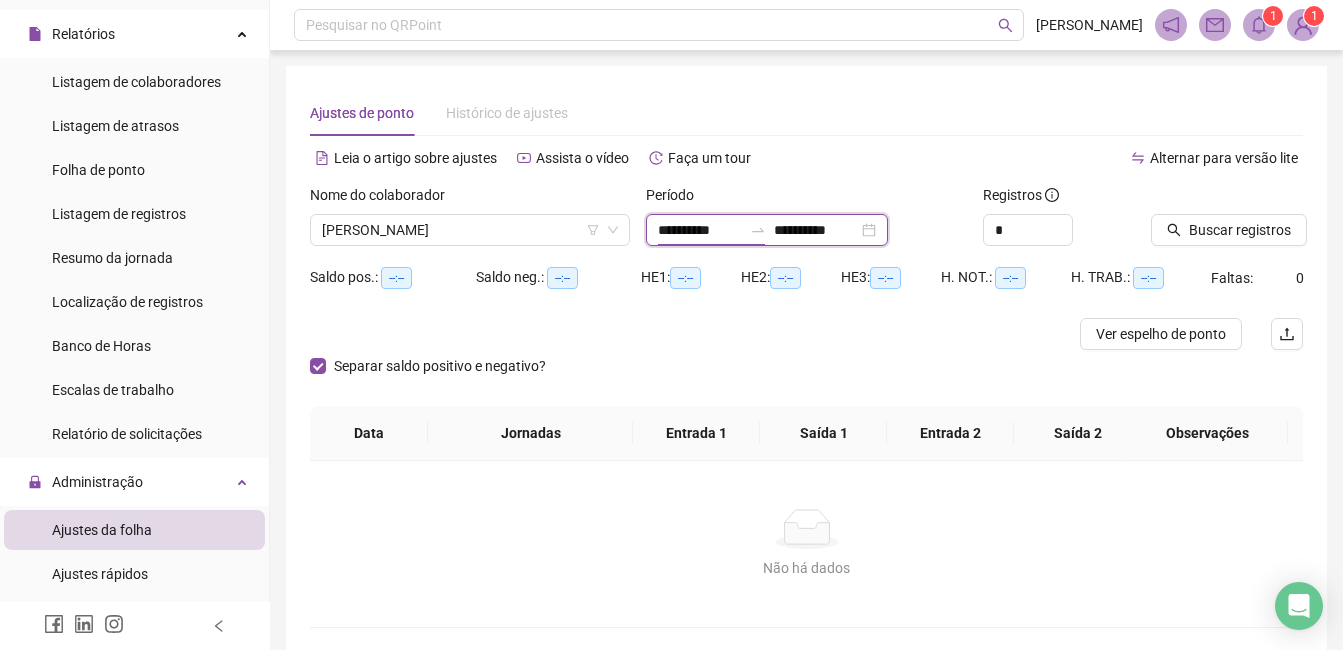 click on "**********" at bounding box center (700, 230) 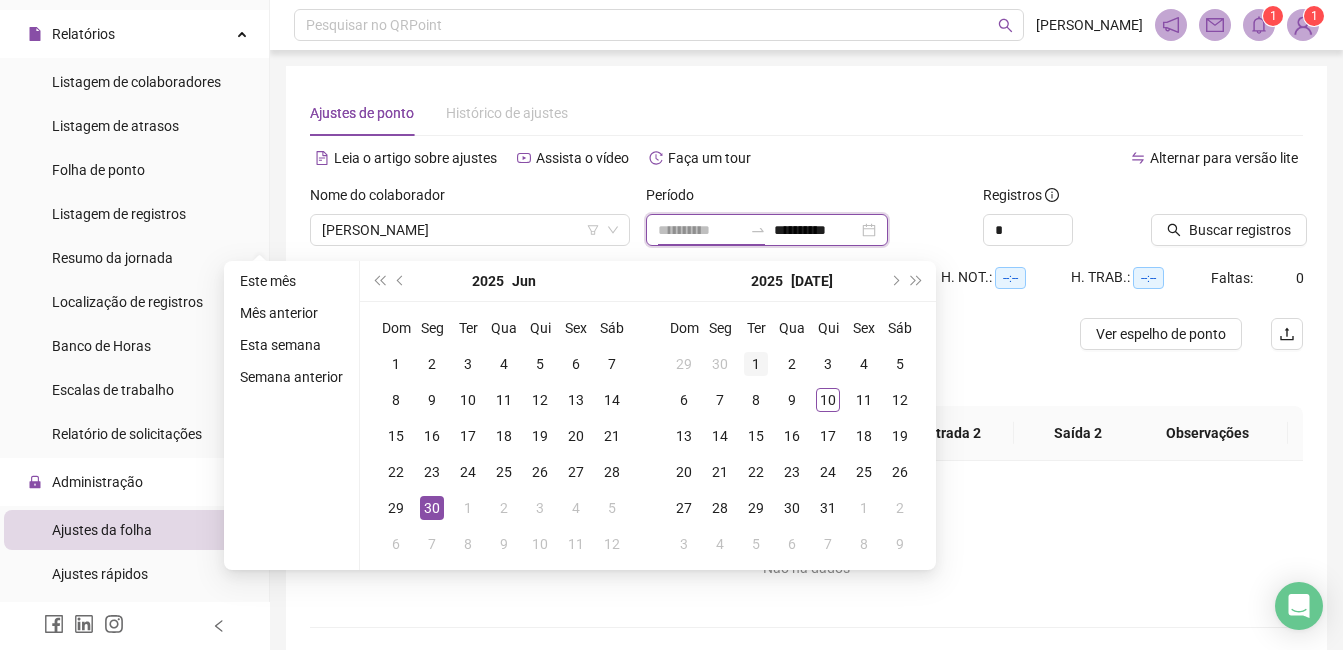 type on "**********" 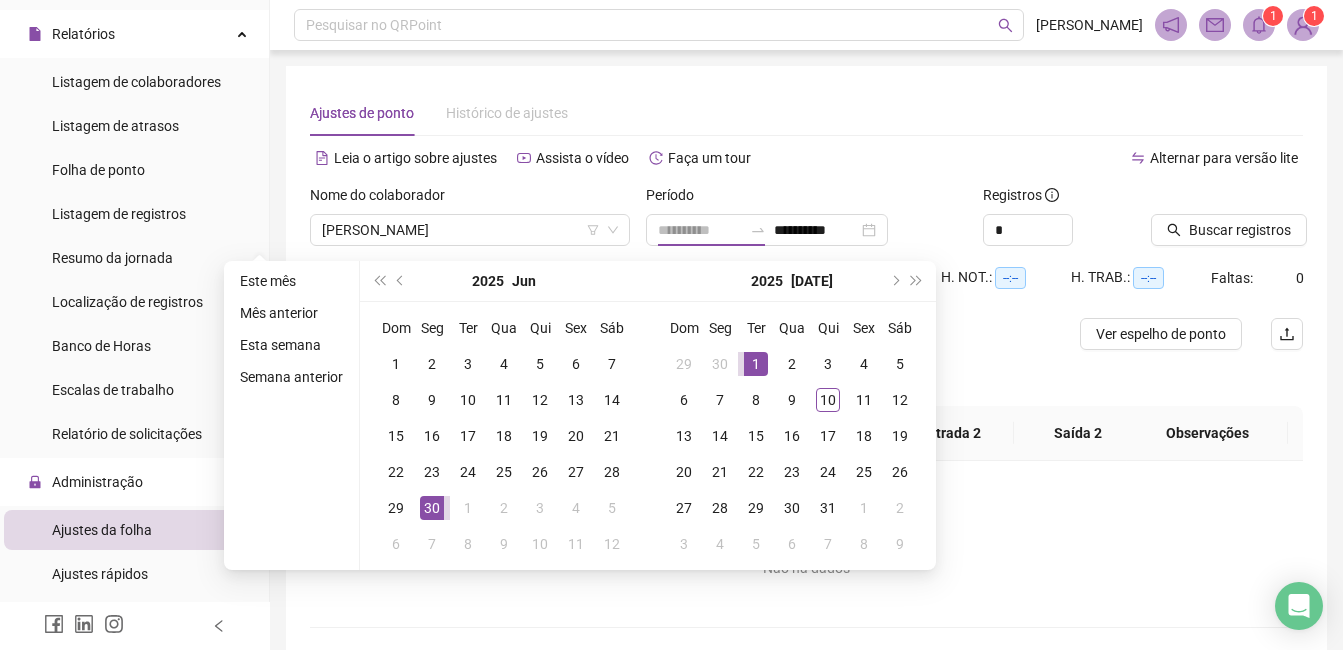 click on "1" at bounding box center (756, 364) 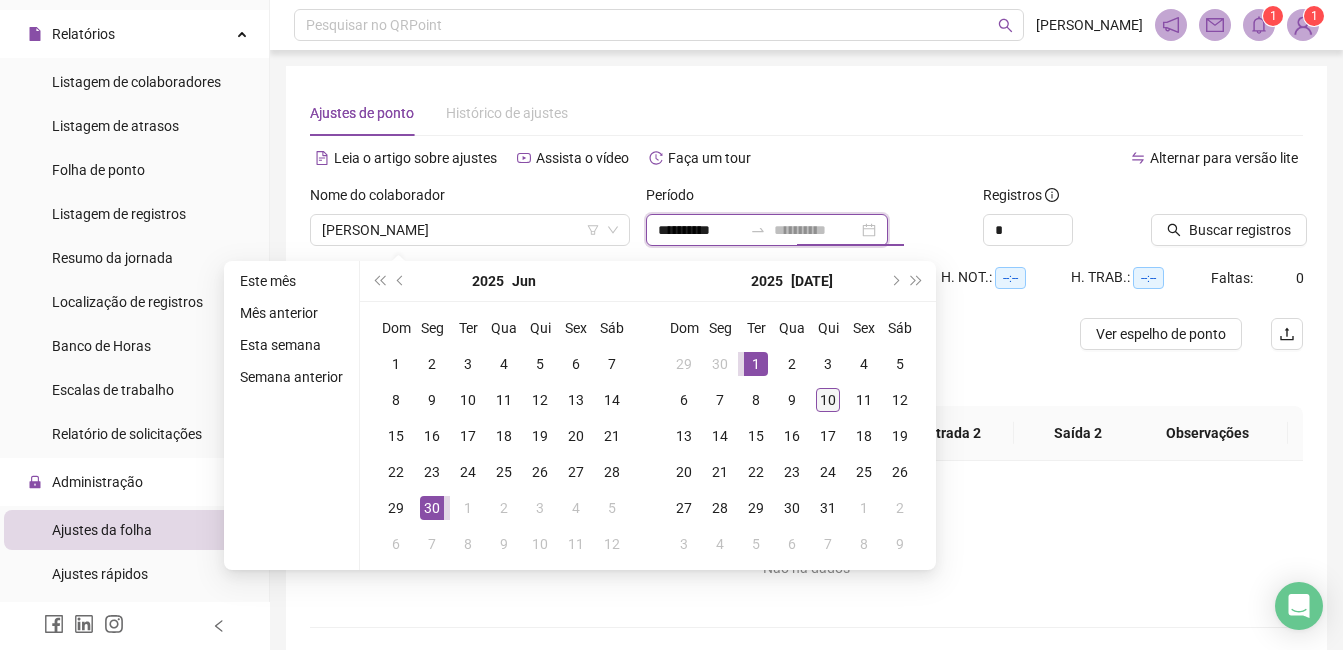 type on "**********" 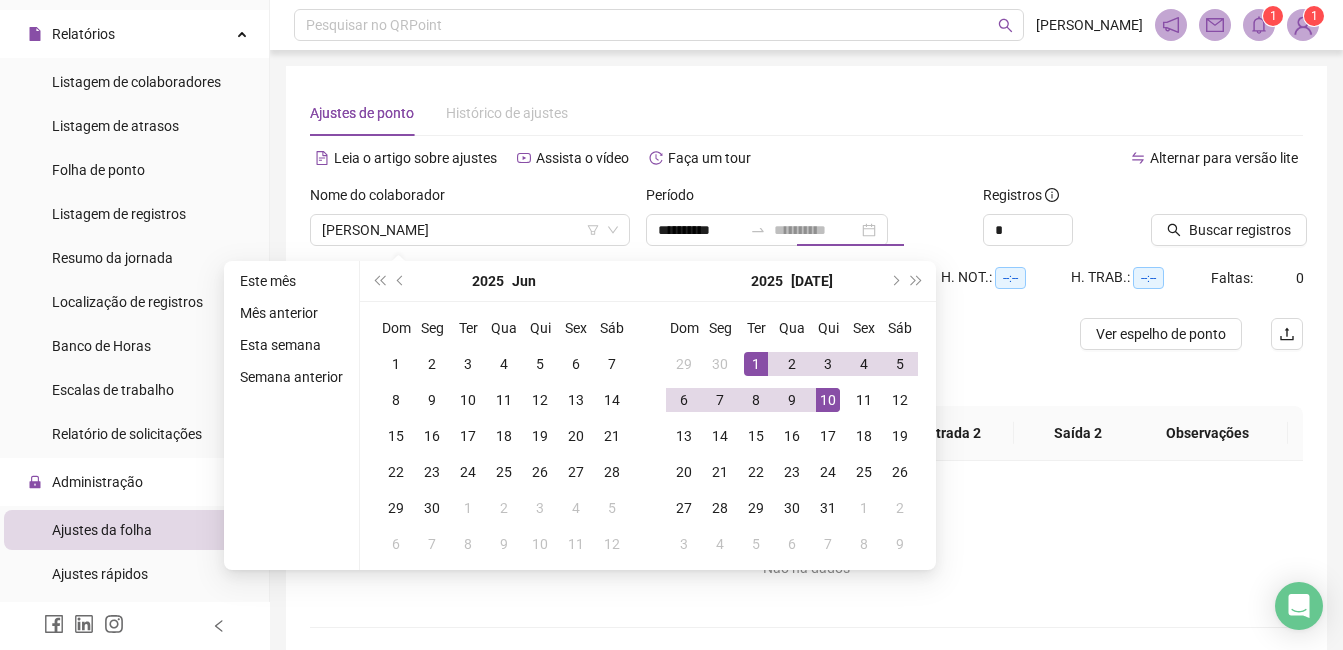 click on "10" at bounding box center (828, 400) 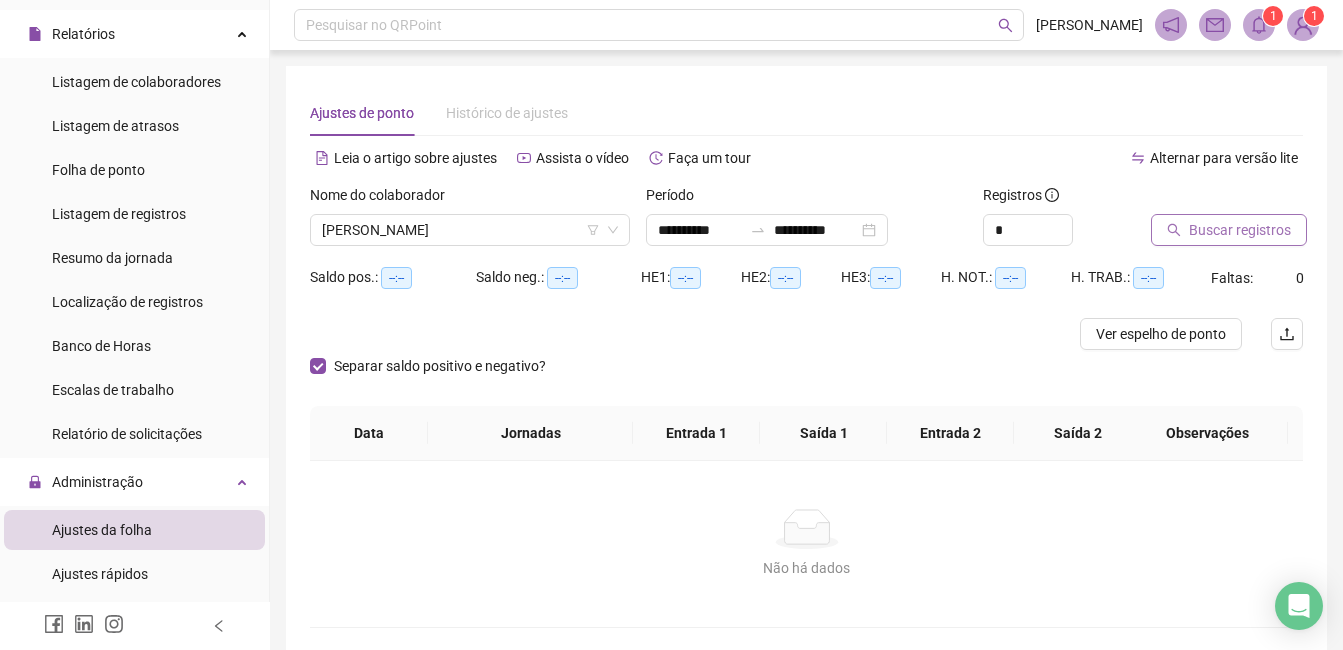click on "Buscar registros" at bounding box center (1240, 230) 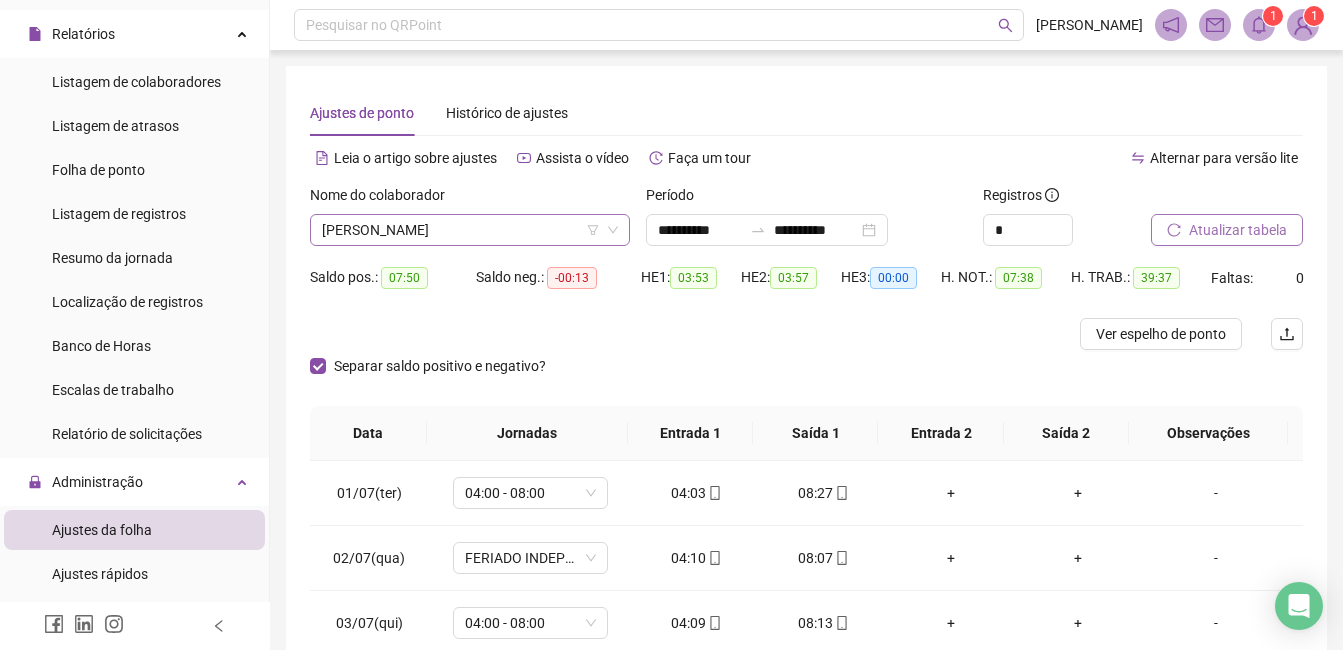 click on "[PERSON_NAME]" at bounding box center [470, 230] 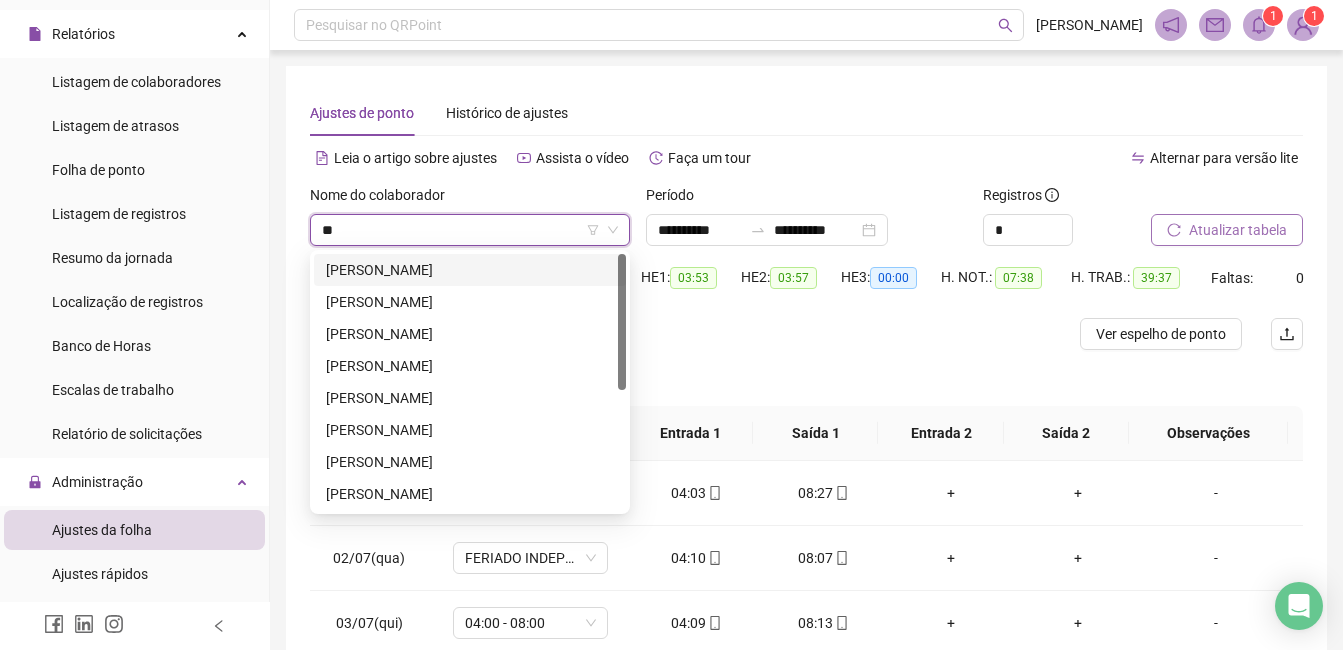 type on "***" 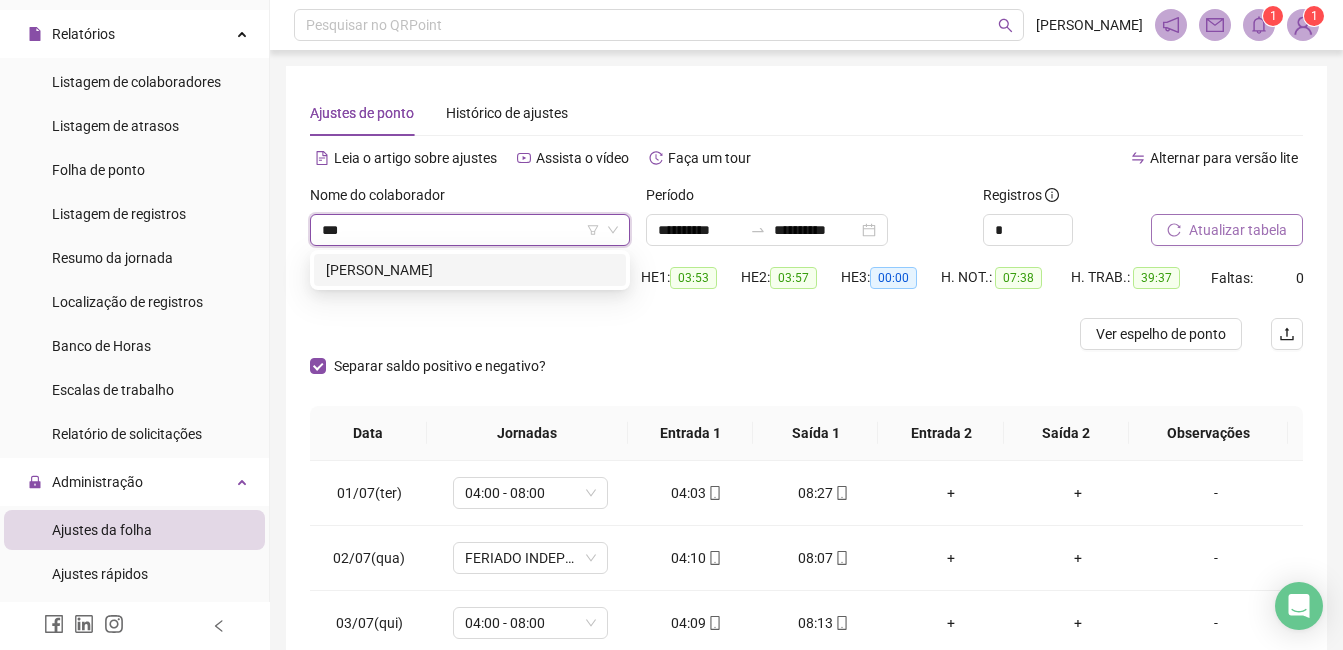 click on "[PERSON_NAME]" at bounding box center (470, 270) 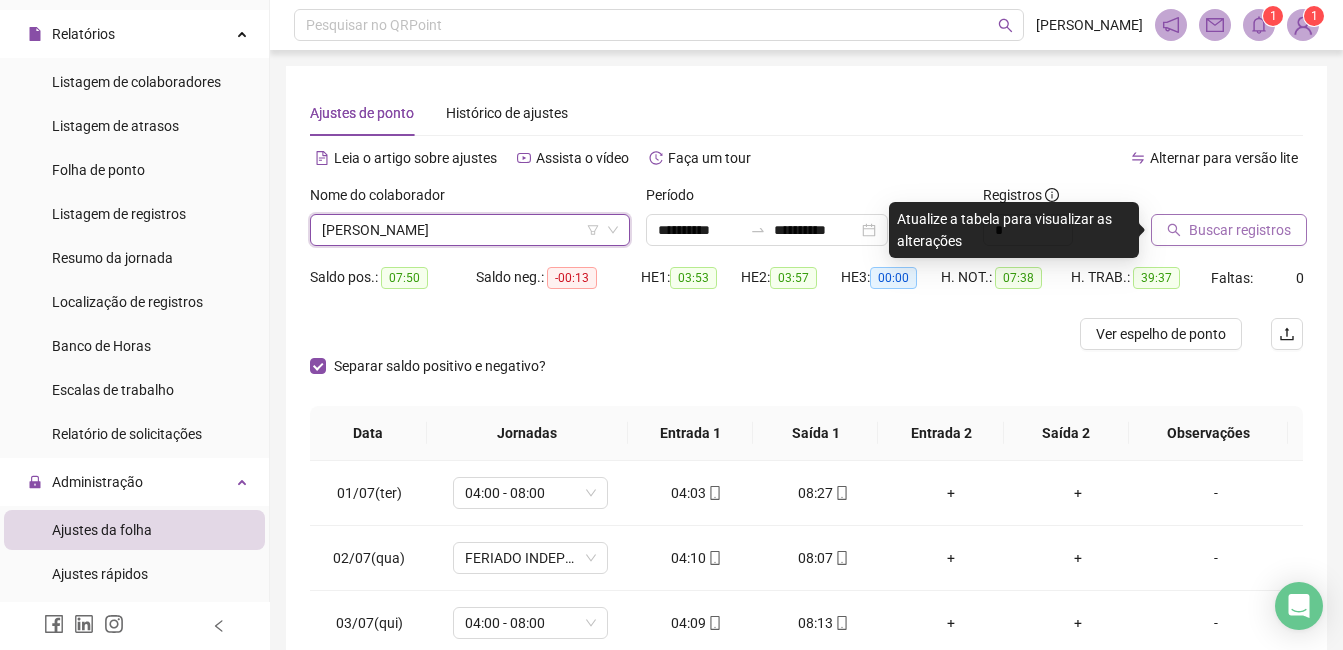 click on "Buscar registros" at bounding box center [1240, 230] 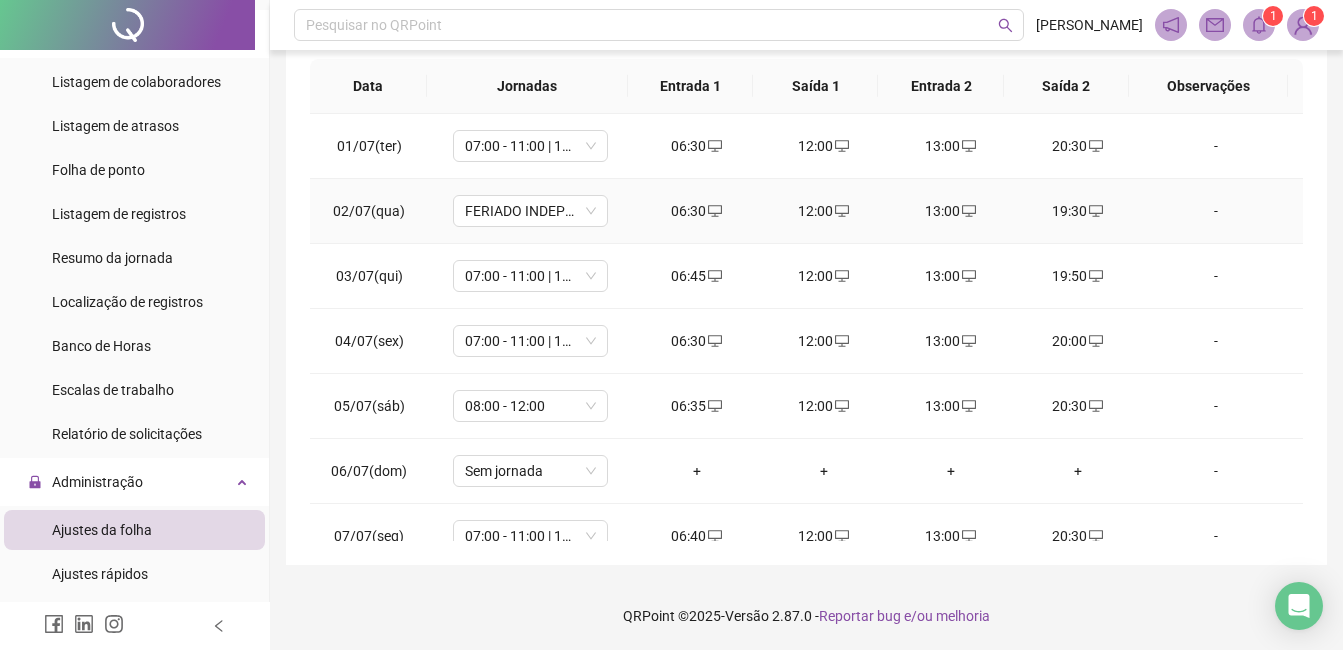 scroll, scrollTop: 348, scrollLeft: 0, axis: vertical 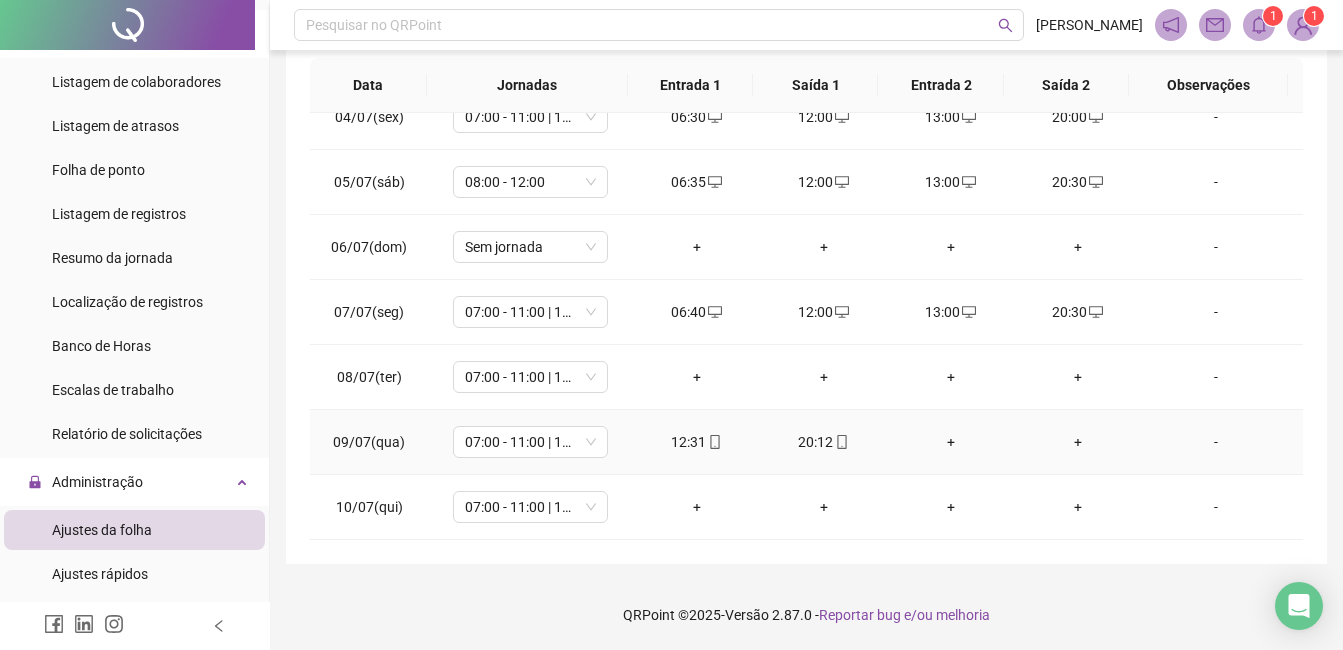 click on "+" at bounding box center (950, 442) 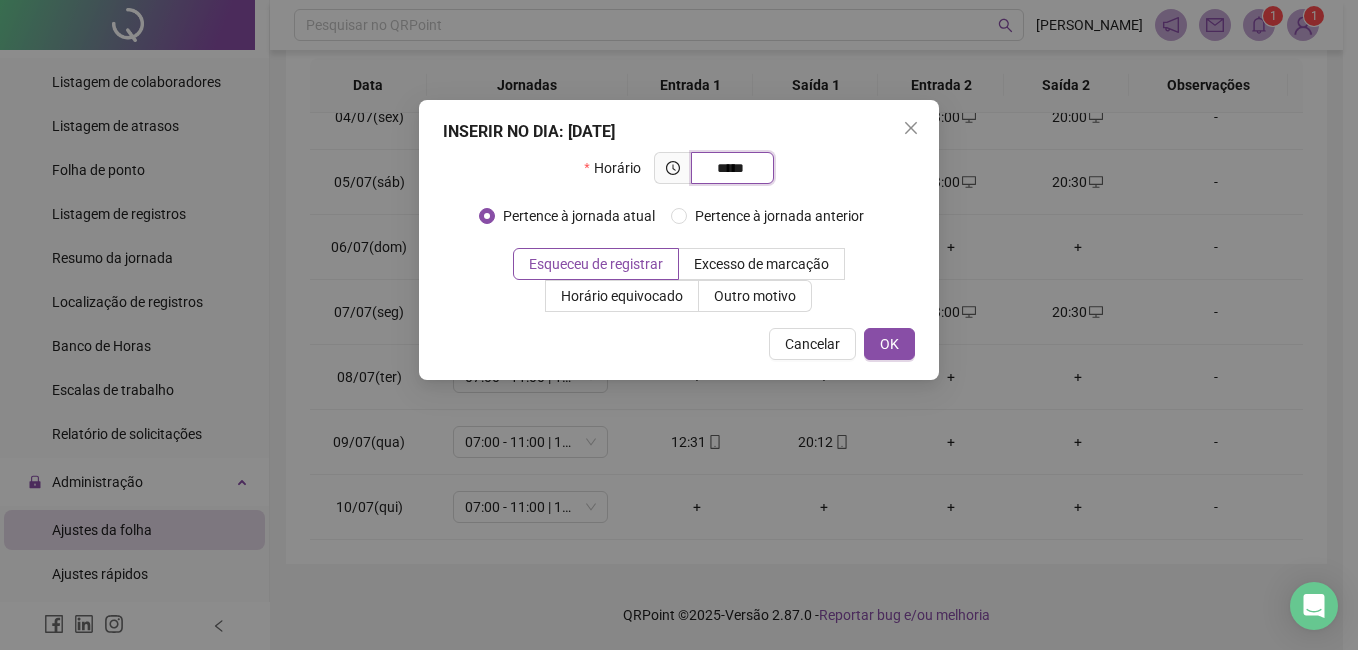 type on "*****" 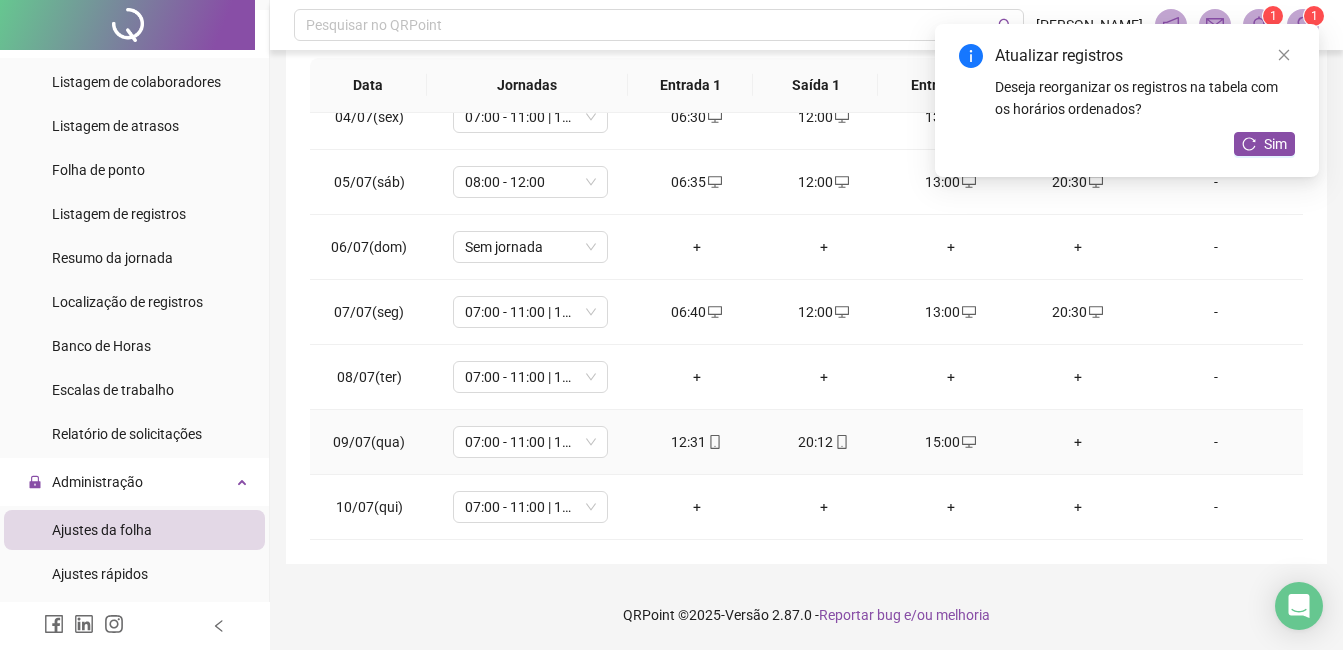 click on "+" at bounding box center (1077, 442) 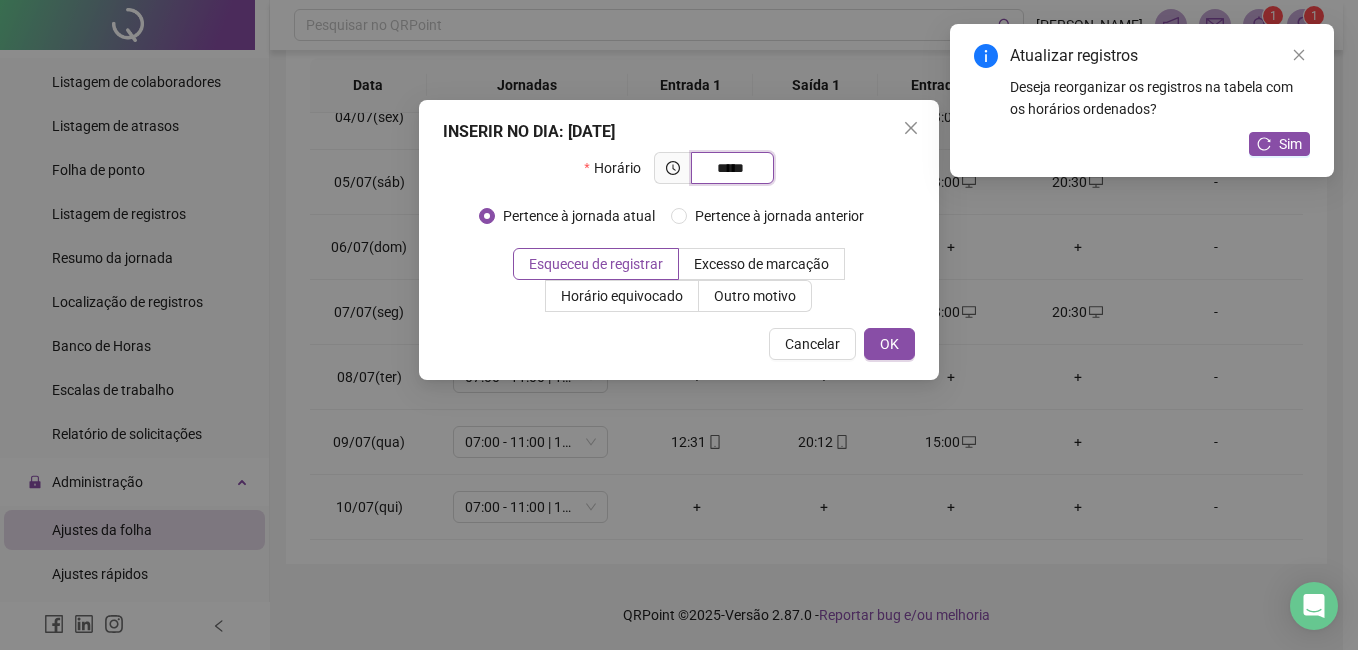 type on "*****" 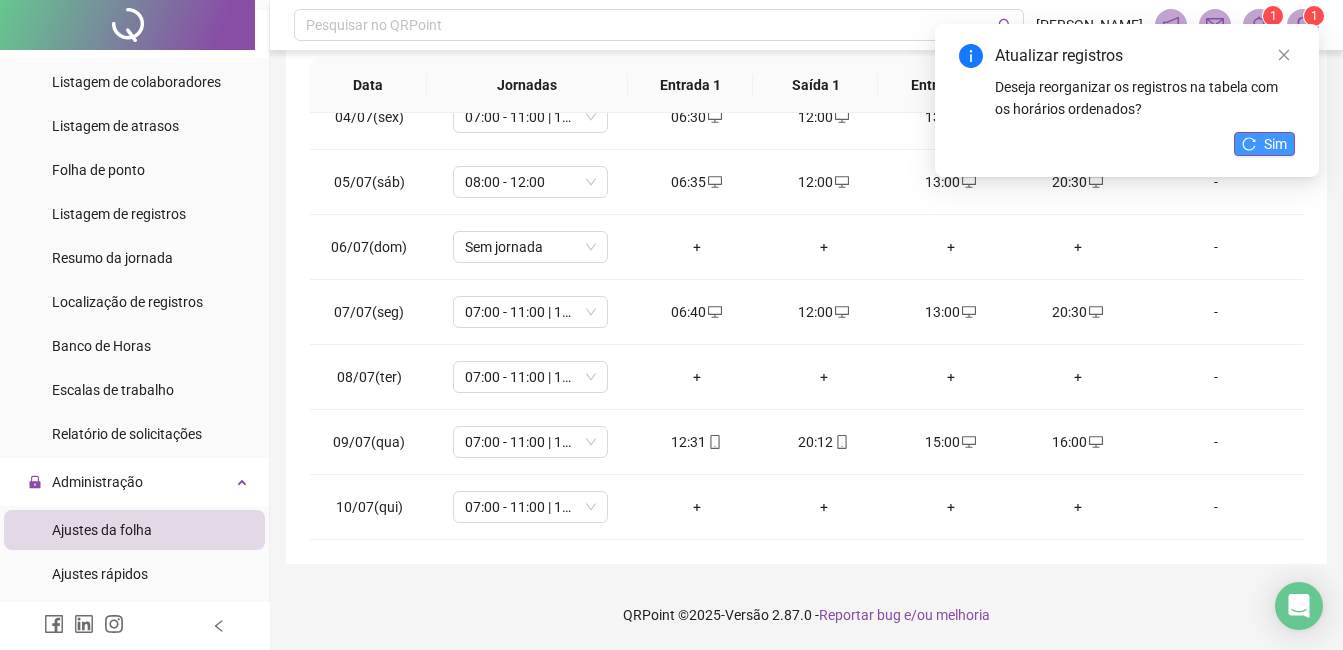 click on "Sim" at bounding box center [1275, 144] 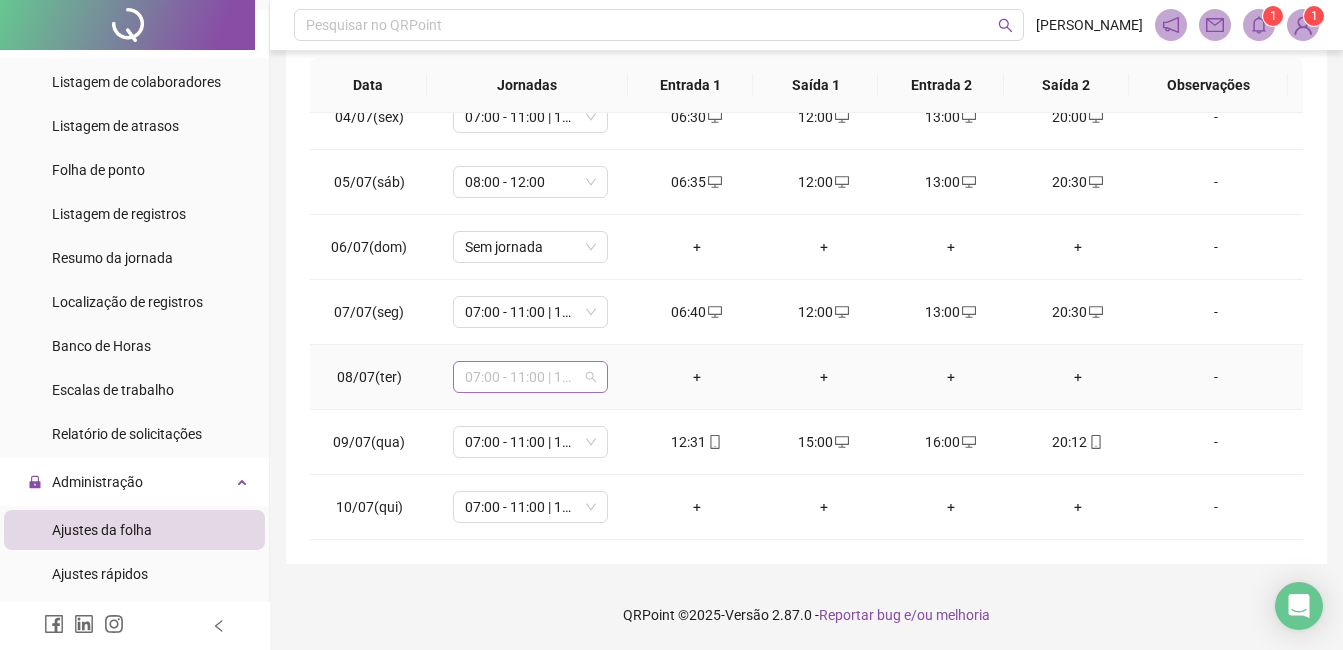 click on "07:00 - 11:00 | 12:00 - 16:00" at bounding box center [530, 377] 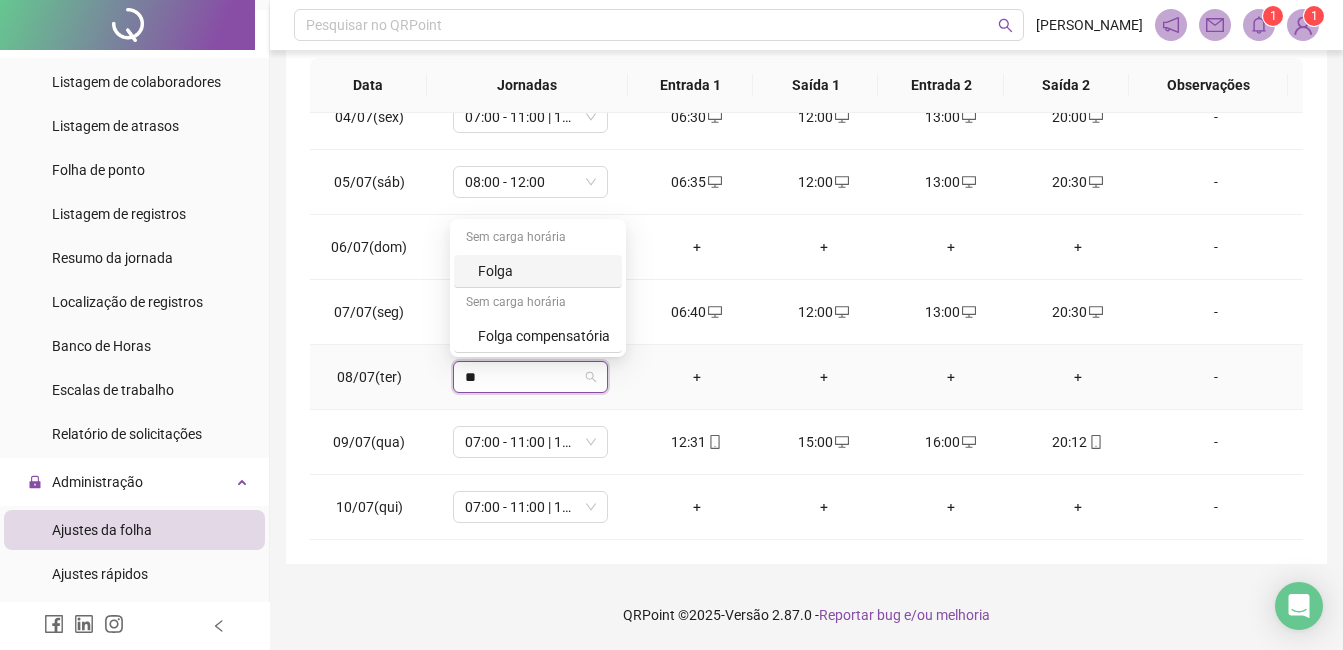 type on "***" 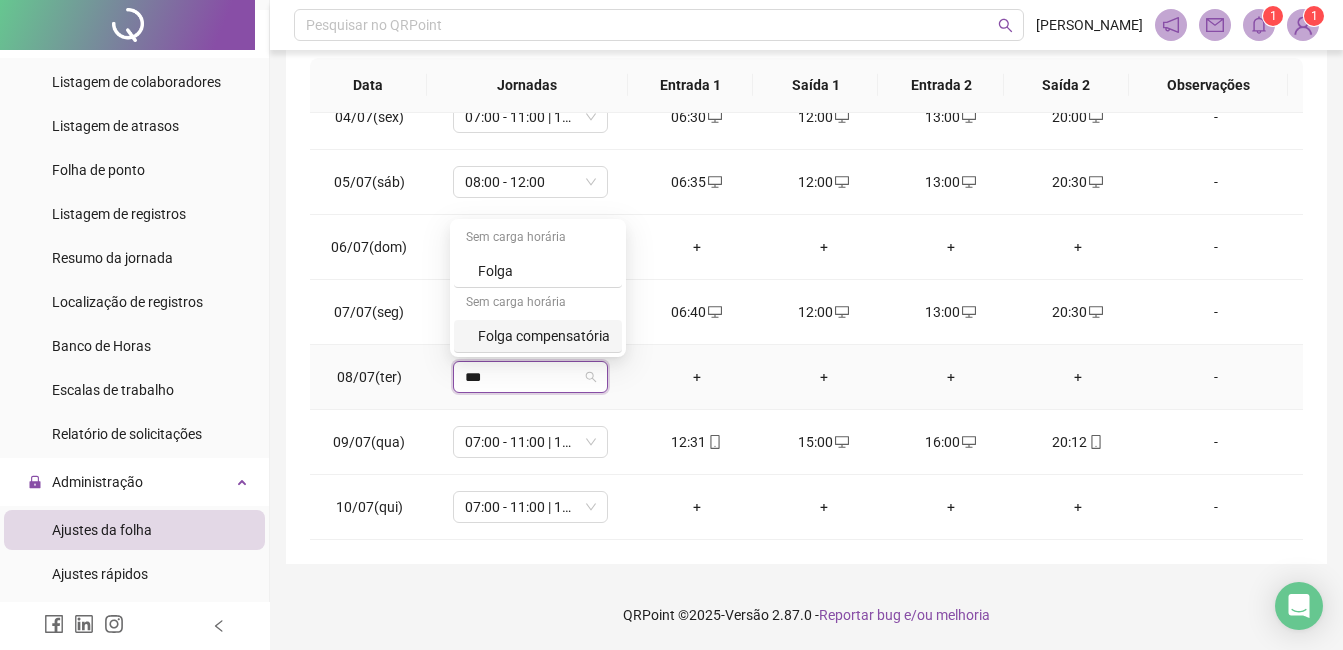 click on "Folga compensatória" at bounding box center (544, 336) 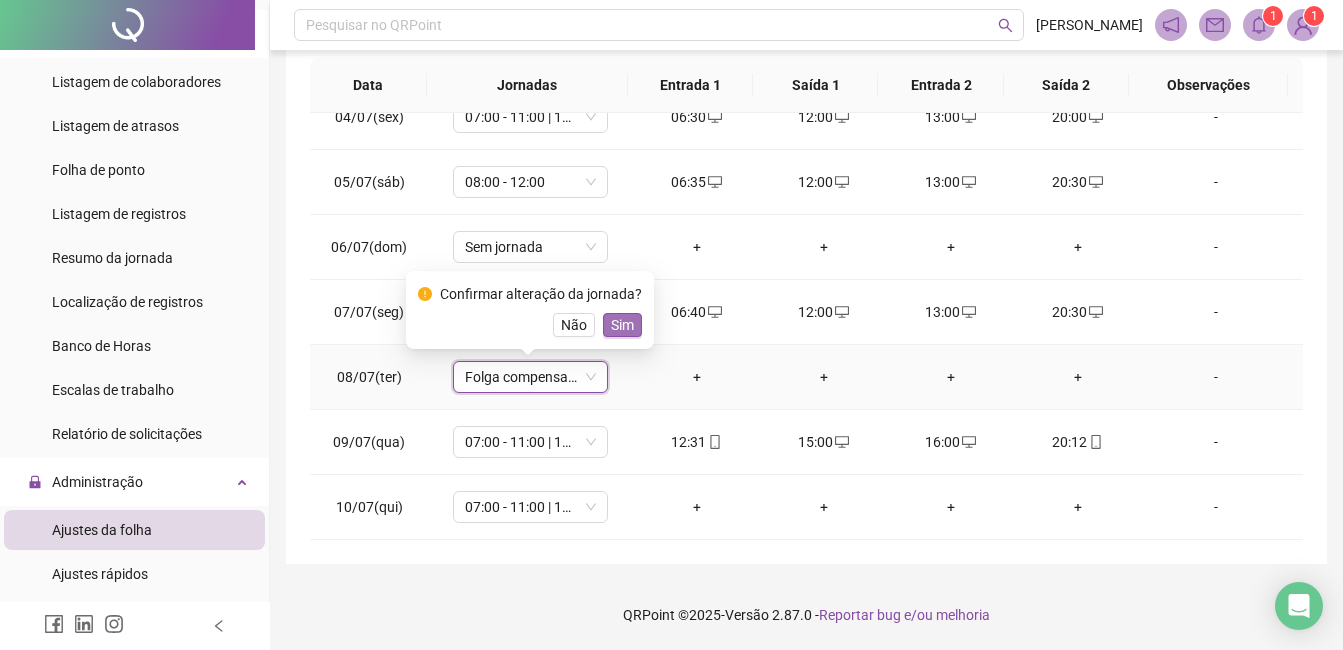 click on "Sim" at bounding box center (622, 325) 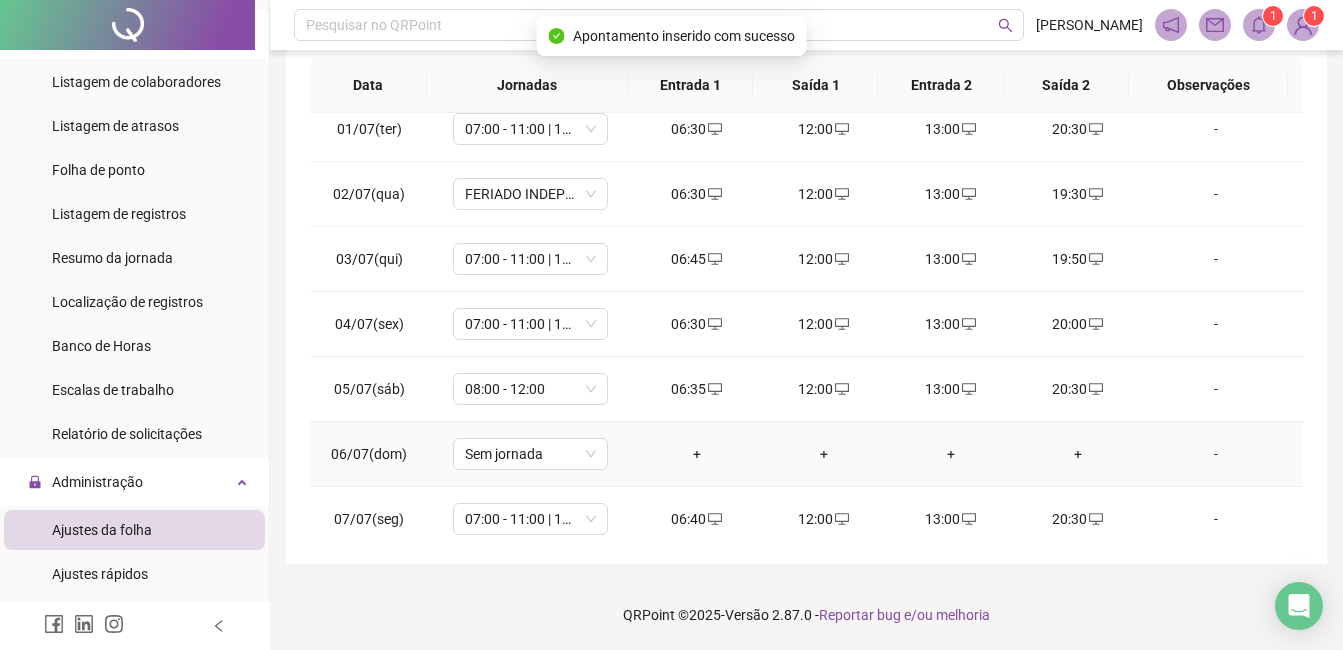 scroll, scrollTop: 0, scrollLeft: 0, axis: both 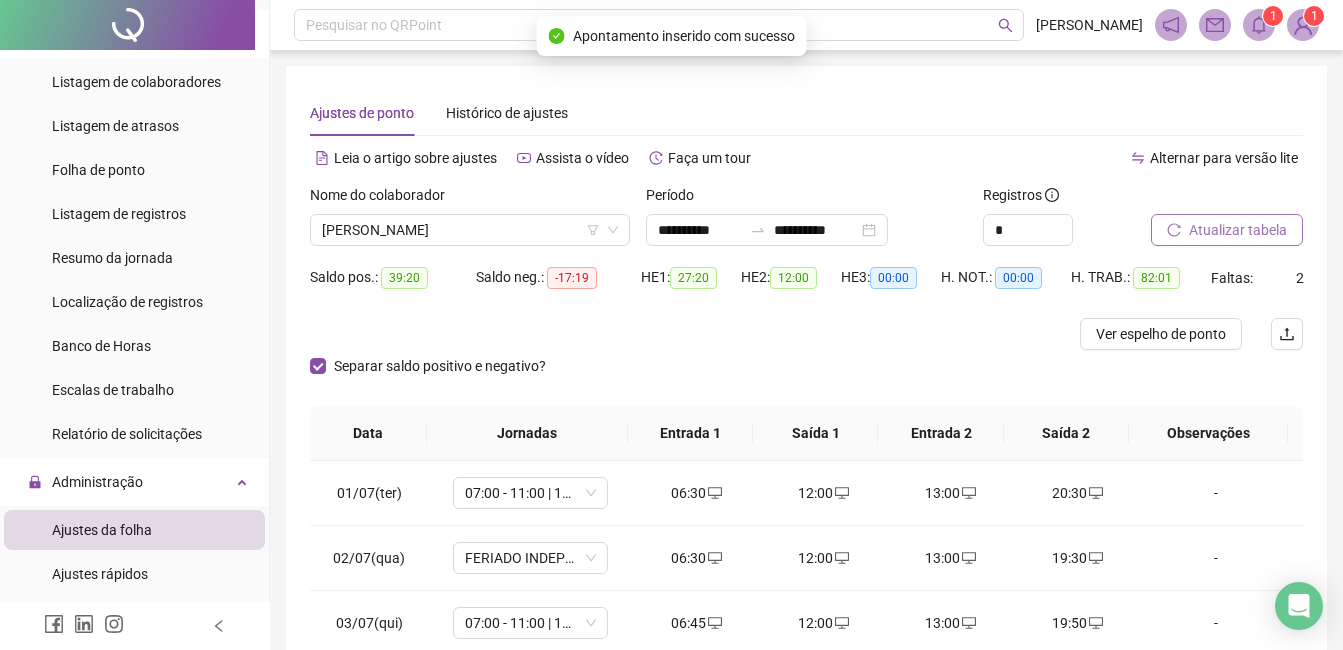 click on "Atualizar tabela" at bounding box center (1238, 230) 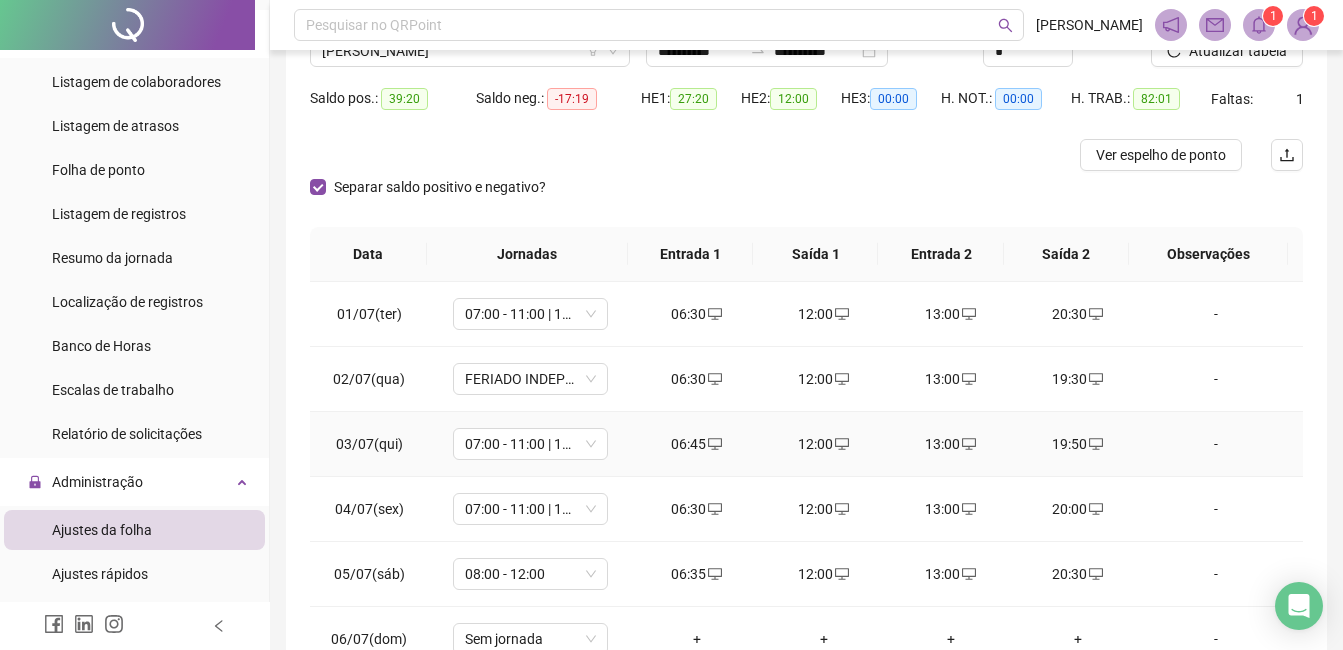 scroll, scrollTop: 348, scrollLeft: 0, axis: vertical 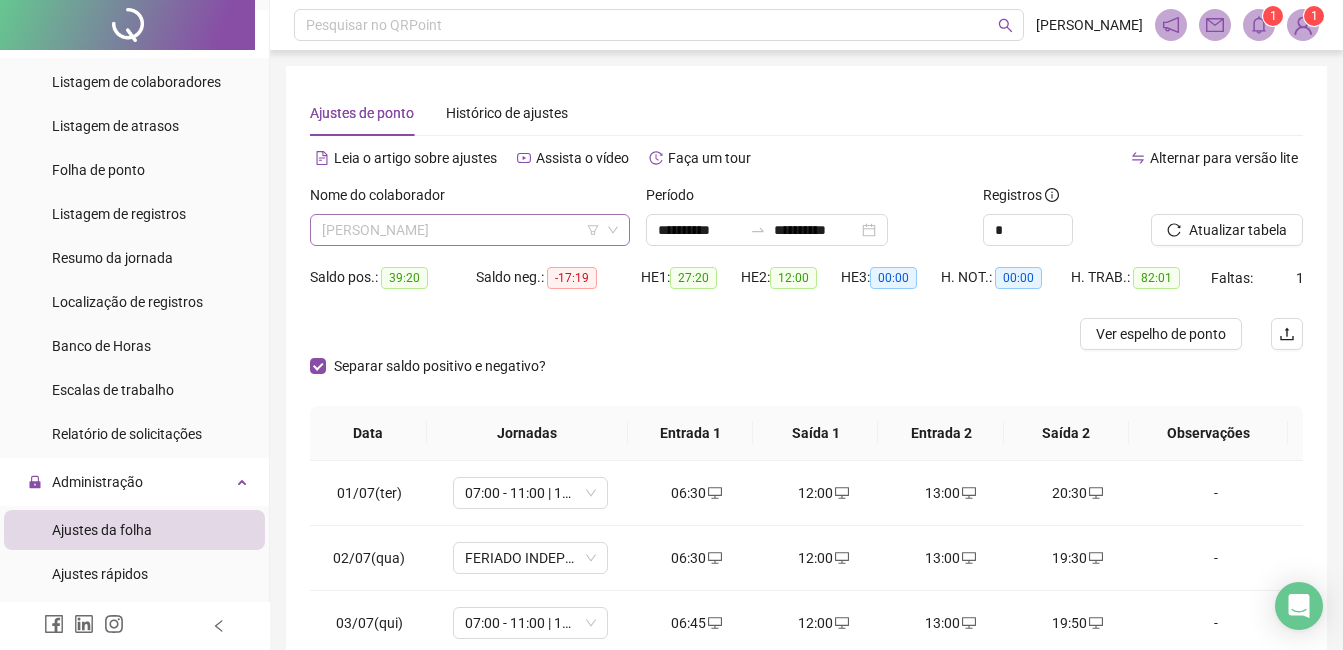 click on "[PERSON_NAME]" at bounding box center (470, 230) 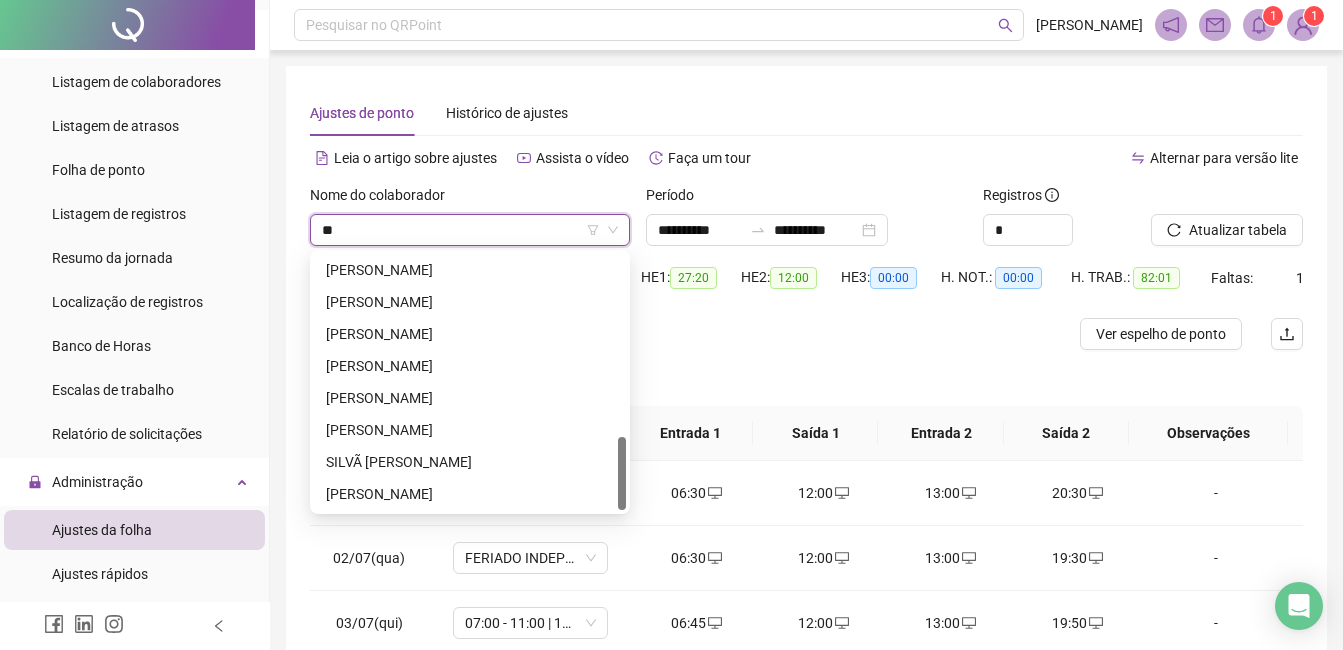 scroll, scrollTop: 0, scrollLeft: 0, axis: both 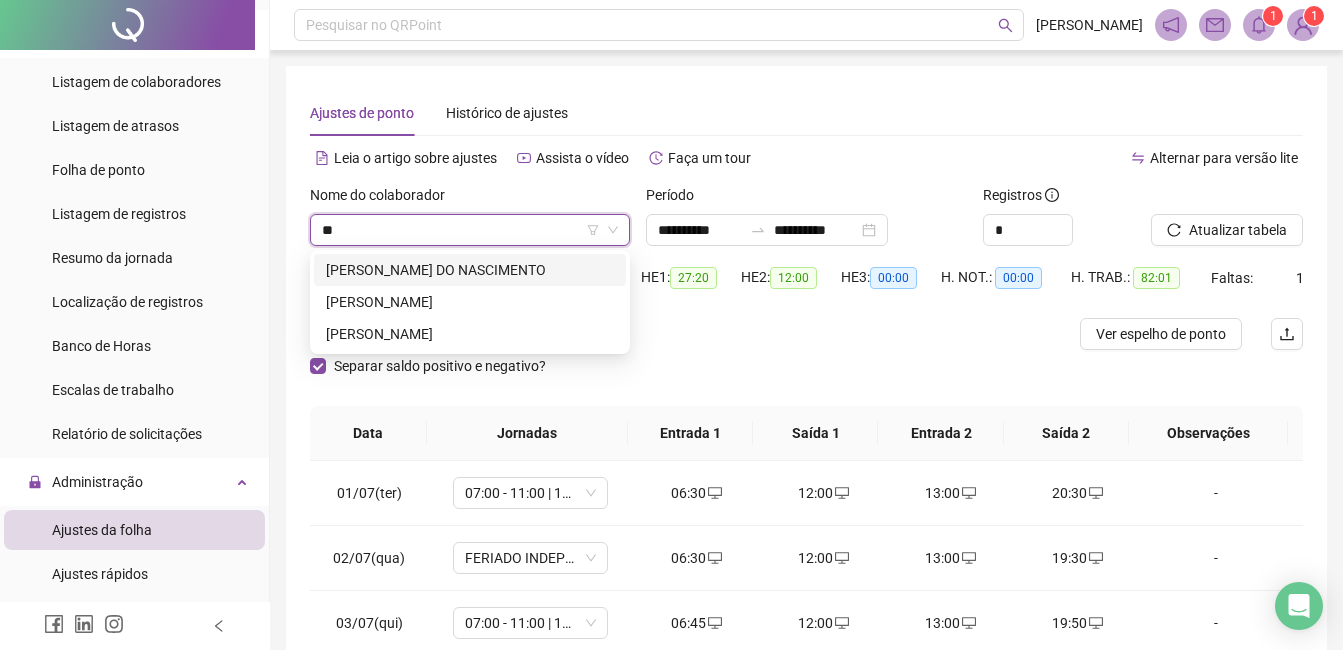 type on "*" 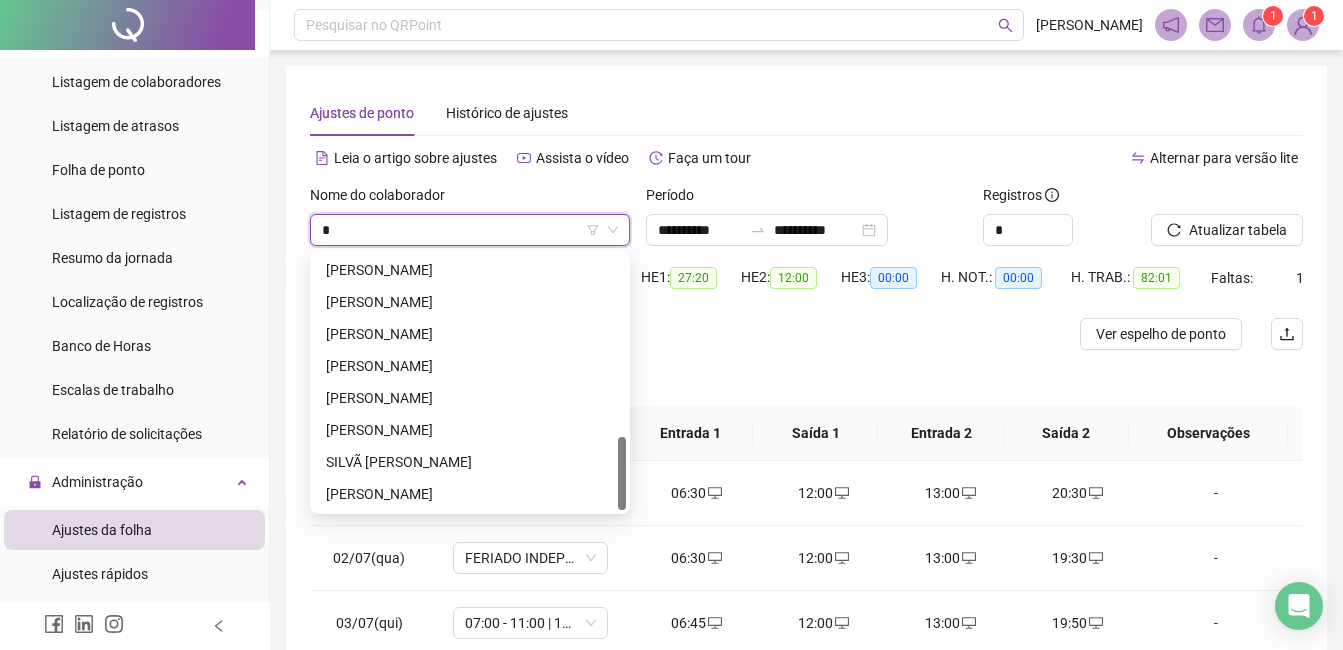 scroll, scrollTop: 640, scrollLeft: 0, axis: vertical 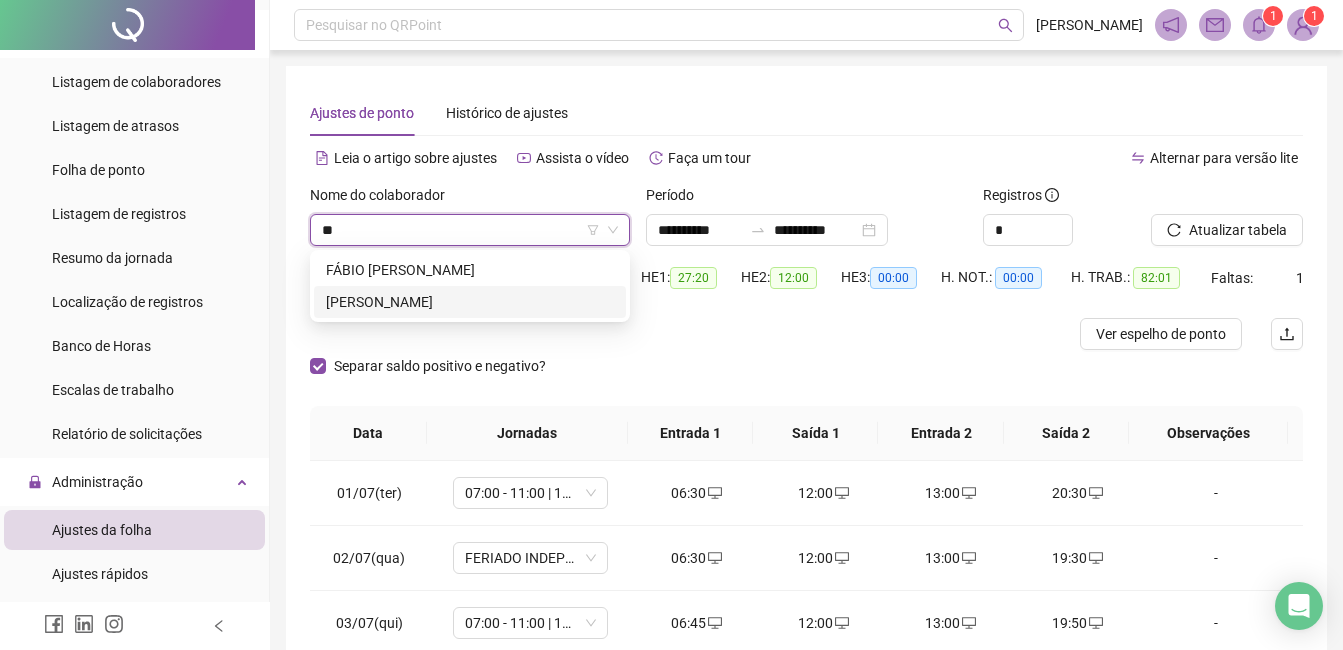 drag, startPoint x: 448, startPoint y: 311, endPoint x: 485, endPoint y: 311, distance: 37 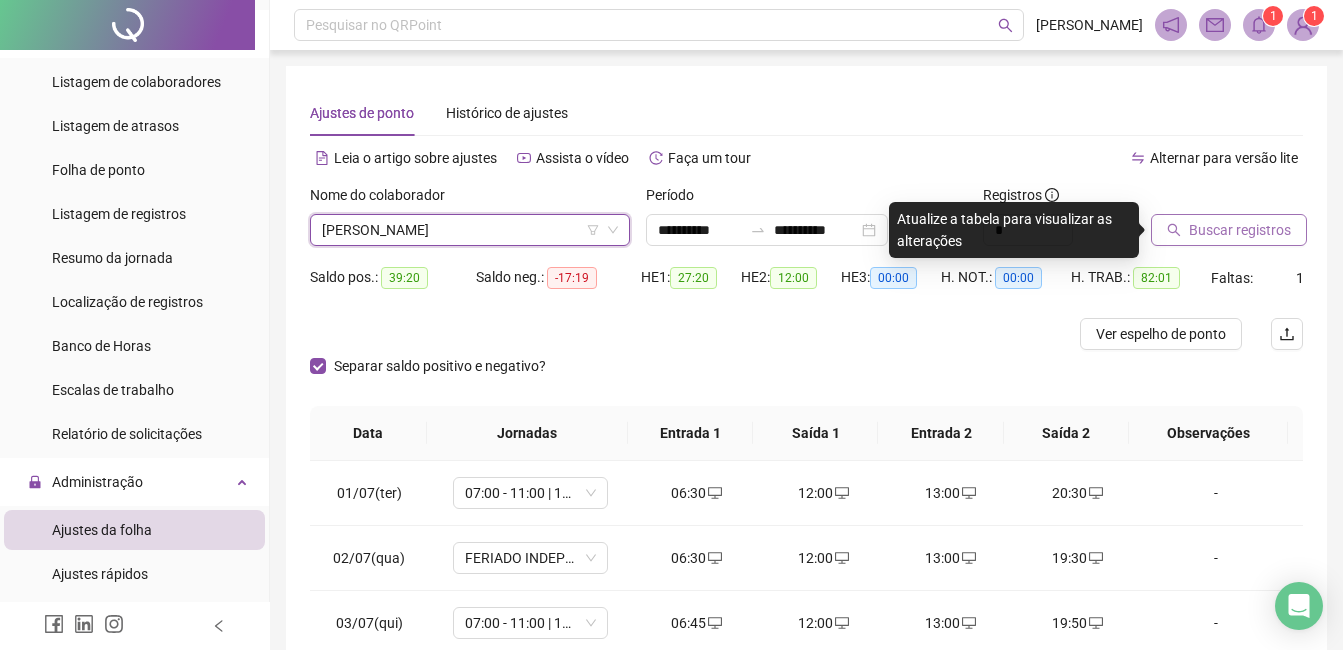 click on "Buscar registros" at bounding box center (1240, 230) 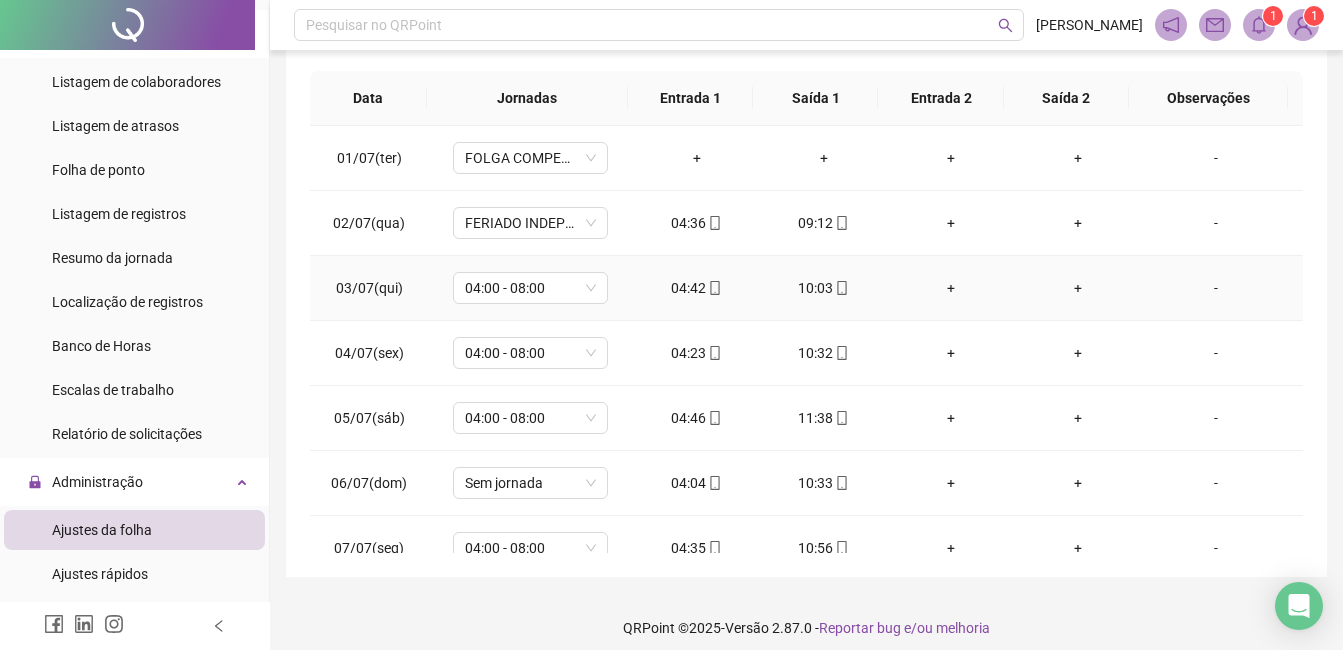 scroll, scrollTop: 348, scrollLeft: 0, axis: vertical 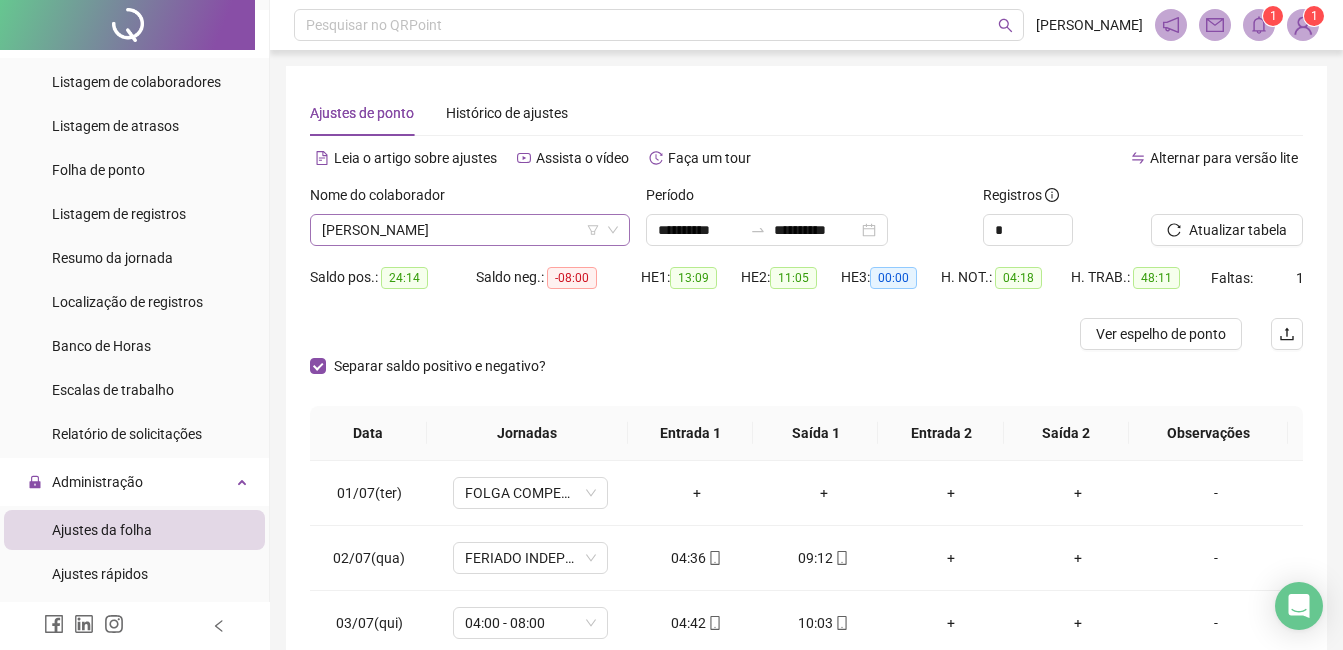 click on "[PERSON_NAME]" at bounding box center (470, 230) 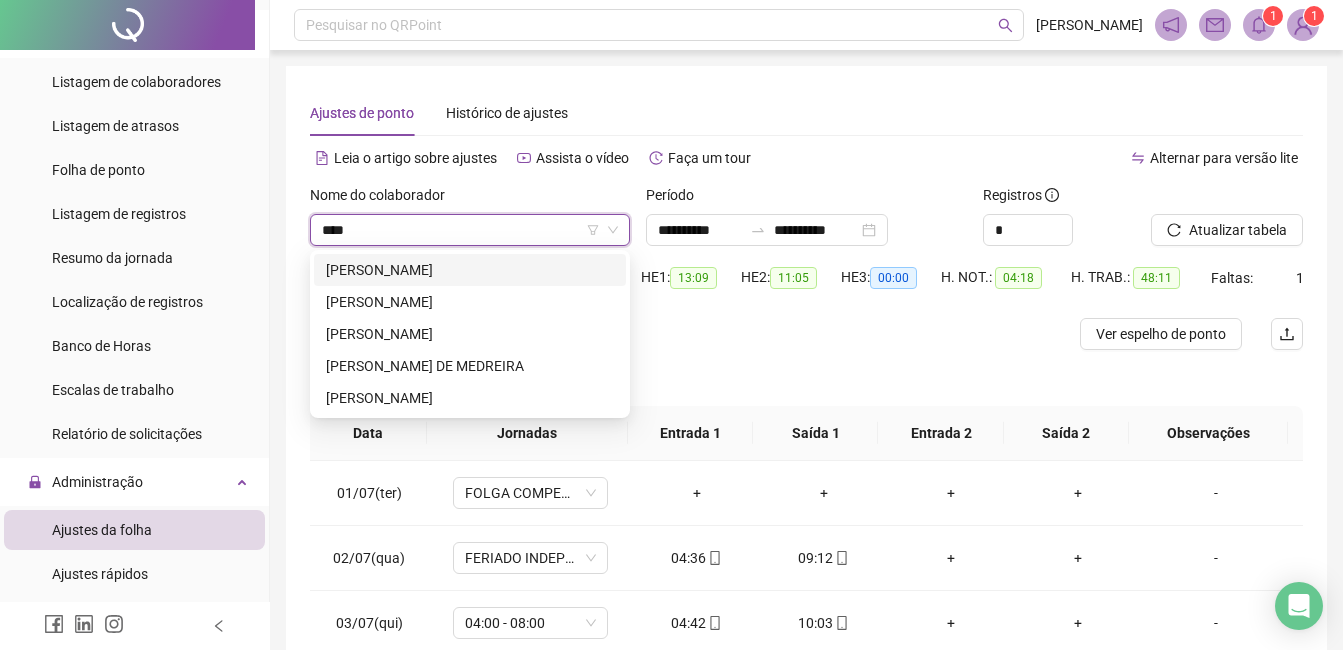 scroll, scrollTop: 0, scrollLeft: 0, axis: both 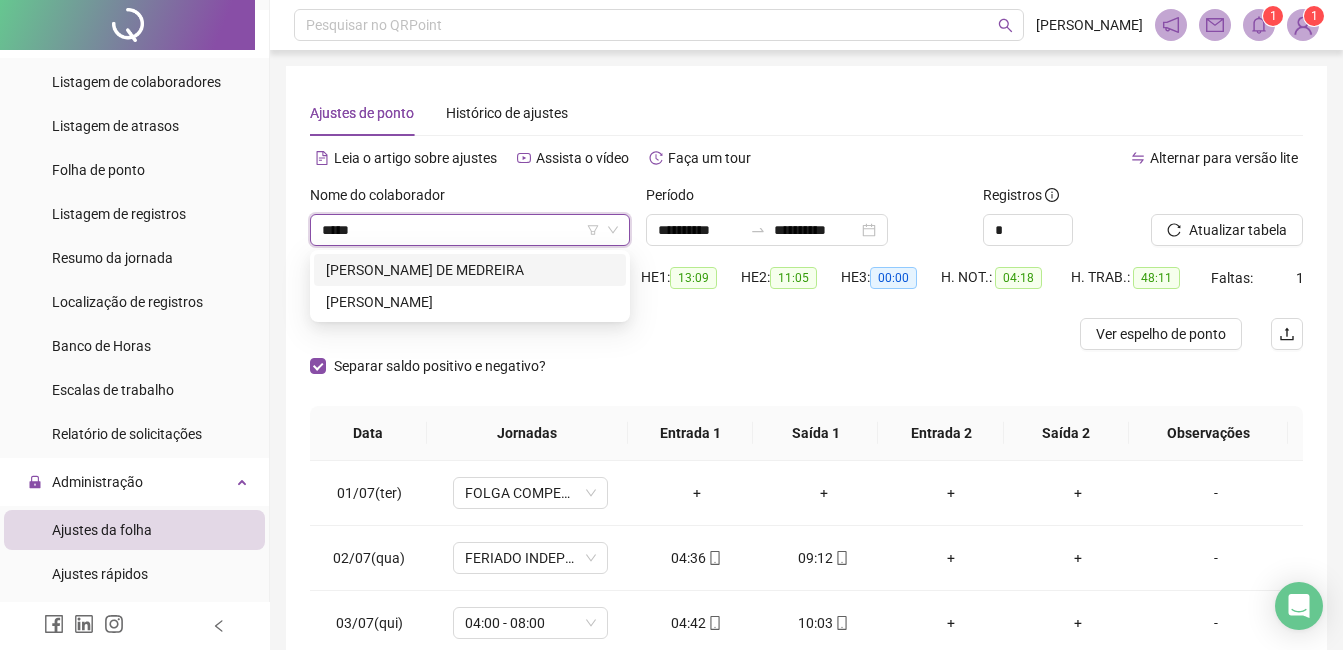 click on "[PERSON_NAME] DE MEDREIRA" at bounding box center (470, 270) 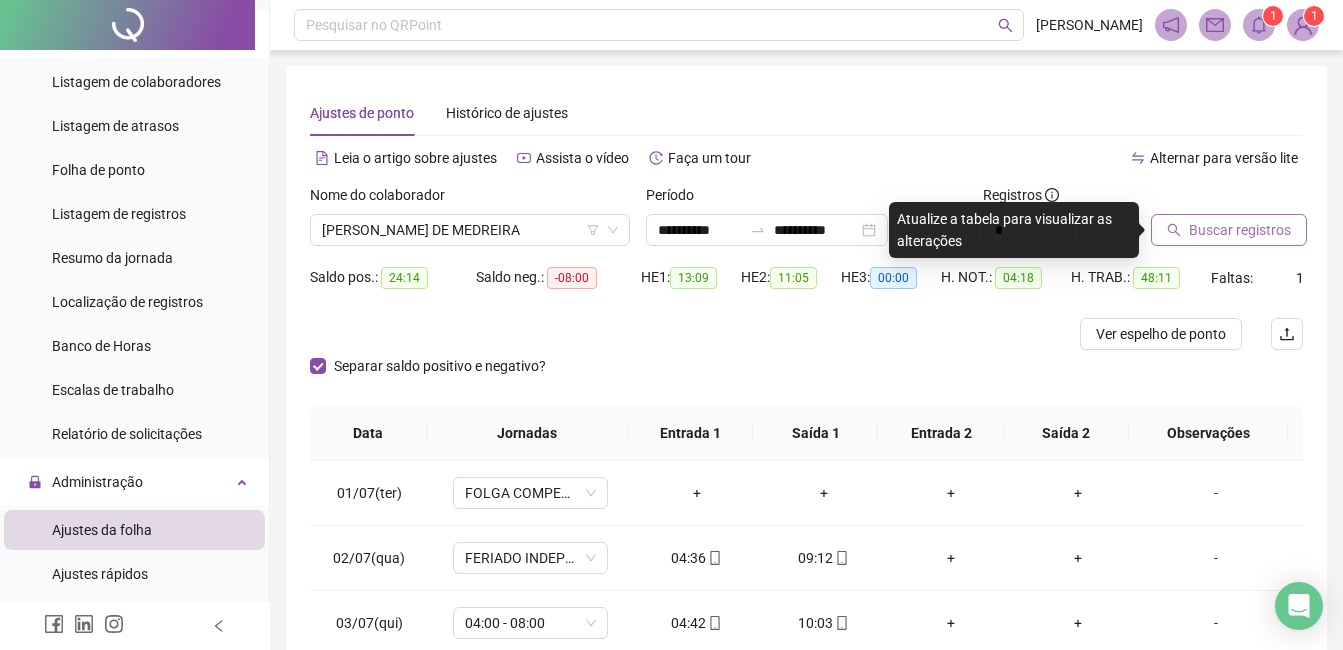 click on "Buscar registros" at bounding box center [1229, 230] 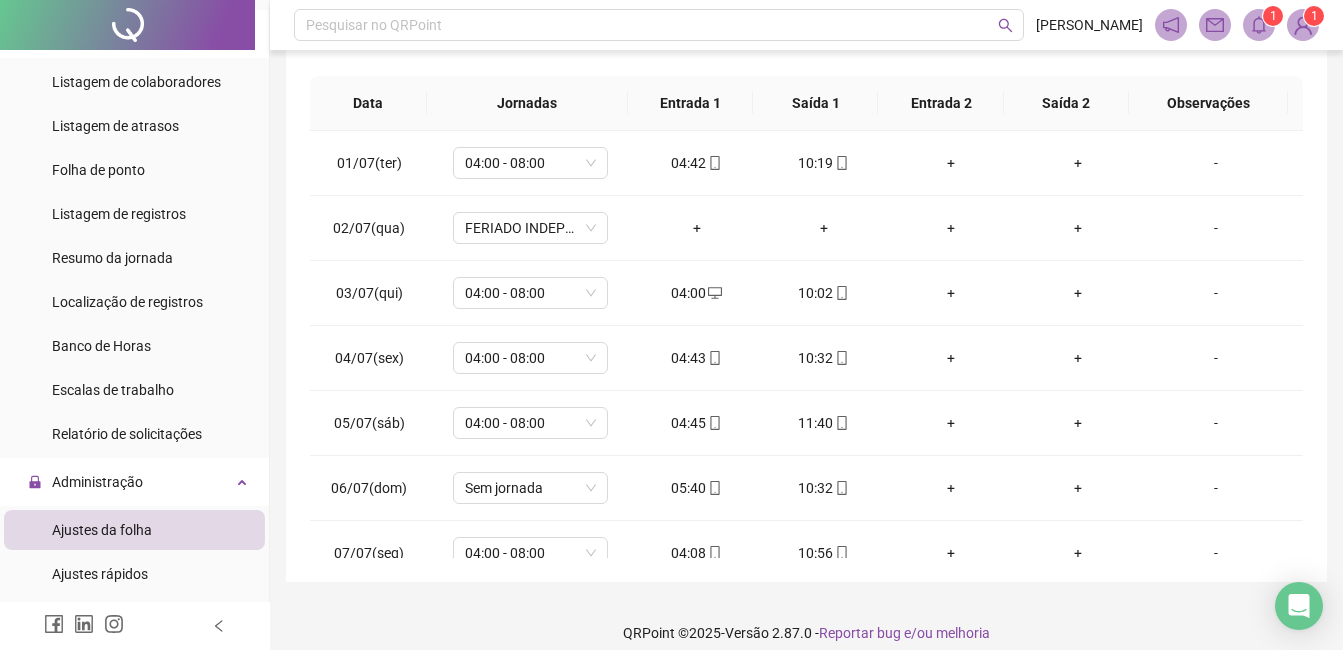 scroll, scrollTop: 348, scrollLeft: 0, axis: vertical 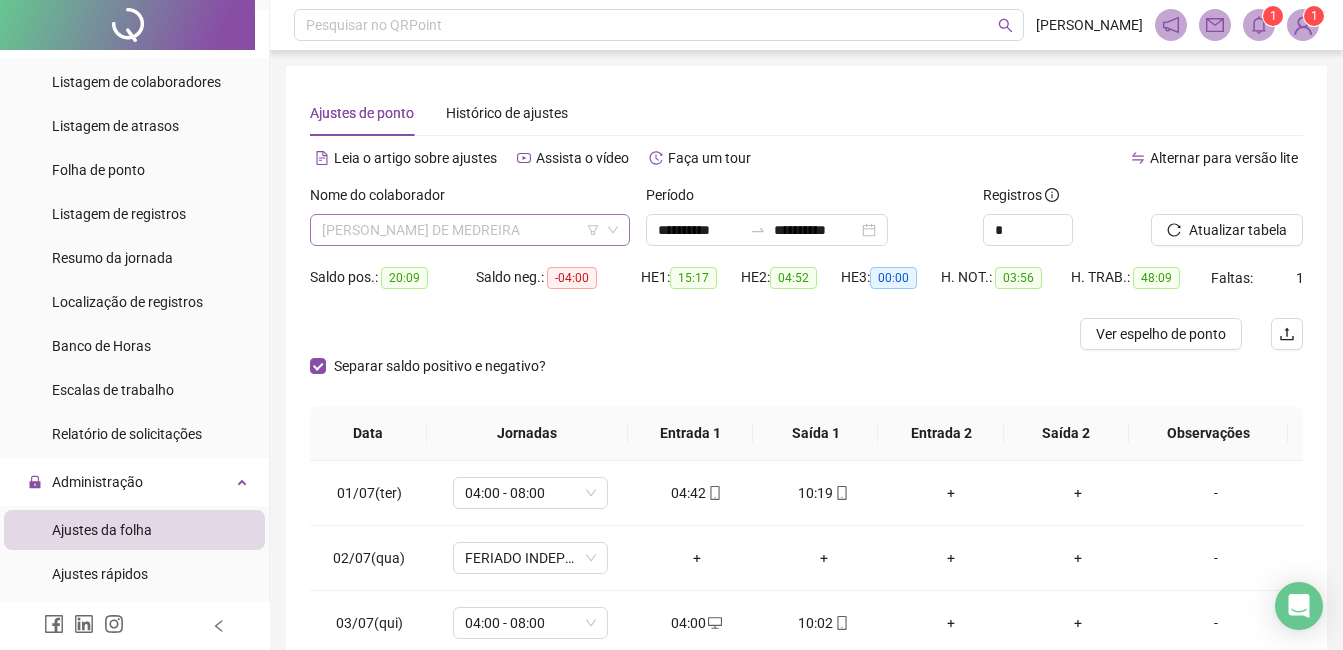 click on "[PERSON_NAME] DE MEDREIRA" at bounding box center [470, 230] 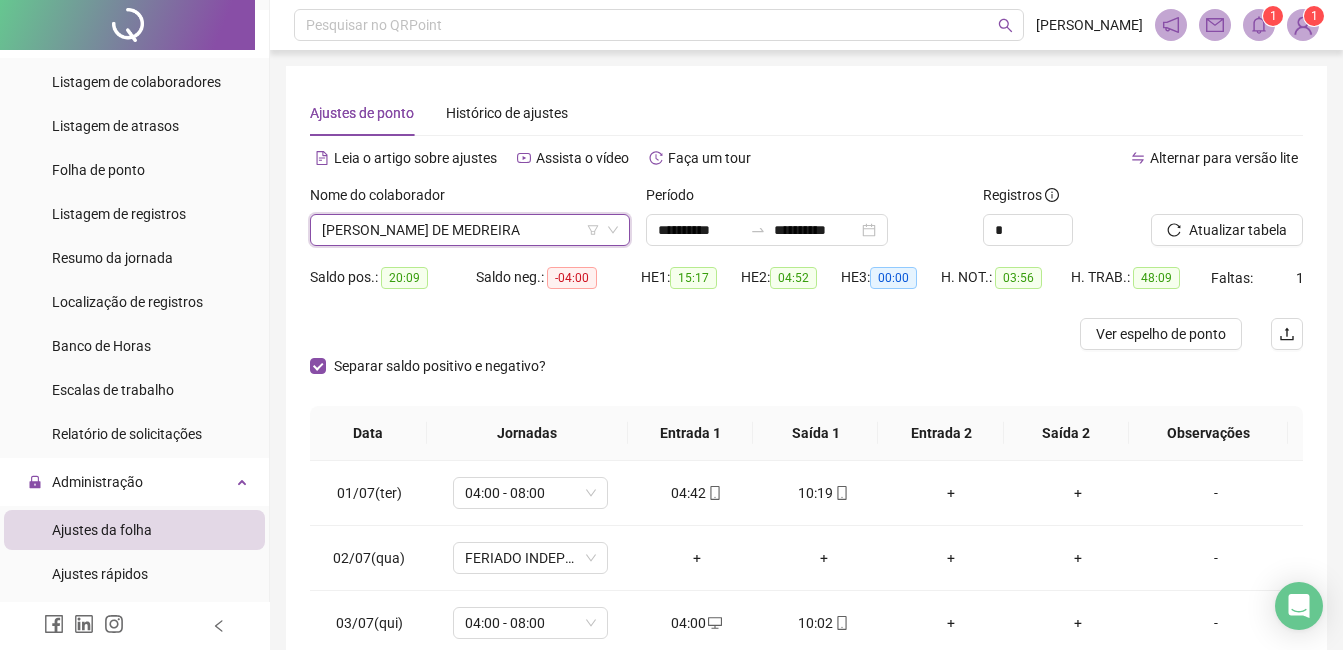 click on "[PERSON_NAME] DE MEDREIRA" at bounding box center [470, 230] 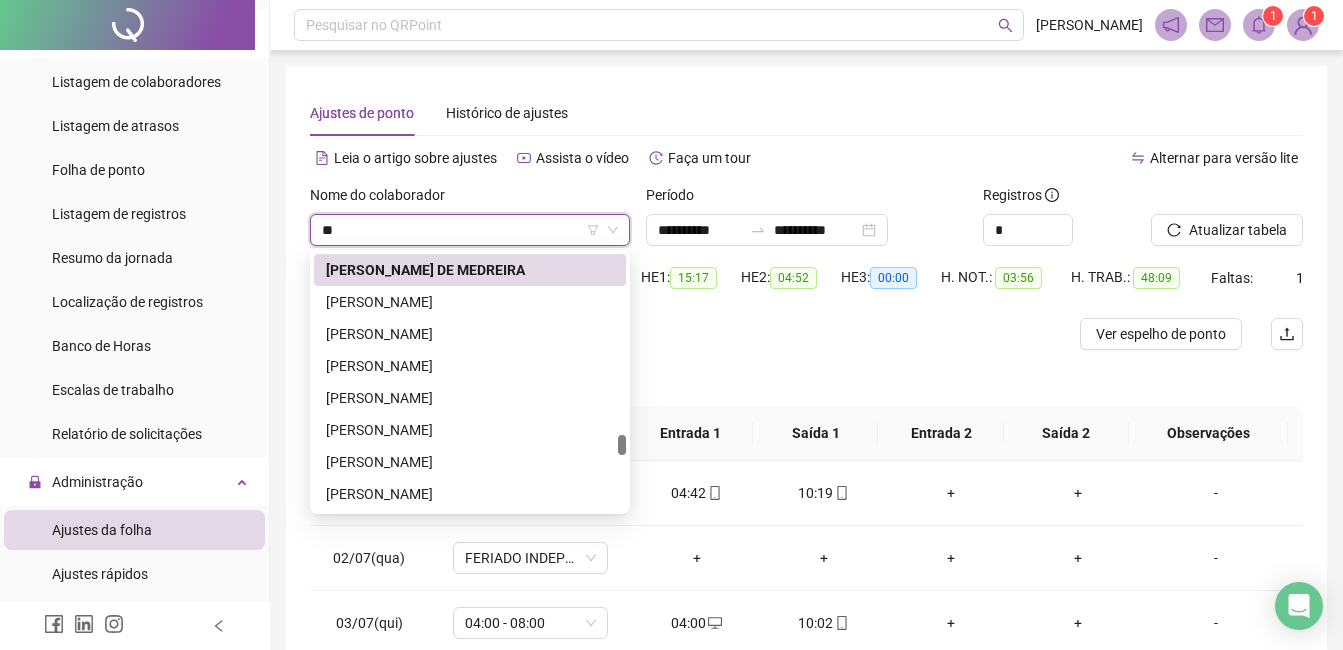 scroll, scrollTop: 1184, scrollLeft: 0, axis: vertical 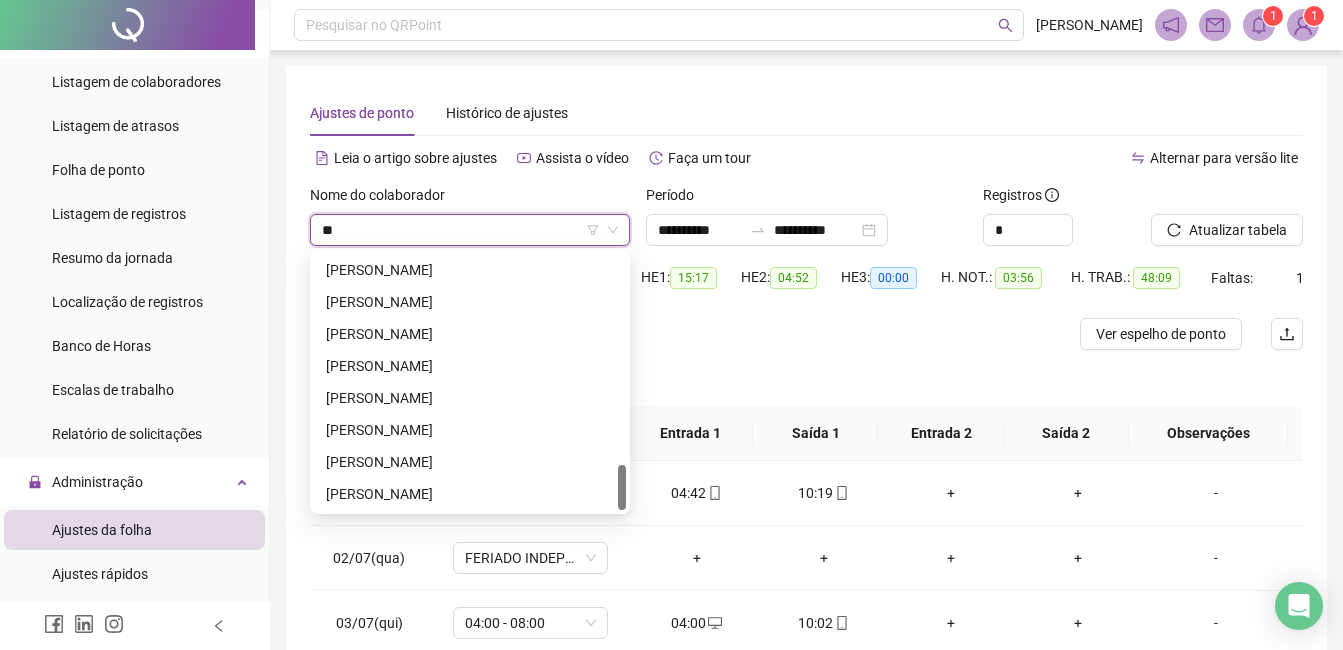 type on "***" 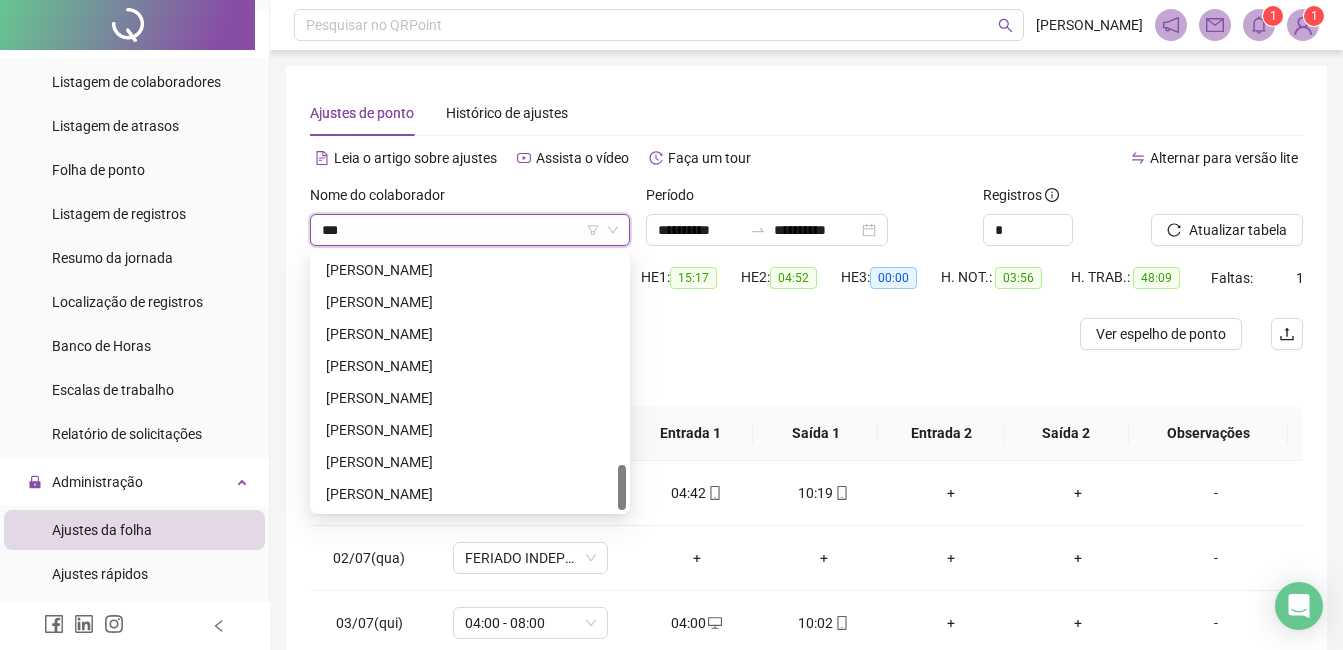 scroll, scrollTop: 0, scrollLeft: 0, axis: both 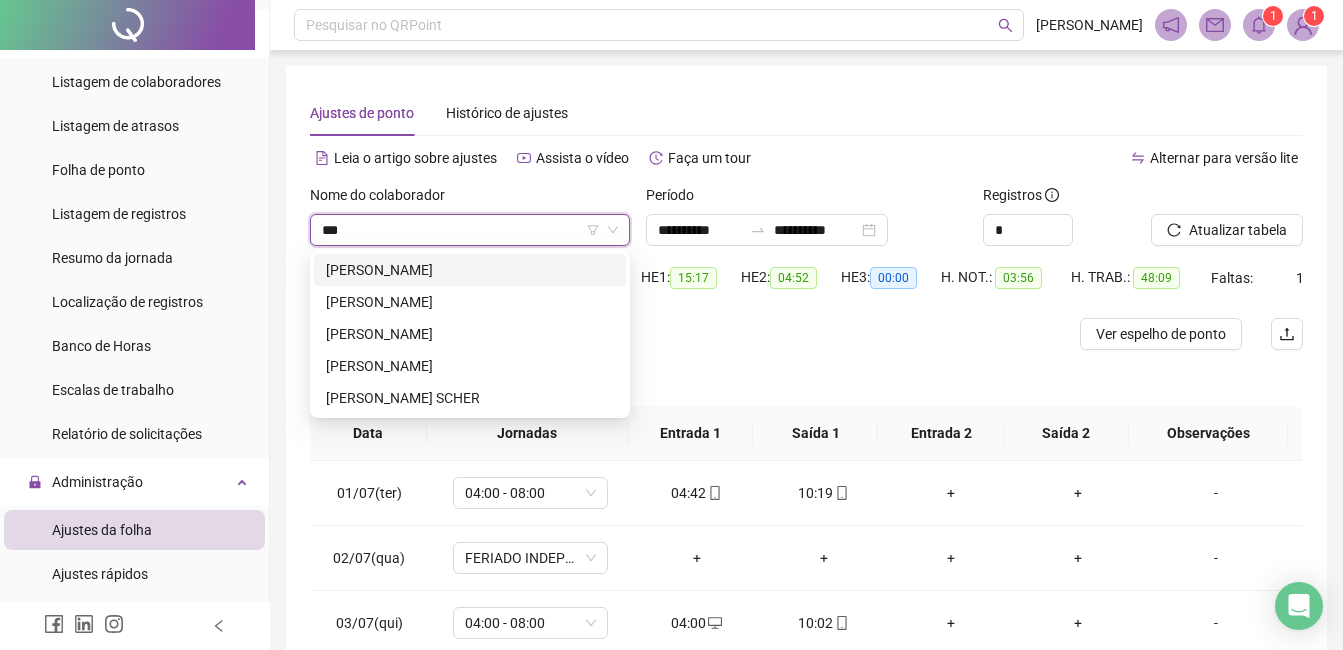 click on "[PERSON_NAME]" at bounding box center (470, 270) 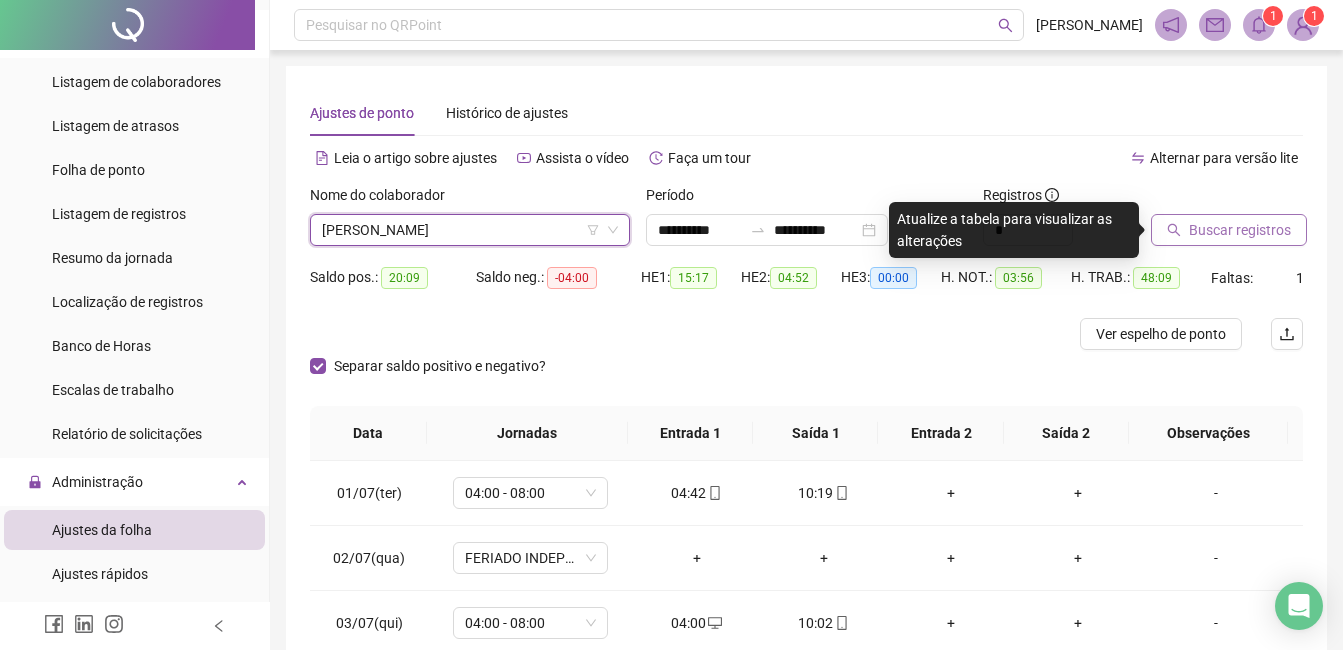 click on "Buscar registros" at bounding box center (1240, 230) 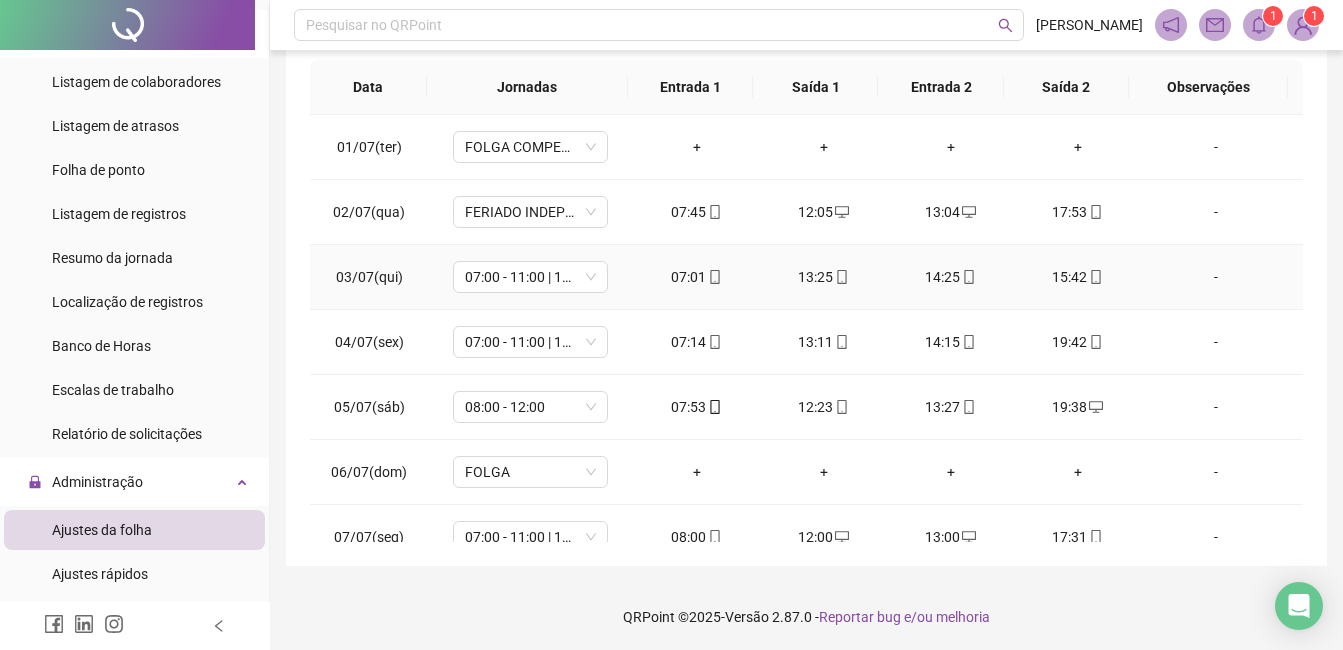 scroll, scrollTop: 348, scrollLeft: 0, axis: vertical 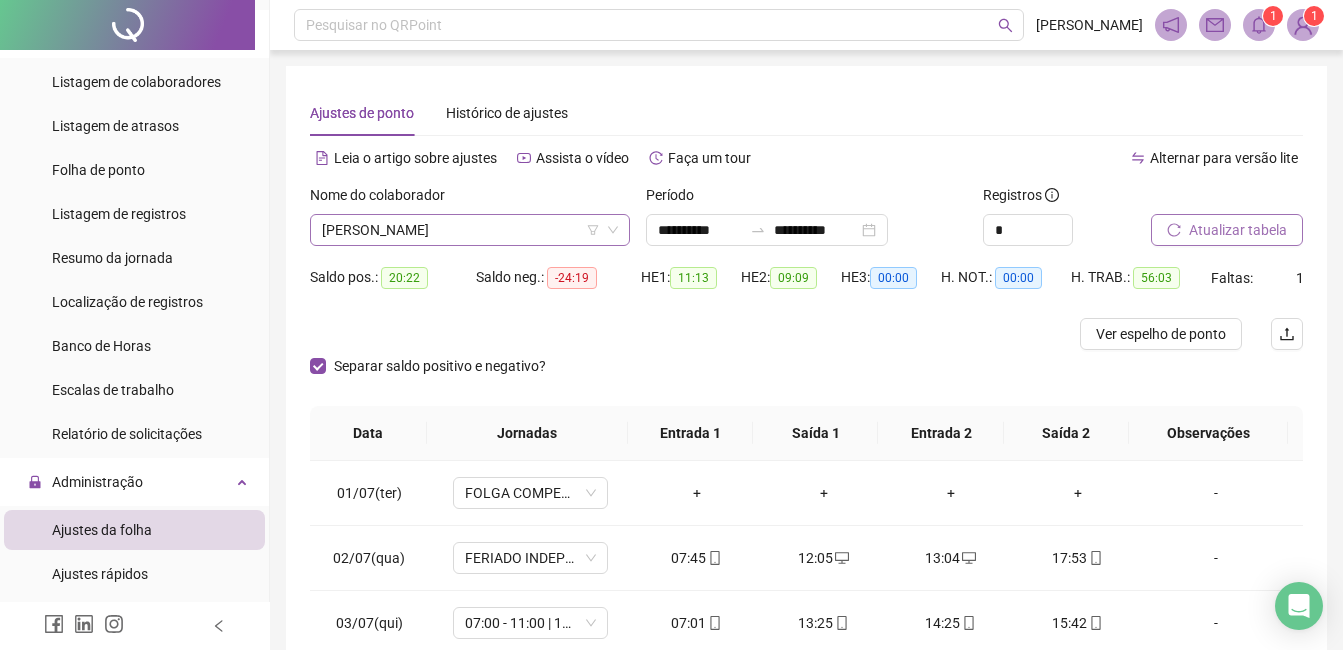 click on "[PERSON_NAME]" at bounding box center (470, 230) 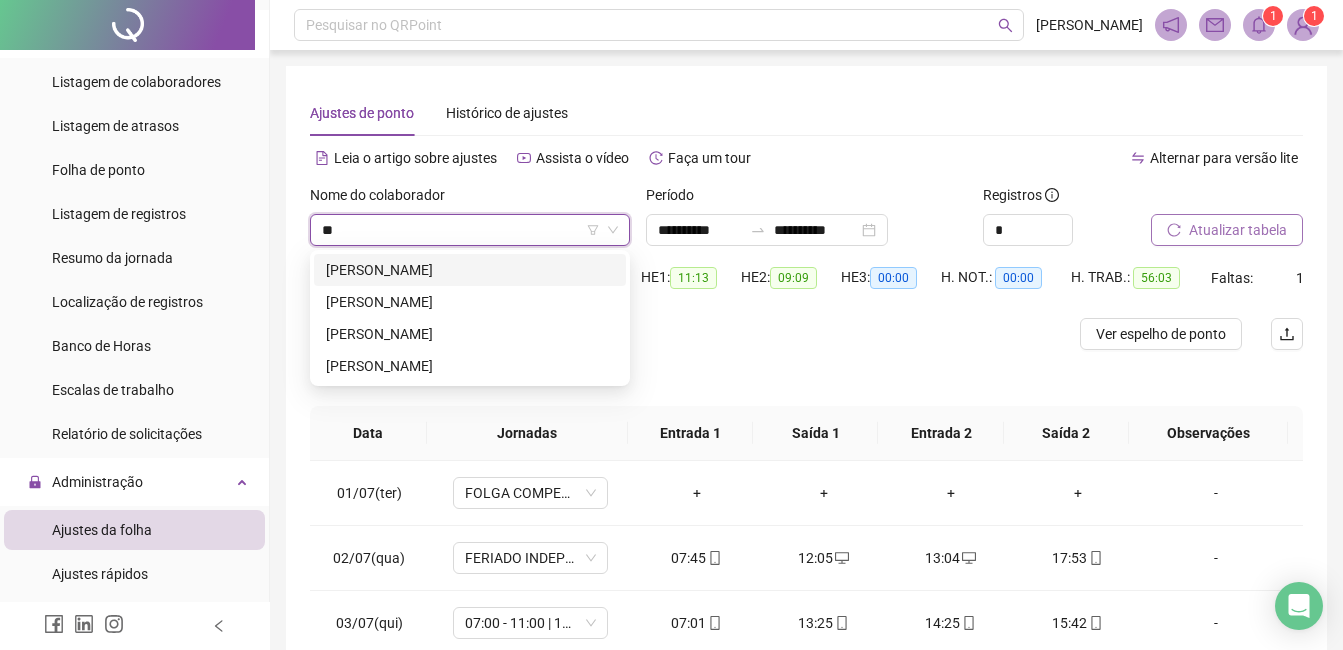 scroll, scrollTop: 0, scrollLeft: 0, axis: both 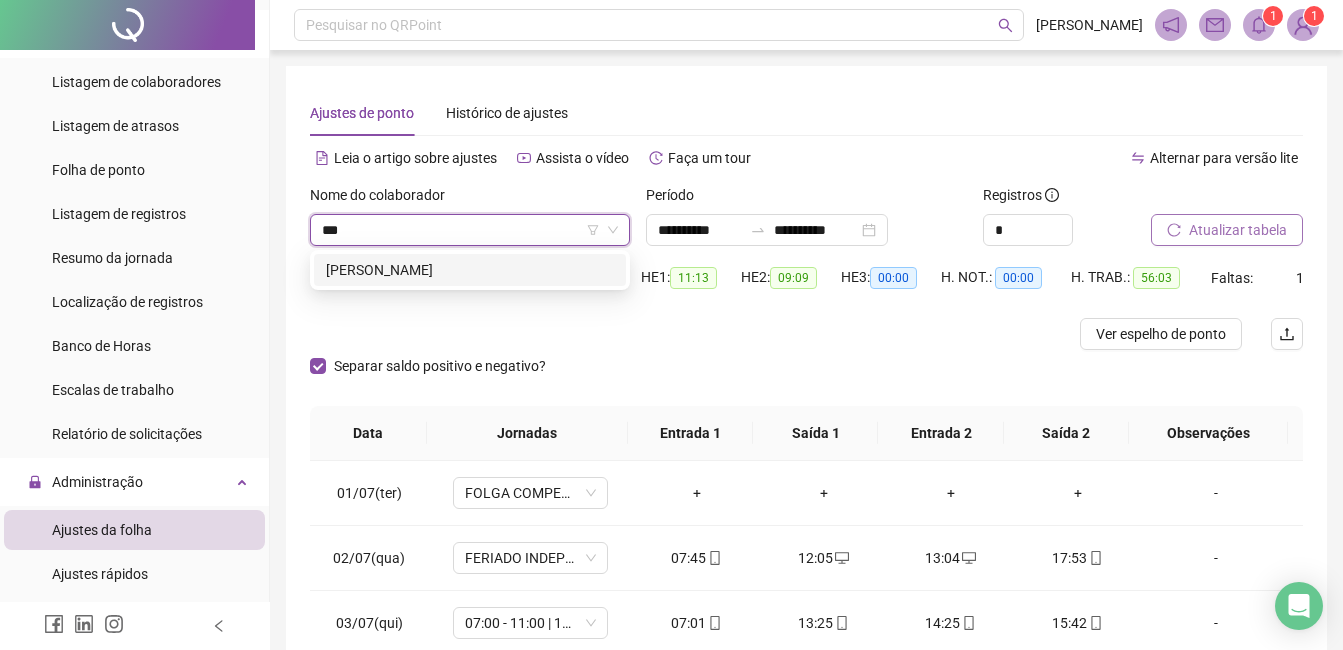click on "[PERSON_NAME]" at bounding box center (470, 270) 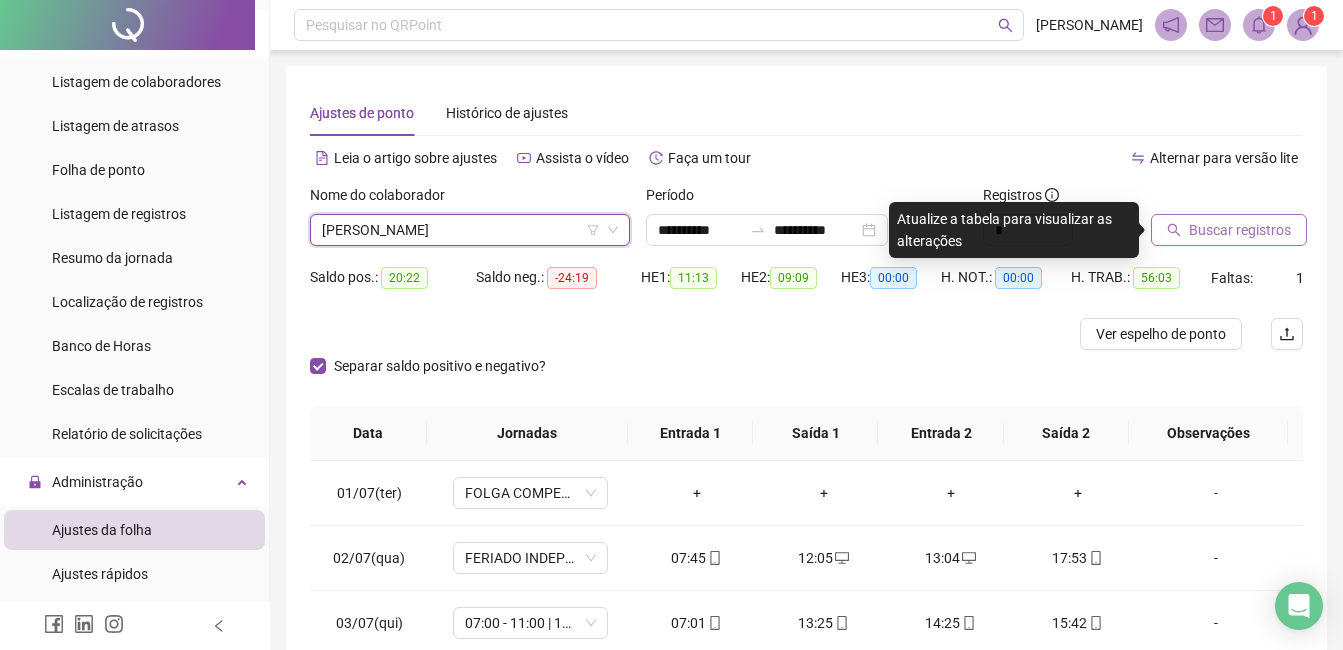 click on "Buscar registros" at bounding box center [1229, 230] 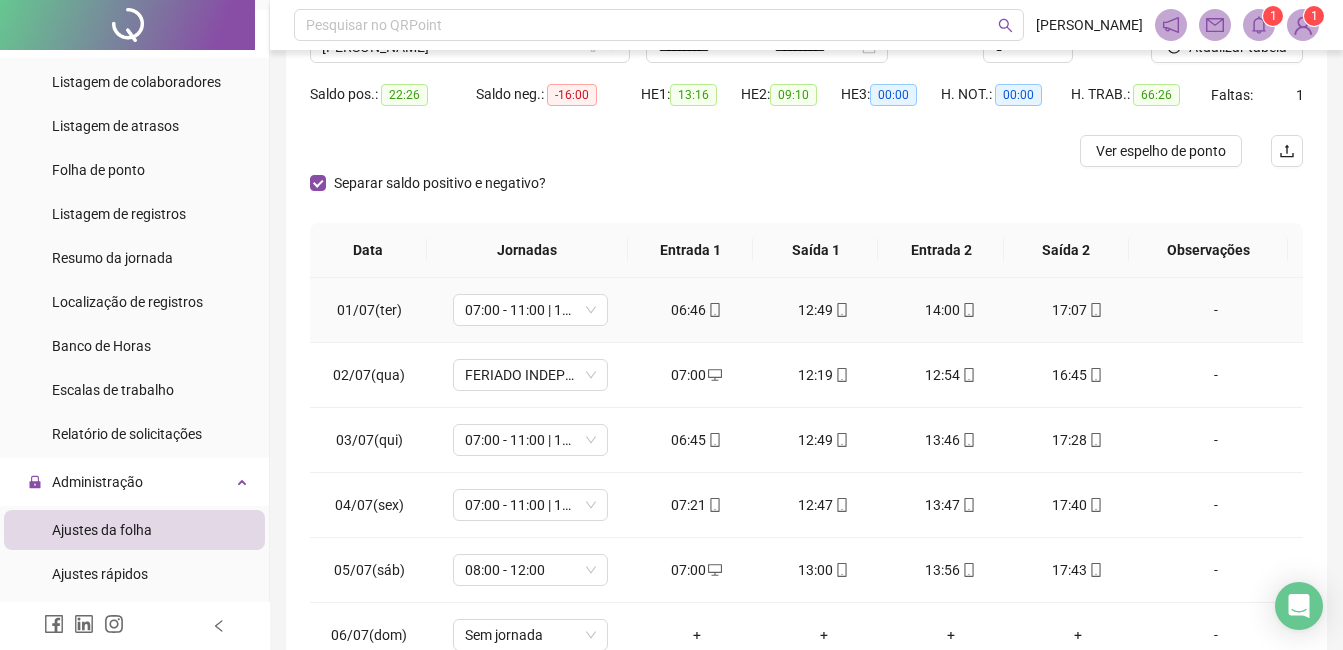 scroll, scrollTop: 348, scrollLeft: 0, axis: vertical 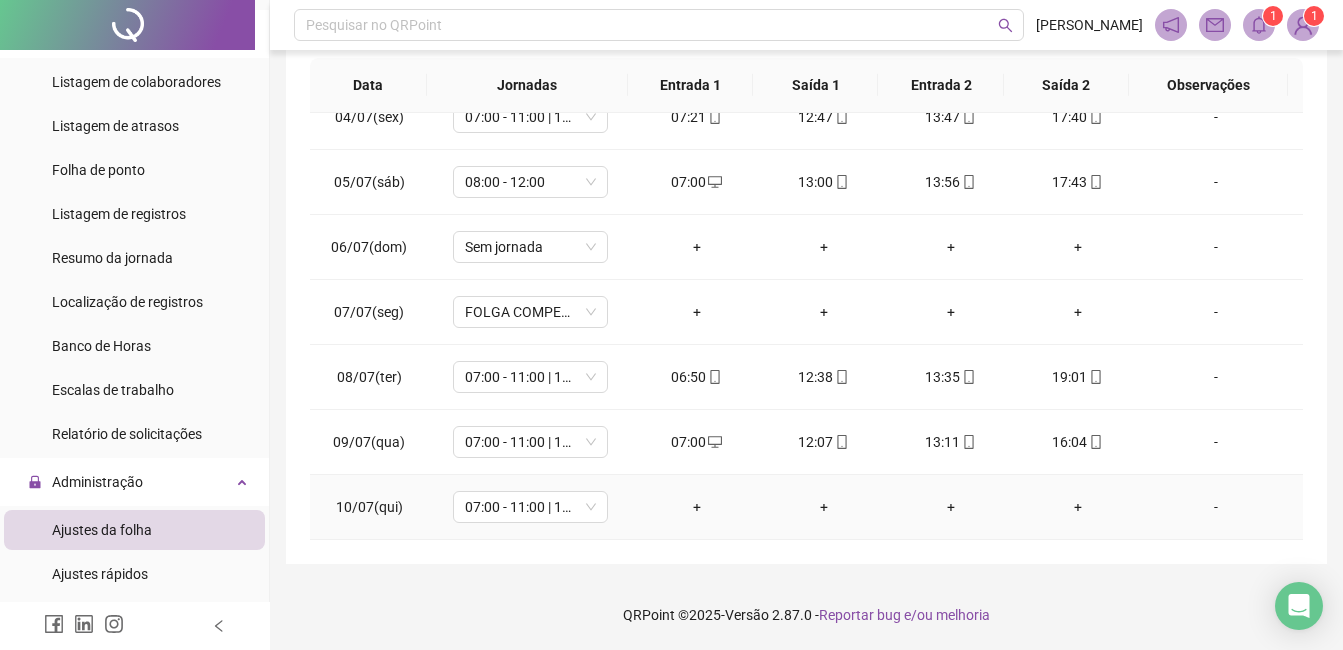 type 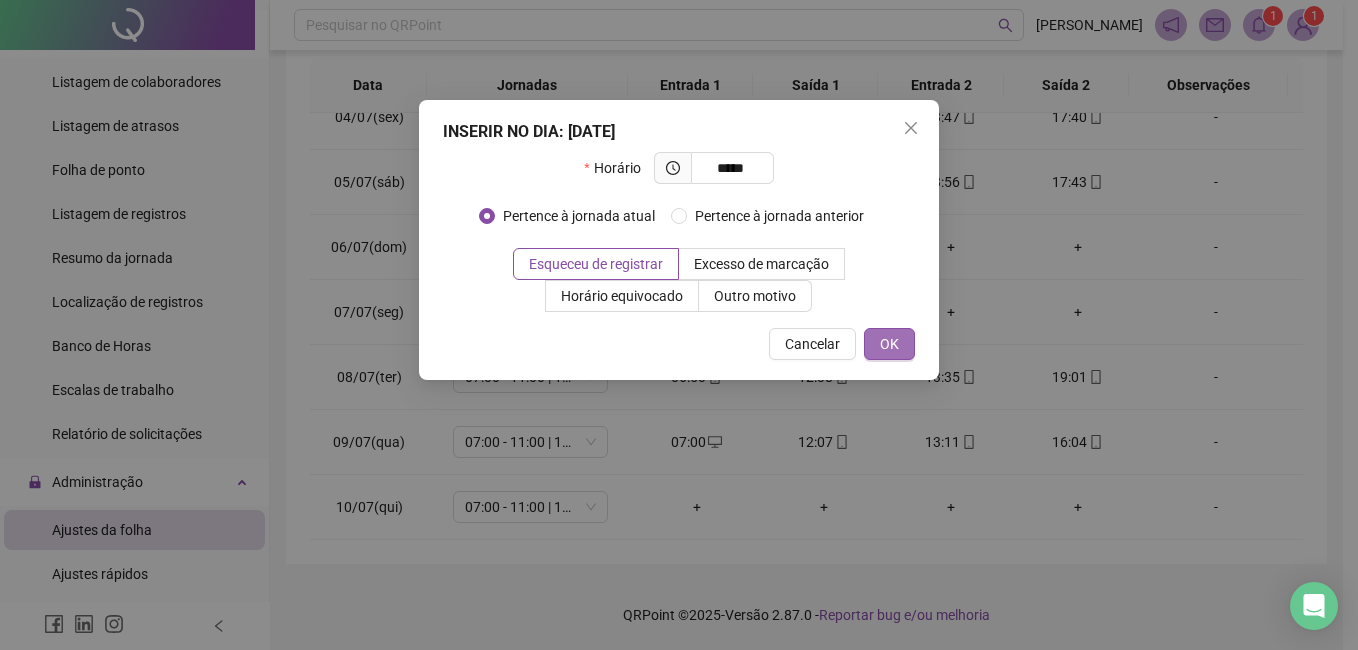 type on "*****" 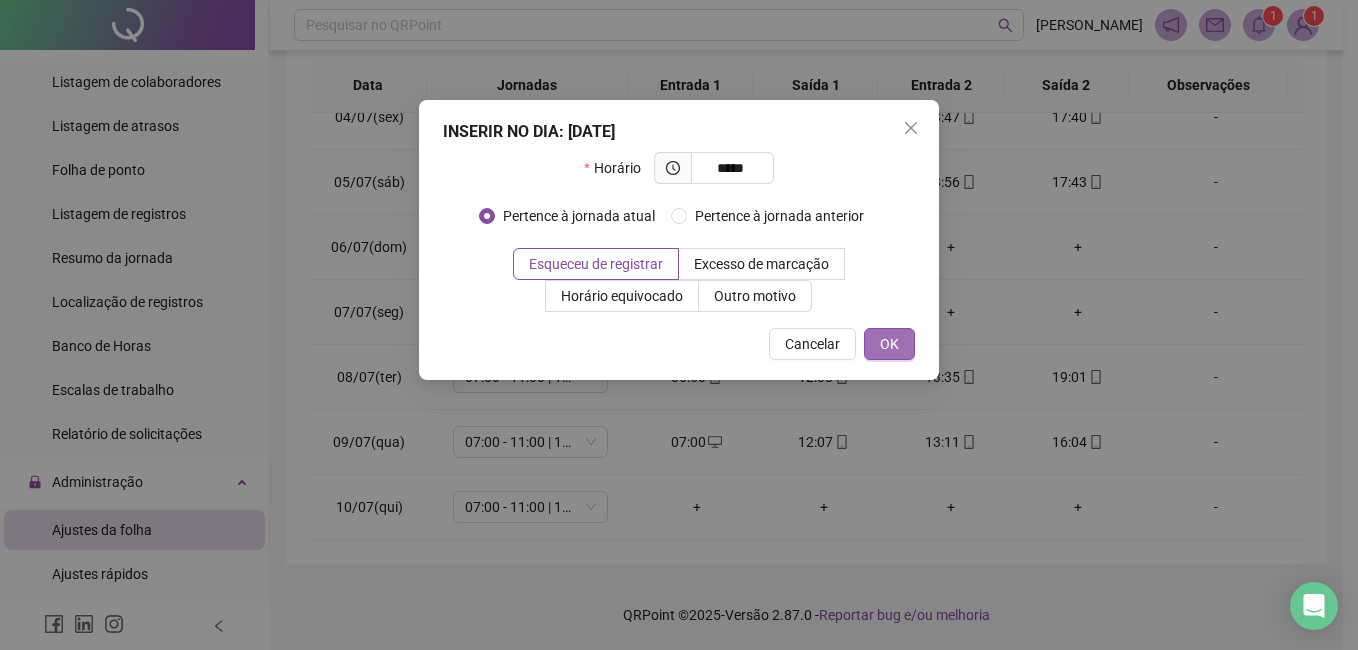 click on "OK" at bounding box center [889, 344] 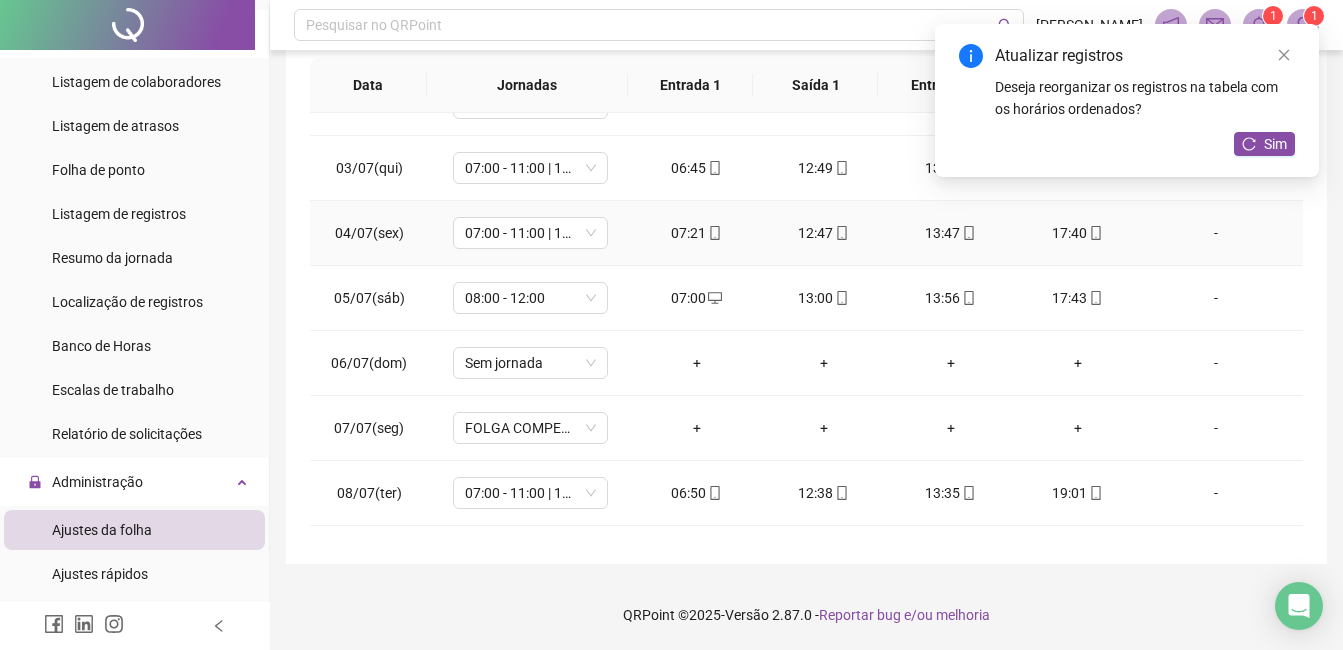 scroll, scrollTop: 0, scrollLeft: 0, axis: both 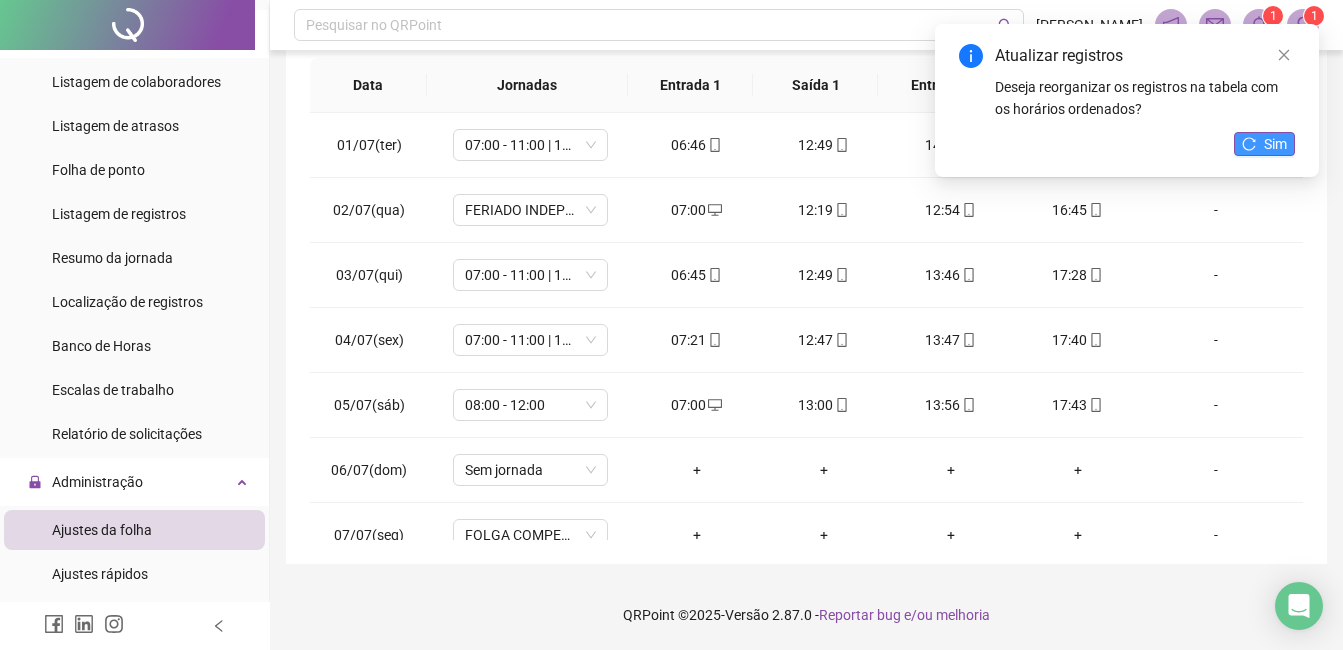 click on "Sim" at bounding box center [1275, 144] 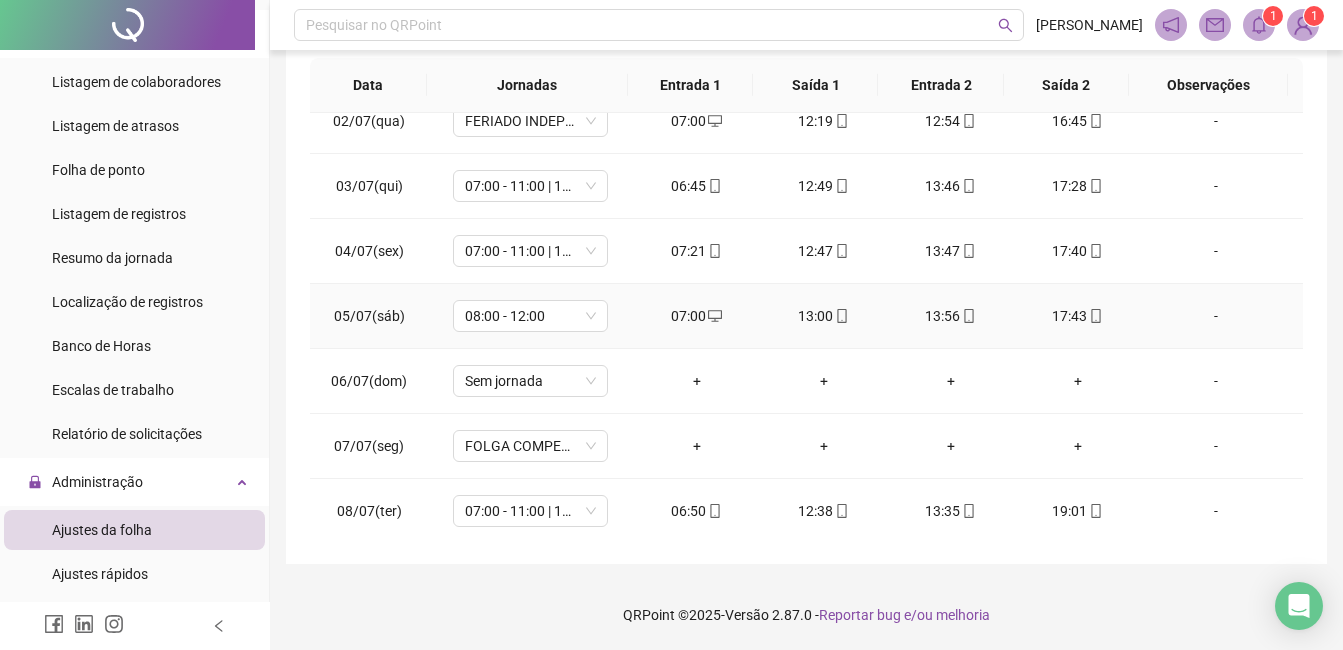 scroll, scrollTop: 0, scrollLeft: 0, axis: both 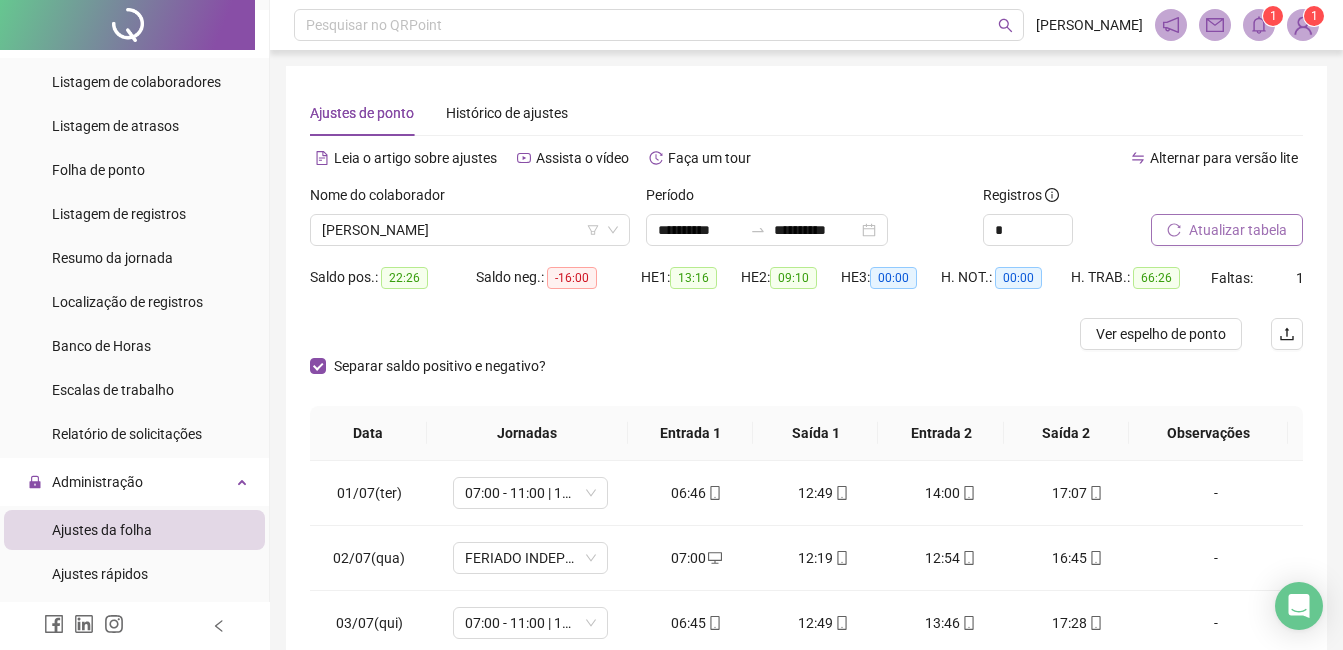 click on "Atualizar tabela" at bounding box center (1238, 230) 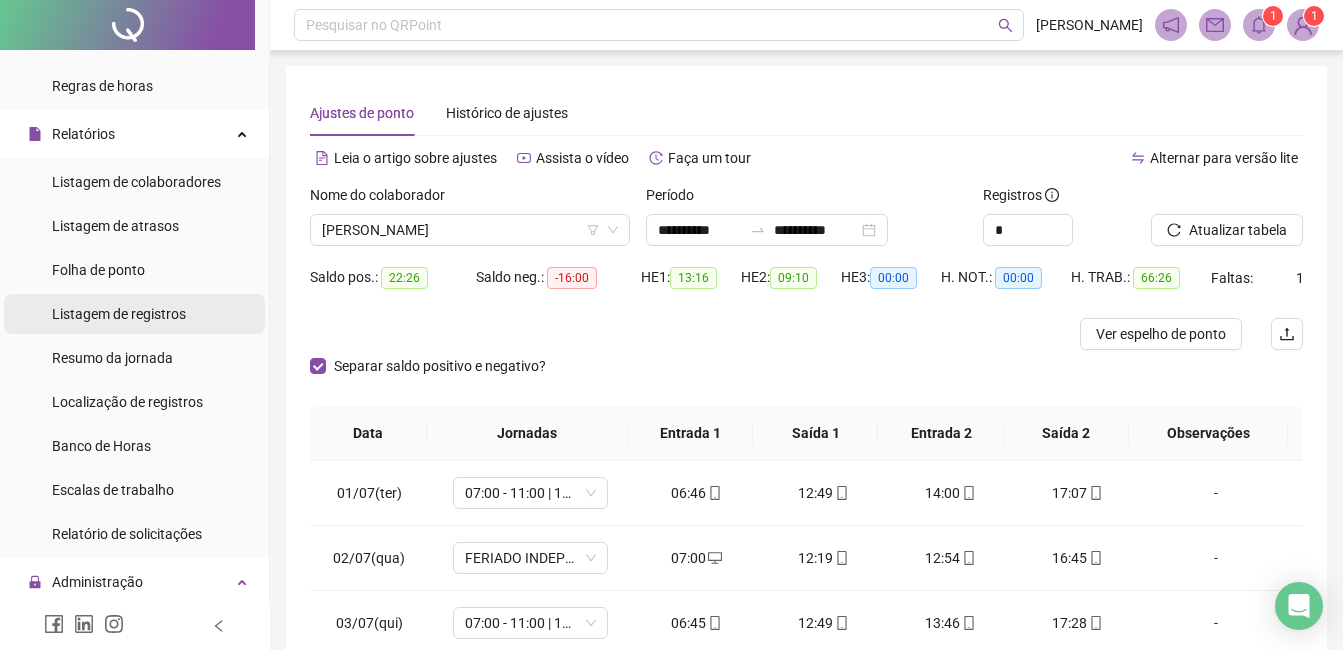 scroll, scrollTop: 0, scrollLeft: 0, axis: both 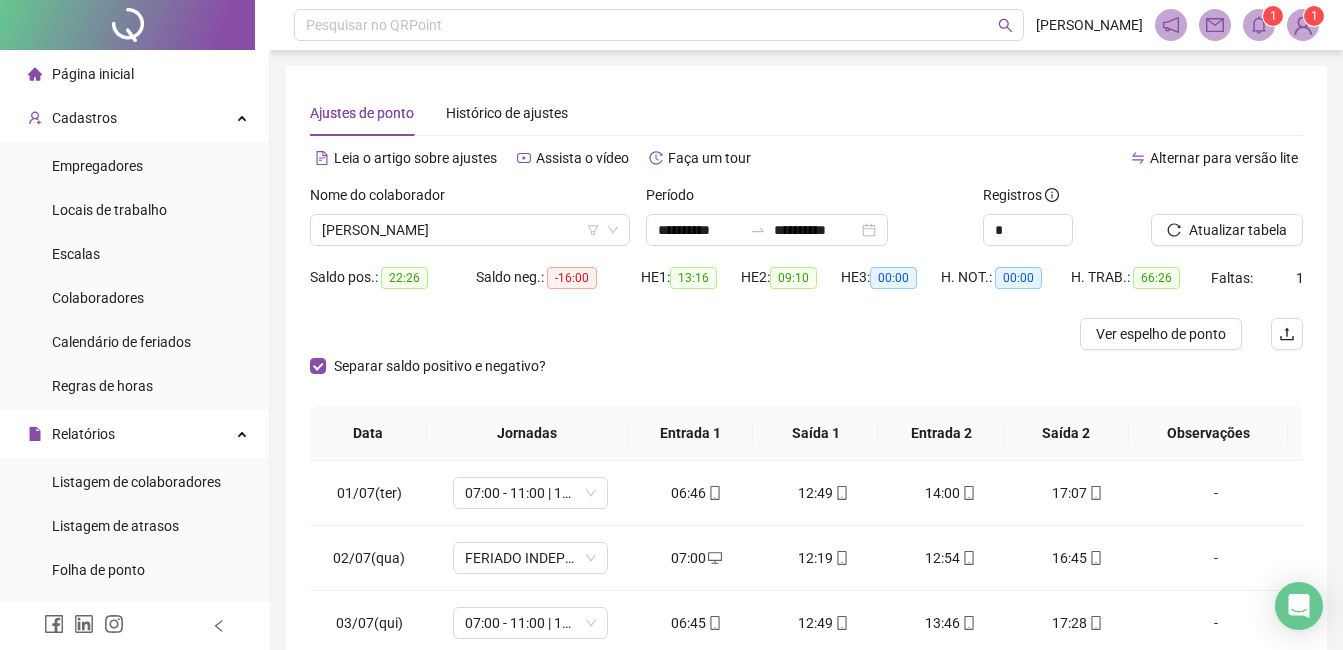click on "Página inicial" at bounding box center (93, 74) 